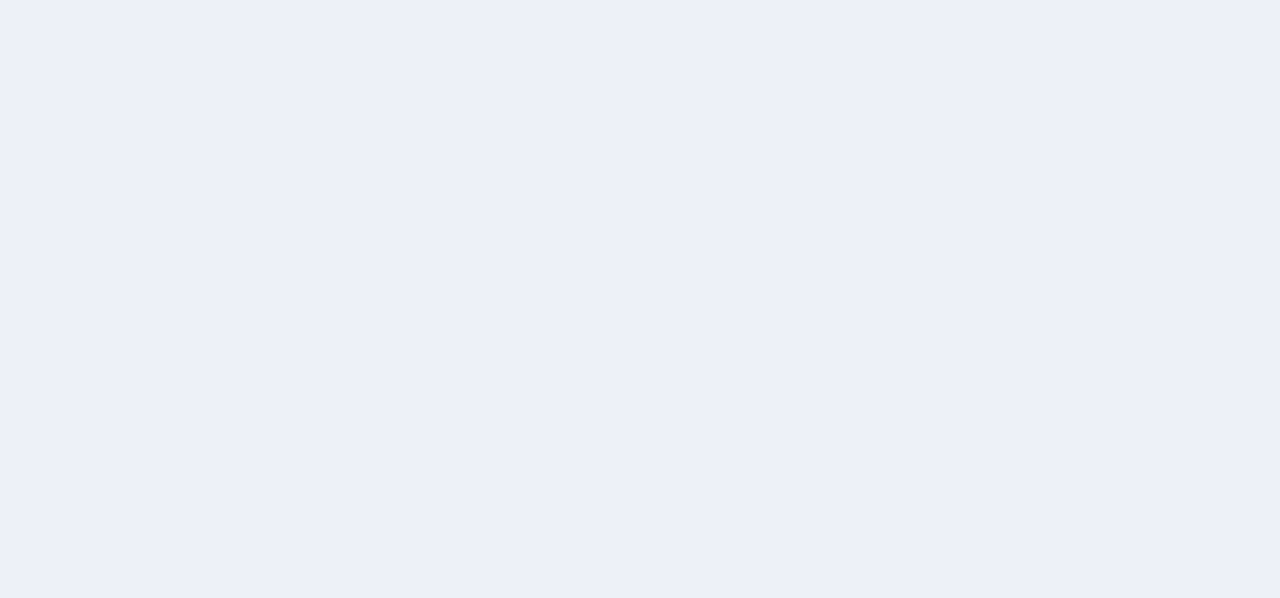 scroll, scrollTop: 0, scrollLeft: 0, axis: both 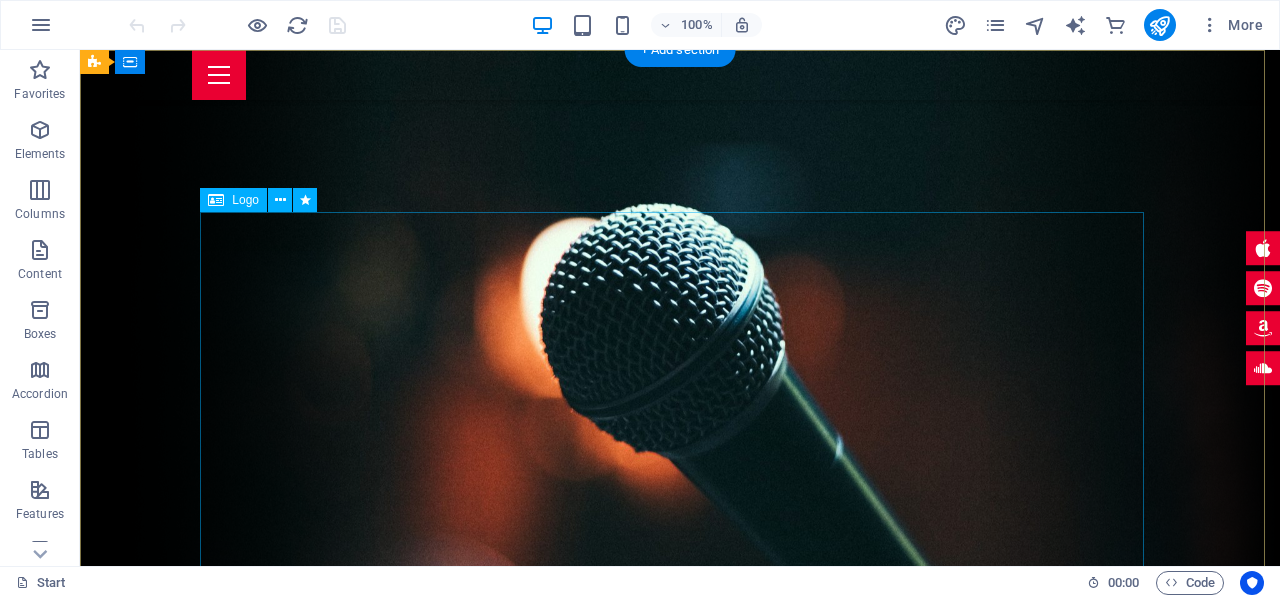 click at bounding box center [680, 1024] 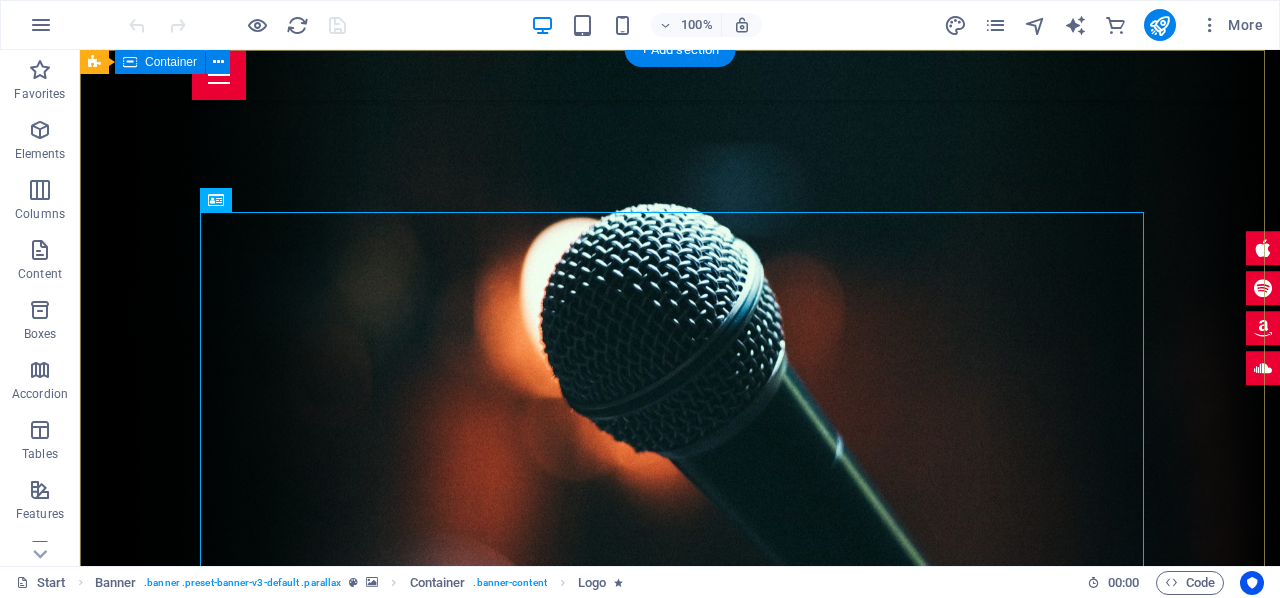 click at bounding box center (680, 999) 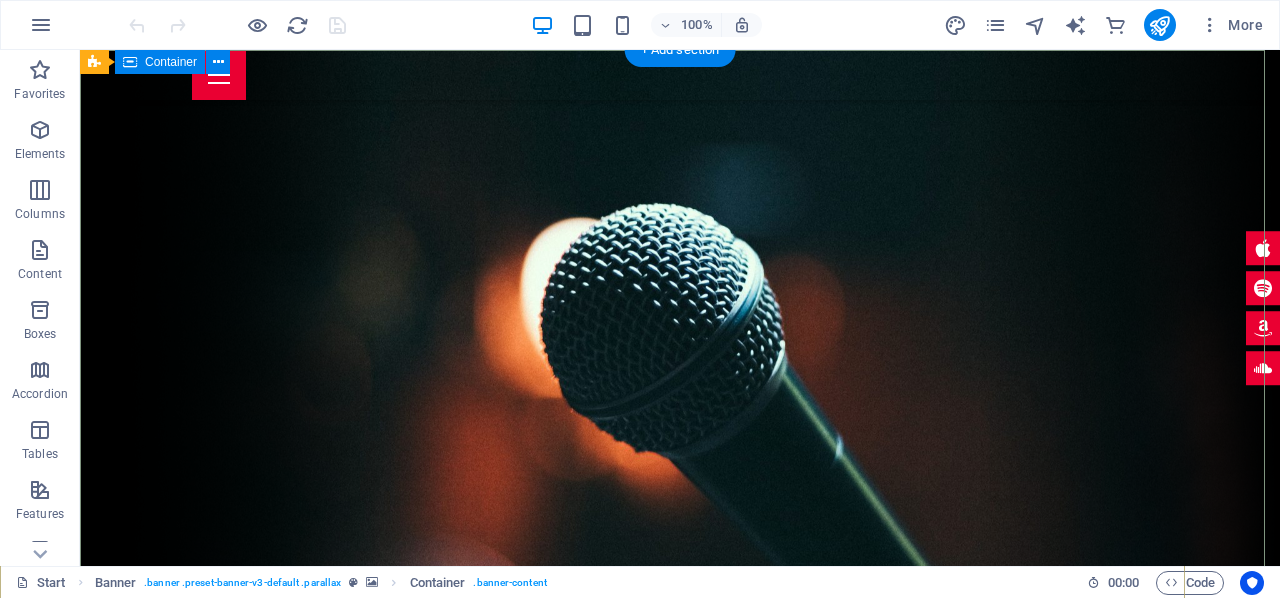 click at bounding box center (680, 999) 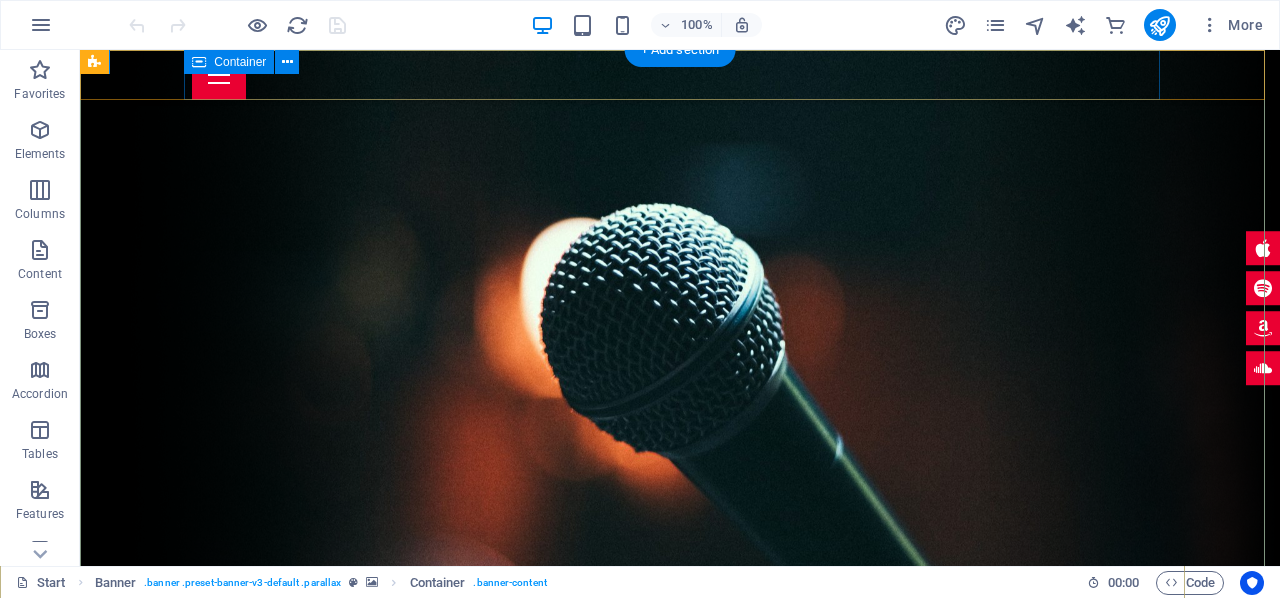 click at bounding box center (680, 75) 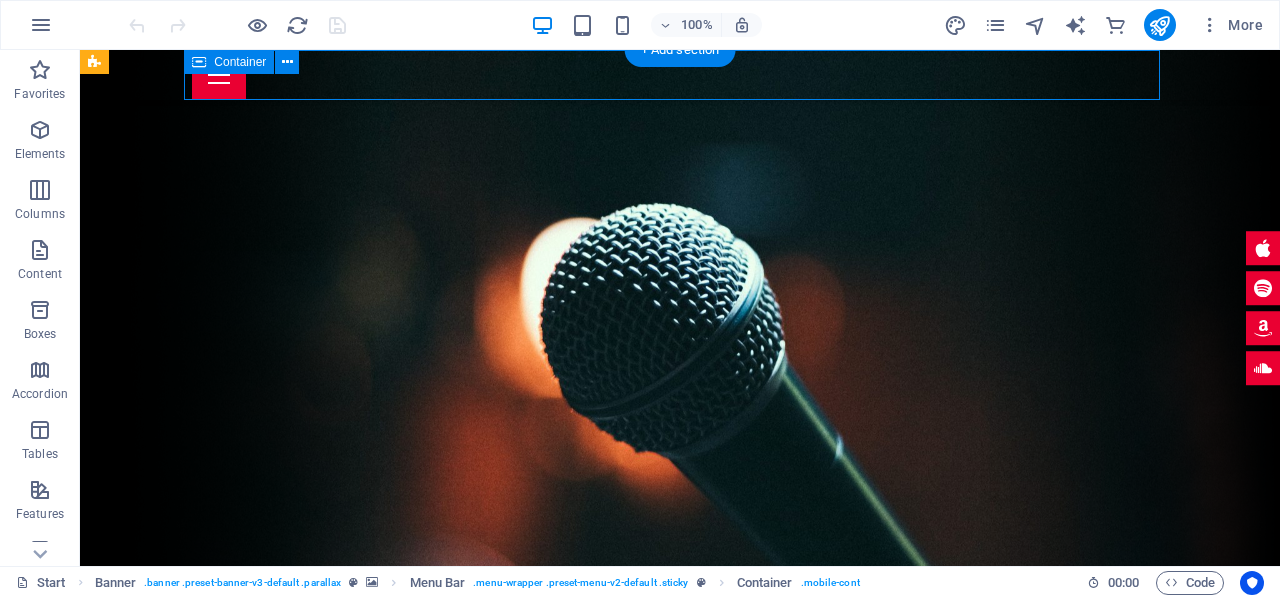 click at bounding box center [680, 75] 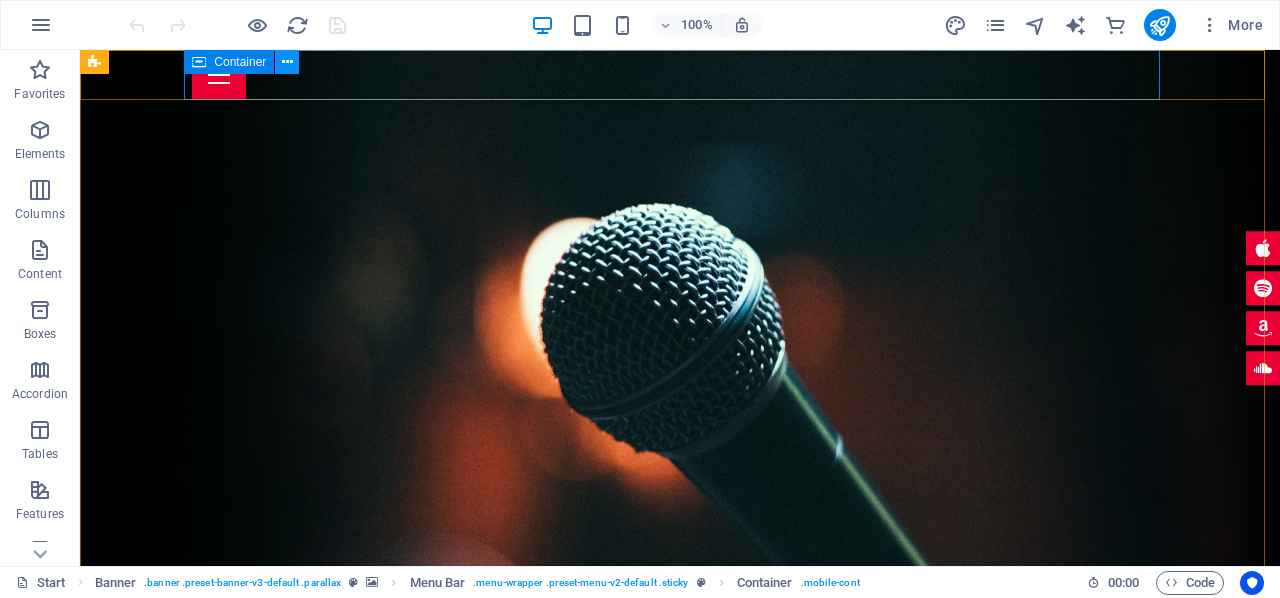 click at bounding box center (287, 62) 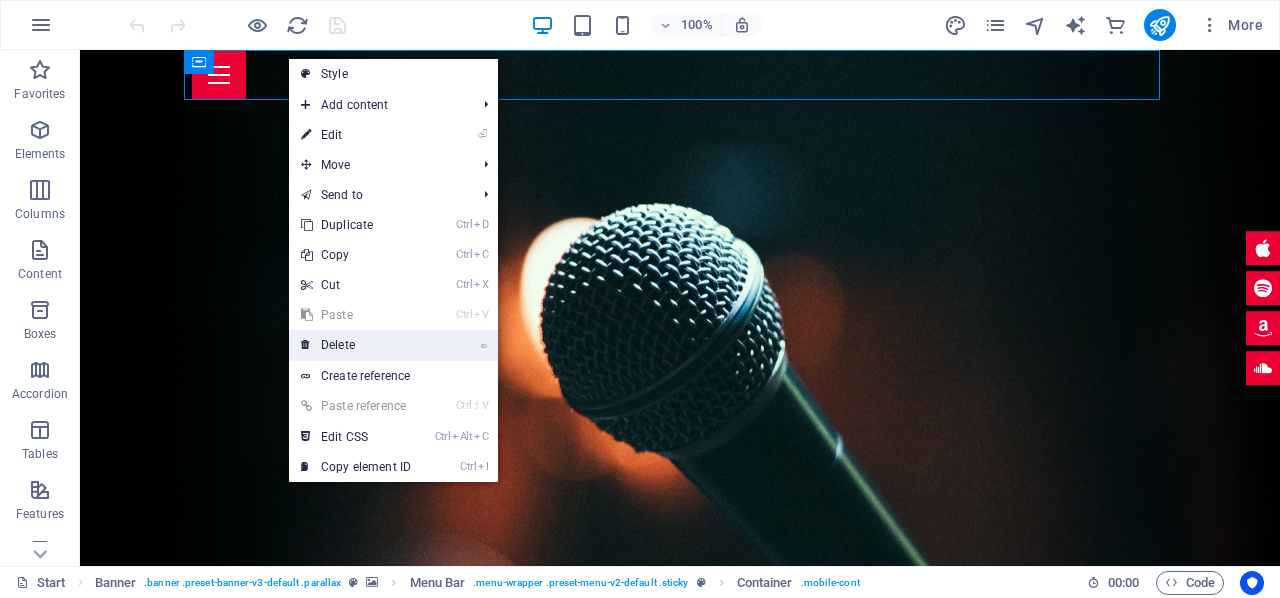 click on "⌦  Delete" at bounding box center [356, 345] 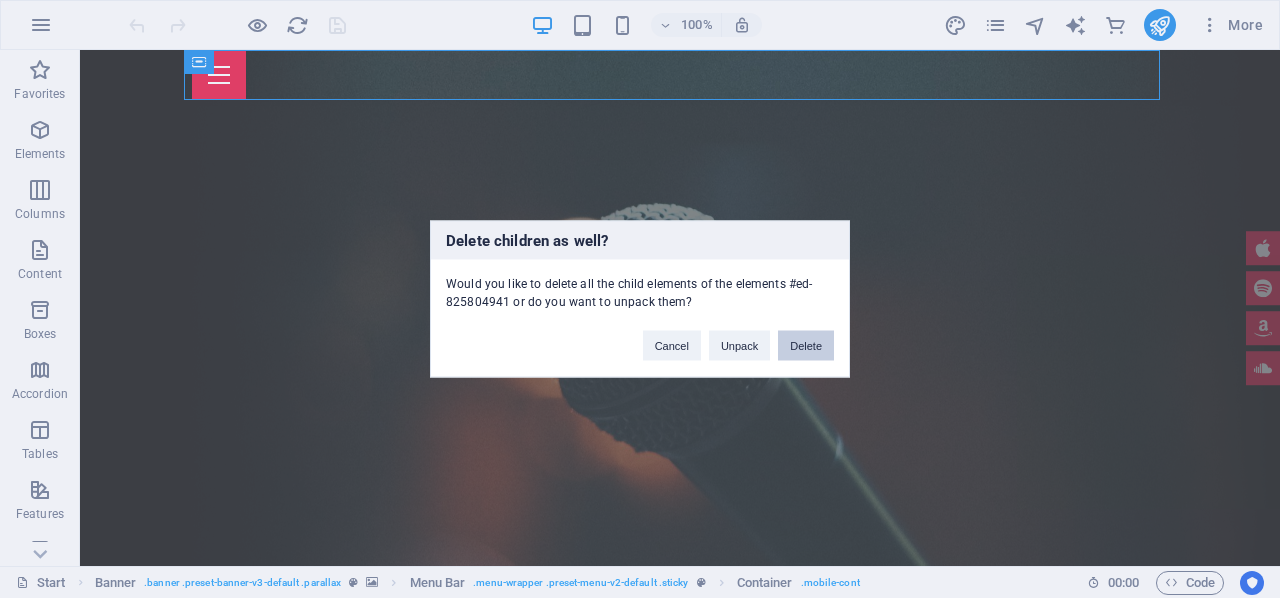 click on "Delete" at bounding box center (806, 346) 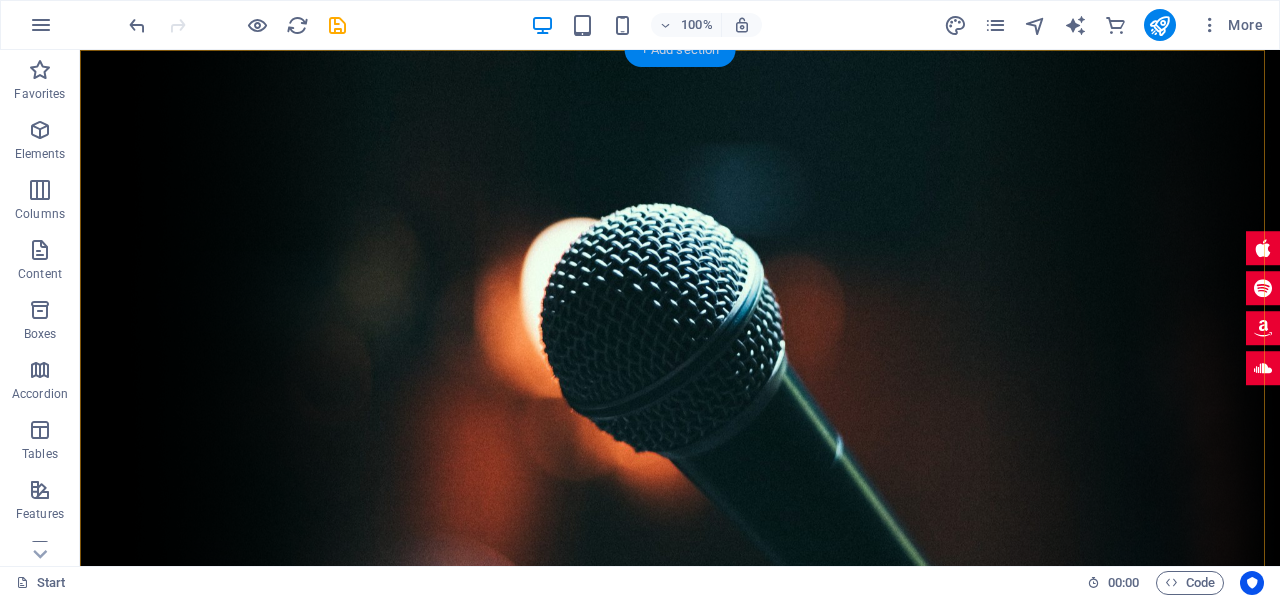 click on "+ Add section" at bounding box center [680, 50] 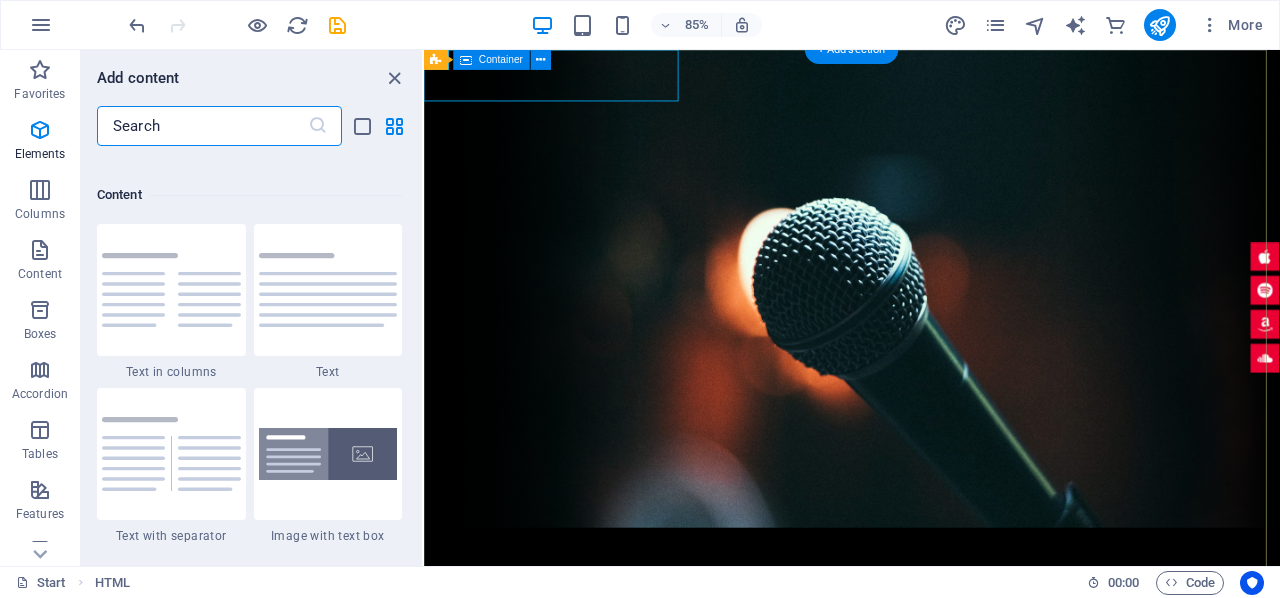 scroll, scrollTop: 3499, scrollLeft: 0, axis: vertical 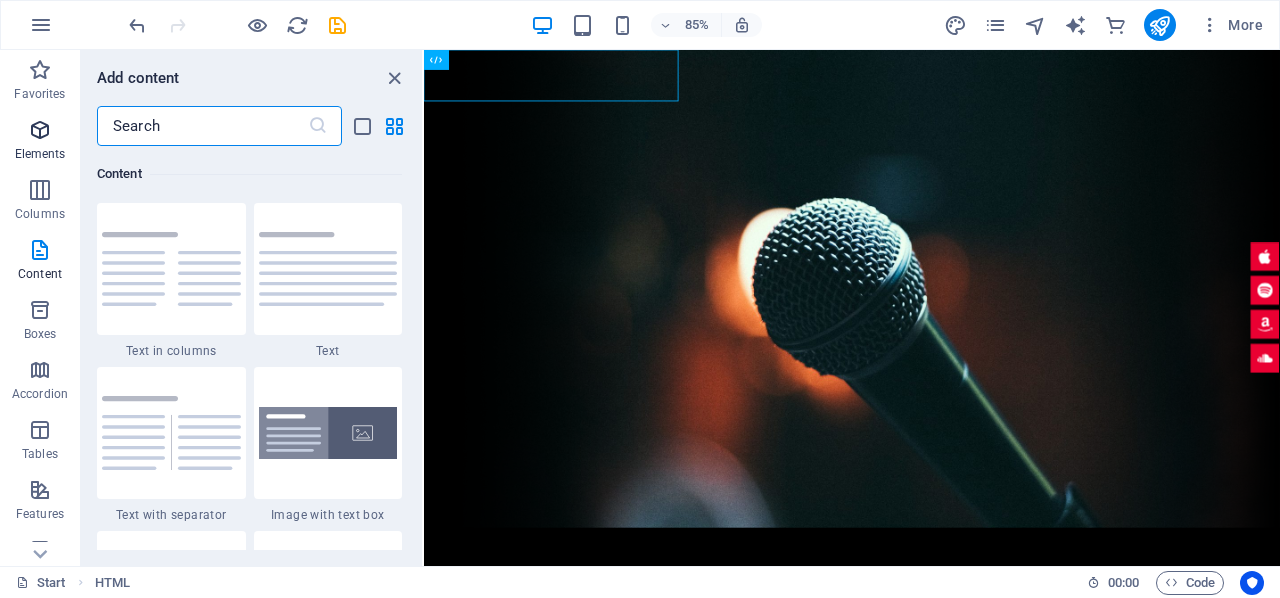 click at bounding box center [40, 130] 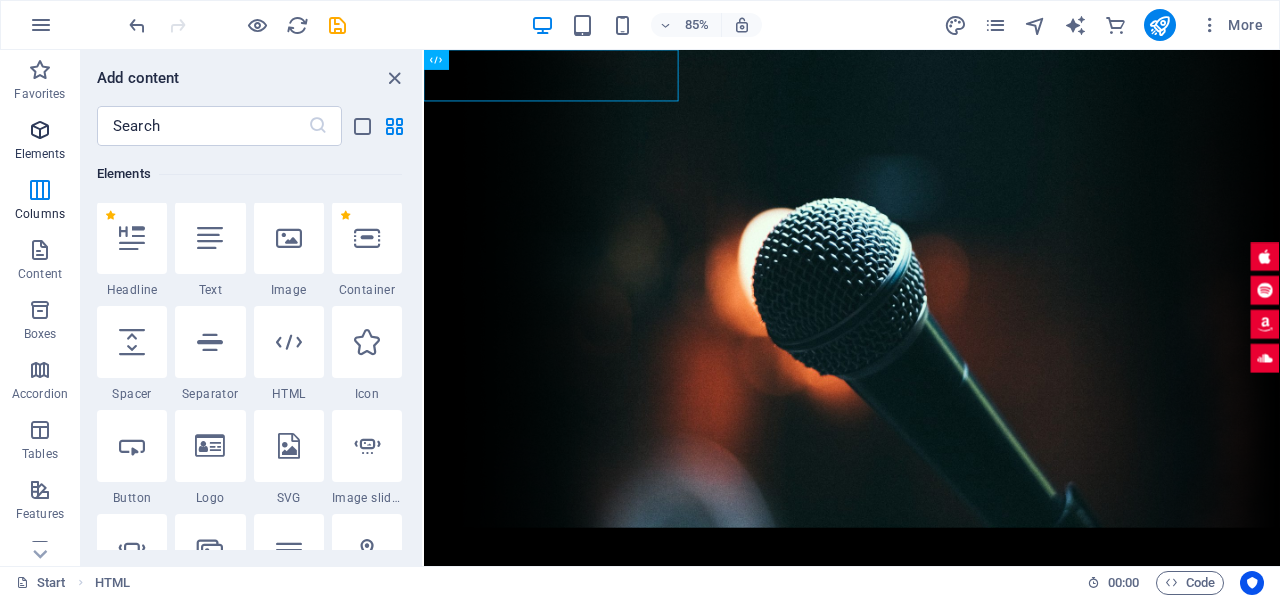 scroll, scrollTop: 213, scrollLeft: 0, axis: vertical 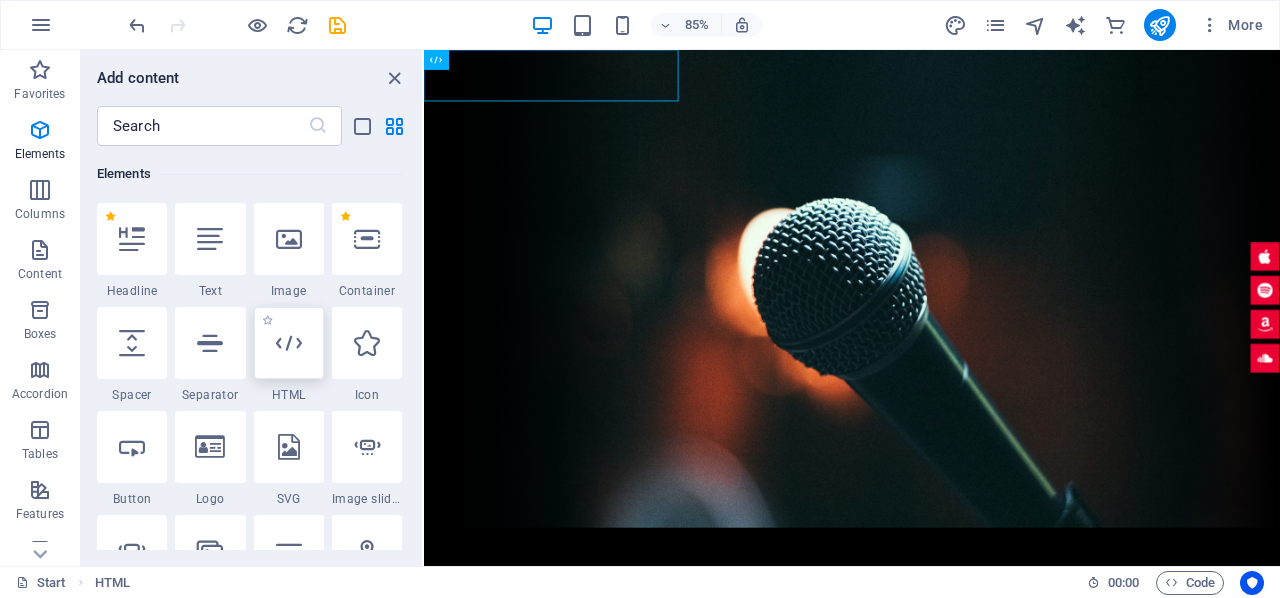 click at bounding box center [289, 343] 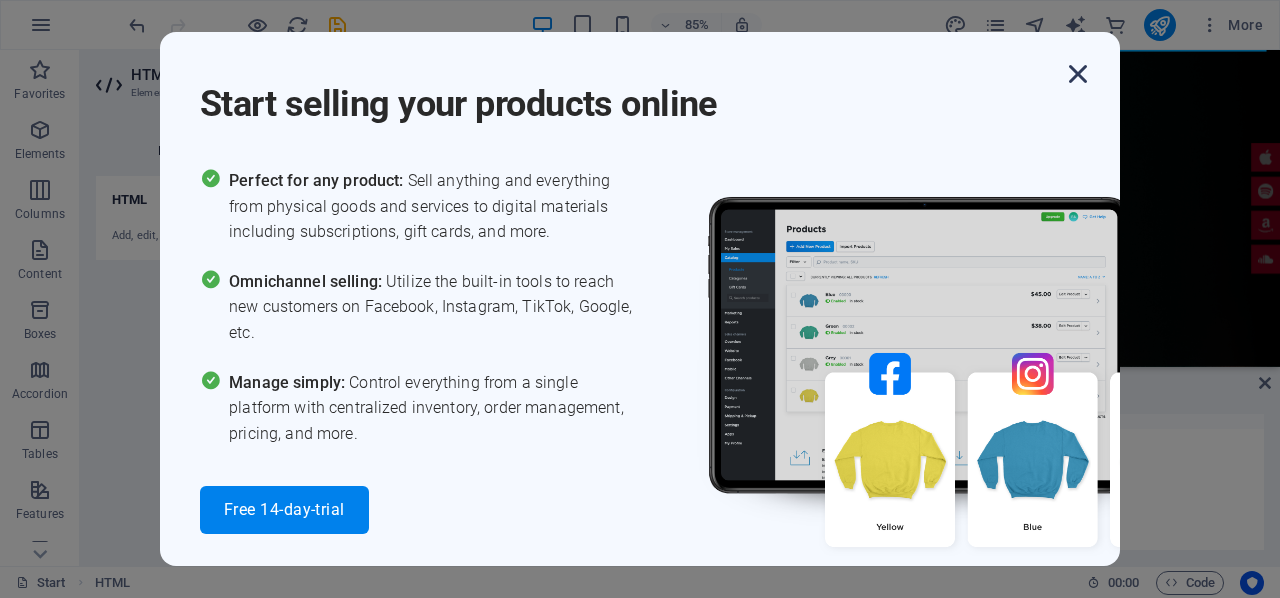 click at bounding box center [1078, 74] 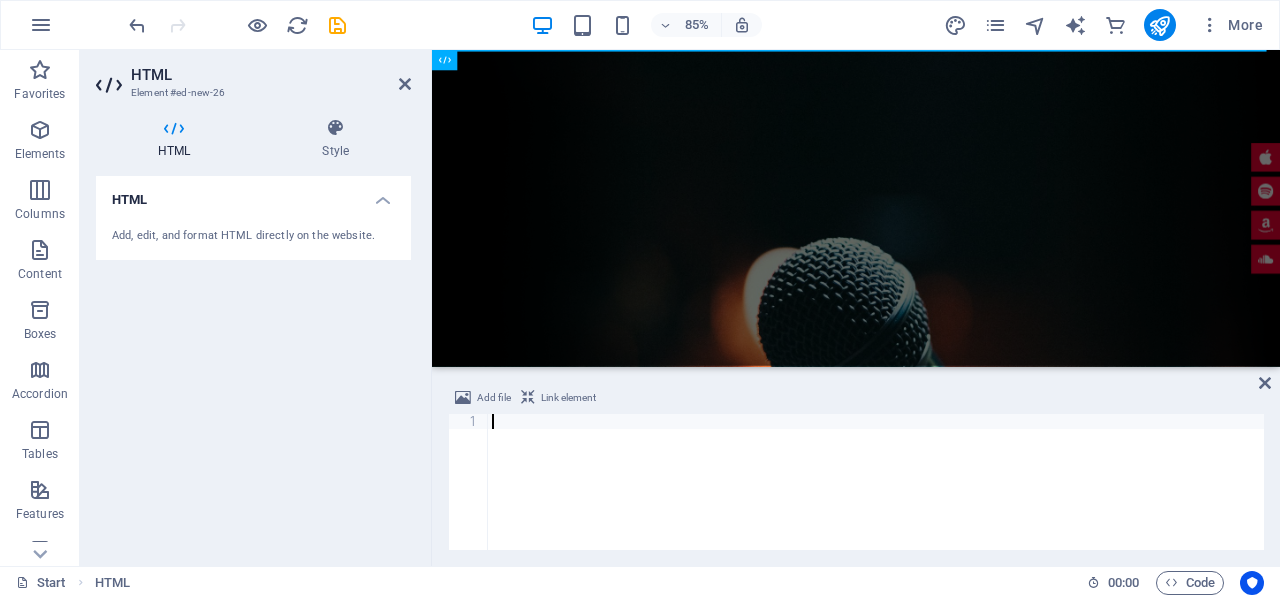 click at bounding box center (876, 497) 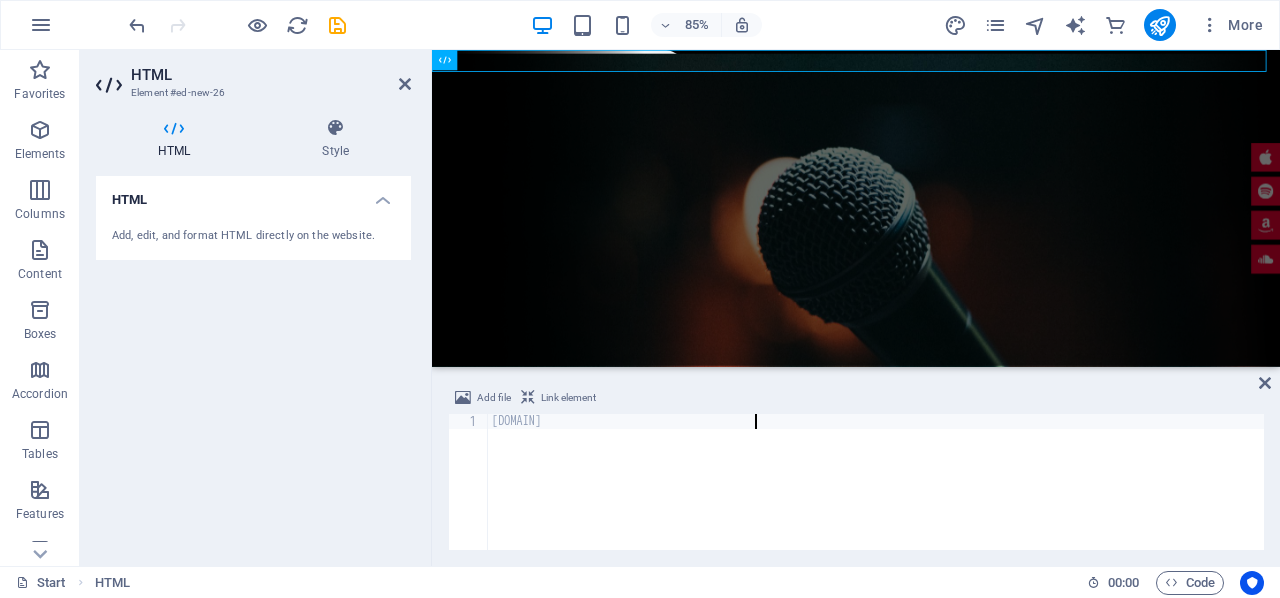 drag, startPoint x: 793, startPoint y: 425, endPoint x: 464, endPoint y: 474, distance: 332.62894 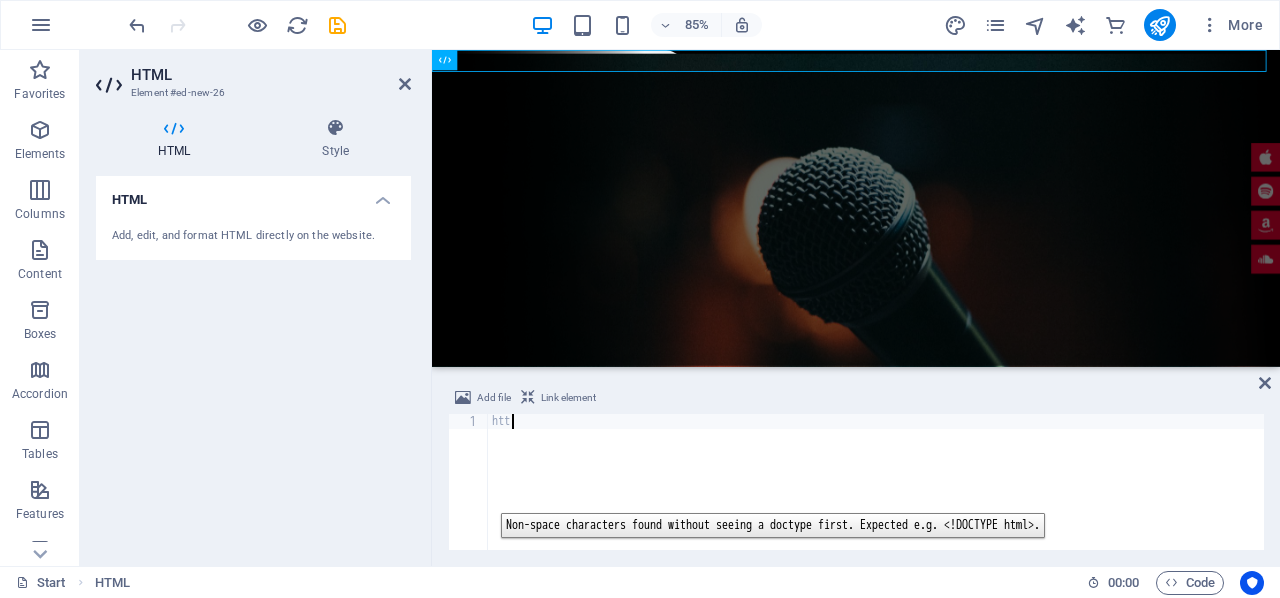type on "h" 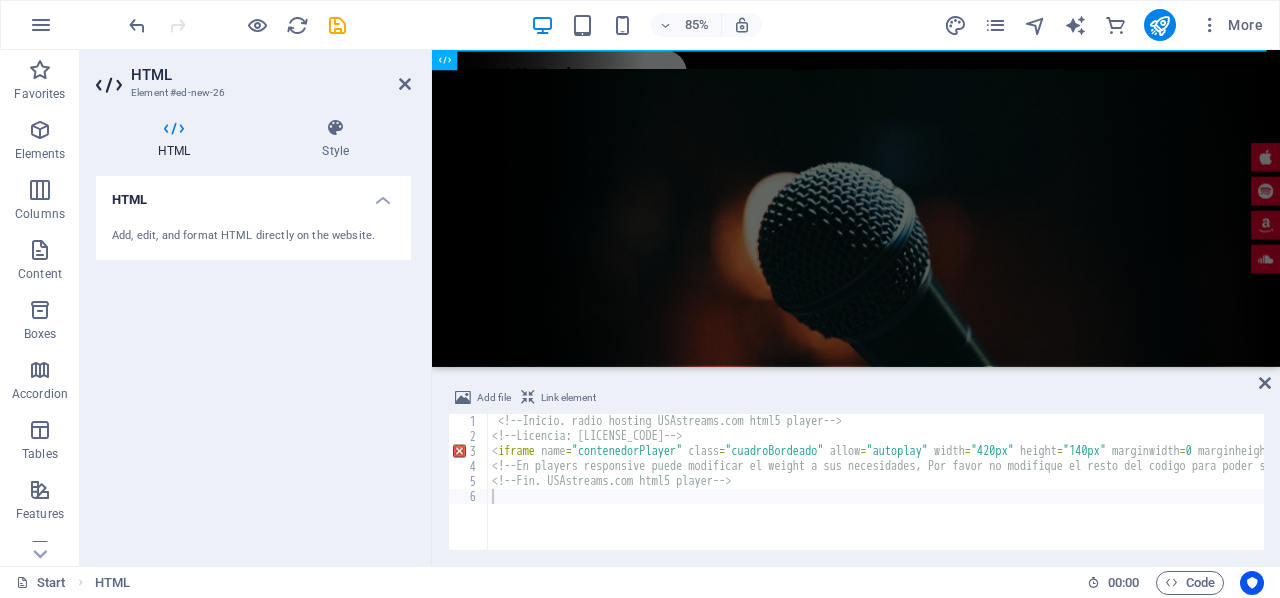 click on "HTML Add, edit, and format HTML directly on the website." at bounding box center (253, 363) 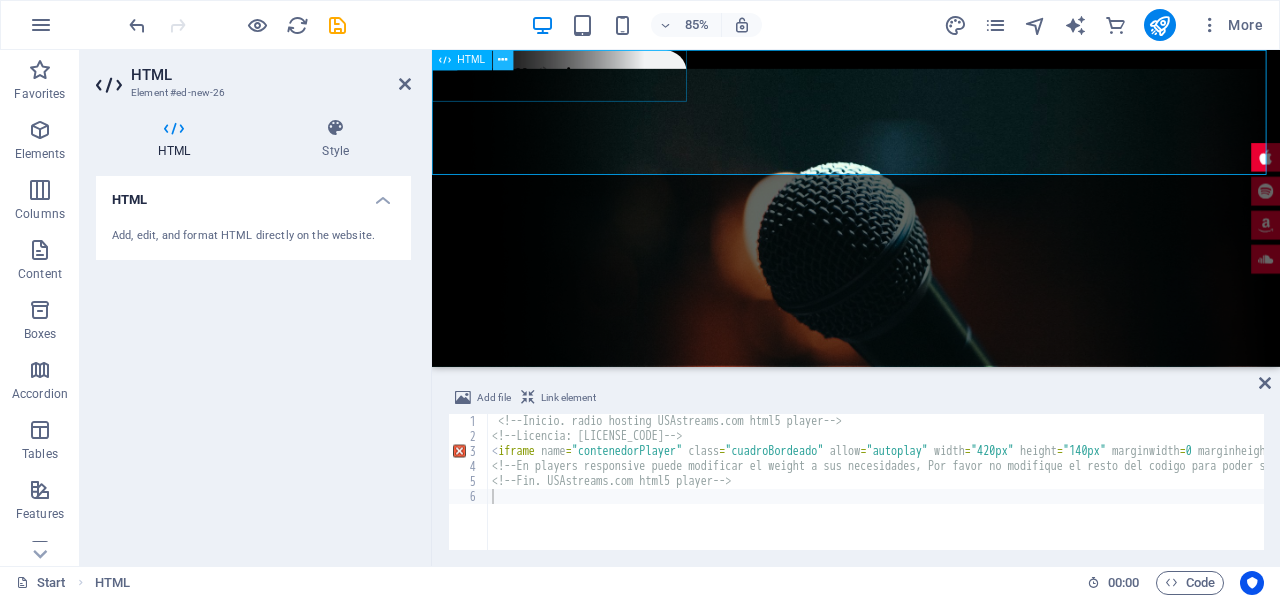 click at bounding box center [502, 60] 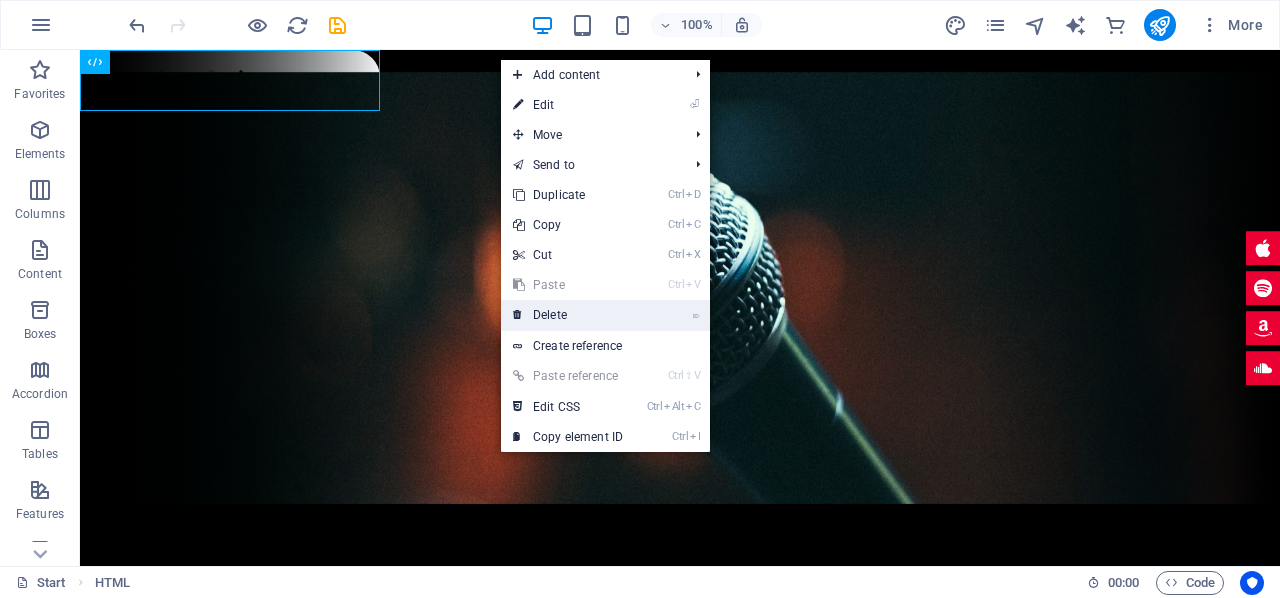 click on "⌦  Delete" at bounding box center [568, 315] 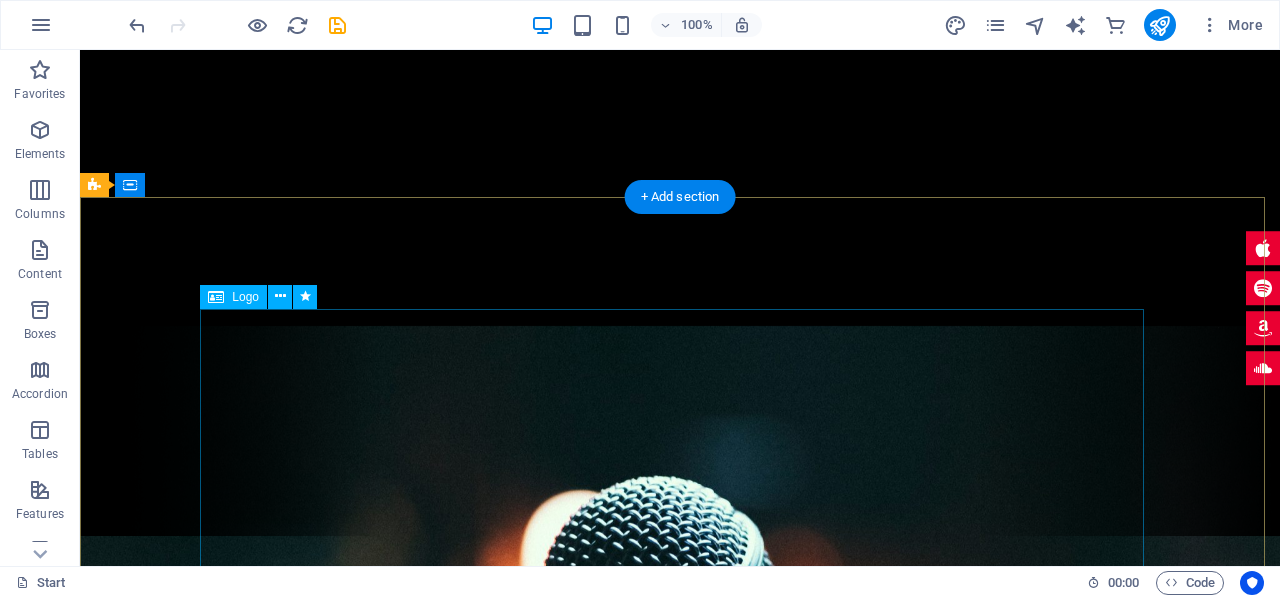 scroll, scrollTop: 0, scrollLeft: 0, axis: both 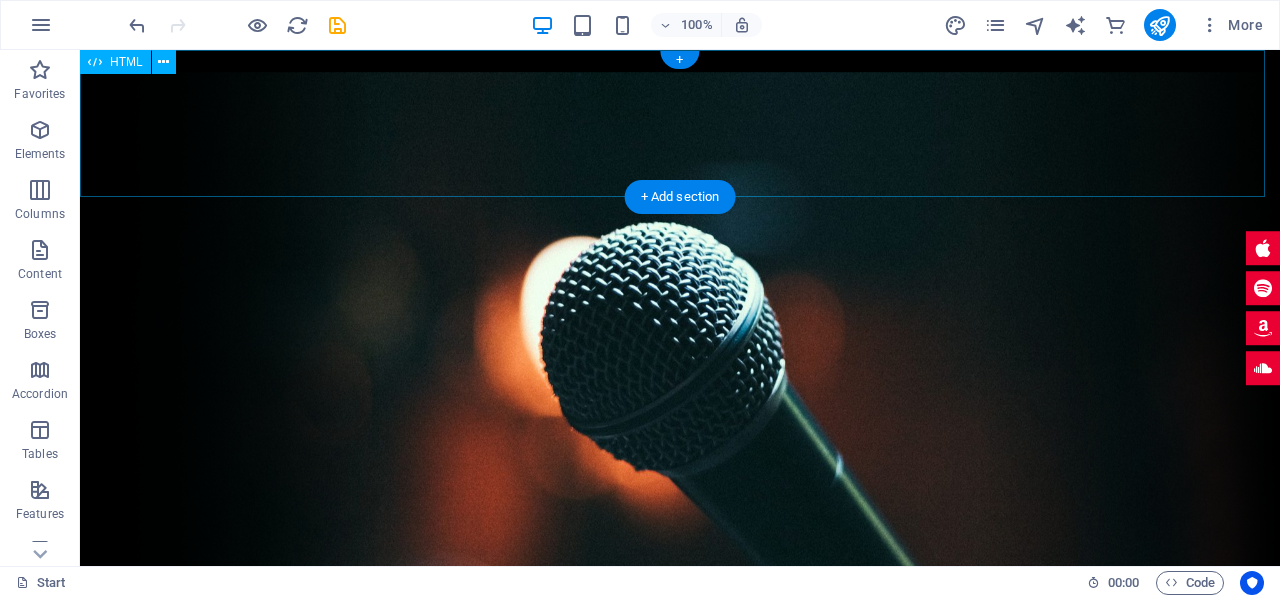 click at bounding box center (680, 123) 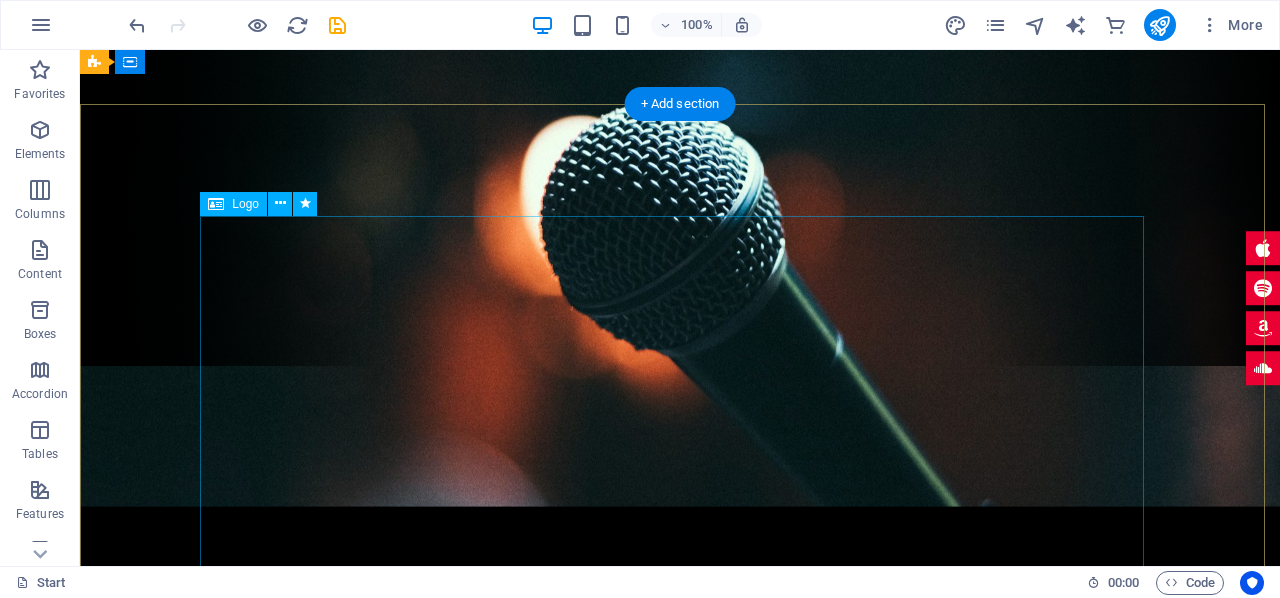 scroll, scrollTop: 0, scrollLeft: 0, axis: both 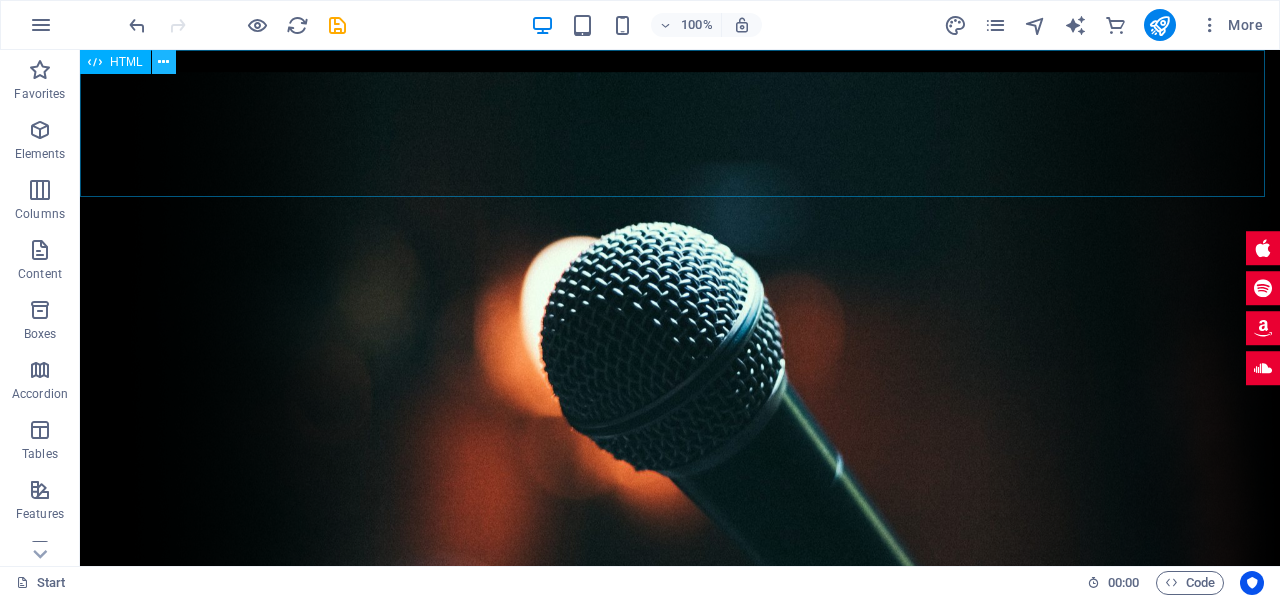 click at bounding box center (163, 62) 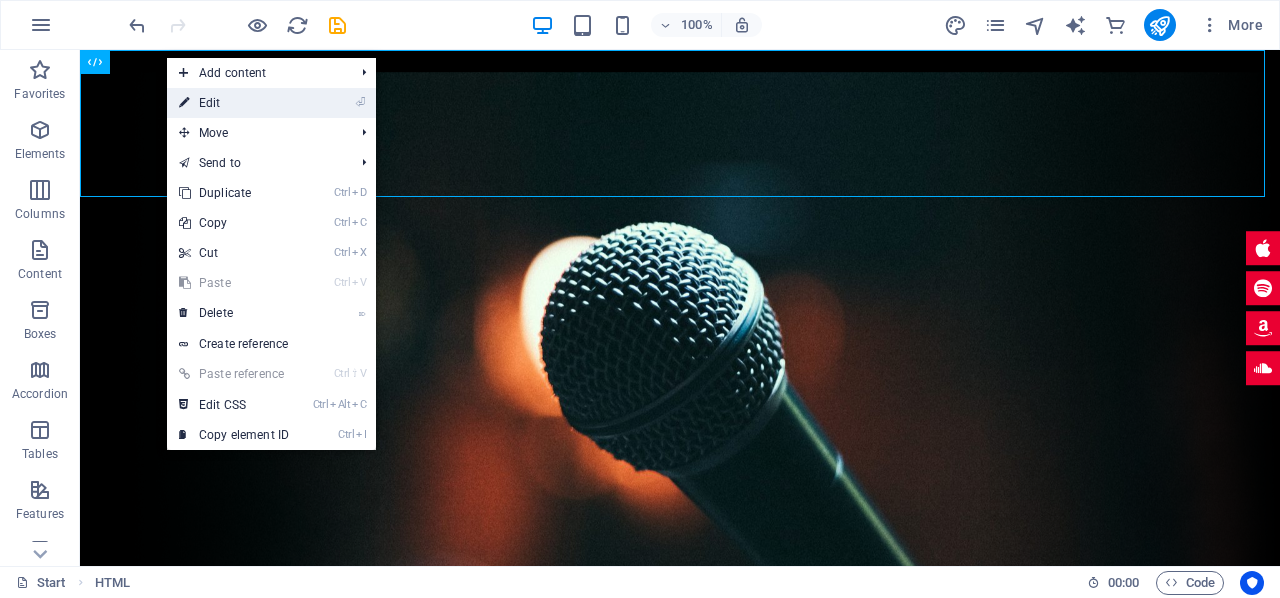 click on "⏎  Edit" at bounding box center [234, 103] 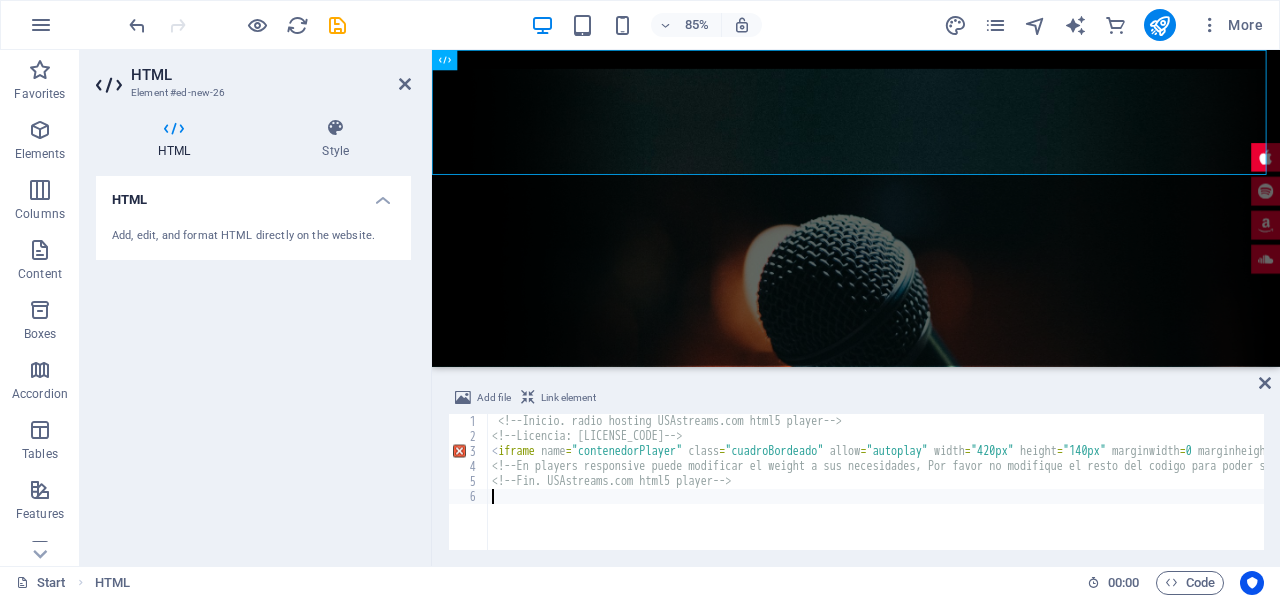click on "<!--  Inicio. radio hosting USAstreams.com html5 player  --> <!--  Licencia: GRATIS-XDF4543ERF  --> < iframe   name = "contenedorPlayer"   class = "cuadroBordeado"   allow = "autoplay"   width = "420px"   height = "140px"   marginwidth = 0   marginheight = 0   hspace = 0   vspace = 0   frameborder = 0   scrolling = no    src = "https://cp.usastreams.com/pr2g/APPlayerRadioHTML5.aspx?stream=https://stm2.painelcast.com:7886/;&fondo=12&formato=mpeg&color=14&titulo=2&autoStart=1&vol=5&tipo=22&nombre=85.9&server=https://stm2.painelcast.com:7886/index.htmlCHUMILLASsid=1" > </ iframe > <!--  En players responsive puede modificar el weight a sus necesidades, Por favor no modifique el resto del codigo para poder seguir ofreciendo este servicio gratis   --> <!--  Fin. USAstreams.com html5 player  -->" at bounding box center (1944, 497) 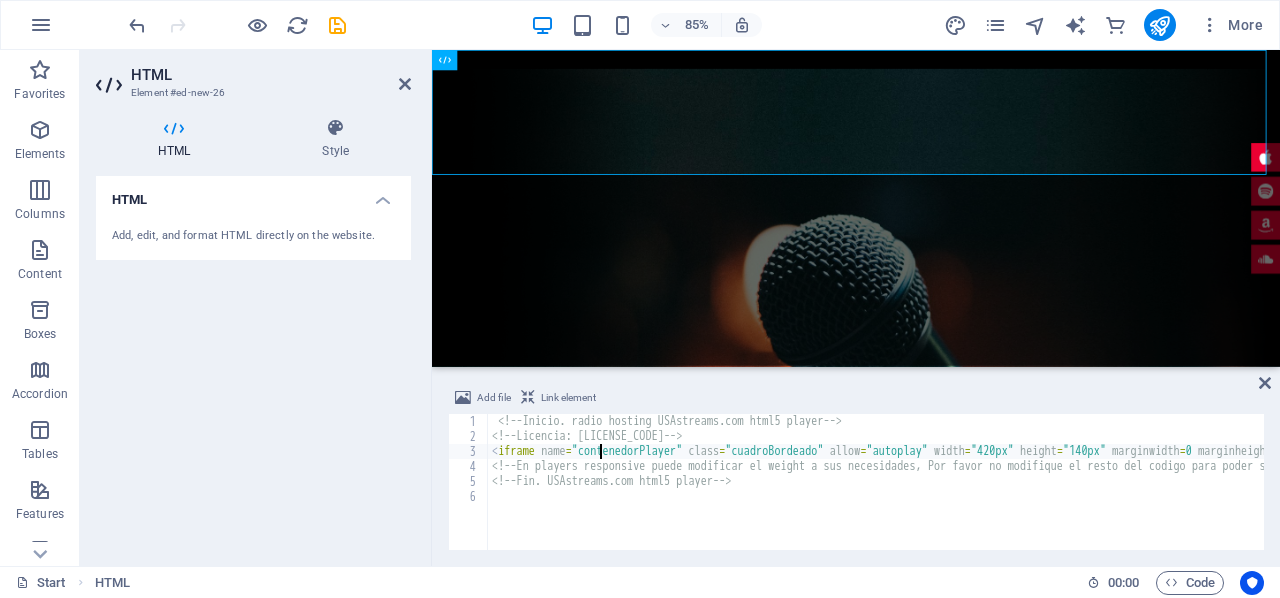 type on "<!-- Fin. USAstreams.com html5 player -->" 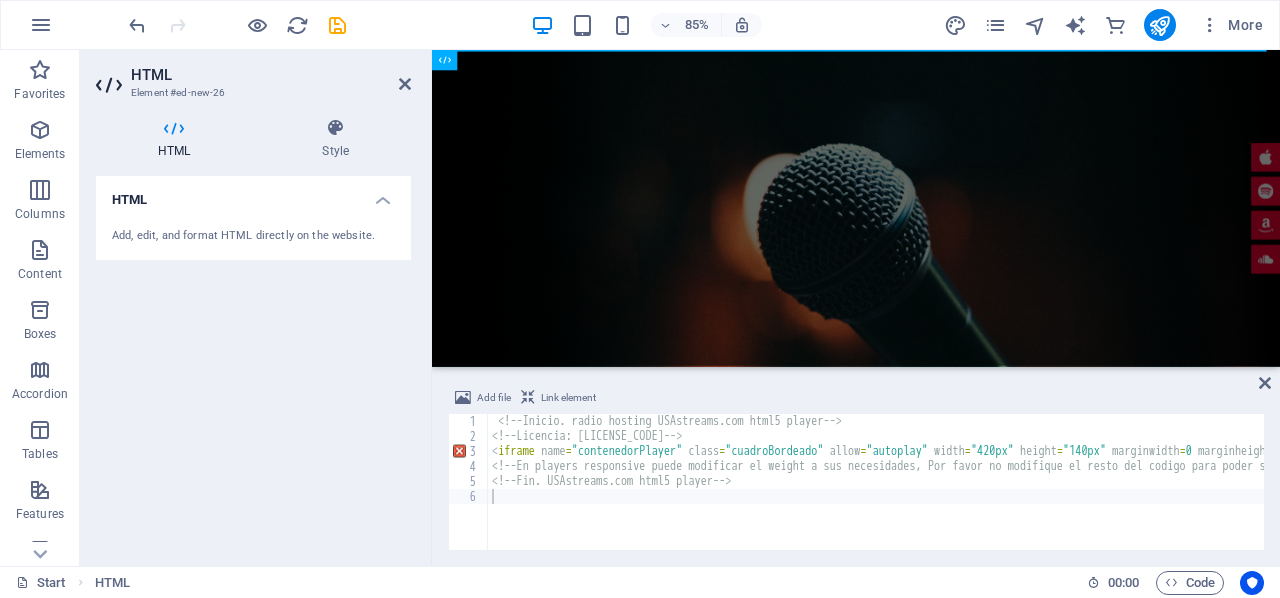 click on "HTML Add, edit, and format HTML directly on the website." at bounding box center [253, 363] 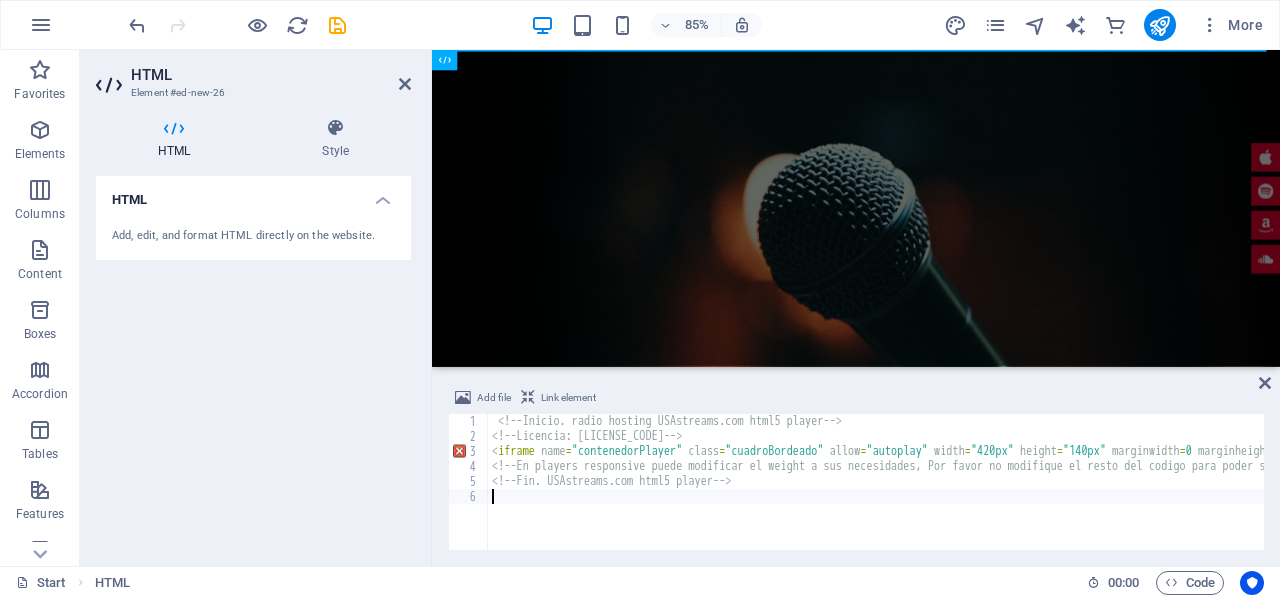 click on "<!--  Inicio. radio hosting USAstreams.com html5 player  --> <!--  Licencia: GRATIS-XDF4543ERF  --> < iframe   name = "contenedorPlayer"   class = "cuadroBordeado"   allow = "autoplay"   width = "420px"   height = "140px"   marginwidth = 0   marginheight = 0   hspace = 0   vspace = 0   frameborder = 0   scrolling = no    src = "https://cp.usastreams.com/pr2g/APPlayerRadioHTML5.aspx?stream=https://stm2.painelcast.com:7886/;&fondo=12&formato=mpeg&color=14&titulo=2&autoStart=1&vol=5&tipo=22&nombre=85.9&server=https://stm2.painelcast.com:7886/index.htmlCHUMILLASsid=1" > </ iframe > <!--  En players responsive puede modificar el weight a sus necesidades, Por favor no modifique el resto del codigo para poder seguir ofreciendo este servicio gratis   --> <!--  Fin. USAstreams.com html5 player  -->" at bounding box center (1944, 497) 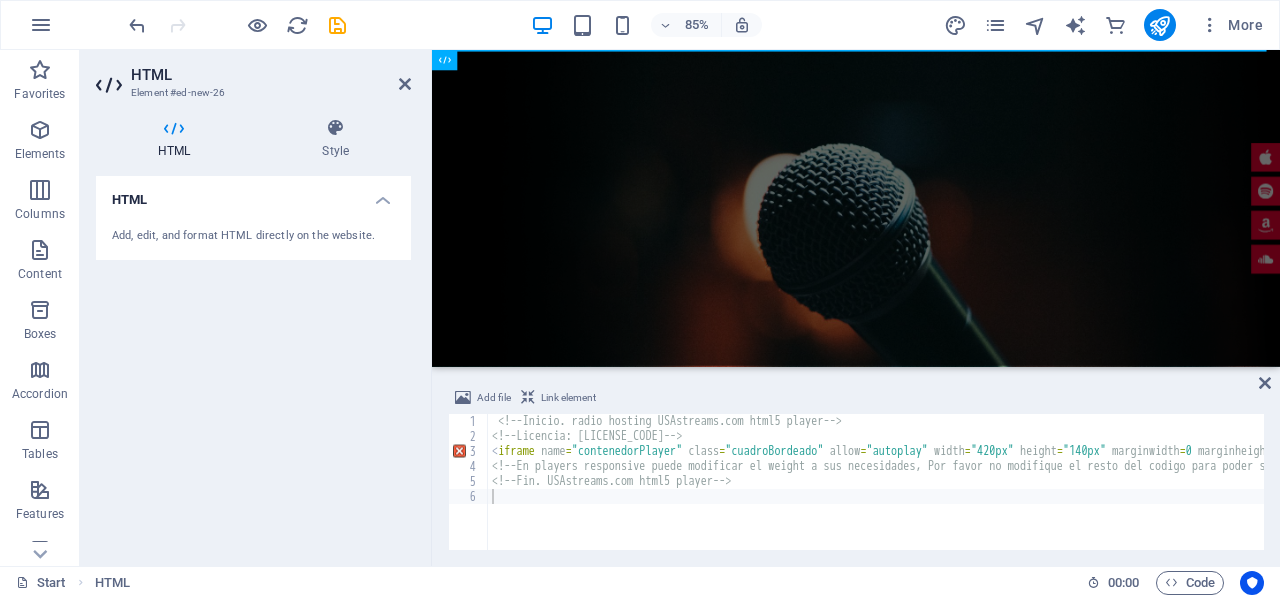 click on "HTML Add, edit, and format HTML directly on the website." at bounding box center (253, 363) 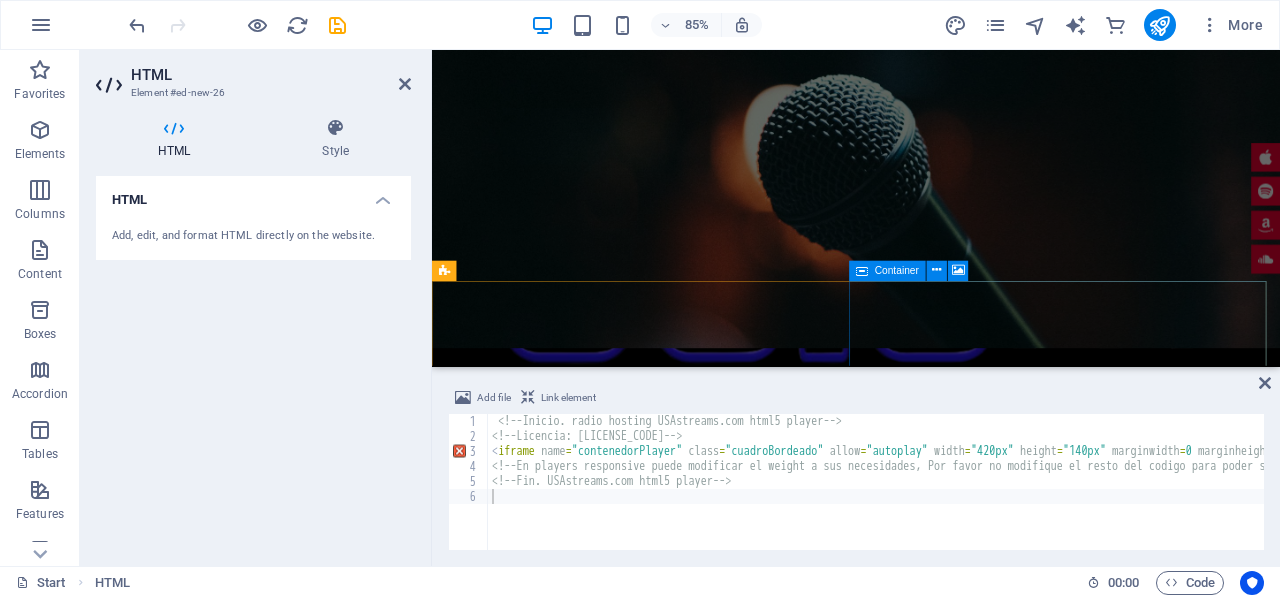 scroll, scrollTop: 0, scrollLeft: 0, axis: both 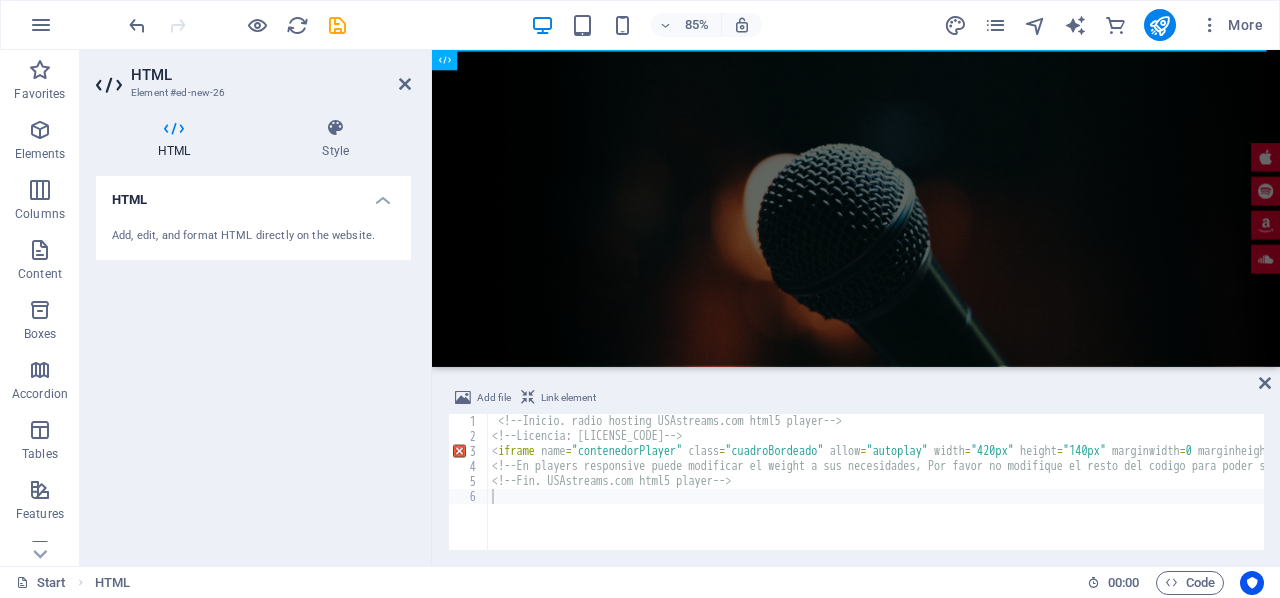 click on "<!--  Inicio. radio hosting USAstreams.com html5 player  --> <!--  Licencia: GRATIS-XDF4543ERF  --> < iframe   name = "contenedorPlayer"   class = "cuadroBordeado"   allow = "autoplay"   width = "420px"   height = "140px"   marginwidth = 0   marginheight = 0   hspace = 0   vspace = 0   frameborder = 0   scrolling = no    src = "https://cp.usastreams.com/pr2g/APPlayerRadioHTML5.aspx?stream=https://stm2.painelcast.com:7886/;&fondo=12&formato=mpeg&color=14&titulo=2&autoStart=1&vol=5&tipo=22&nombre=85.9&server=https://stm2.painelcast.com:7886/index.htmlCHUMILLASsid=1" > </ iframe > <!--  En players responsive puede modificar el weight a sus necesidades, Por favor no modifique el resto del codigo para poder seguir ofreciendo este servicio gratis   --> <!--  Fin. USAstreams.com html5 player  -->" at bounding box center [1944, 497] 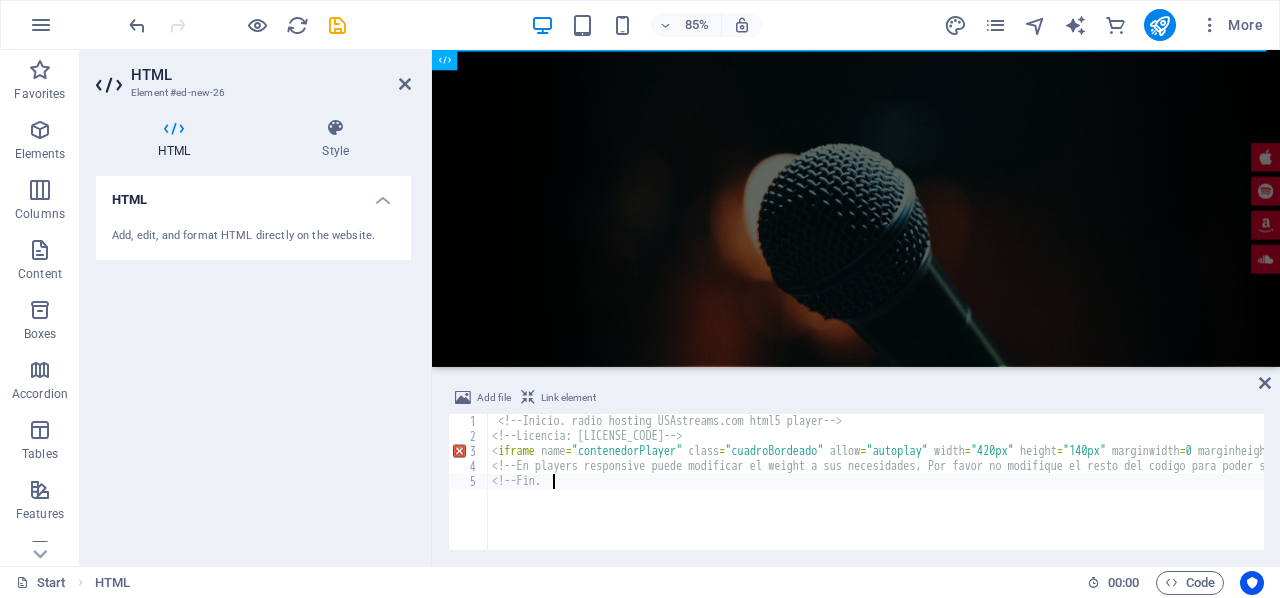 type on "<" 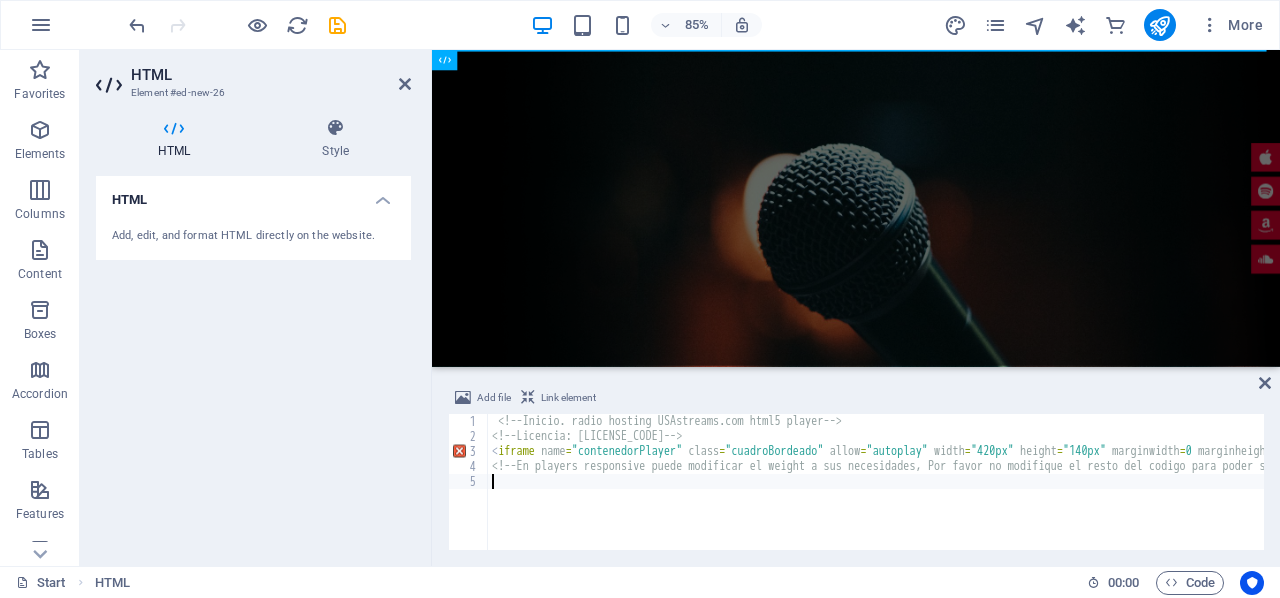 scroll, scrollTop: 0, scrollLeft: 373, axis: horizontal 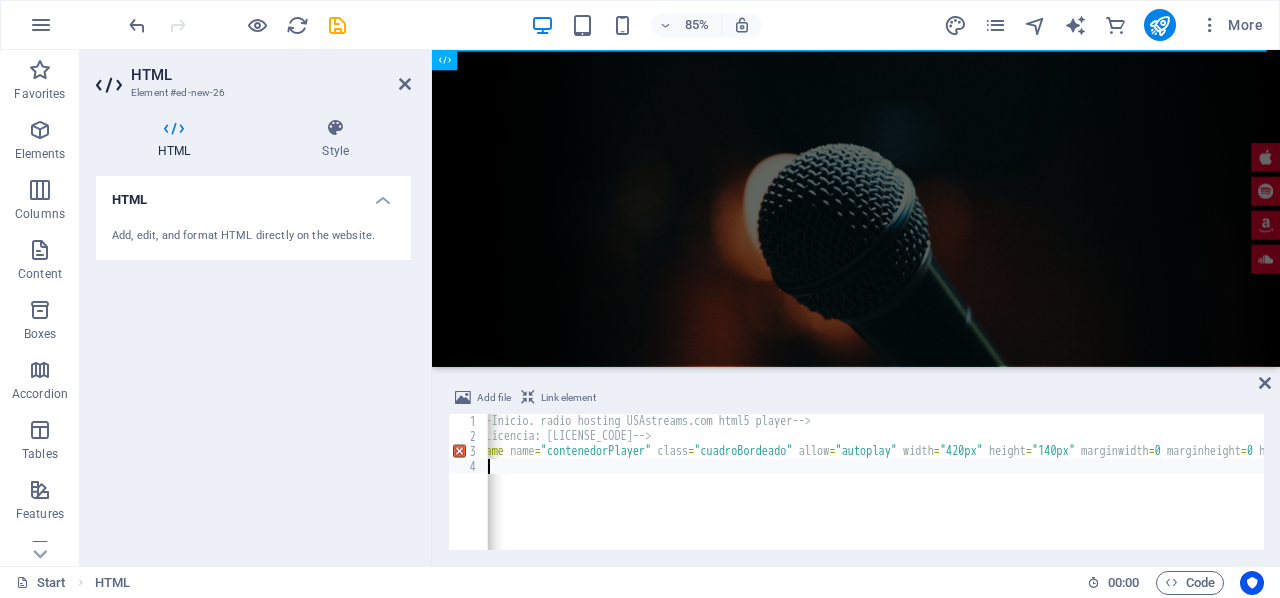 type on "<" 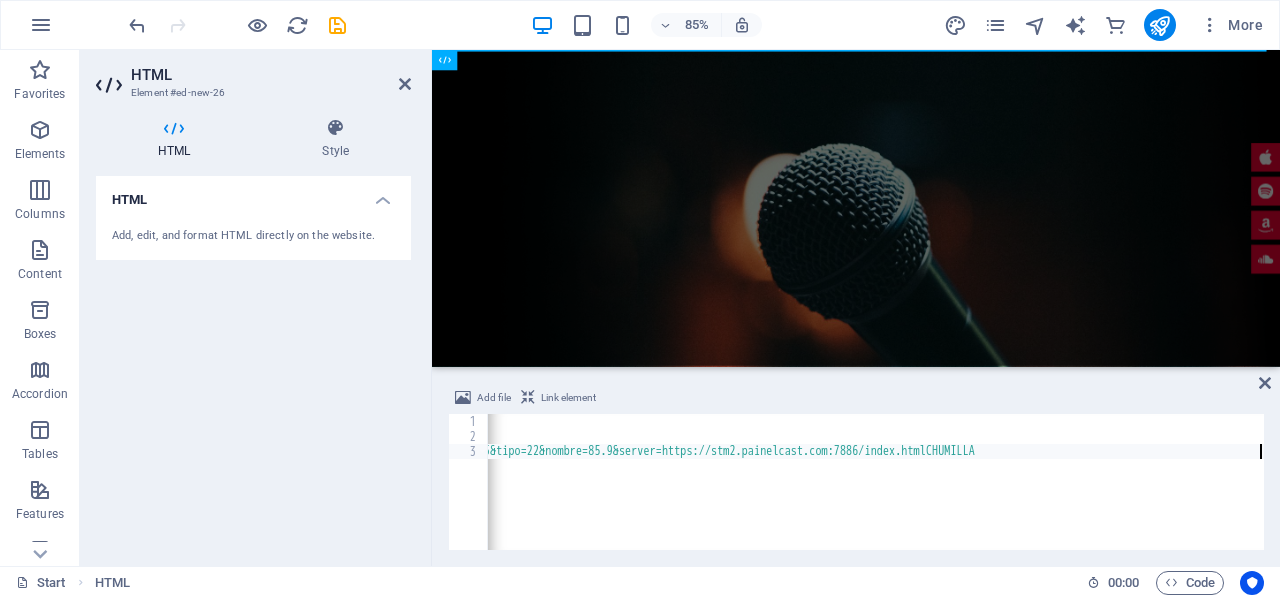 scroll, scrollTop: 0, scrollLeft: 1980, axis: horizontal 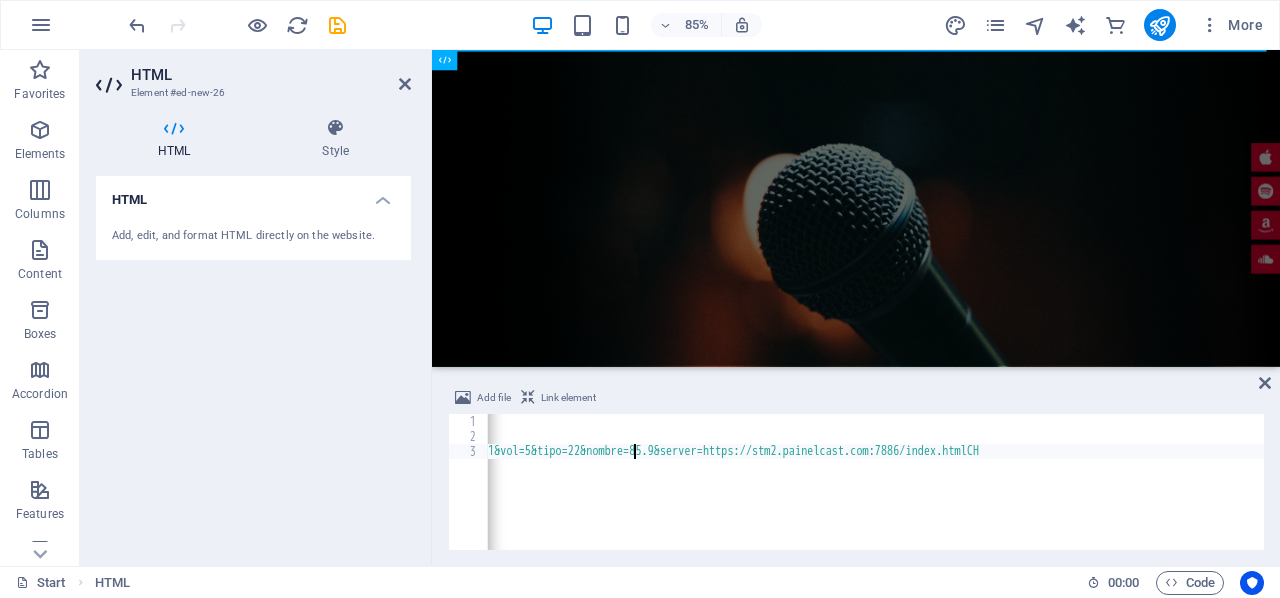 click on "<!--  Inicio. radio hosting USAstreams.com html5 player  --> <!--  Licencia: GRATIS-XDF4543ERF  --> < iframe   name = "contenedorPlayer"   class = "cuadroBordeado"   allow = "autoplay"   width = "420px"   height = "140px"   marginwidth = 0   marginheight = 0   hspace = 0   vspace = 0   frameborder = 0   scrolling = no    src = "https://cp.usastreams.com/pr2g/APPlayerRadioHTML5.aspx?stream=https://stm2.painelcast.com:7886/;&fondo=12&formato=mpeg&color=14&titulo=2&autoStart=1&vol=5&tipo=22&nombre=85.9&server=https://stm2.painelcast.com:7886/index.htmlCH" at bounding box center (-115, 495) 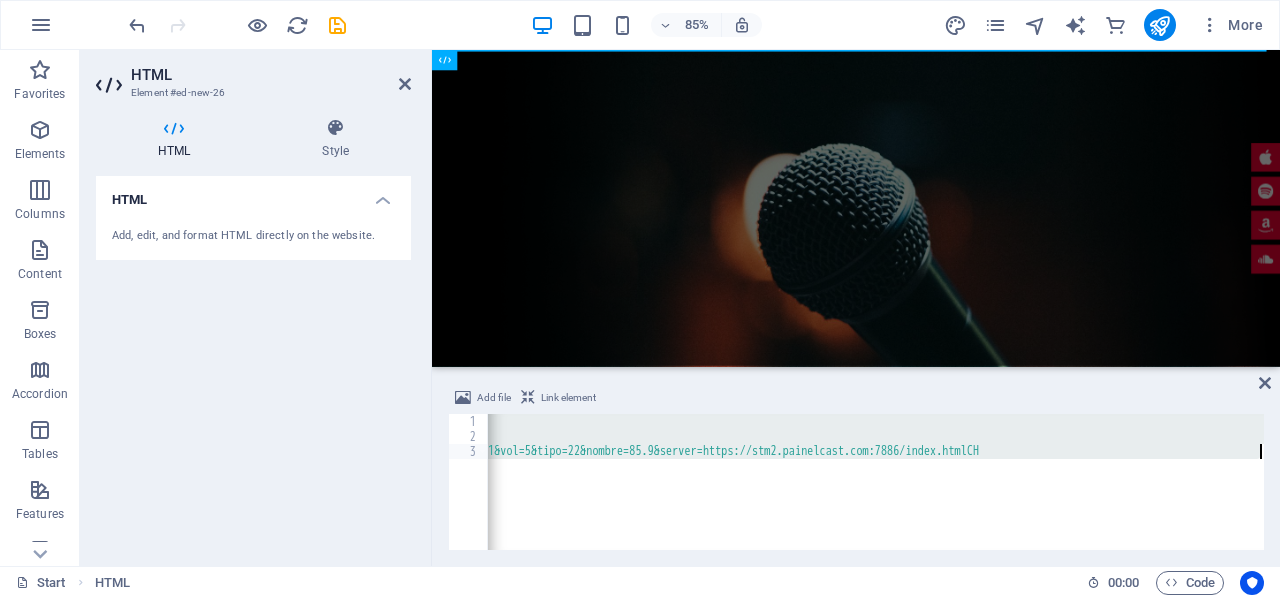 type 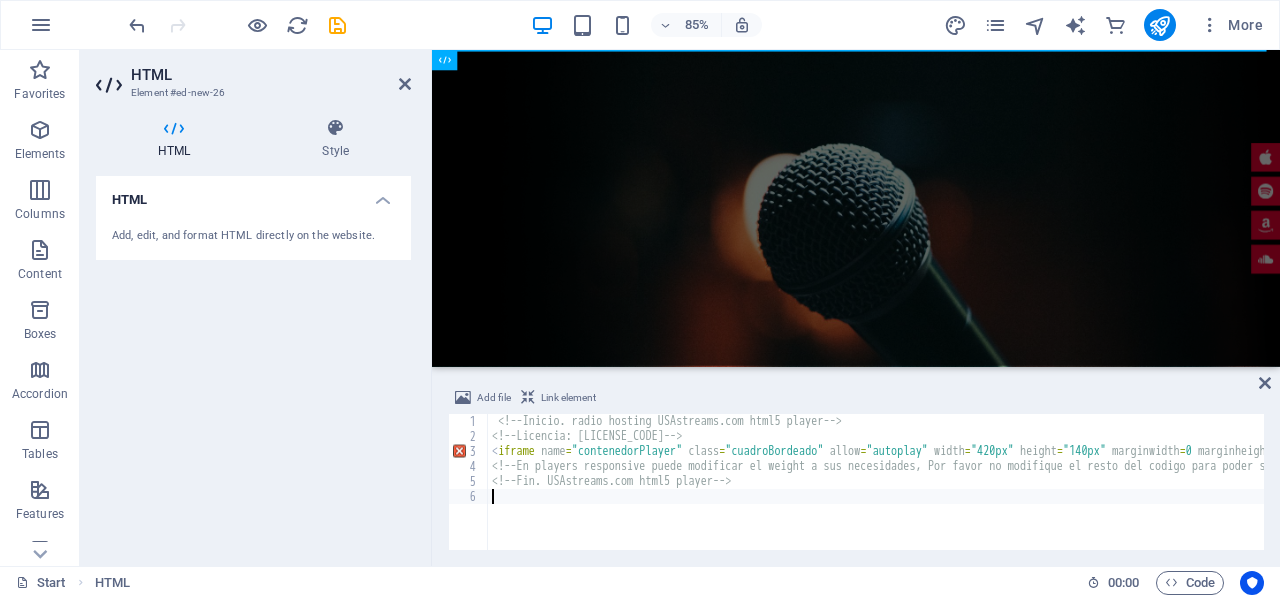 click on "HTML Add, edit, and format HTML directly on the website." at bounding box center (253, 363) 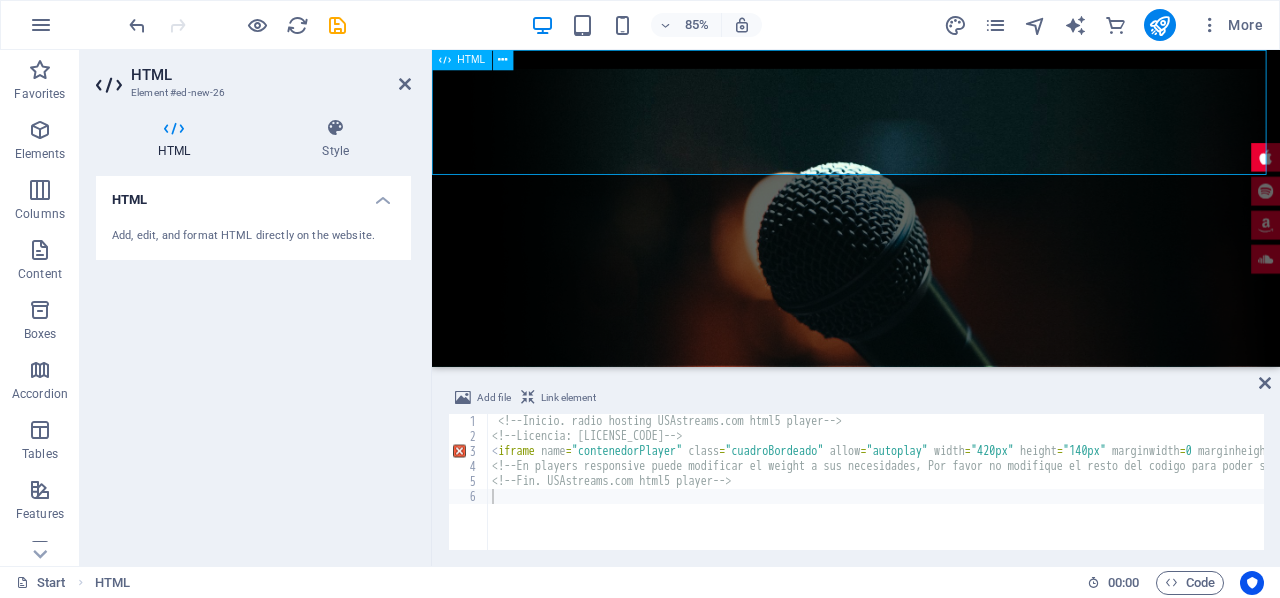 click at bounding box center [931, 123] 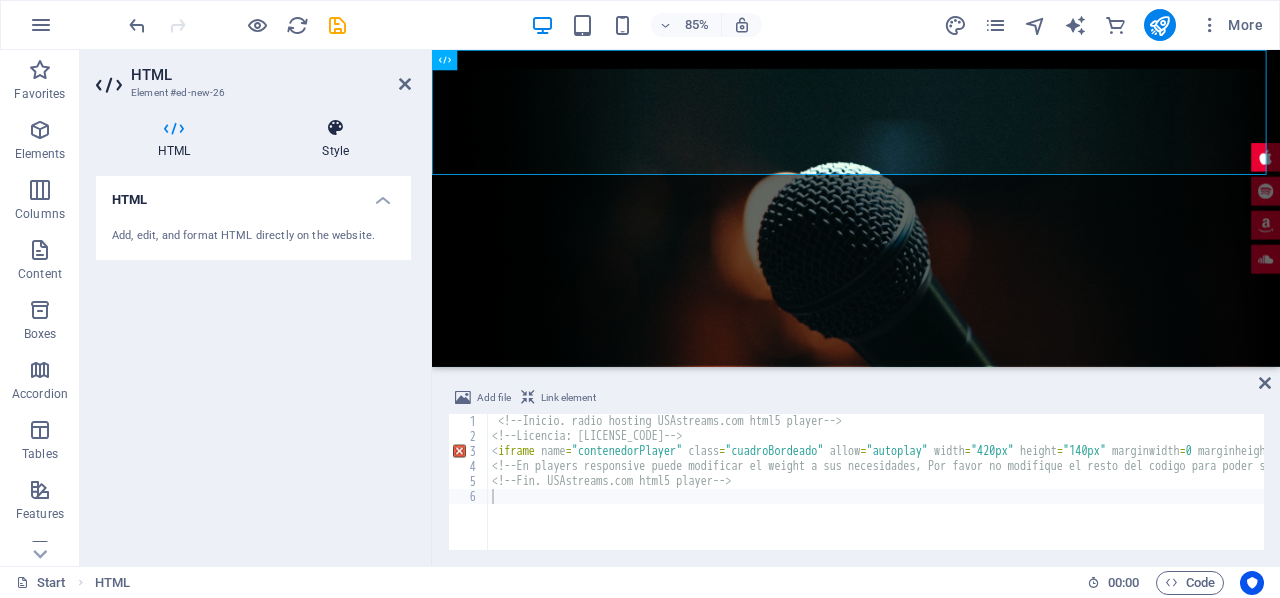 click at bounding box center [335, 128] 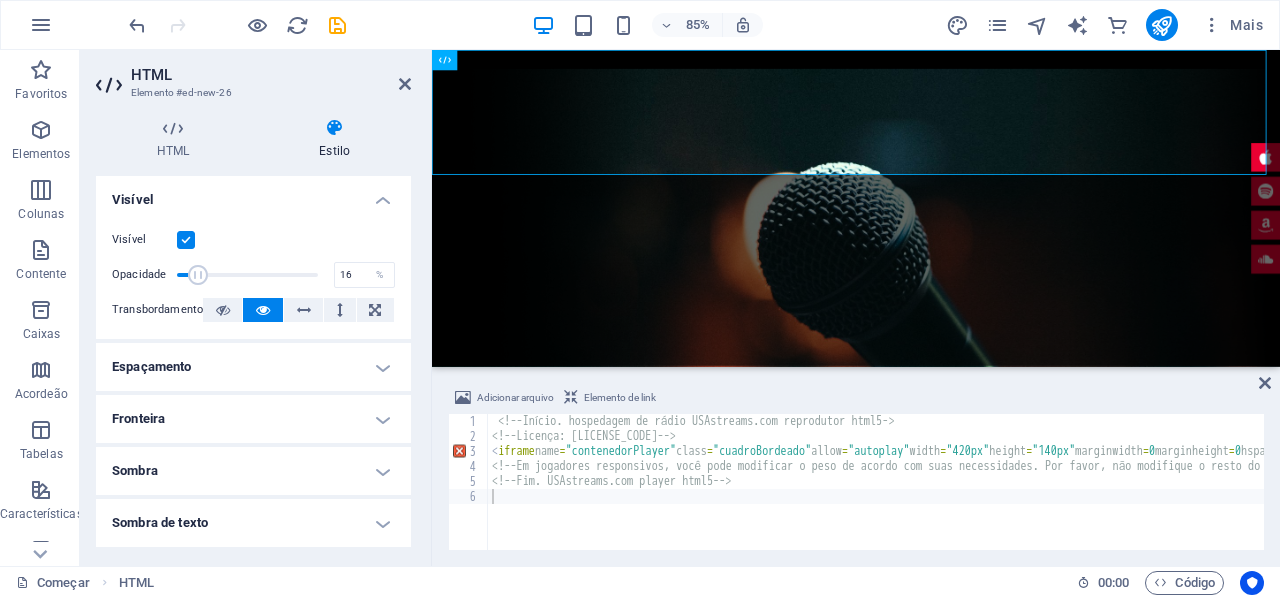 drag, startPoint x: 313, startPoint y: 266, endPoint x: 206, endPoint y: 277, distance: 107.563934 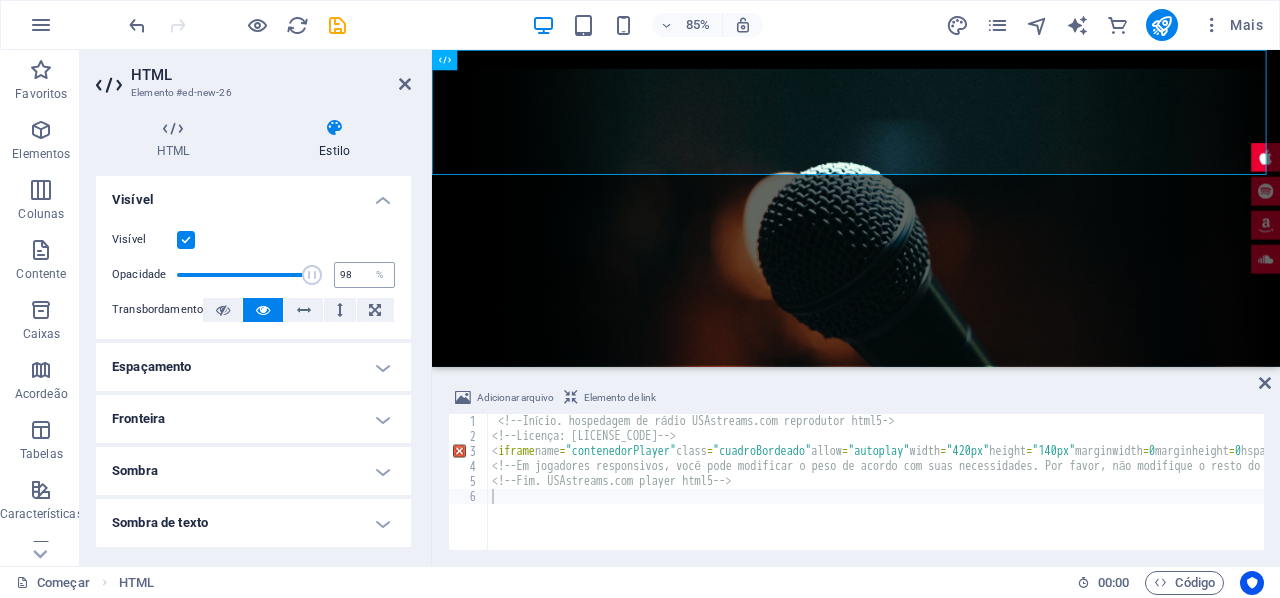 type on "100" 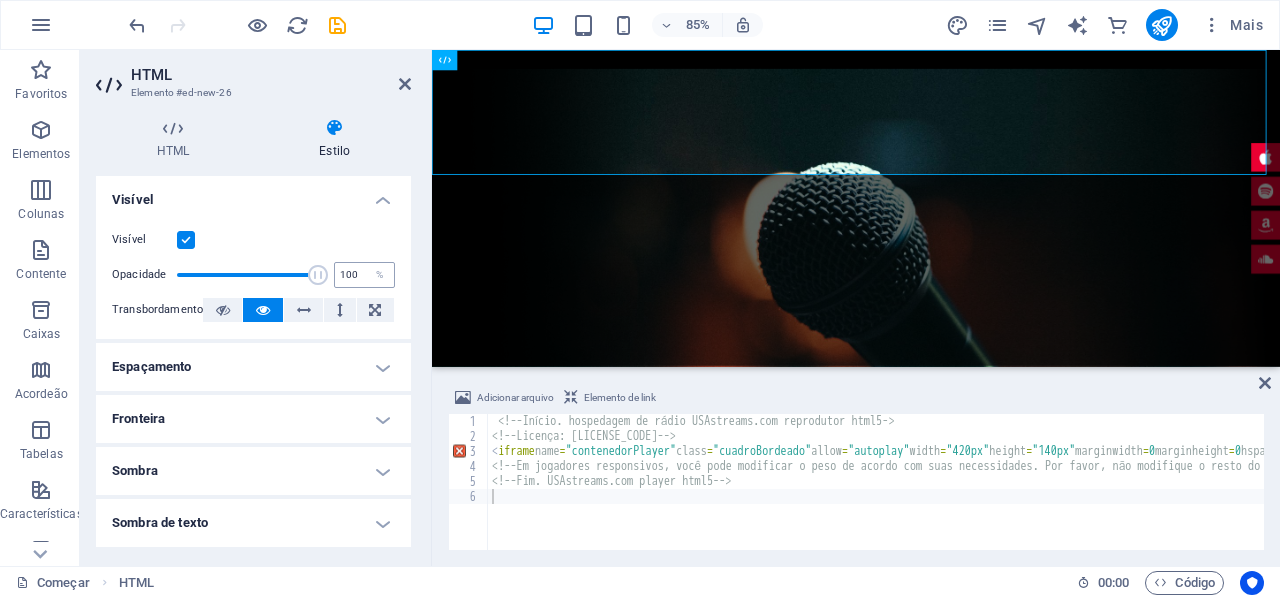 drag, startPoint x: 201, startPoint y: 273, endPoint x: 350, endPoint y: 284, distance: 149.40549 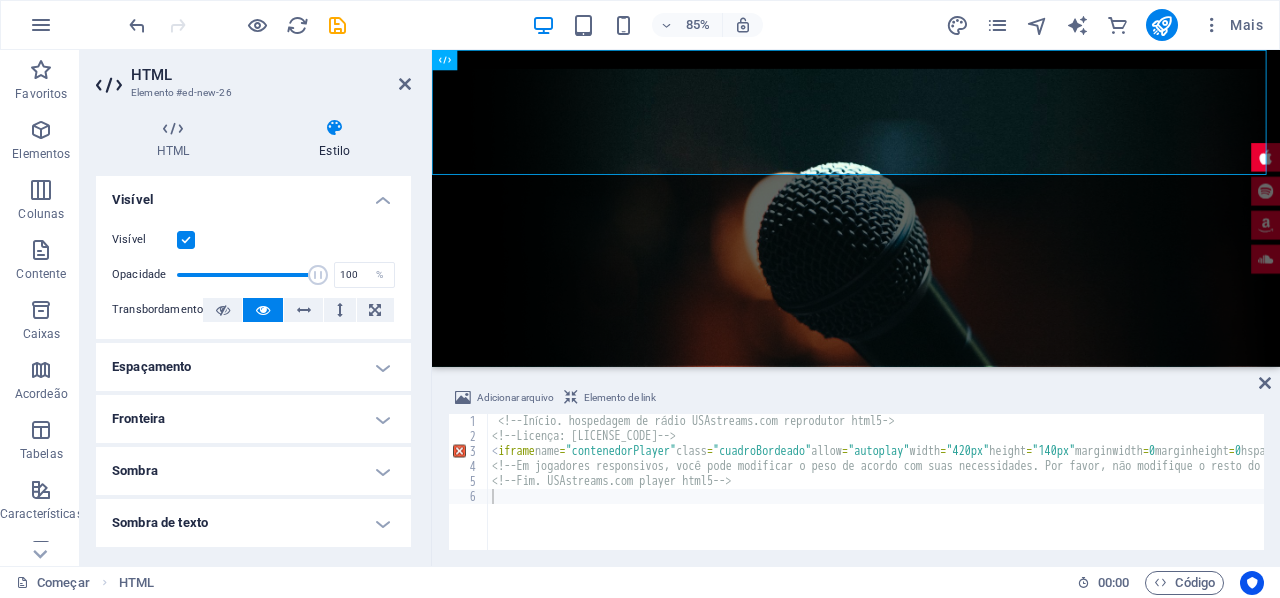 click at bounding box center (186, 240) 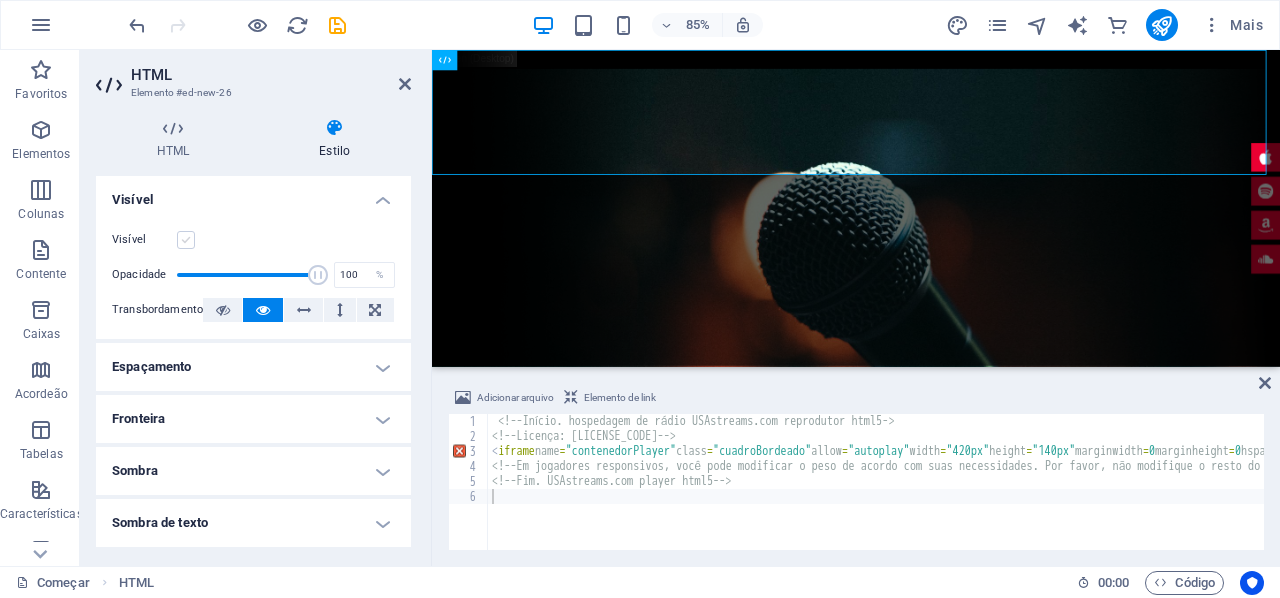 click at bounding box center [186, 240] 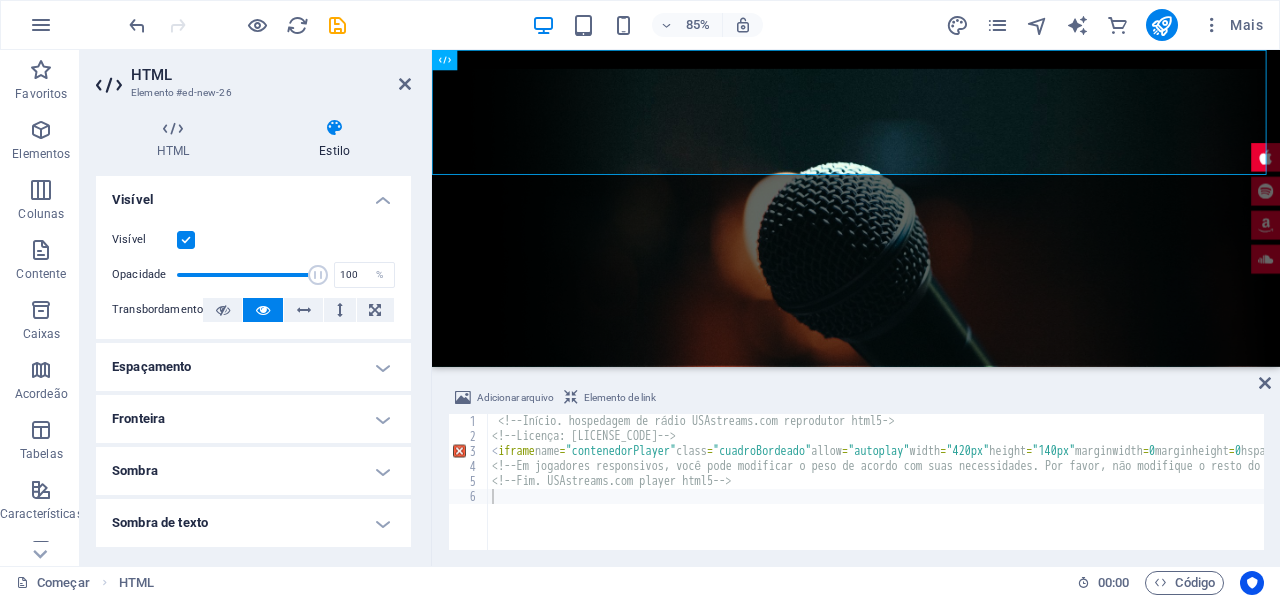 scroll, scrollTop: 100, scrollLeft: 0, axis: vertical 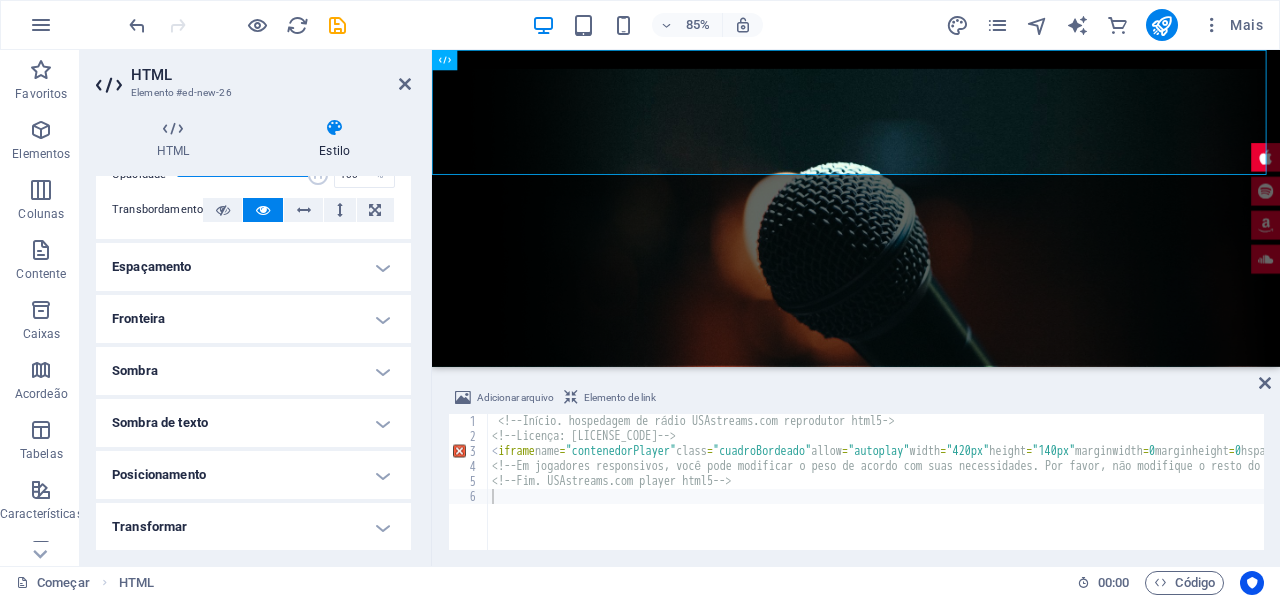 click on "Sombra" at bounding box center [253, 371] 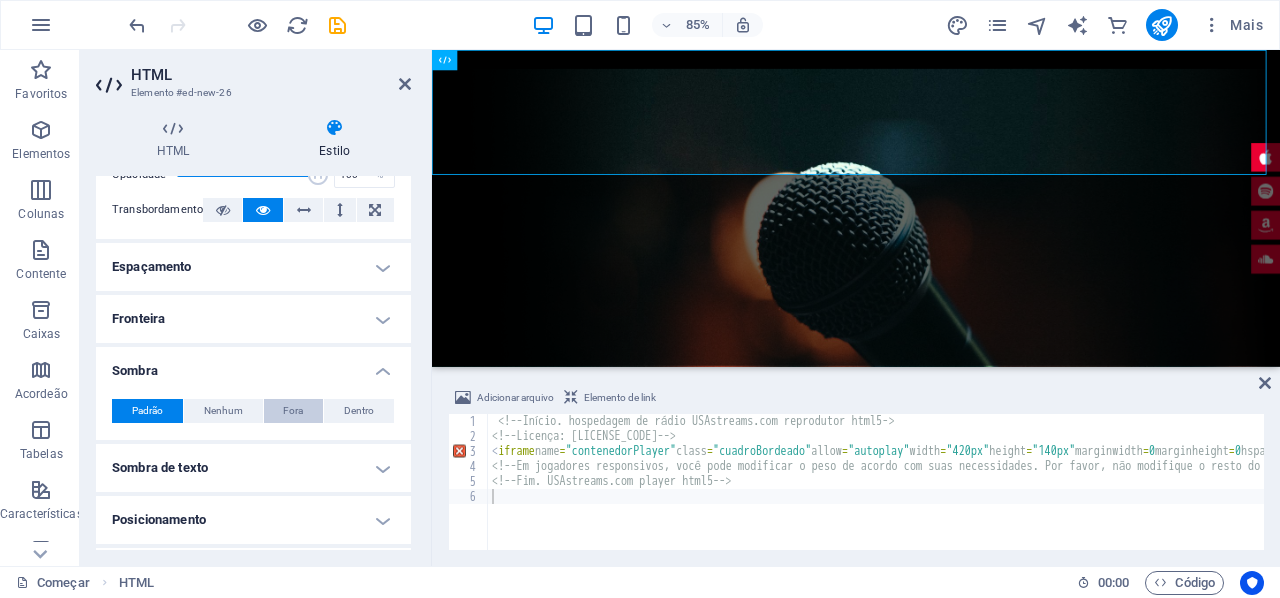 click on "Fora" at bounding box center [294, 411] 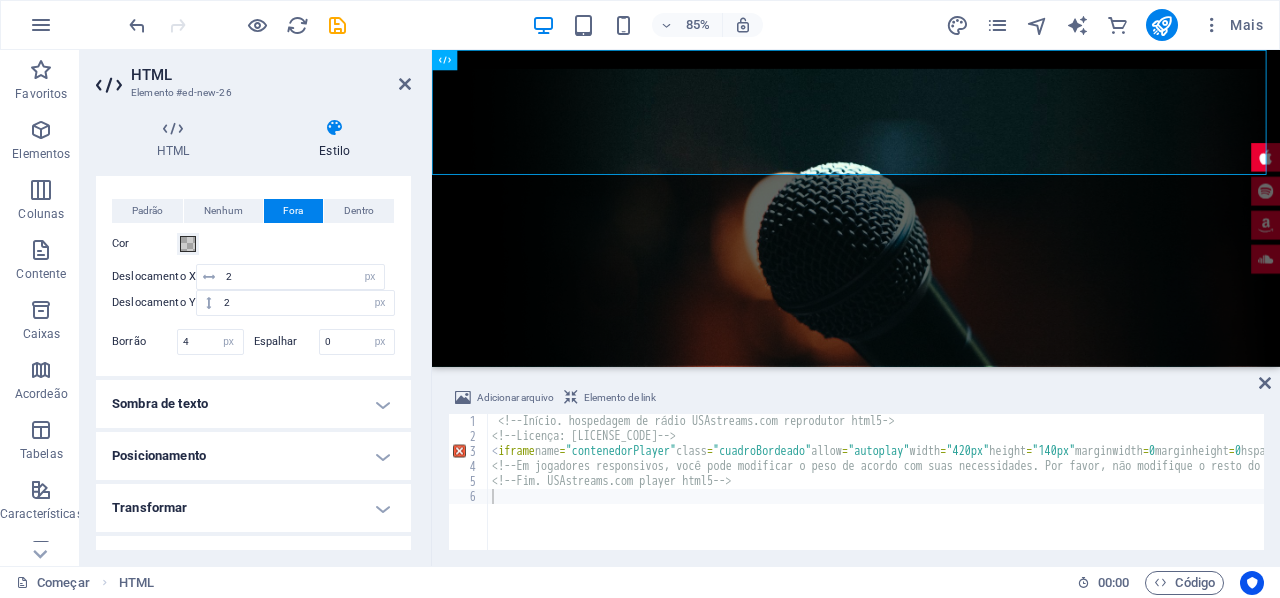 scroll, scrollTop: 400, scrollLeft: 0, axis: vertical 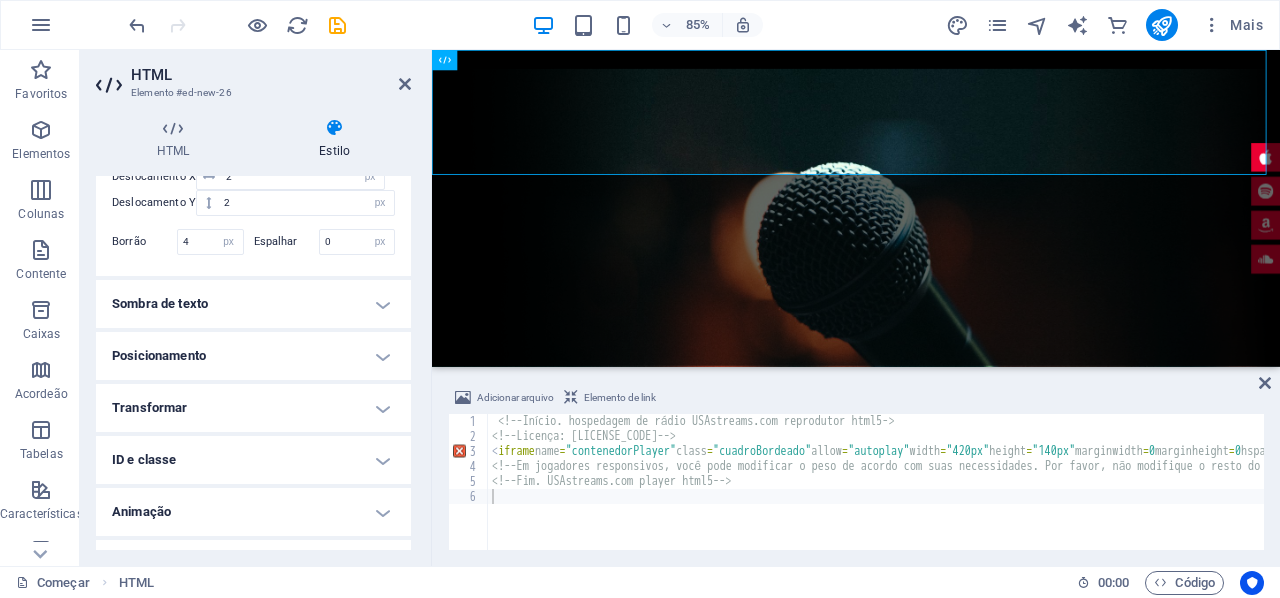 click on "Posicionamento" at bounding box center [253, 356] 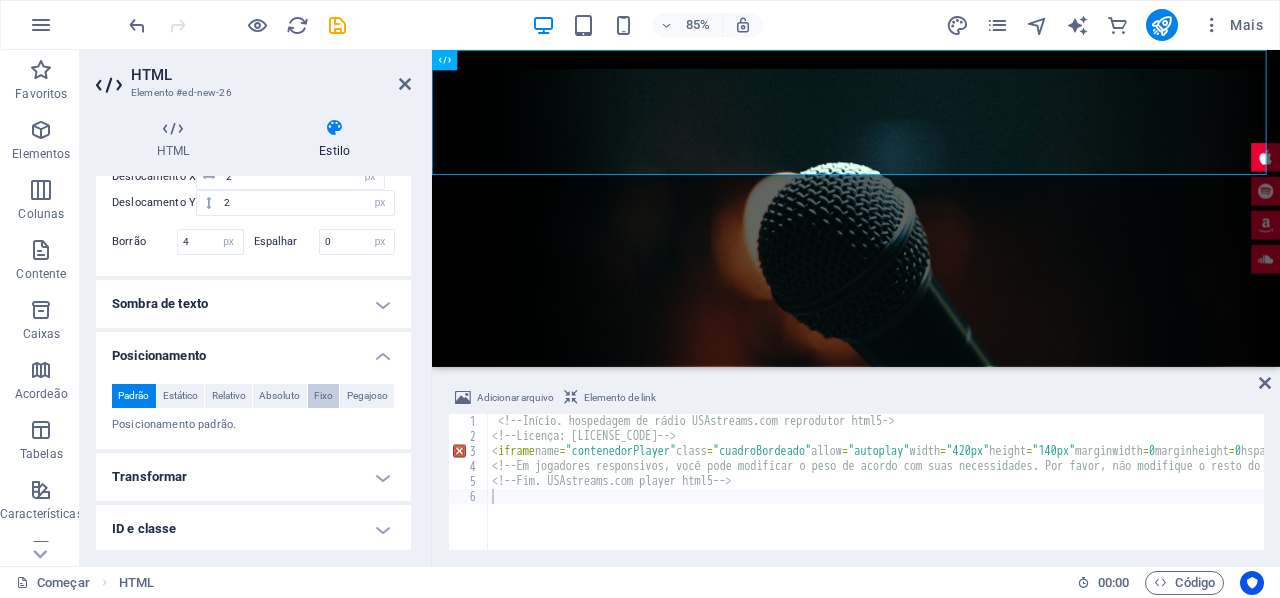 click on "Fixo" at bounding box center (323, 395) 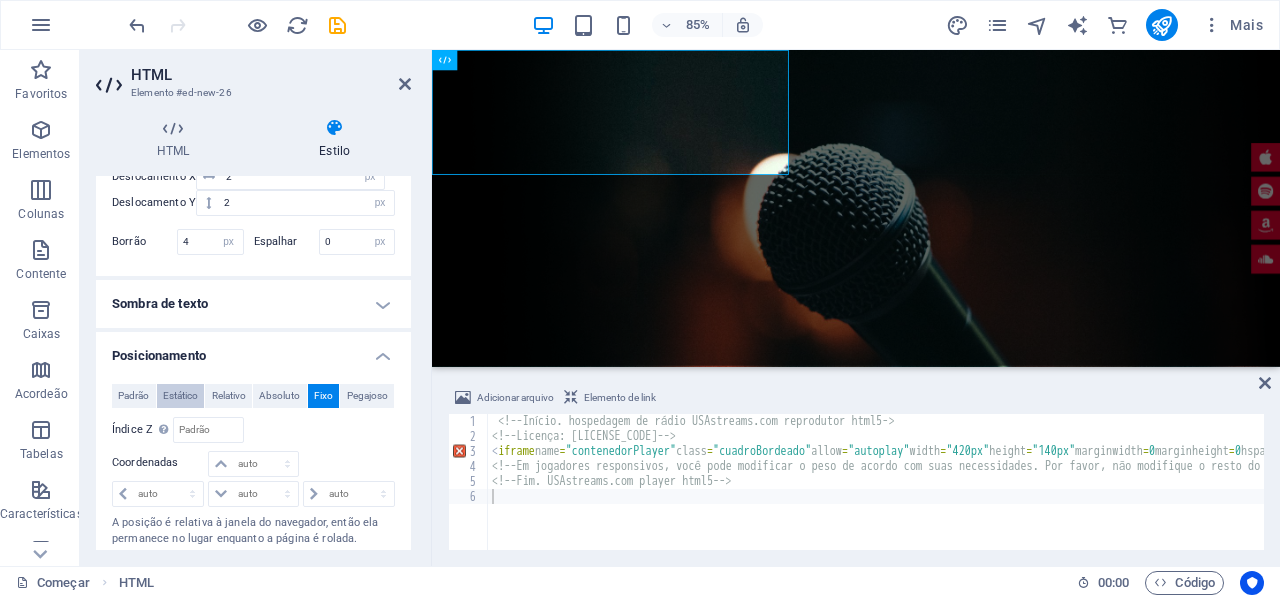 click on "Estático" at bounding box center [180, 395] 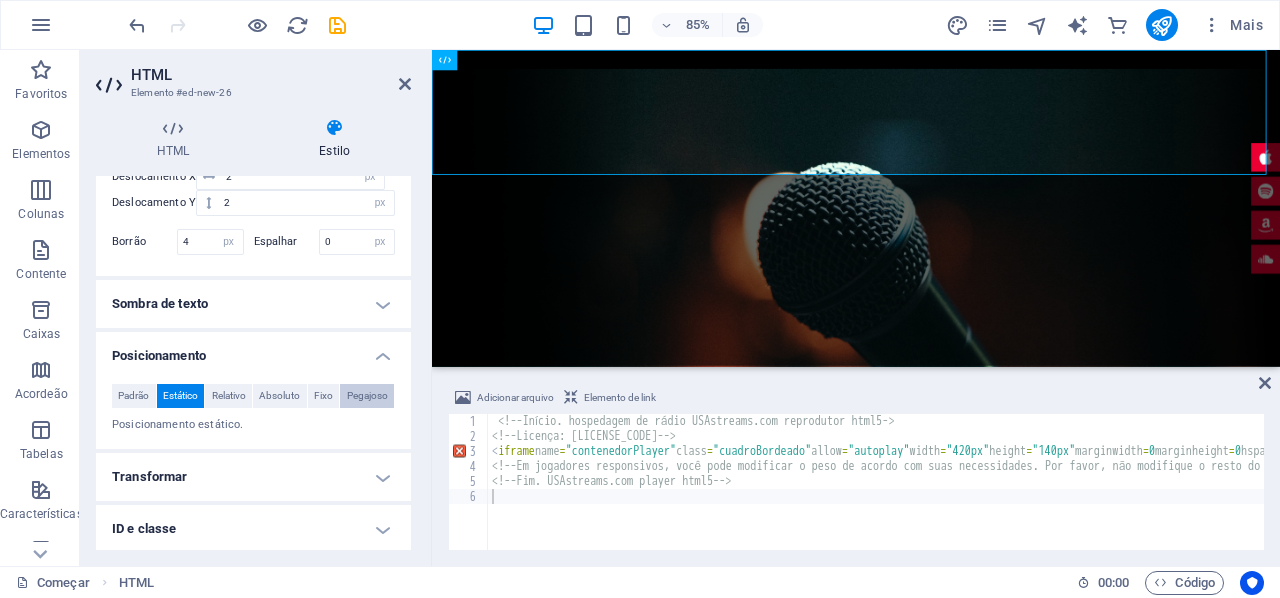 click on "Pegajoso" at bounding box center [367, 395] 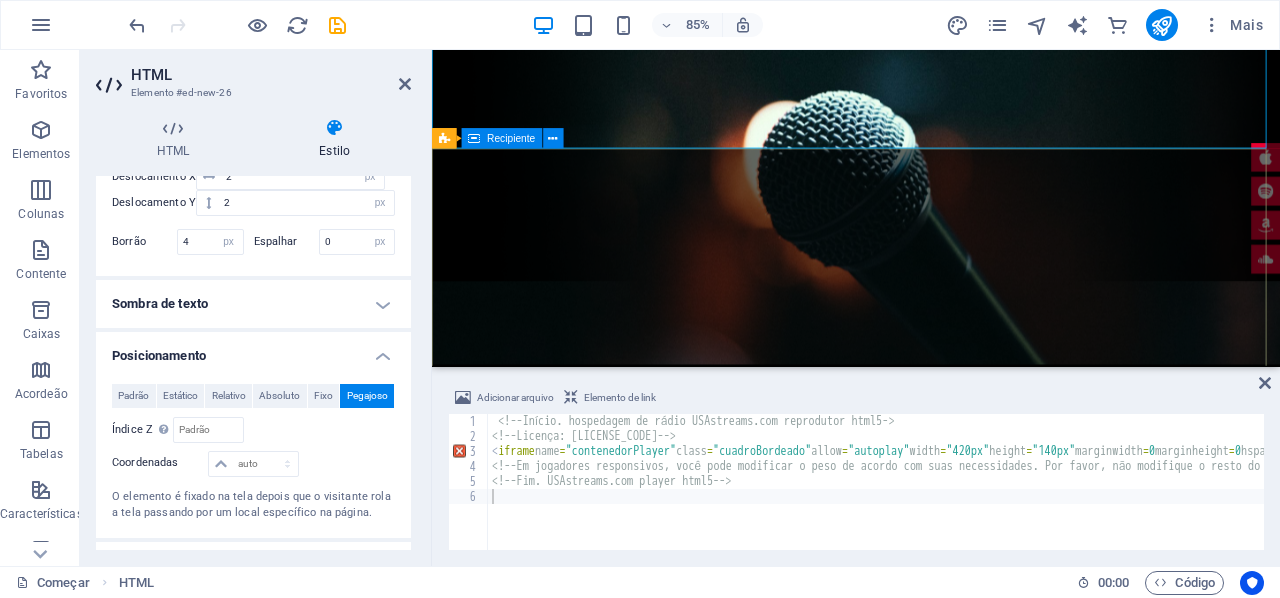 scroll, scrollTop: 0, scrollLeft: 0, axis: both 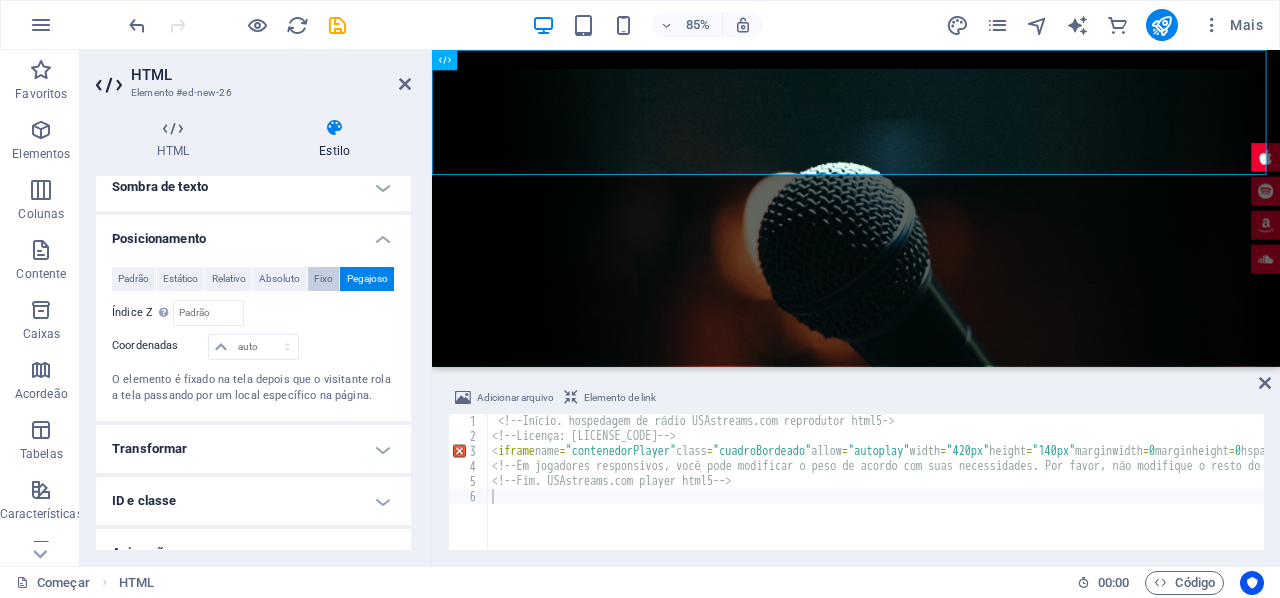 click on "Fixo" at bounding box center [323, 278] 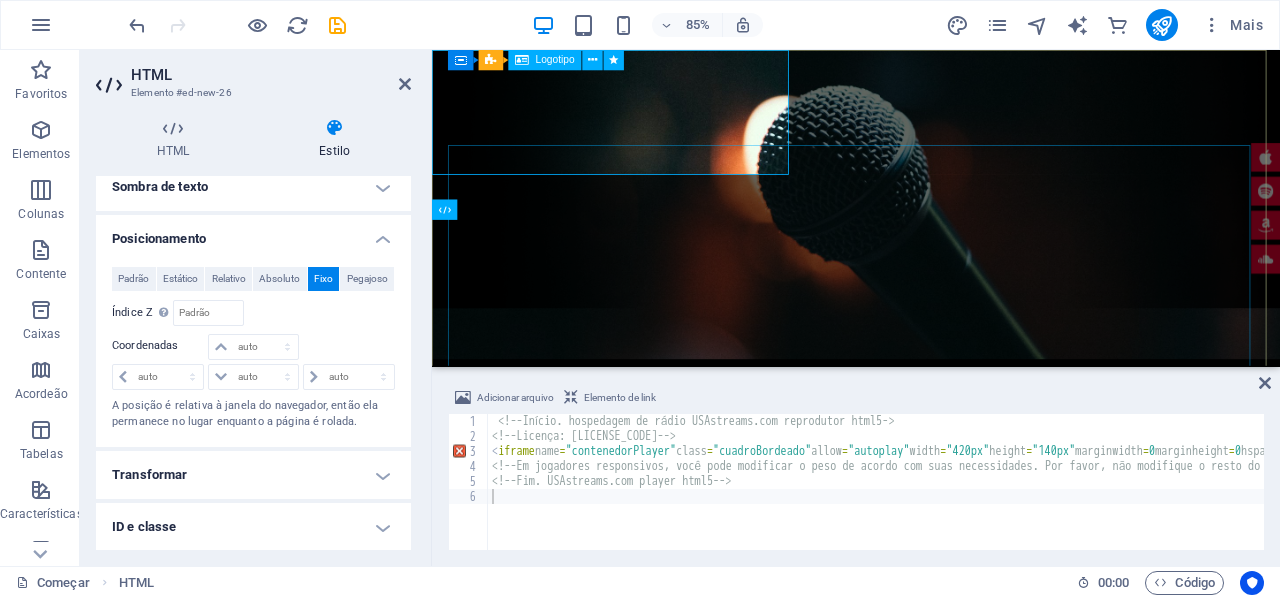 scroll, scrollTop: 0, scrollLeft: 0, axis: both 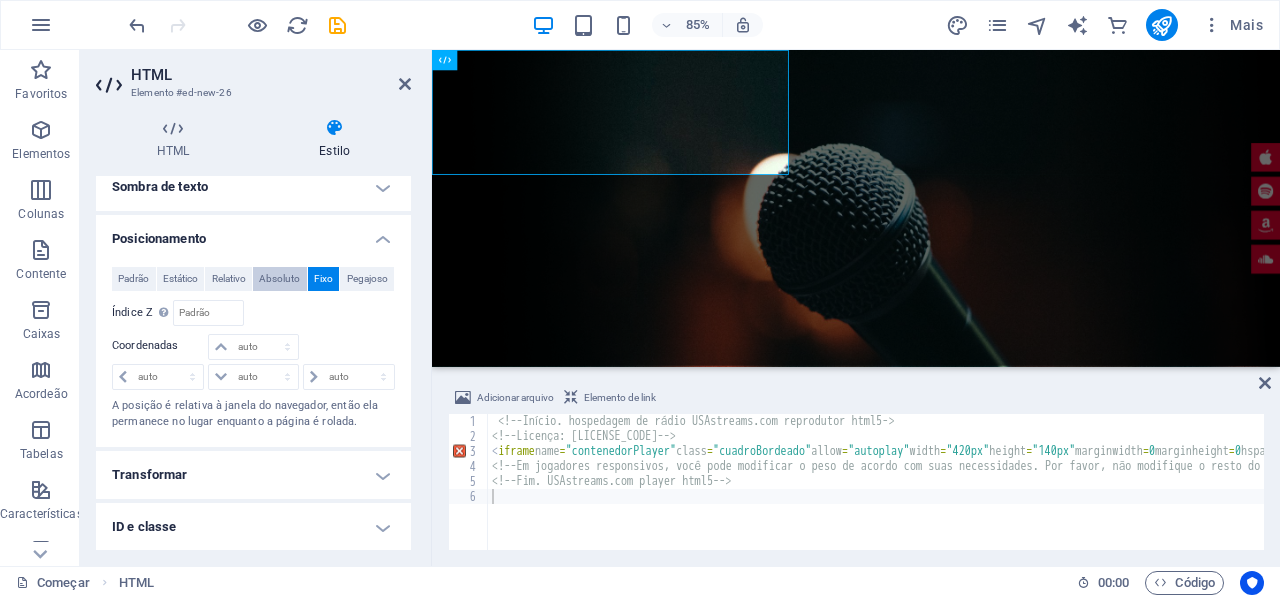 click on "Absoluto" at bounding box center [279, 278] 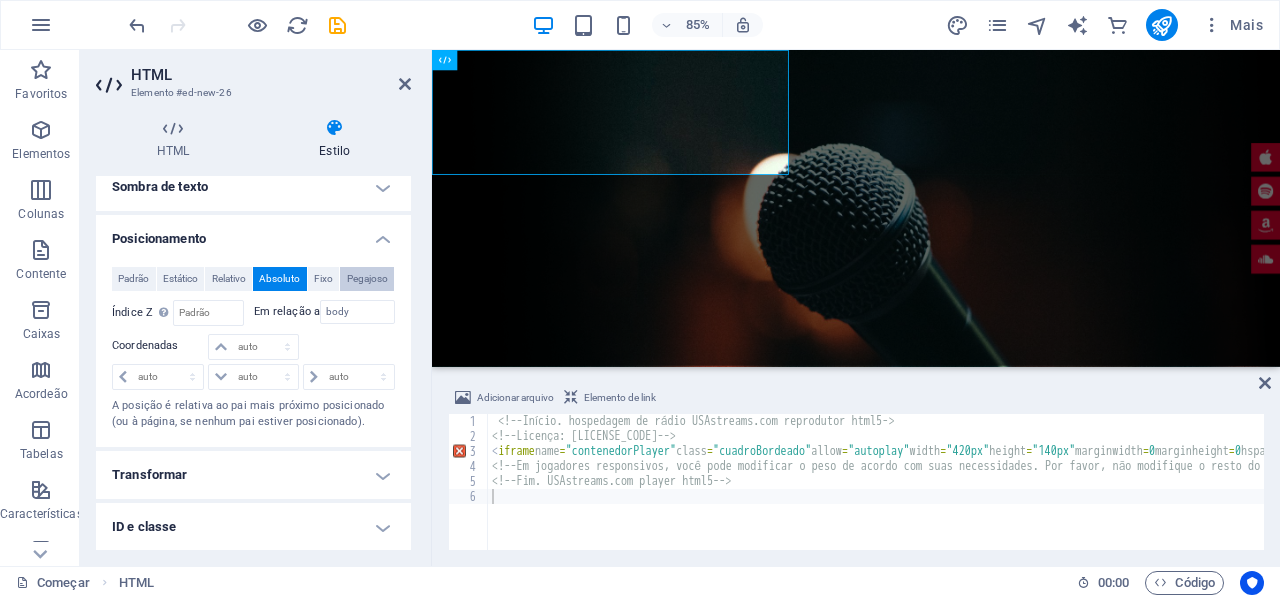 click on "Pegajoso" at bounding box center (367, 278) 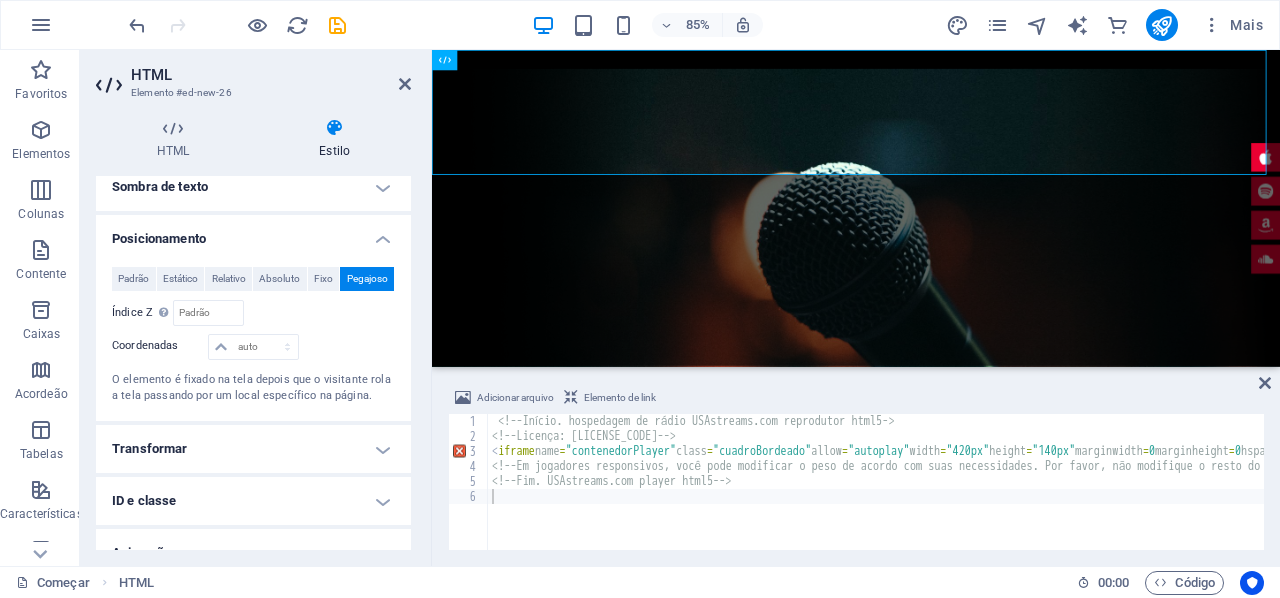 click on "HTML" at bounding box center [271, 75] 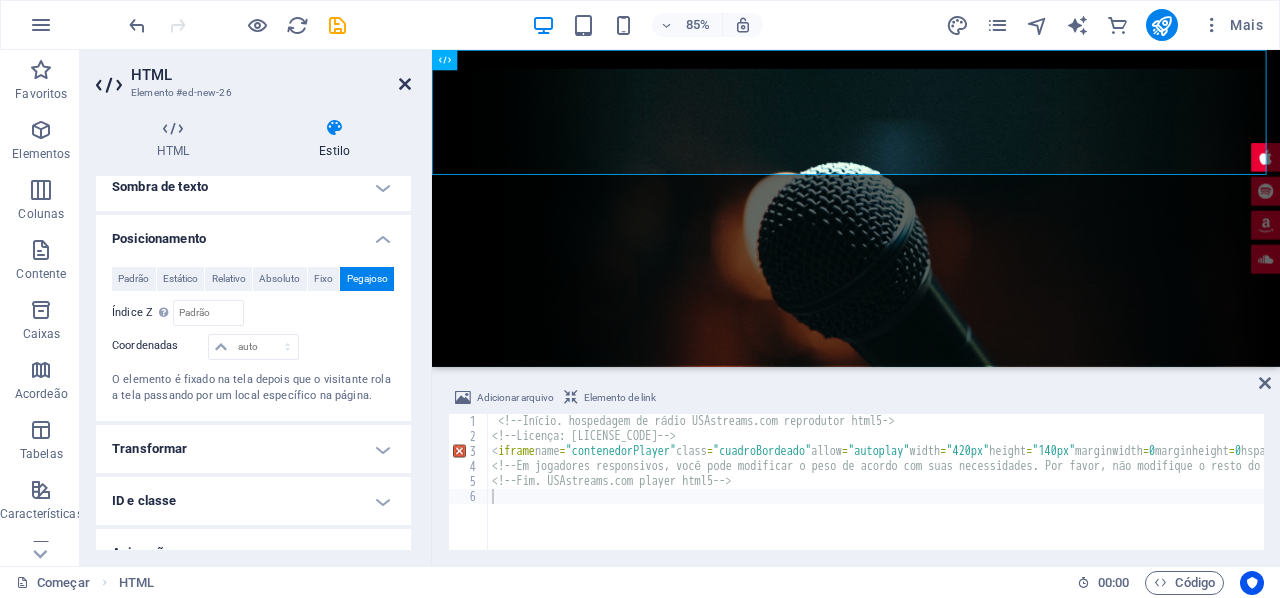 click at bounding box center (405, 84) 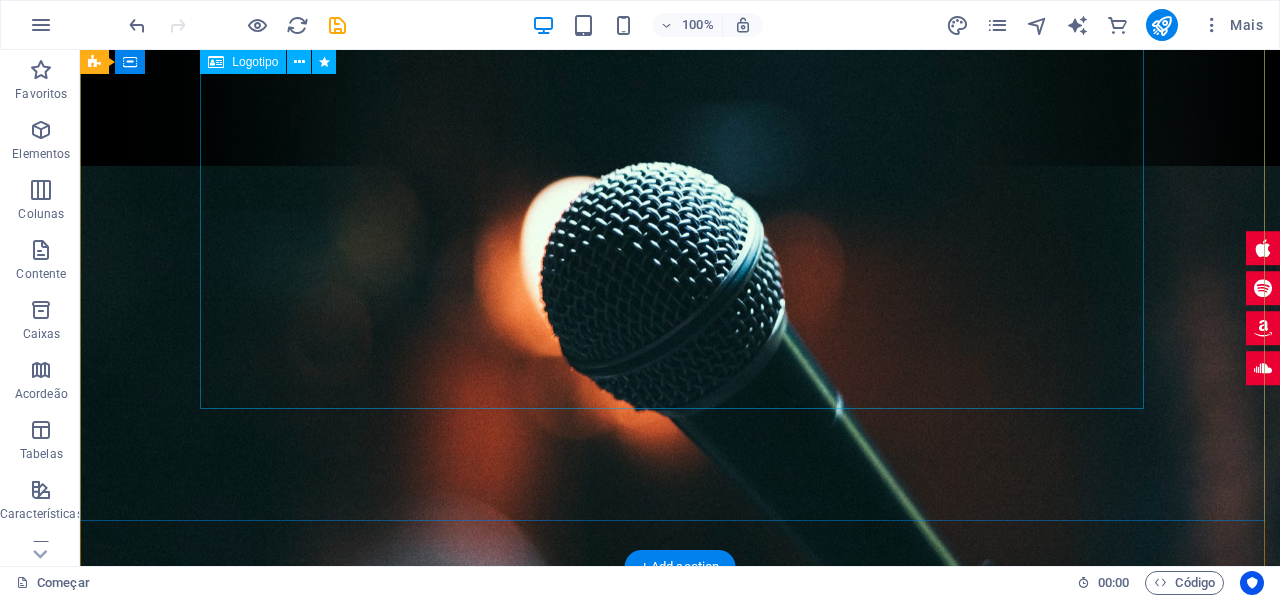 scroll, scrollTop: 0, scrollLeft: 0, axis: both 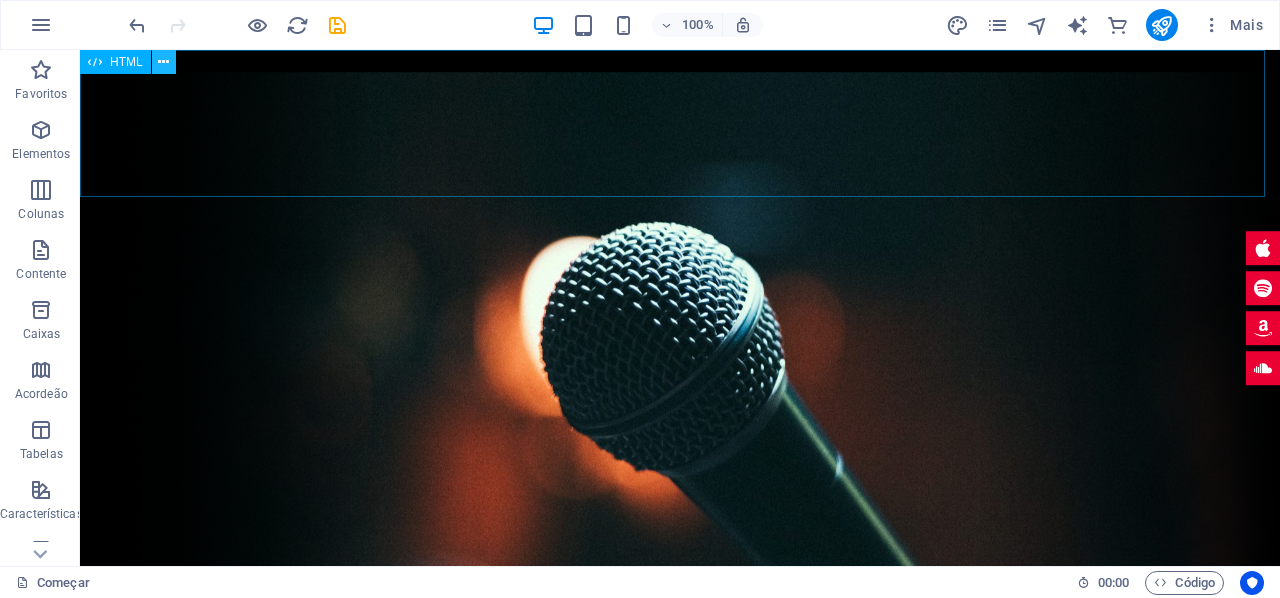 click at bounding box center (163, 62) 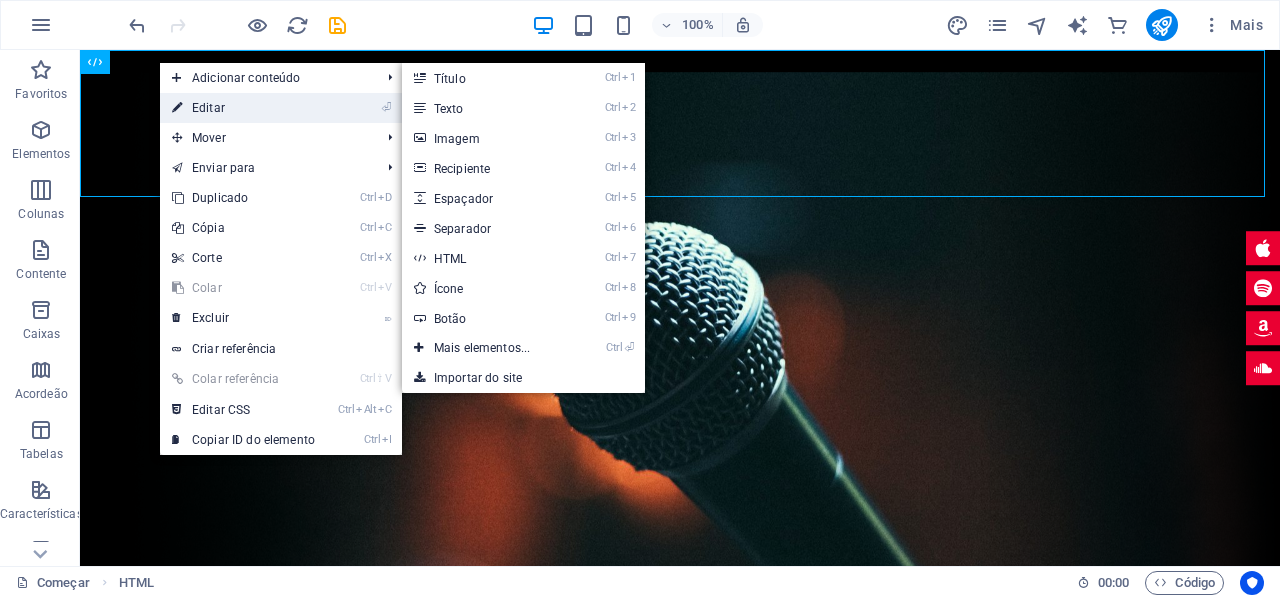 click on "⏎ Editar" at bounding box center (243, 108) 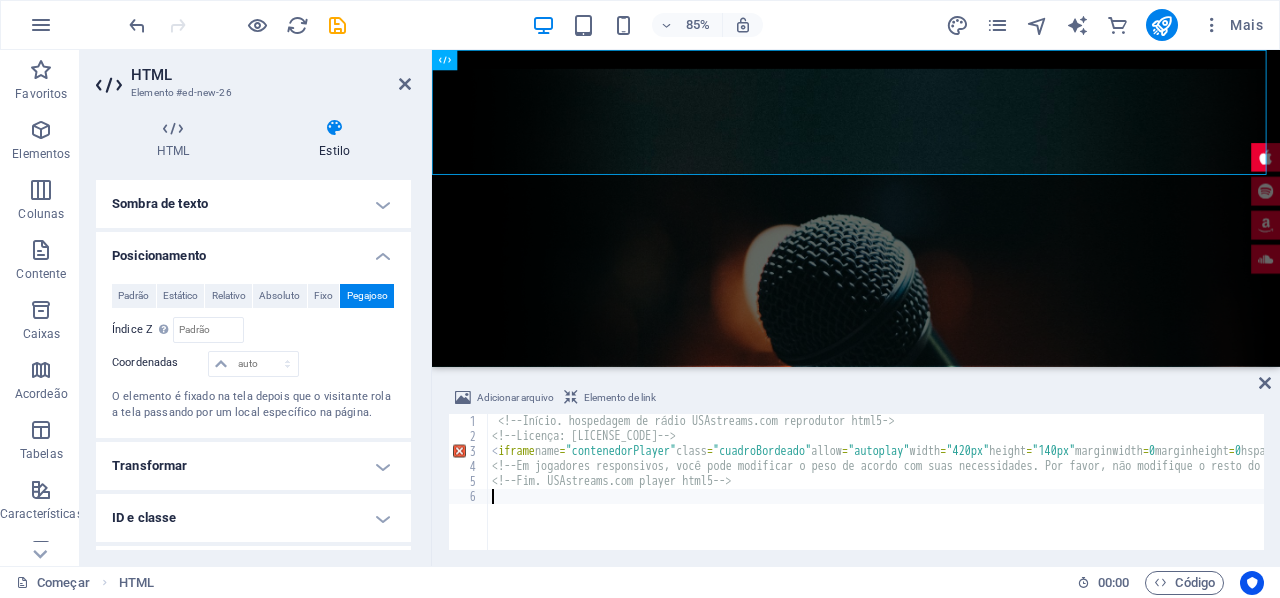 scroll, scrollTop: 600, scrollLeft: 0, axis: vertical 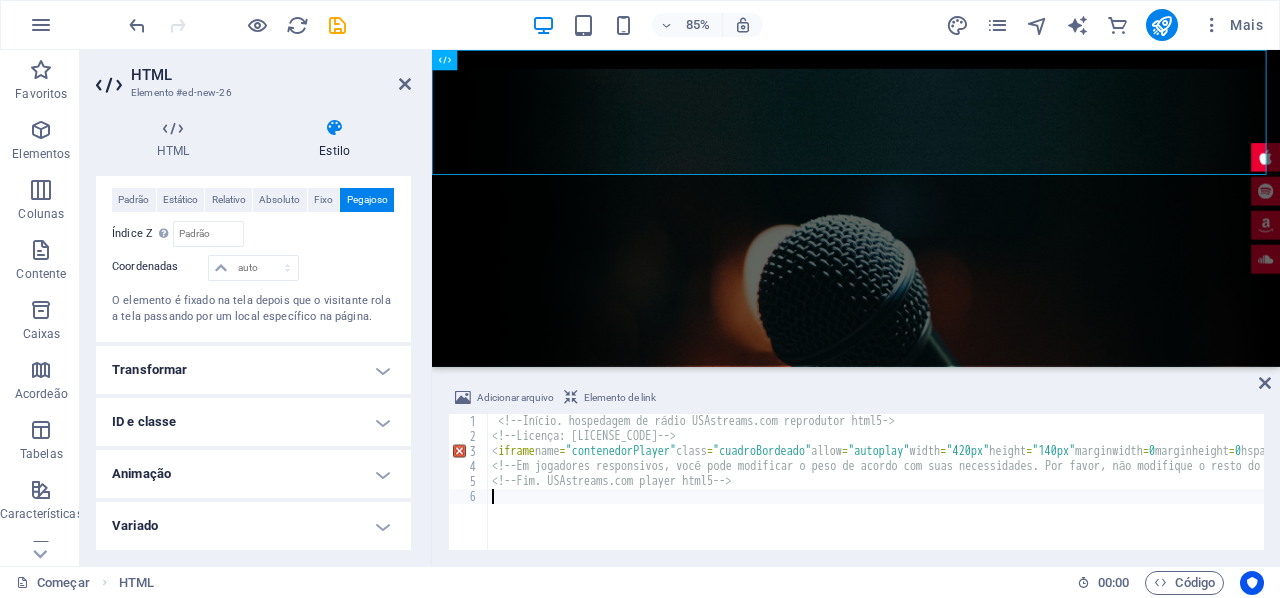 click on "Transformar" at bounding box center [253, 370] 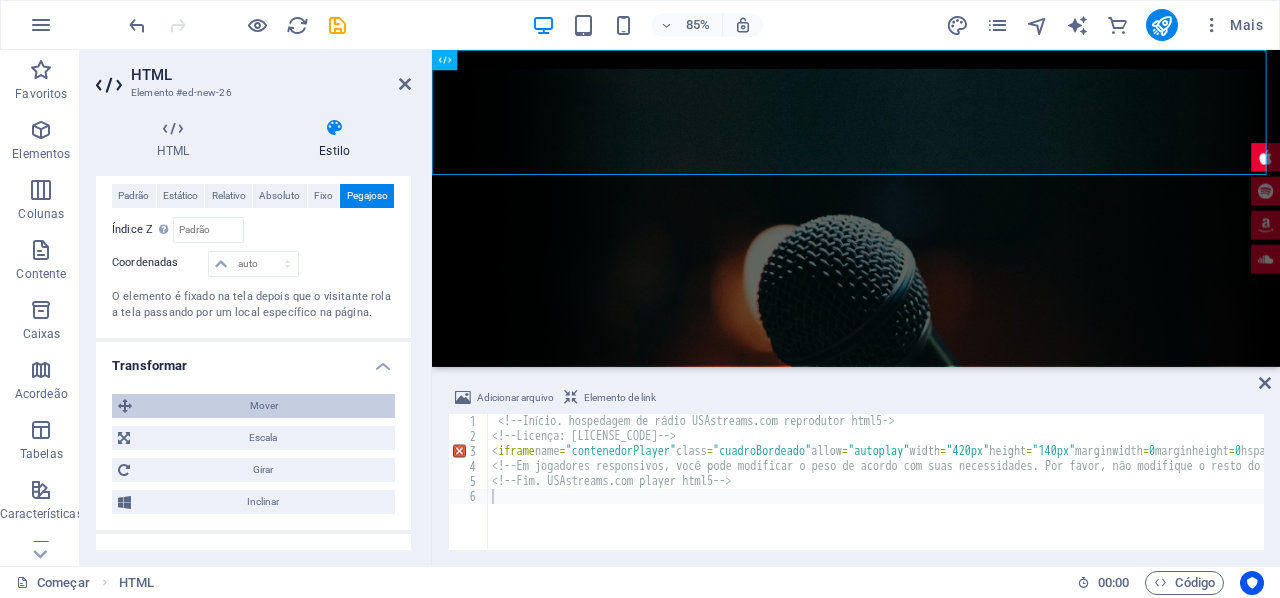 click on "Mover" at bounding box center (264, 405) 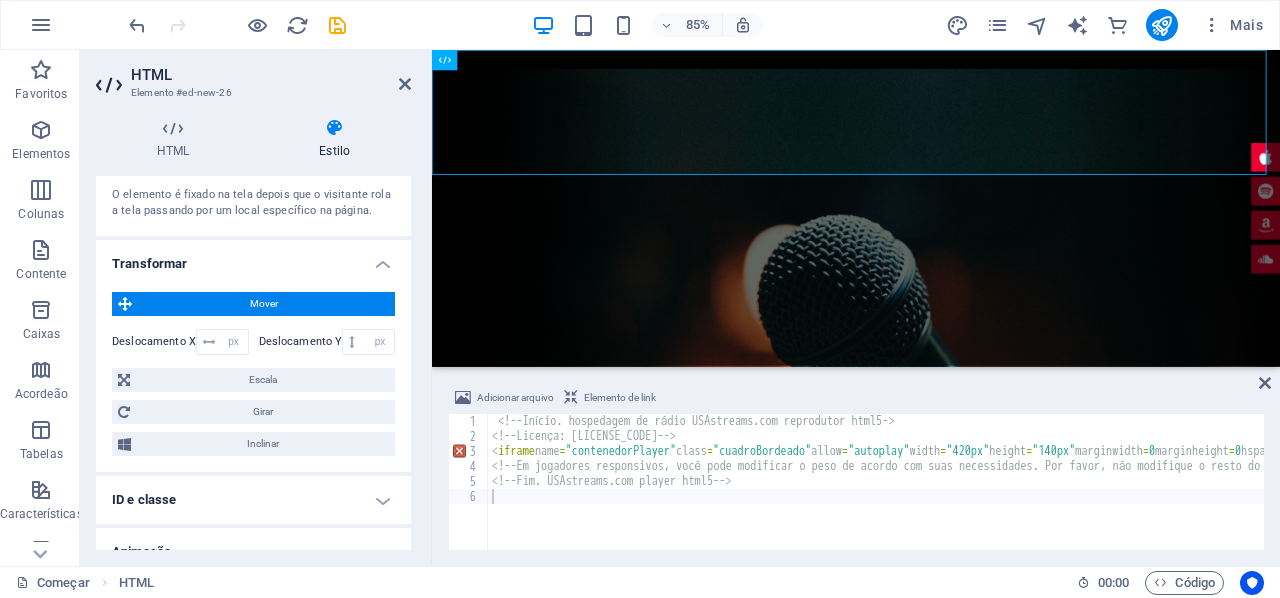 scroll, scrollTop: 800, scrollLeft: 0, axis: vertical 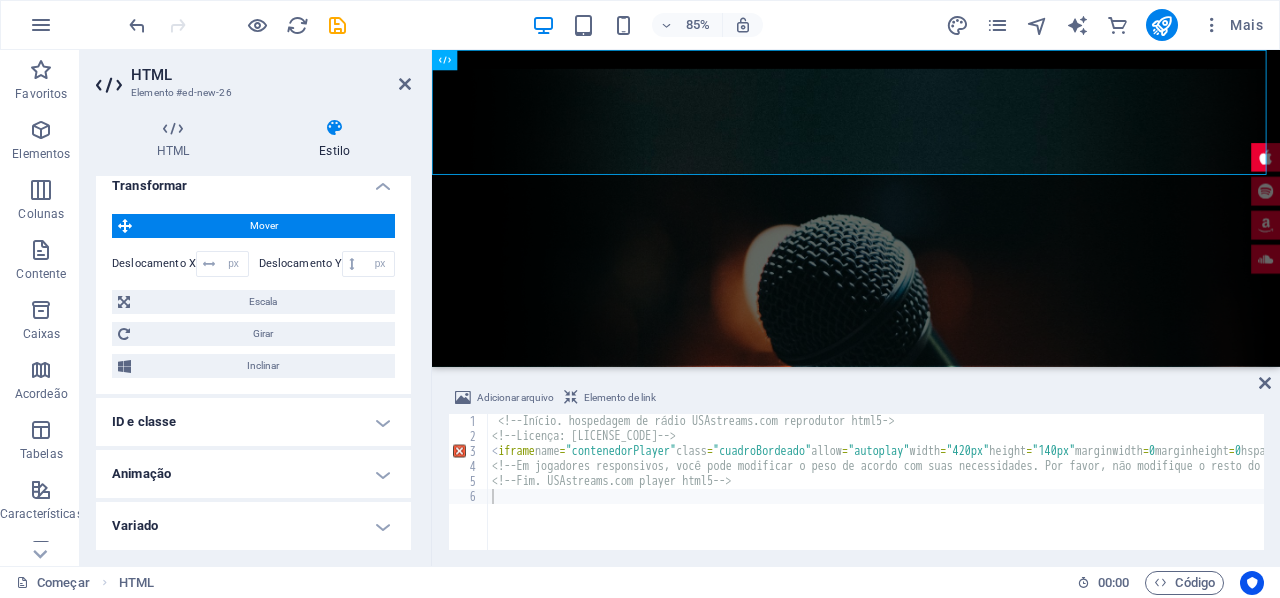 click on "Animação" at bounding box center [253, 474] 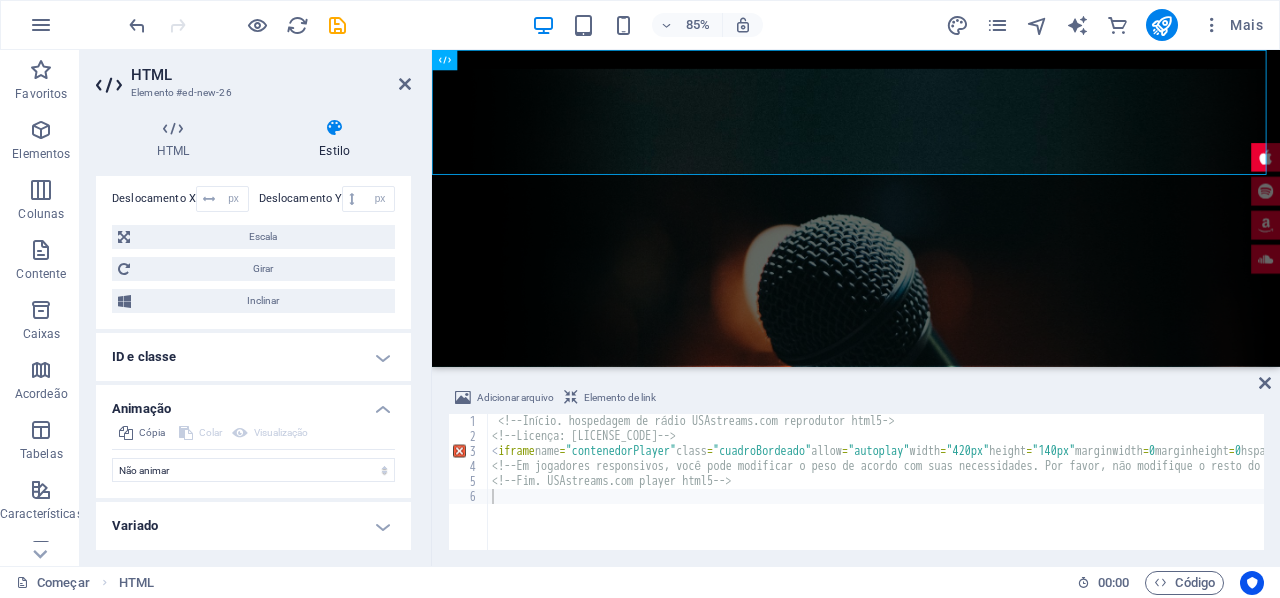 scroll, scrollTop: 865, scrollLeft: 0, axis: vertical 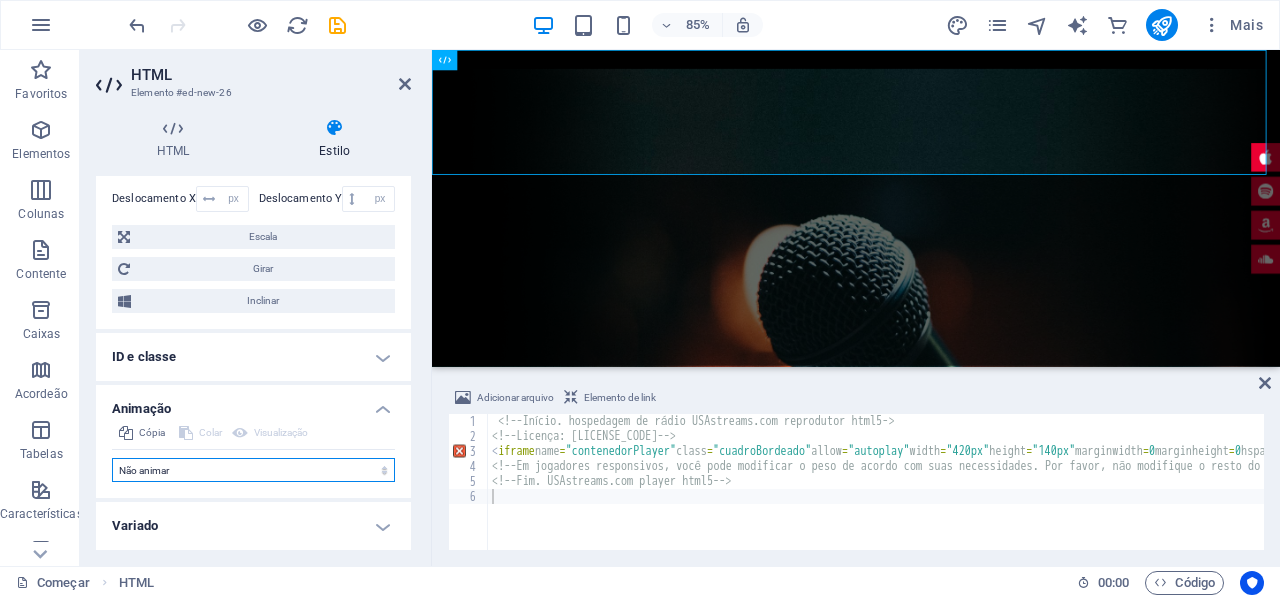 click on "Não animar Mostrar / Ocultar Deslize para cima/baixo Aumentar/diminuir o zoom Deslize da esquerda para a direita Deslize da direita para a esquerda Deslize de cima para baixo Deslize de baixo para cima Pulso Piscar Abrir como sobreposição" at bounding box center [253, 470] 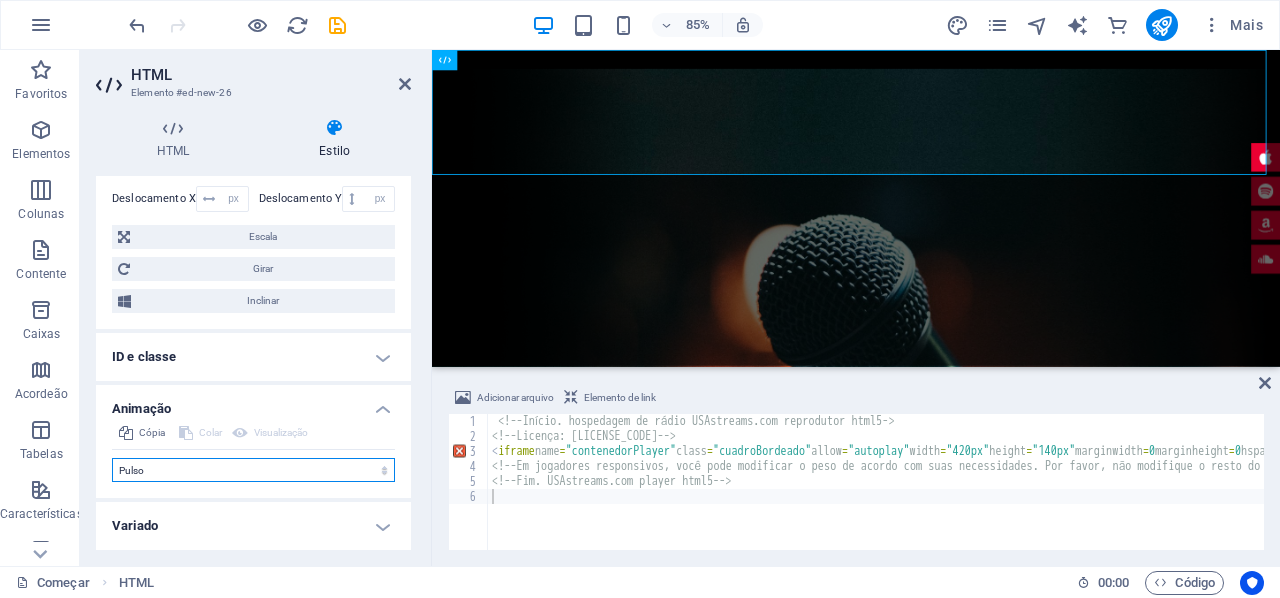 click on "Não animar Mostrar / Ocultar Deslize para cima/baixo Aumentar/diminuir o zoom Deslize da esquerda para a direita Deslize da direita para a esquerda Deslize de cima para baixo Deslize de baixo para cima Pulso Piscar Abrir como sobreposição" at bounding box center [253, 470] 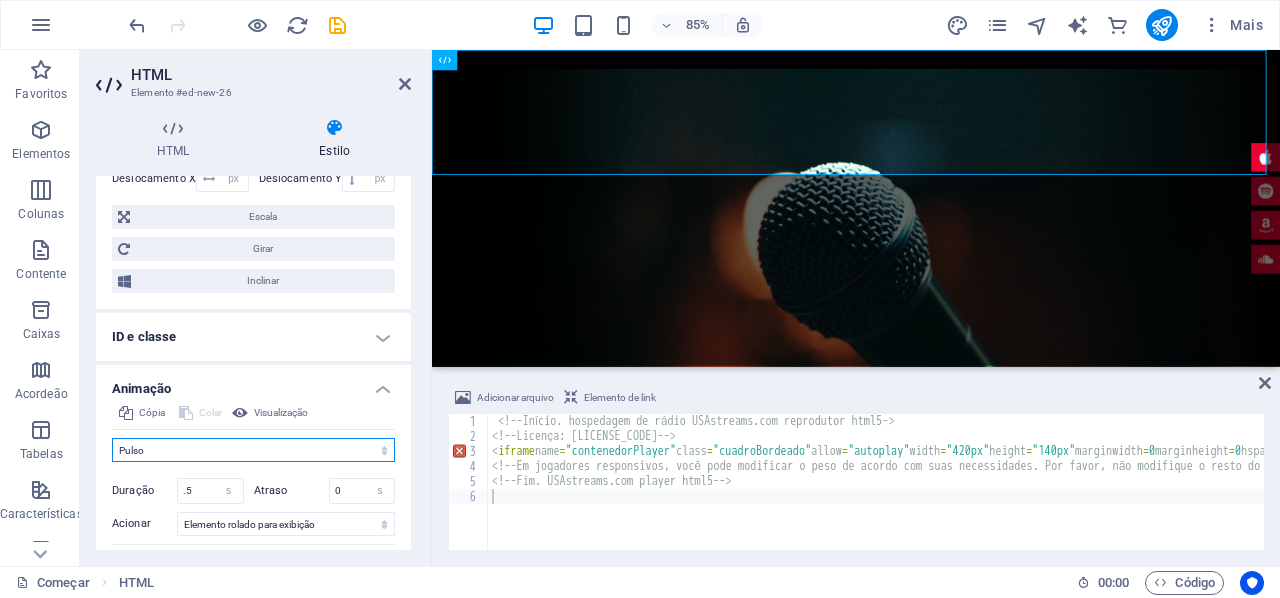 click on "Não animar Mostrar / Ocultar Deslize para cima/baixo Aumentar/diminuir o zoom Deslize da esquerda para a direita Deslize da direita para a esquerda Deslize de cima para baixo Deslize de baixo para cima Pulso Piscar Abrir como sobreposição" at bounding box center [253, 450] 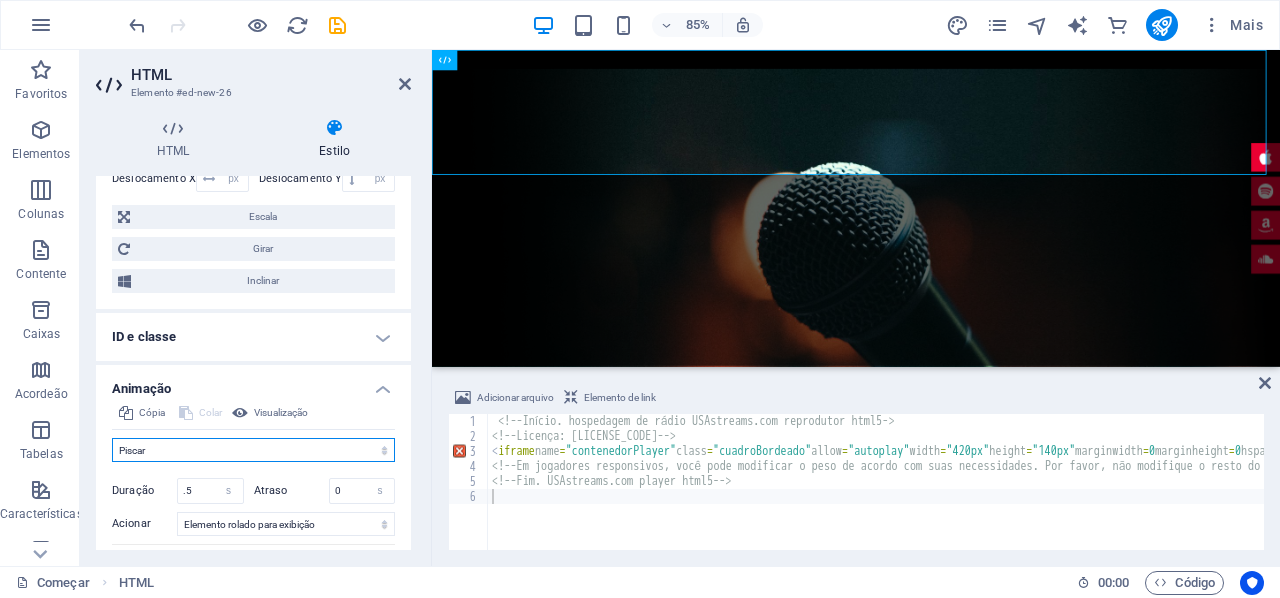 click on "Não animar Mostrar / Ocultar Deslize para cima/baixo Aumentar/diminuir o zoom Deslize da esquerda para a direita Deslize da direita para a esquerda Deslize de cima para baixo Deslize de baixo para cima Pulso Piscar Abrir como sobreposição" at bounding box center [253, 450] 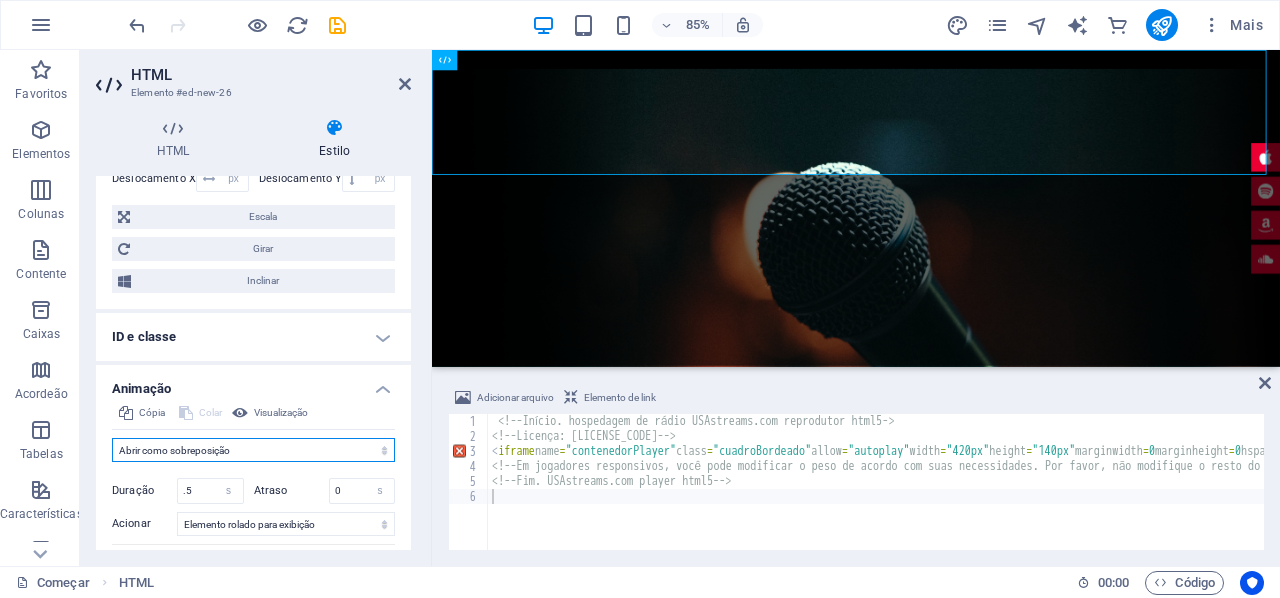 click on "Não animar Mostrar / Ocultar Deslize para cima/baixo Aumentar/diminuir o zoom Deslize da esquerda para a direita Deslize da direita para a esquerda Deslize de cima para baixo Deslize de baixo para cima Pulso Piscar Abrir como sobreposição" at bounding box center (253, 450) 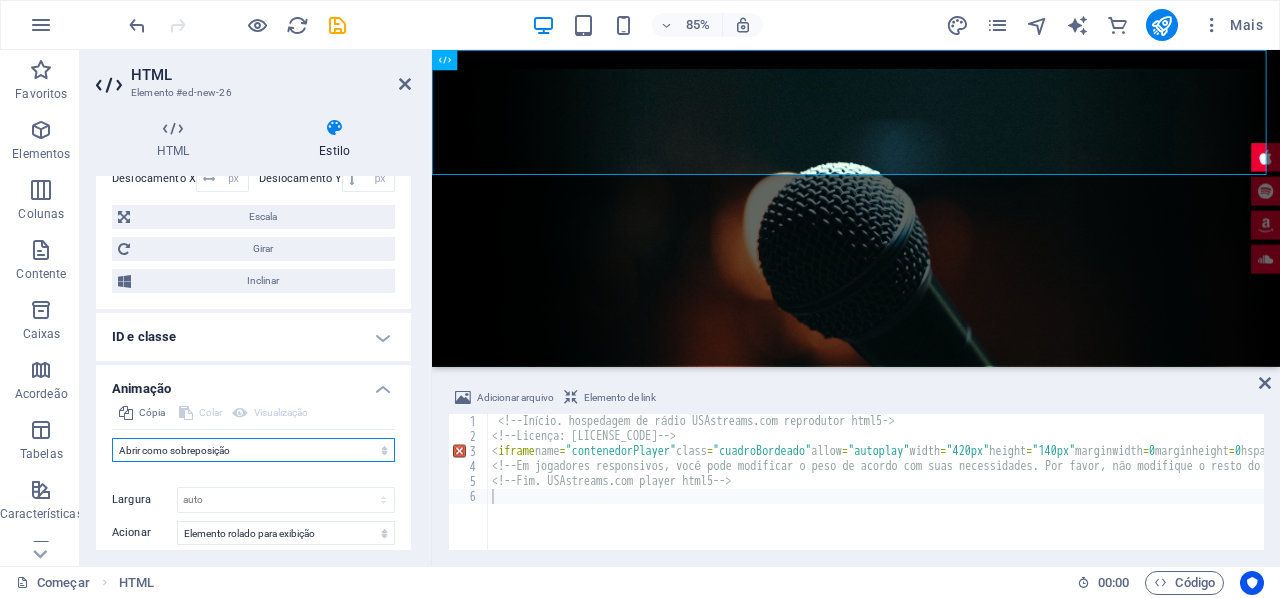 click on "Não animar Mostrar / Ocultar Deslize para cima/baixo Aumentar/diminuir o zoom Deslize da esquerda para a direita Deslize da direita para a esquerda Deslize de cima para baixo Deslize de baixo para cima Pulso Piscar Abrir como sobreposição" at bounding box center [253, 450] 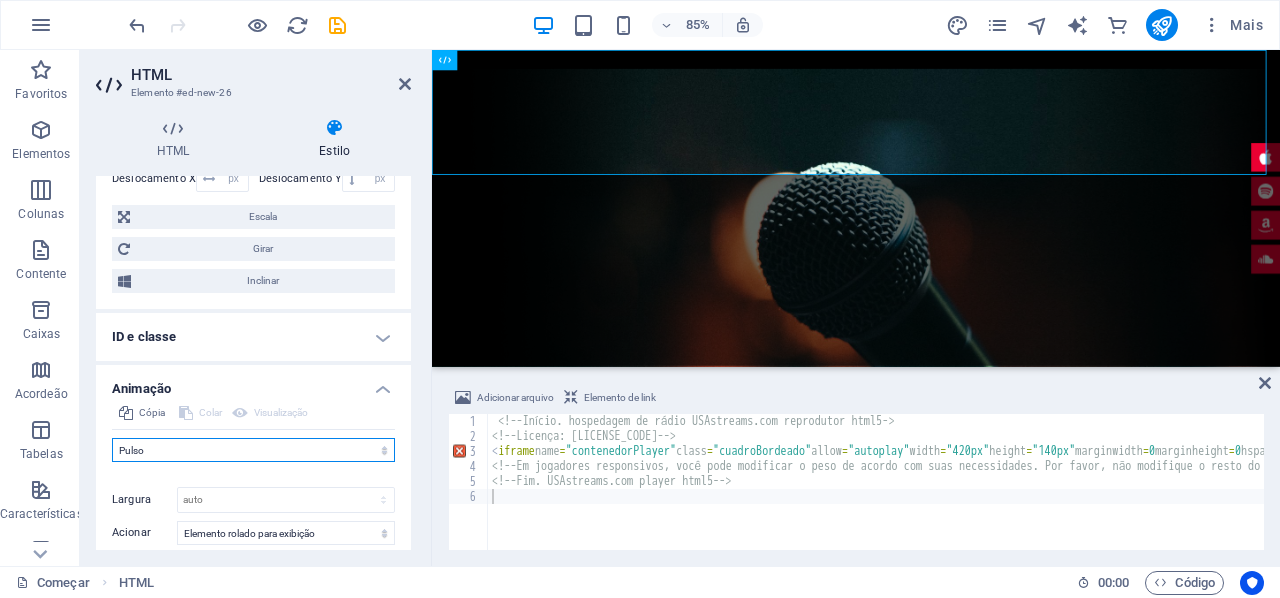 click on "Não animar Mostrar / Ocultar Deslize para cima/baixo Aumentar/diminuir o zoom Deslize da esquerda para a direita Deslize da direita para a esquerda Deslize de cima para baixo Deslize de baixo para cima Pulso Piscar Abrir como sobreposição" at bounding box center (253, 450) 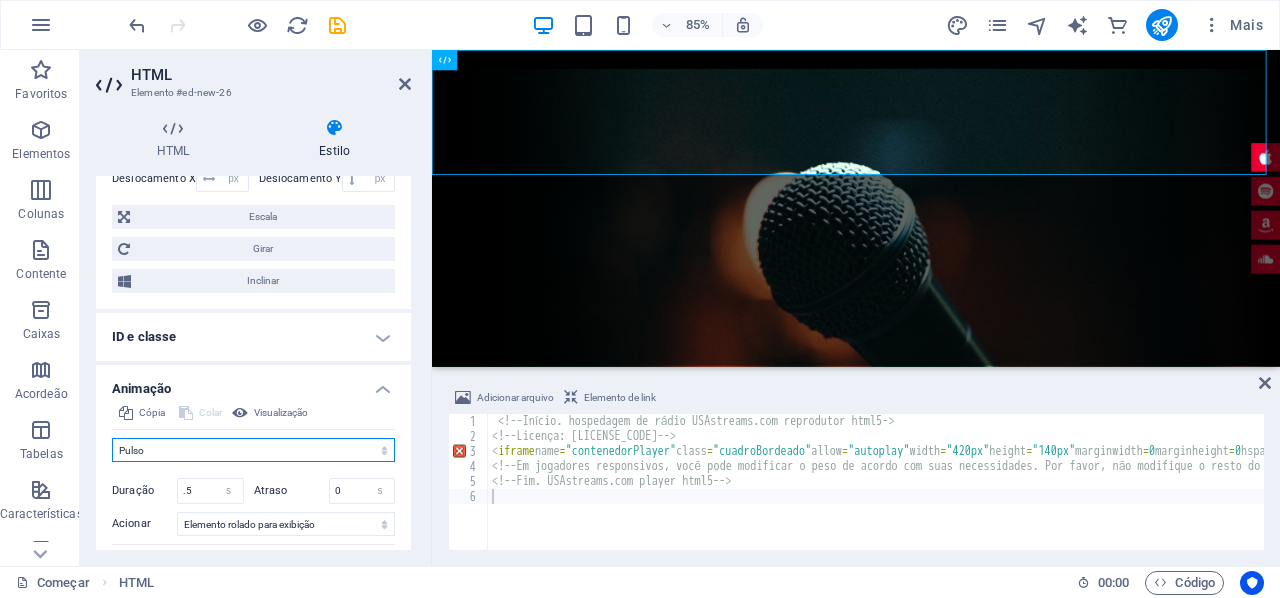 click on "Não animar Mostrar / Ocultar Deslize para cima/baixo Aumentar/diminuir o zoom Deslize da esquerda para a direita Deslize da direita para a esquerda Deslize de cima para baixo Deslize de baixo para cima Pulso Piscar Abrir como sobreposição" at bounding box center (253, 450) 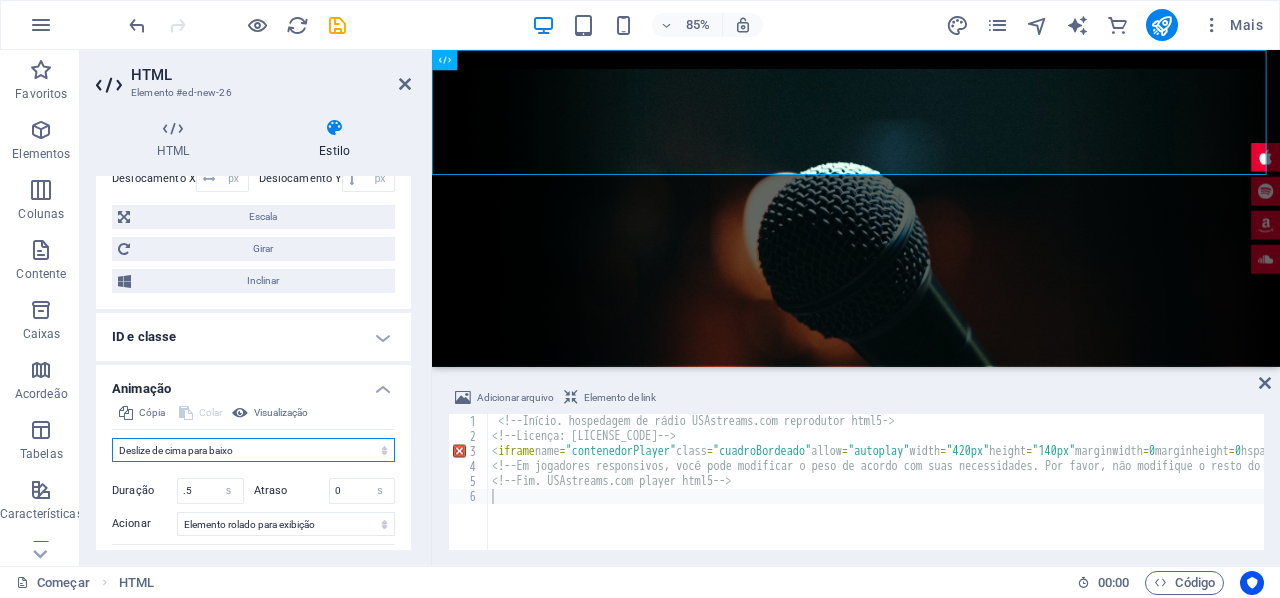 click on "Não animar Mostrar / Ocultar Deslize para cima/baixo Aumentar/diminuir o zoom Deslize da esquerda para a direita Deslize da direita para a esquerda Deslize de cima para baixo Deslize de baixo para cima Pulso Piscar Abrir como sobreposição" at bounding box center (253, 450) 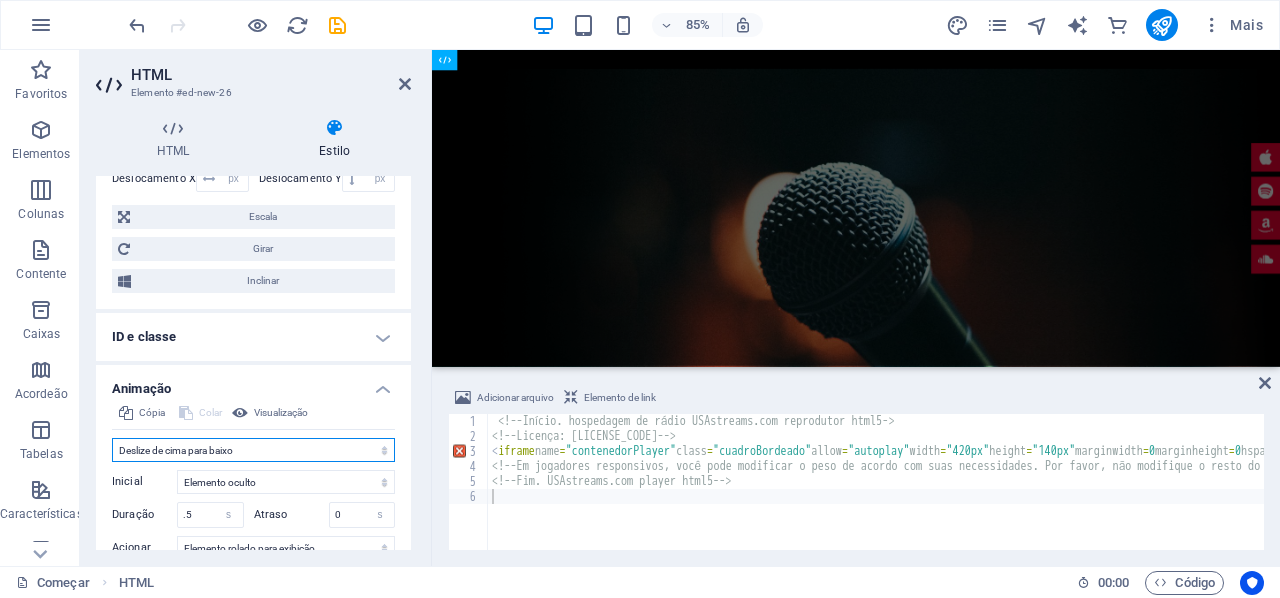 click on "Não animar Mostrar / Ocultar Deslize para cima/baixo Aumentar/diminuir o zoom Deslize da esquerda para a direita Deslize da direita para a esquerda Deslize de cima para baixo Deslize de baixo para cima Pulso Piscar Abrir como sobreposição" at bounding box center (253, 450) 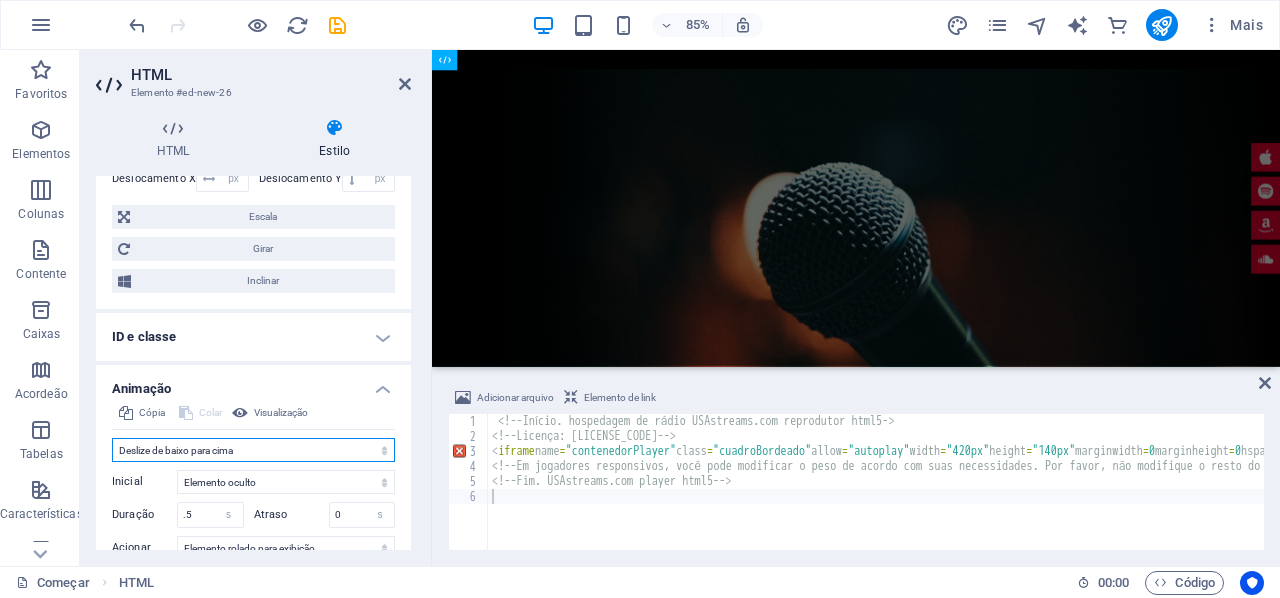 click on "Não animar Mostrar / Ocultar Deslize para cima/baixo Aumentar/diminuir o zoom Deslize da esquerda para a direita Deslize da direita para a esquerda Deslize de cima para baixo Deslize de baixo para cima Pulso Piscar Abrir como sobreposição" at bounding box center [253, 450] 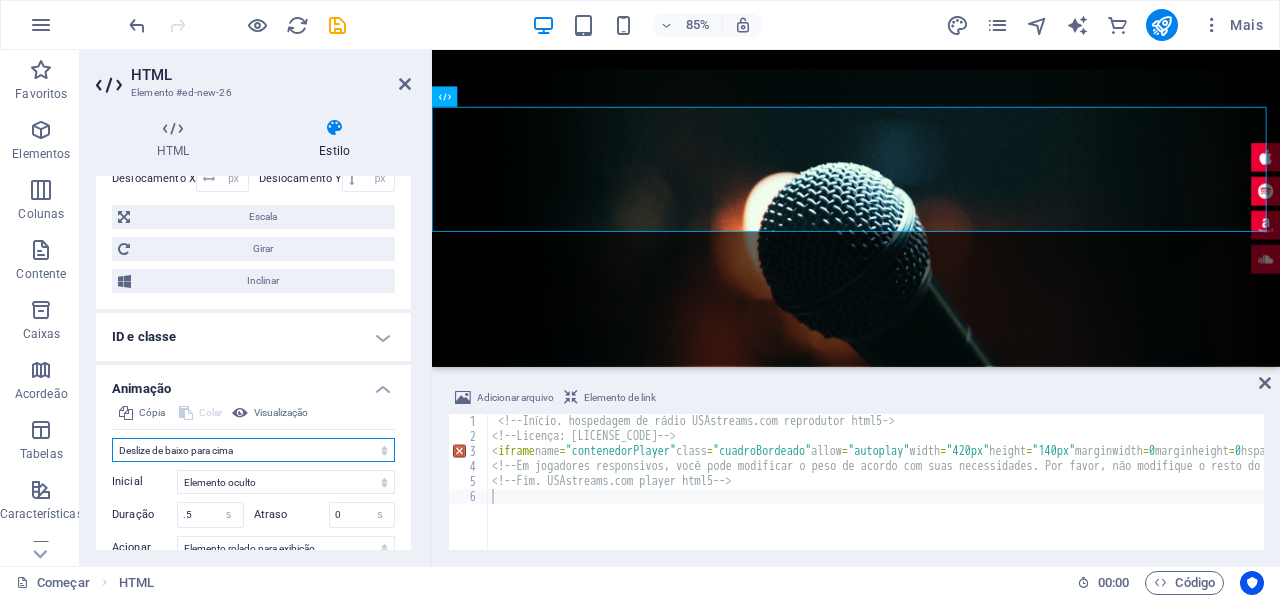 click on "Não animar Mostrar / Ocultar Deslize para cima/baixo Aumentar/diminuir o zoom Deslize da esquerda para a direita Deslize da direita para a esquerda Deslize de cima para baixo Deslize de baixo para cima Pulso Piscar Abrir como sobreposição" at bounding box center (253, 450) 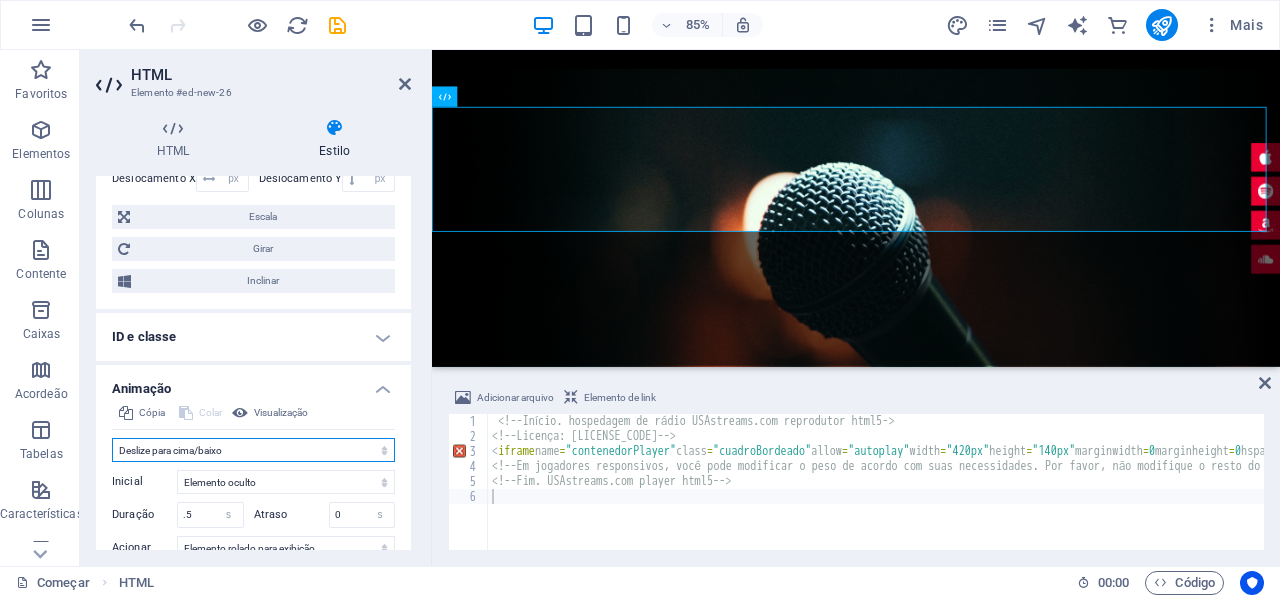 click on "Não animar Mostrar / Ocultar Deslize para cima/baixo Aumentar/diminuir o zoom Deslize da esquerda para a direita Deslize da direita para a esquerda Deslize de cima para baixo Deslize de baixo para cima Pulso Piscar Abrir como sobreposição" at bounding box center (253, 450) 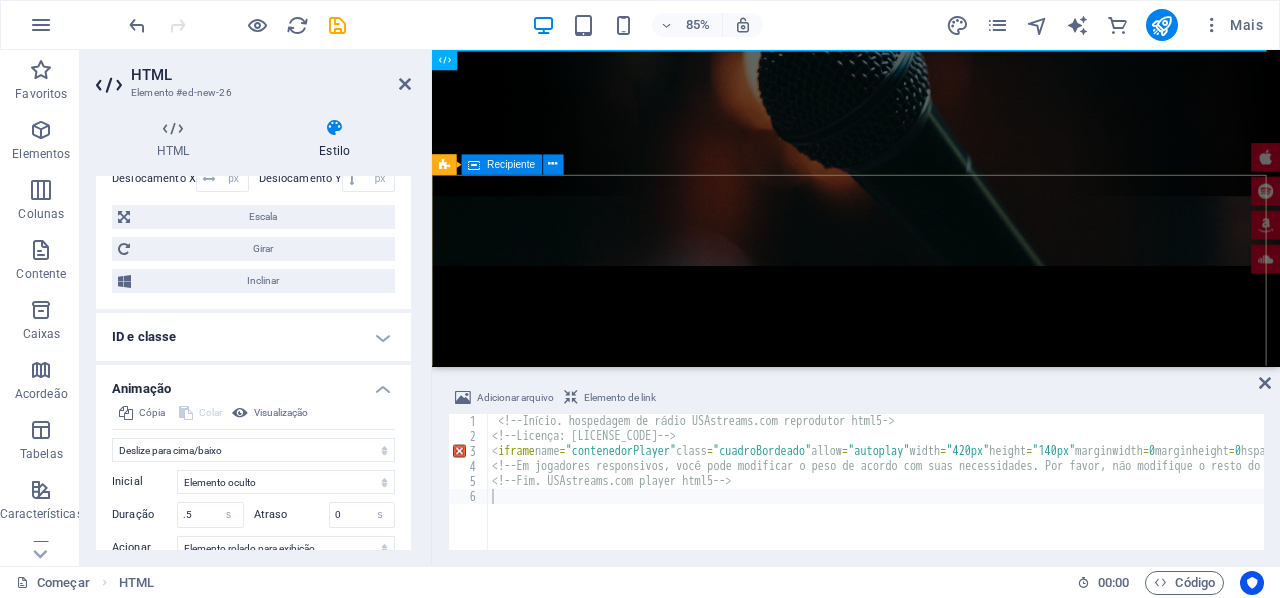 scroll, scrollTop: 0, scrollLeft: 0, axis: both 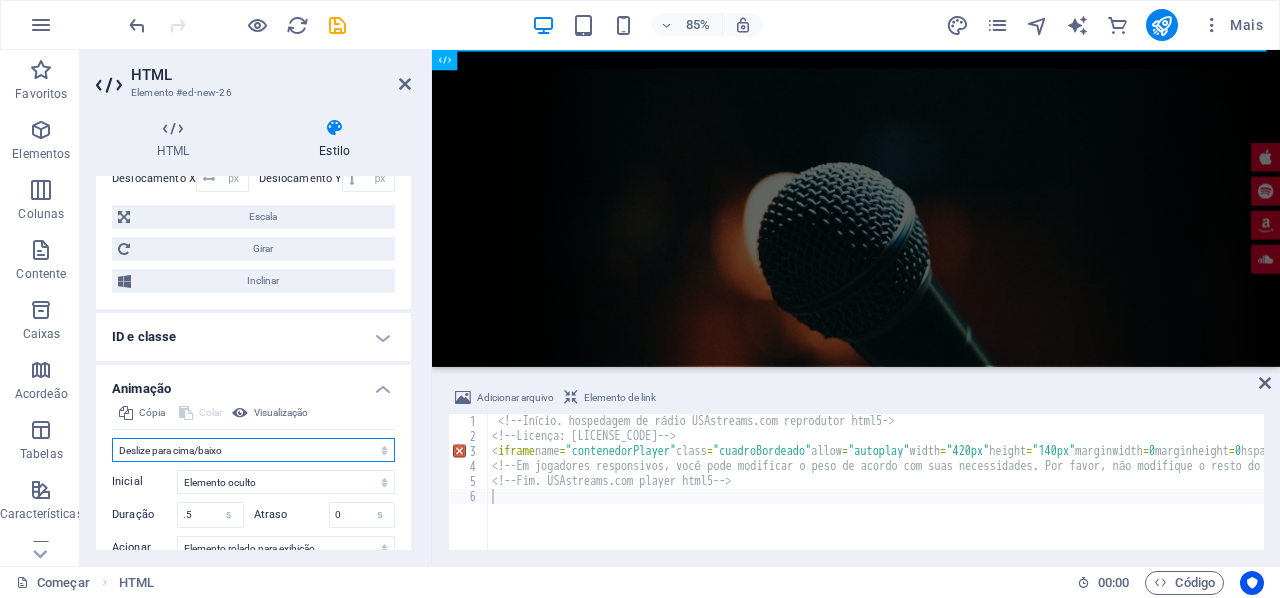 click on "Não animar Mostrar / Ocultar Deslize para cima/baixo Aumentar/diminuir o zoom Deslize da esquerda para a direita Deslize da direita para a esquerda Deslize de cima para baixo Deslize de baixo para cima Pulso Piscar Abrir como sobreposição" at bounding box center [253, 450] 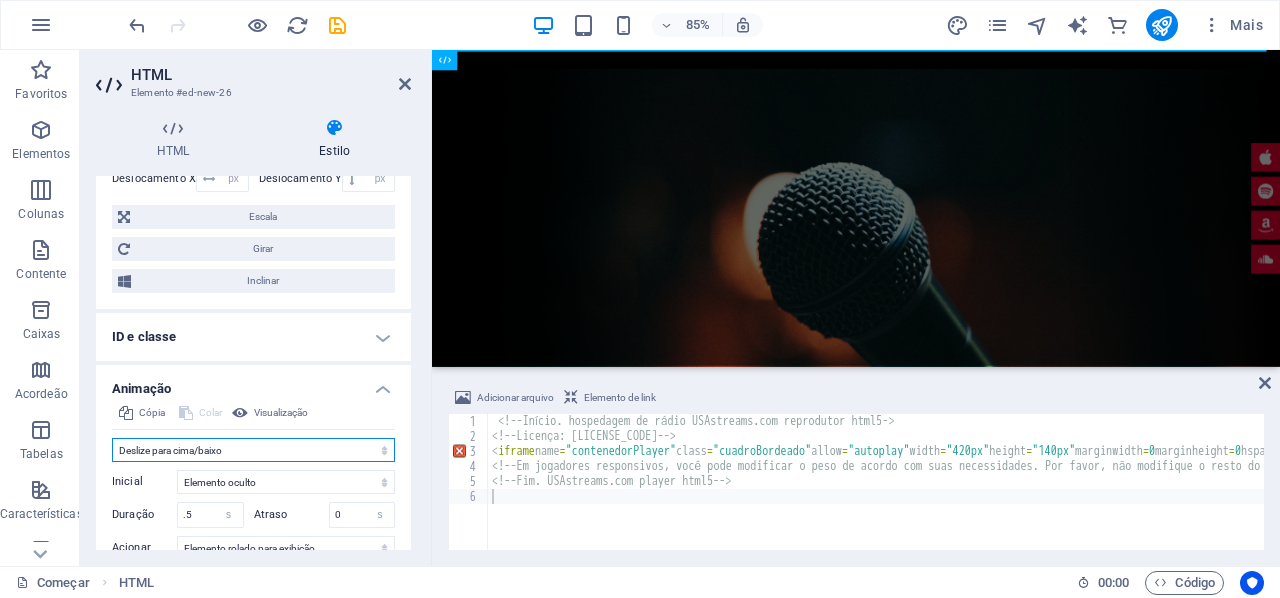 select on "move-left-to-right" 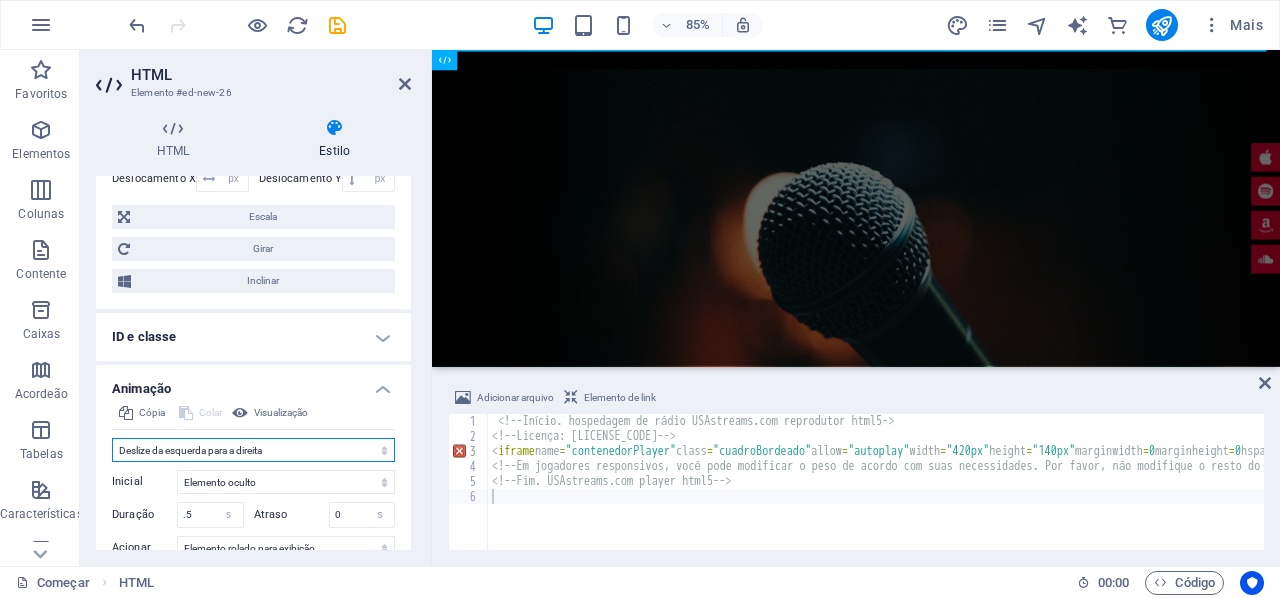 click on "Não animar Mostrar / Ocultar Deslize para cima/baixo Aumentar/diminuir o zoom Deslize da esquerda para a direita Deslize da direita para a esquerda Deslize de cima para baixo Deslize de baixo para cima Pulso Piscar Abrir como sobreposição" at bounding box center [253, 450] 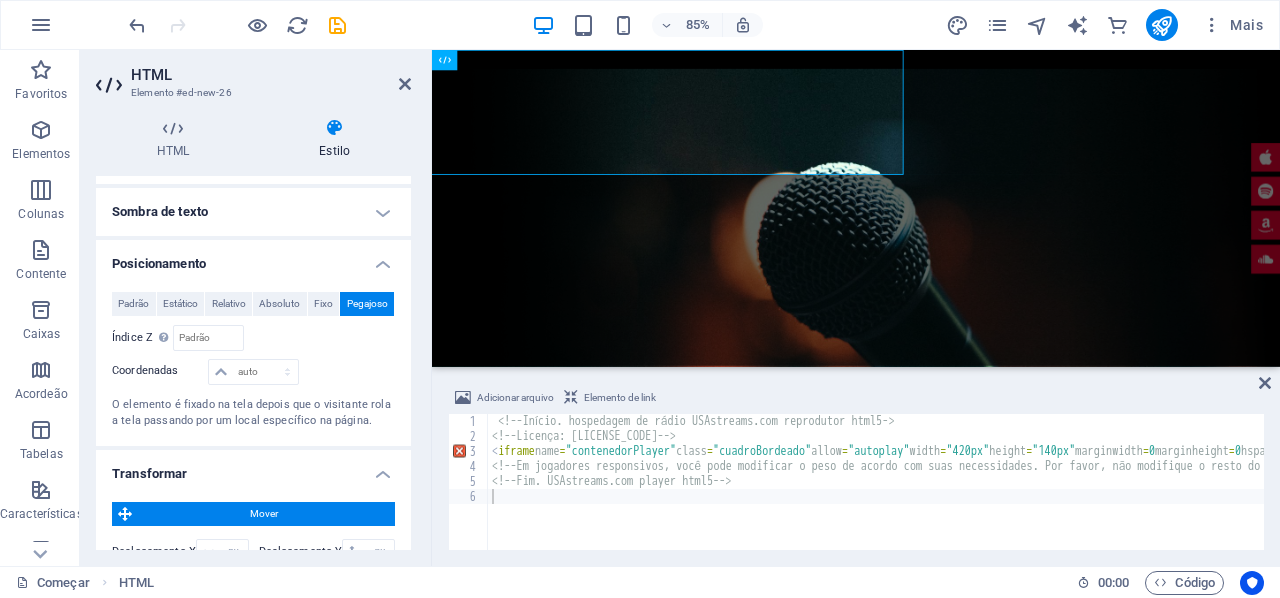 scroll, scrollTop: 465, scrollLeft: 0, axis: vertical 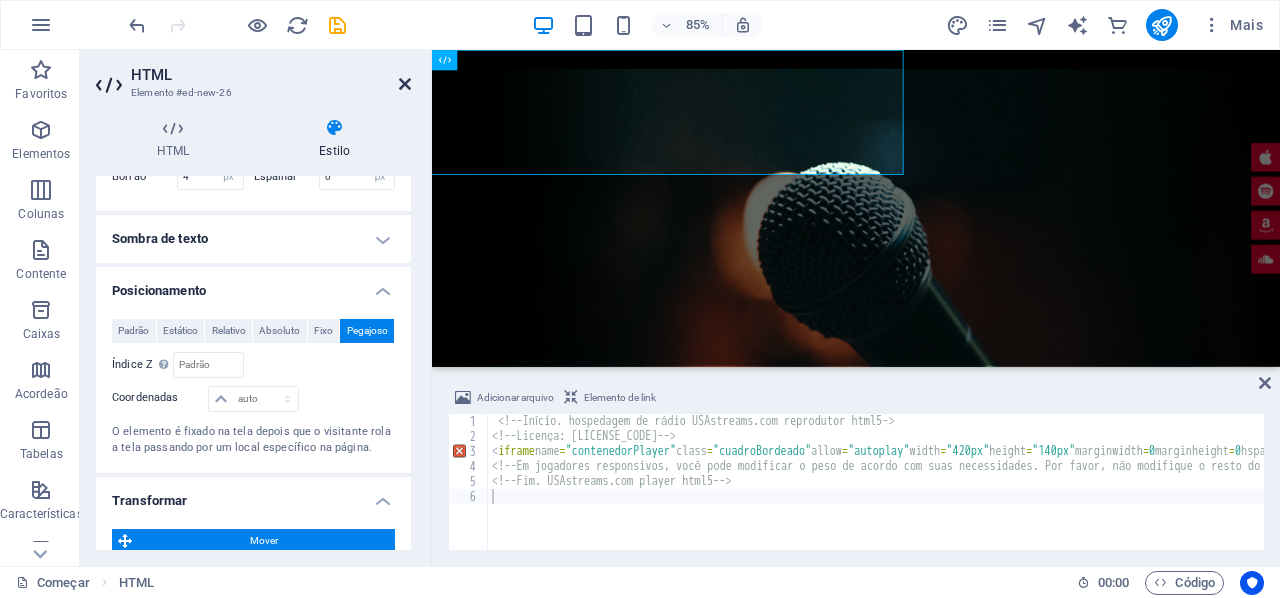 click at bounding box center [405, 84] 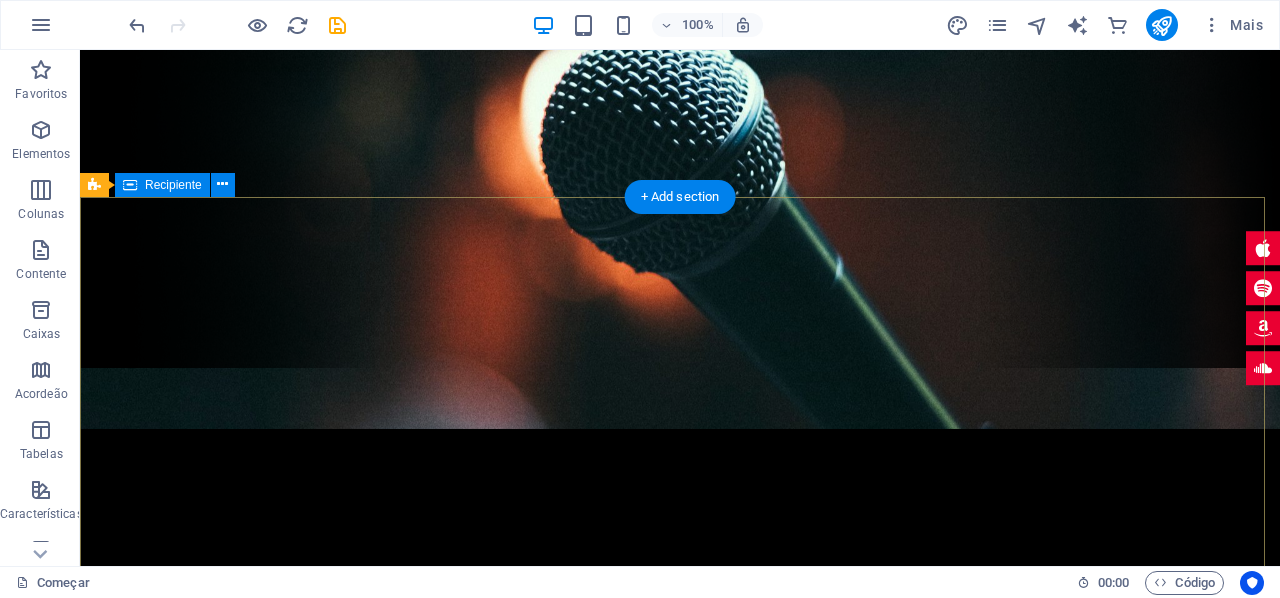 scroll, scrollTop: 0, scrollLeft: 0, axis: both 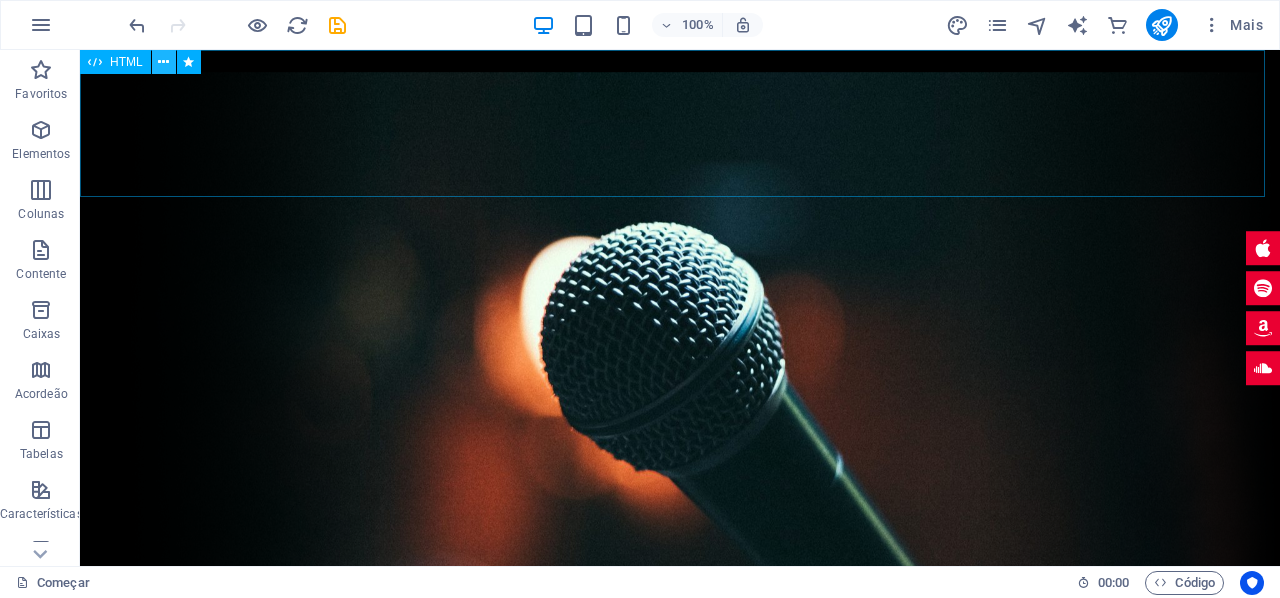 click at bounding box center [163, 62] 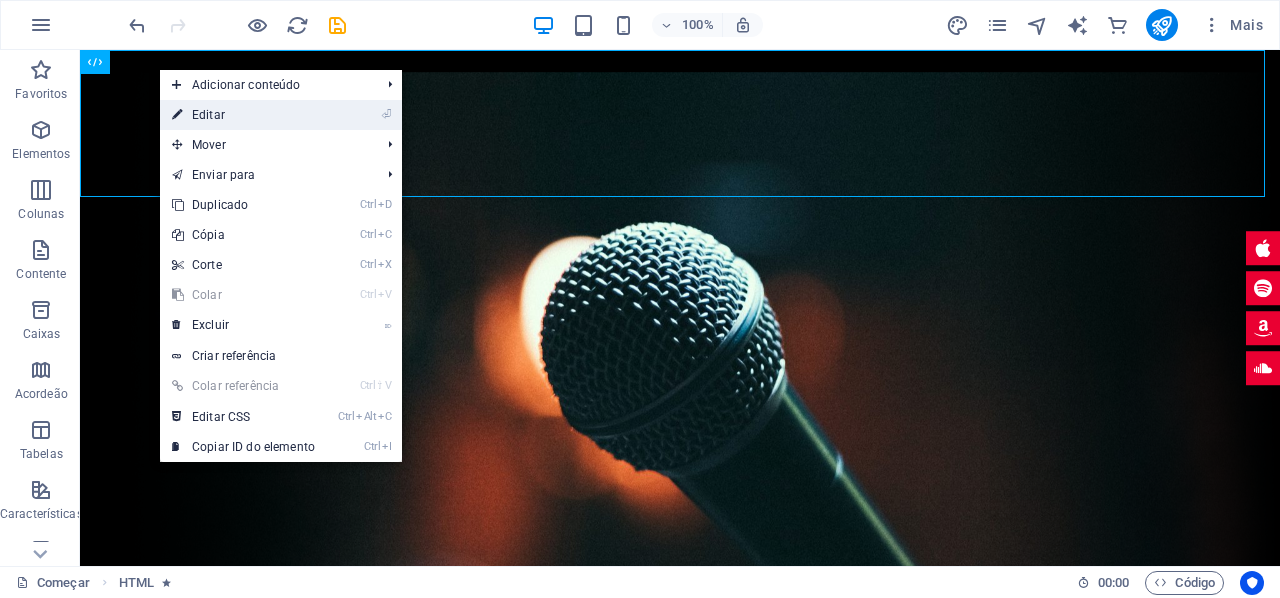 click on "⏎ Editar" at bounding box center [243, 115] 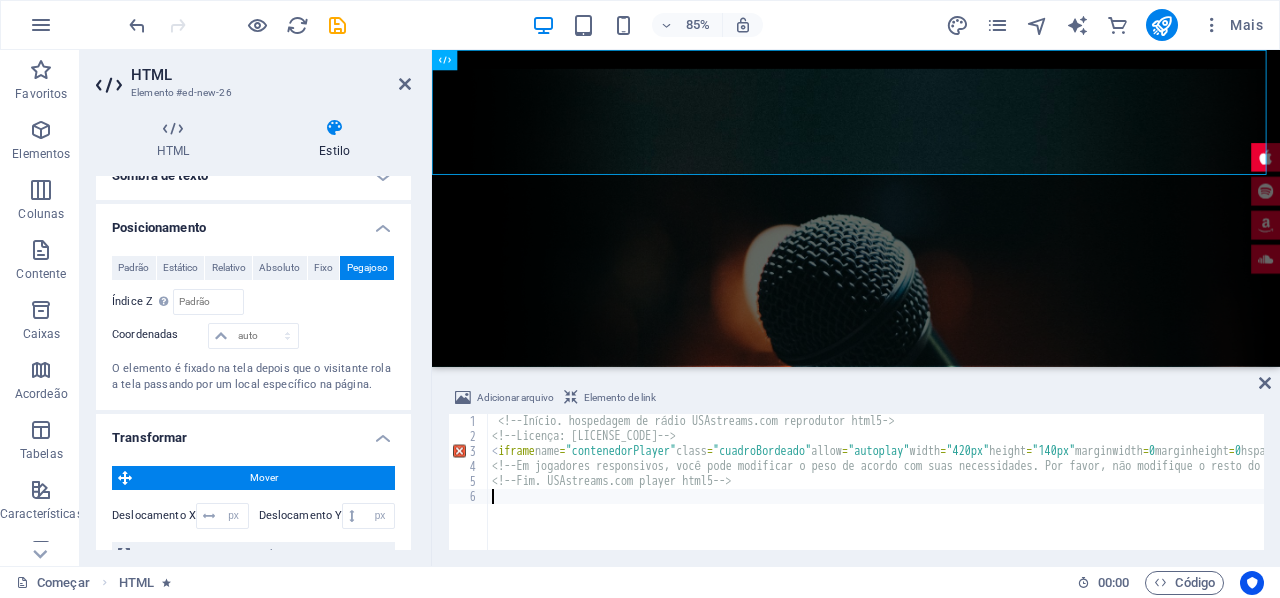 scroll, scrollTop: 505, scrollLeft: 0, axis: vertical 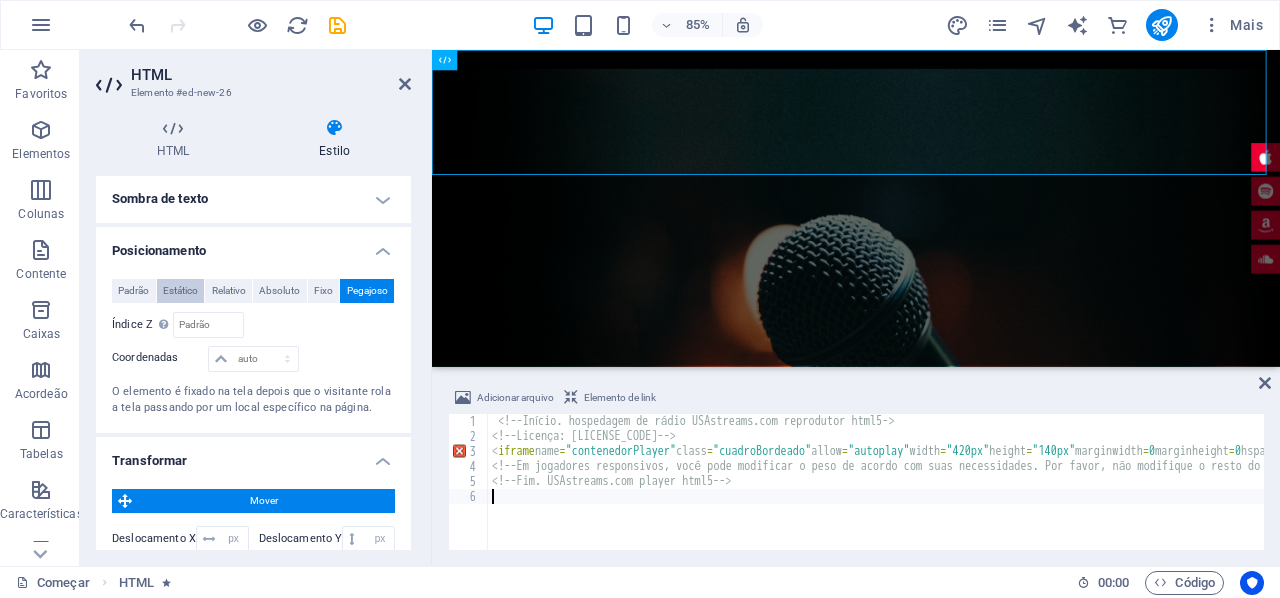 click on "Estático" at bounding box center [180, 290] 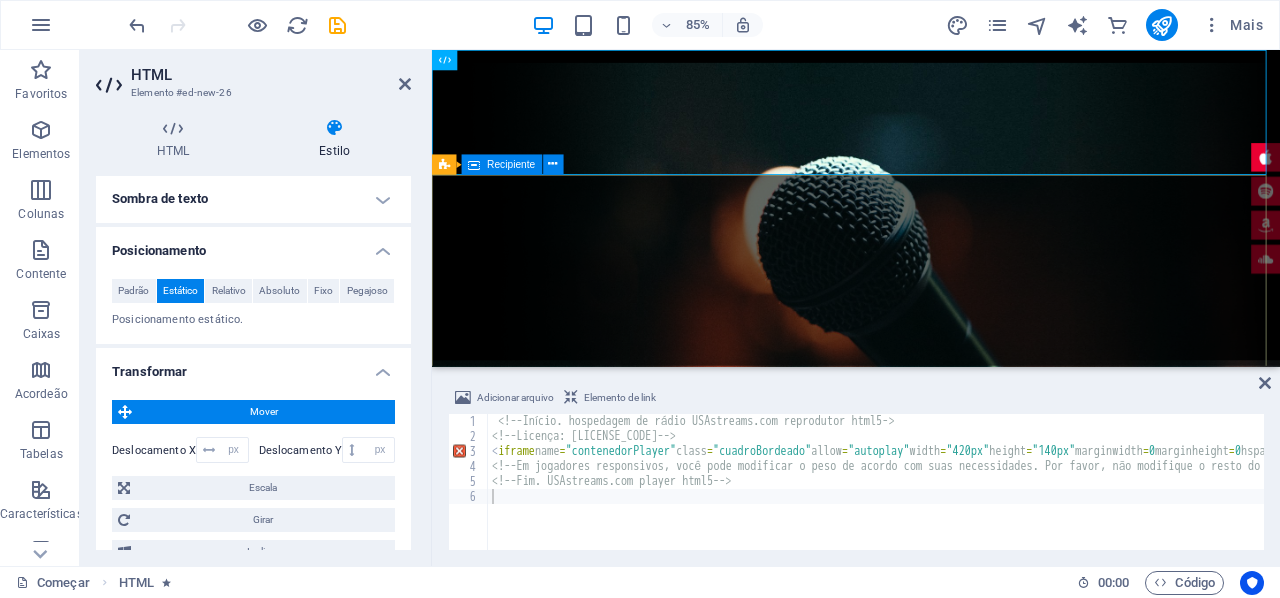 scroll, scrollTop: 0, scrollLeft: 0, axis: both 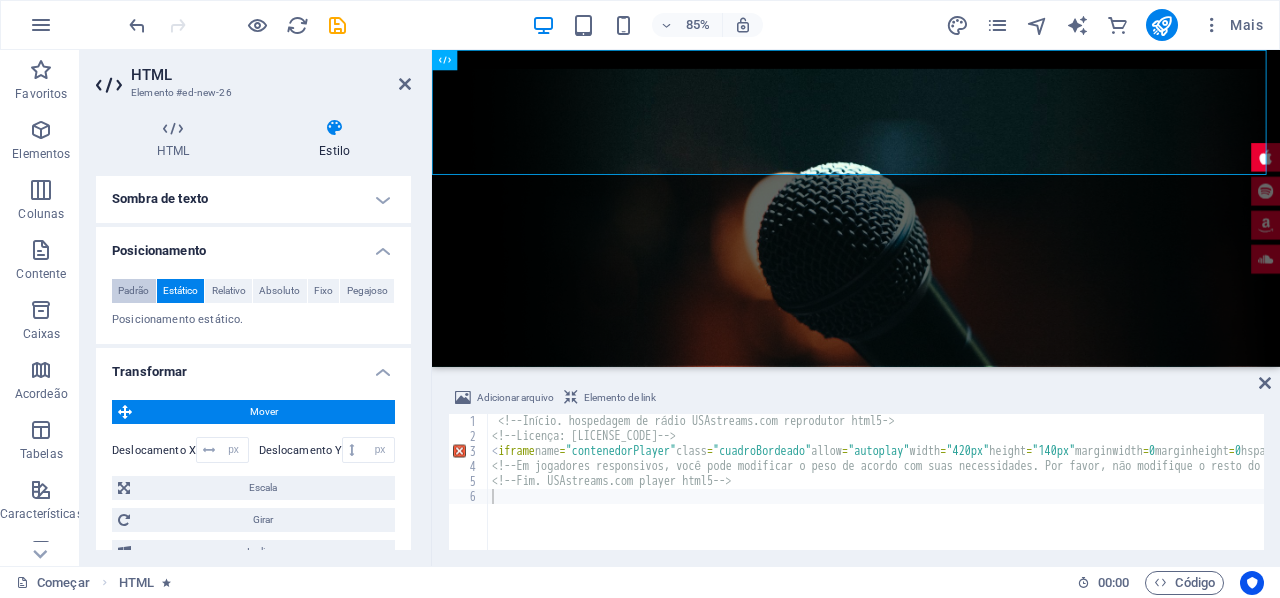 click on "Padrão" at bounding box center (133, 290) 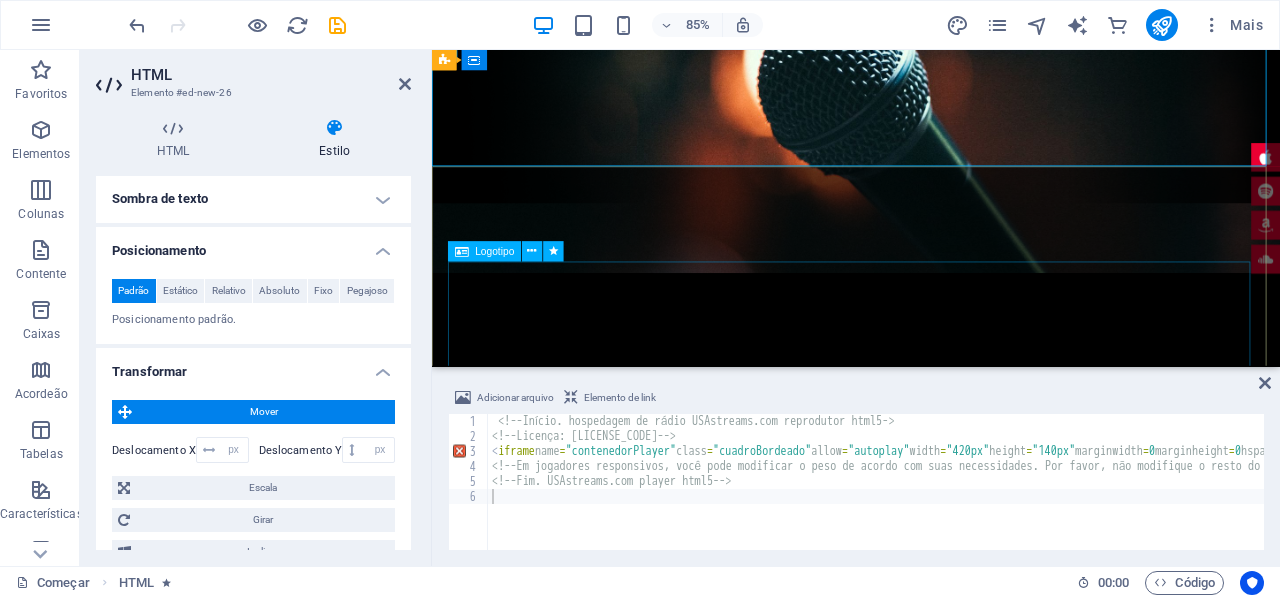 scroll, scrollTop: 0, scrollLeft: 0, axis: both 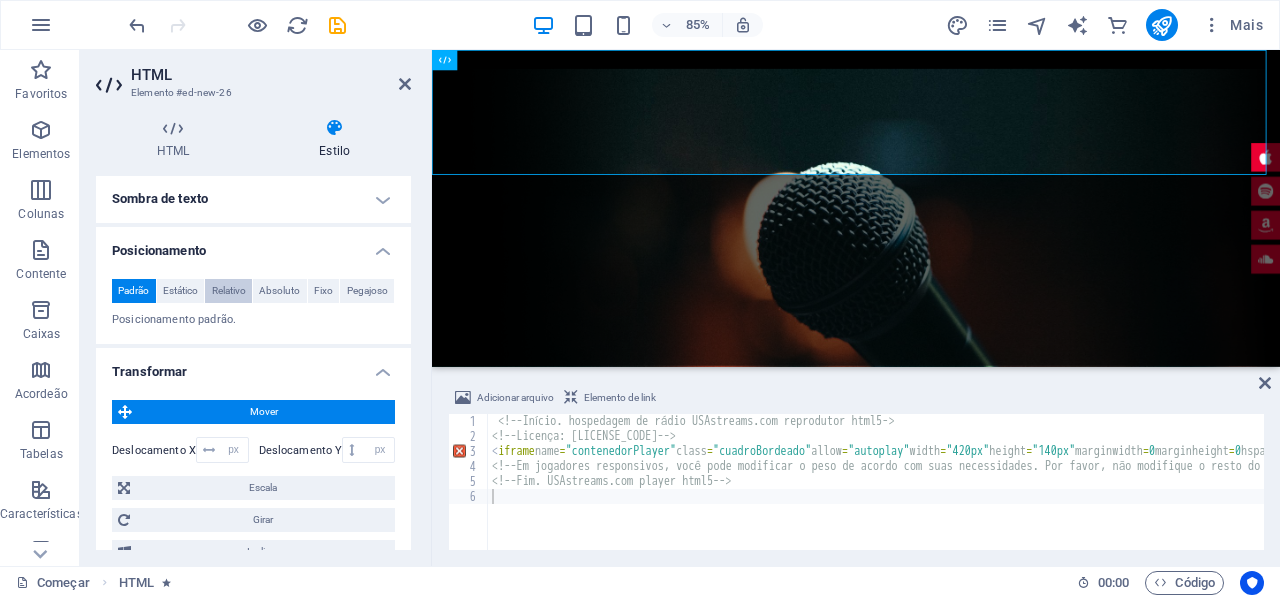 click on "Relativo" at bounding box center [229, 290] 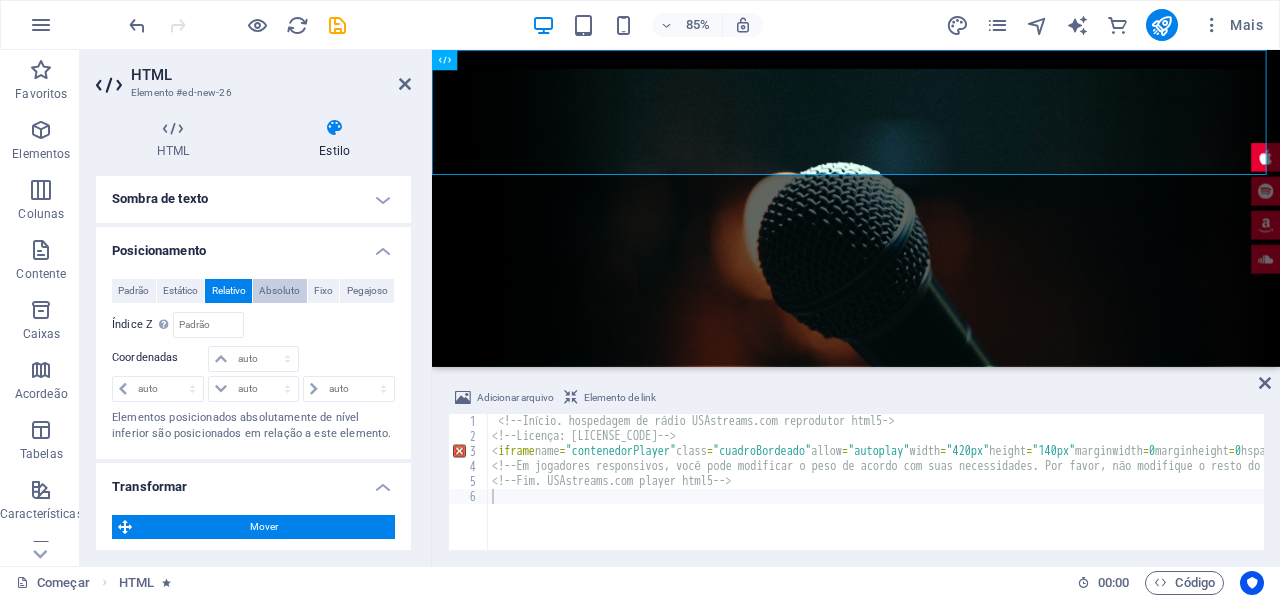 click on "Absoluto" at bounding box center [279, 290] 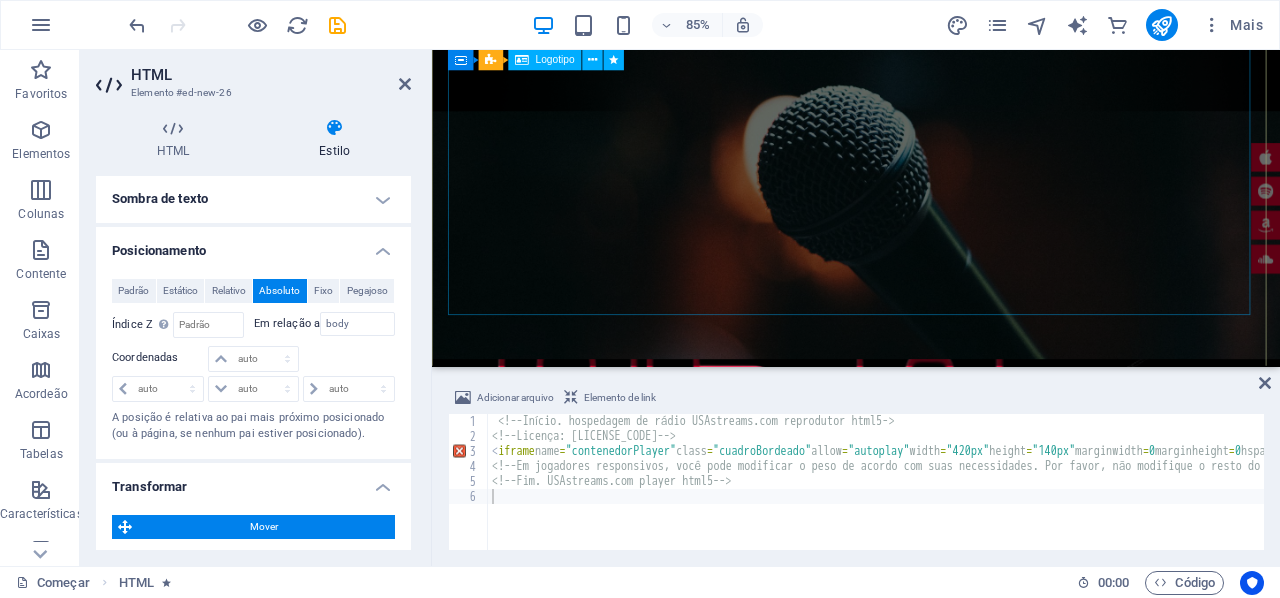 scroll, scrollTop: 0, scrollLeft: 0, axis: both 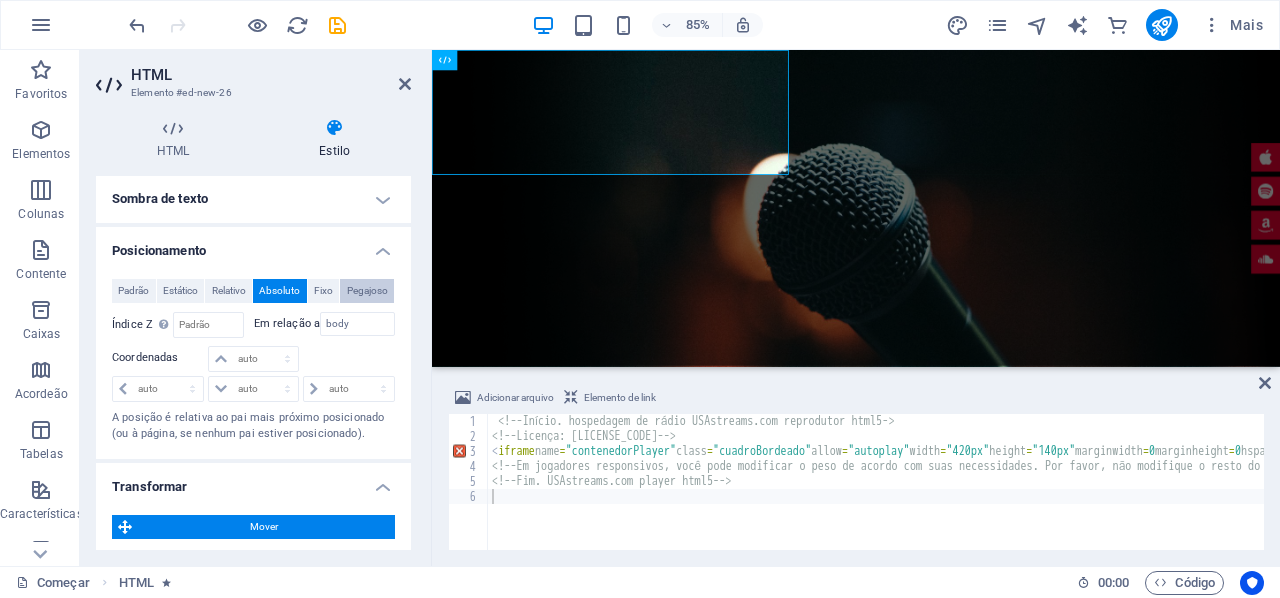 click on "Pegajoso" at bounding box center (367, 290) 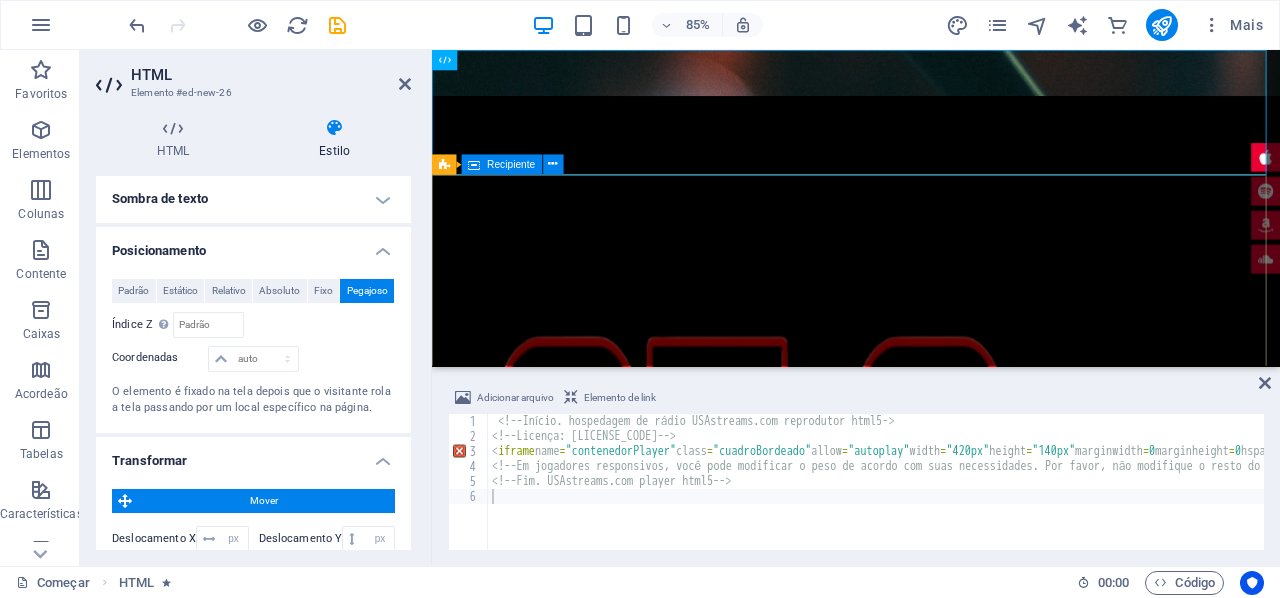 scroll, scrollTop: 0, scrollLeft: 0, axis: both 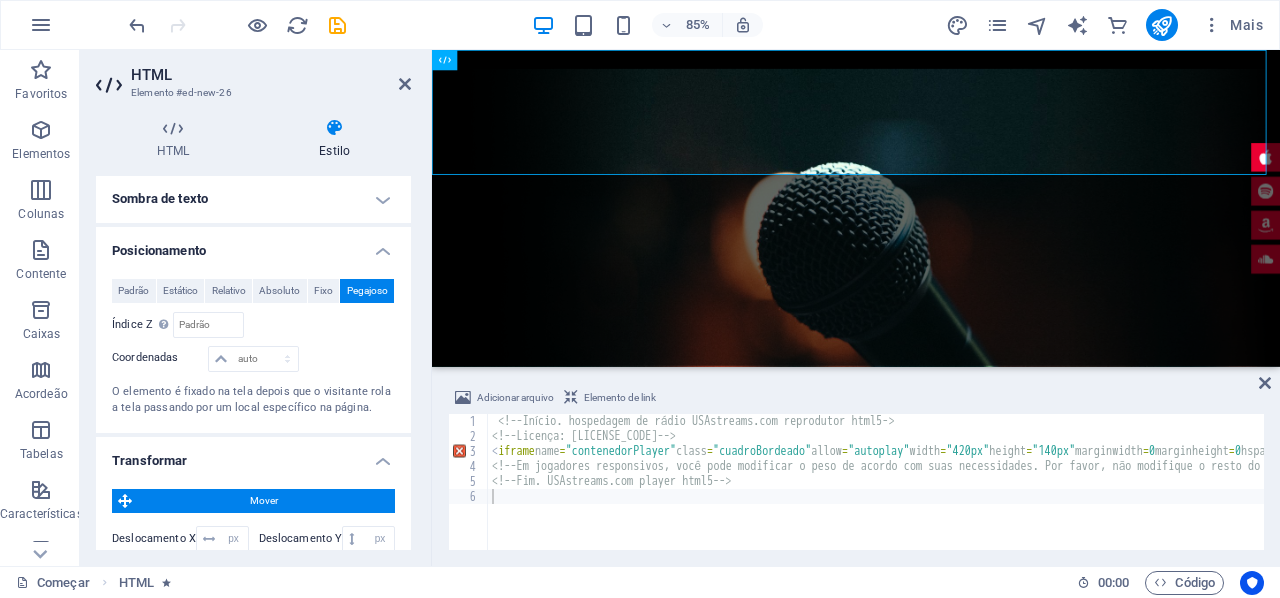 click on "HTML" at bounding box center [271, 75] 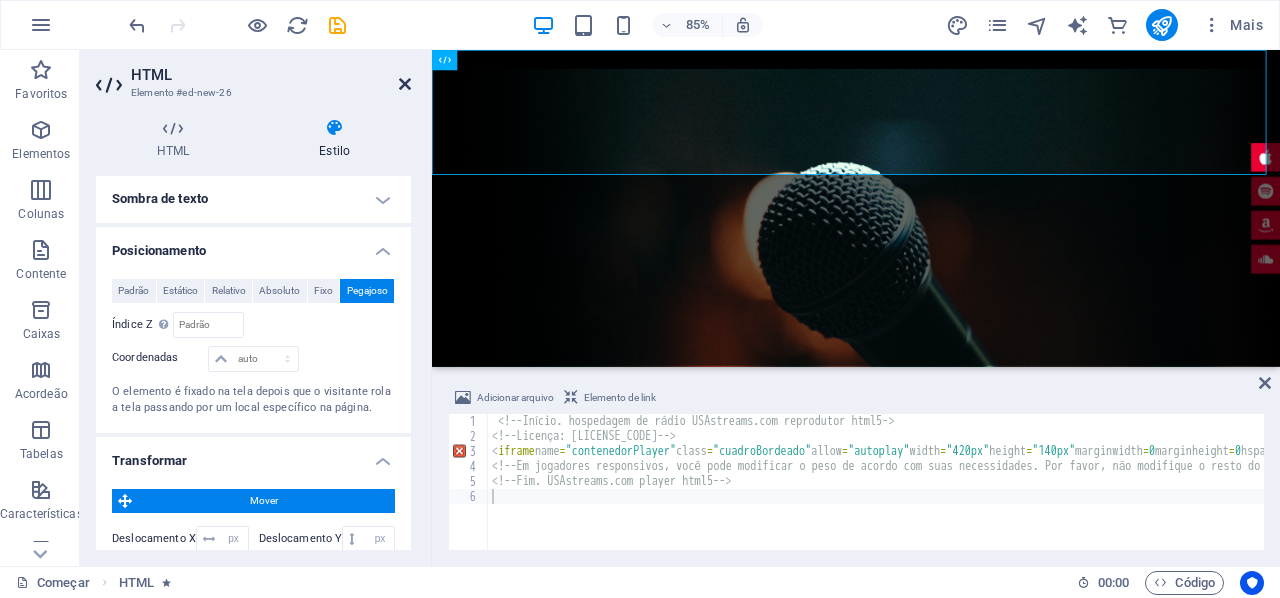 click at bounding box center (405, 84) 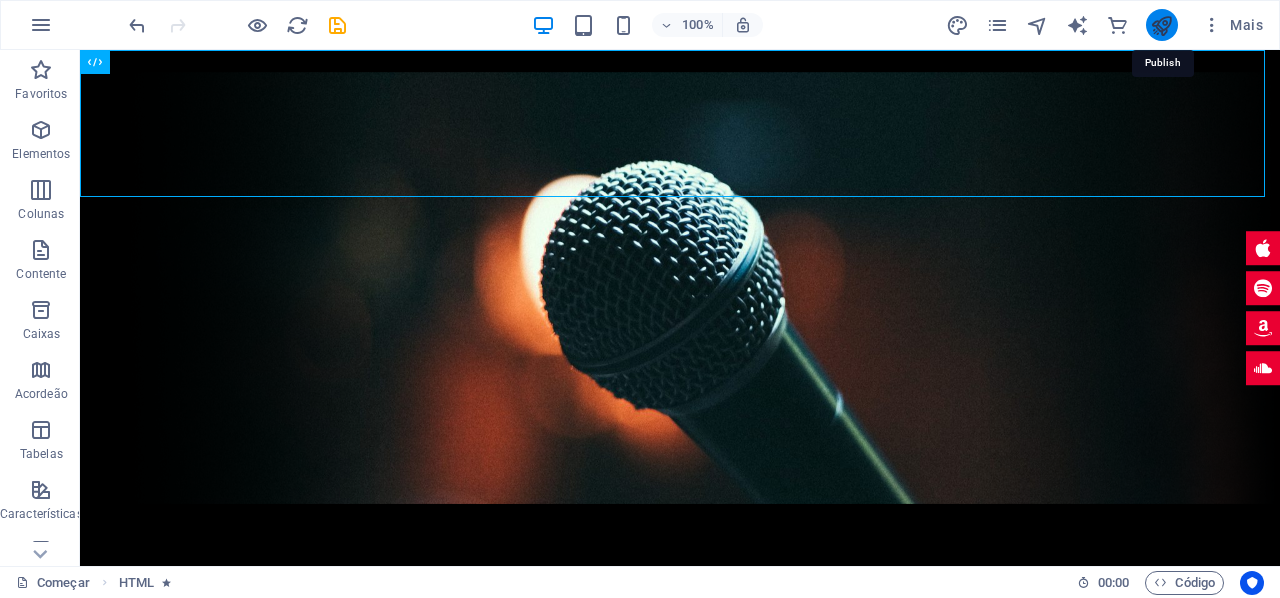 click at bounding box center [1161, 25] 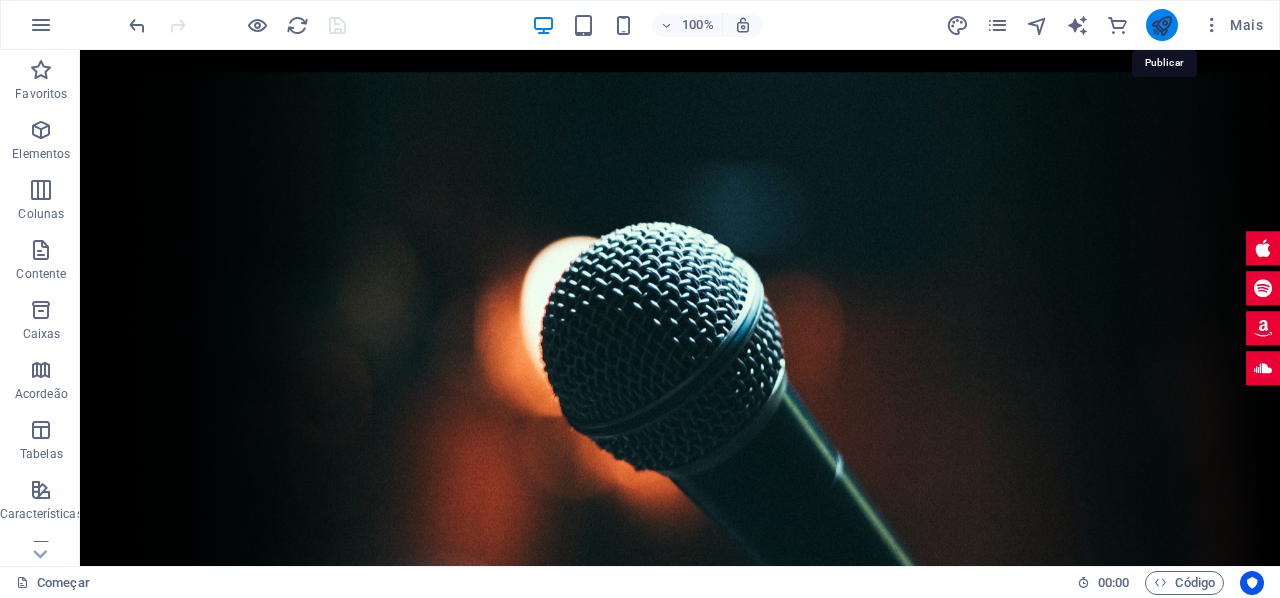 click at bounding box center (1161, 25) 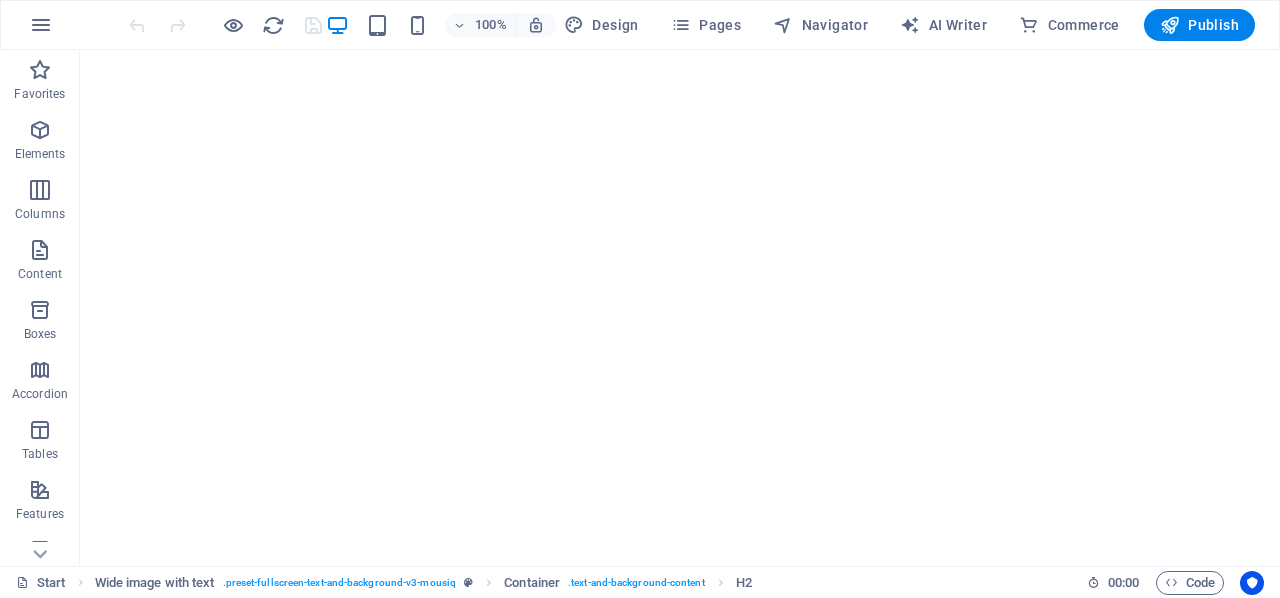 scroll, scrollTop: 0, scrollLeft: 0, axis: both 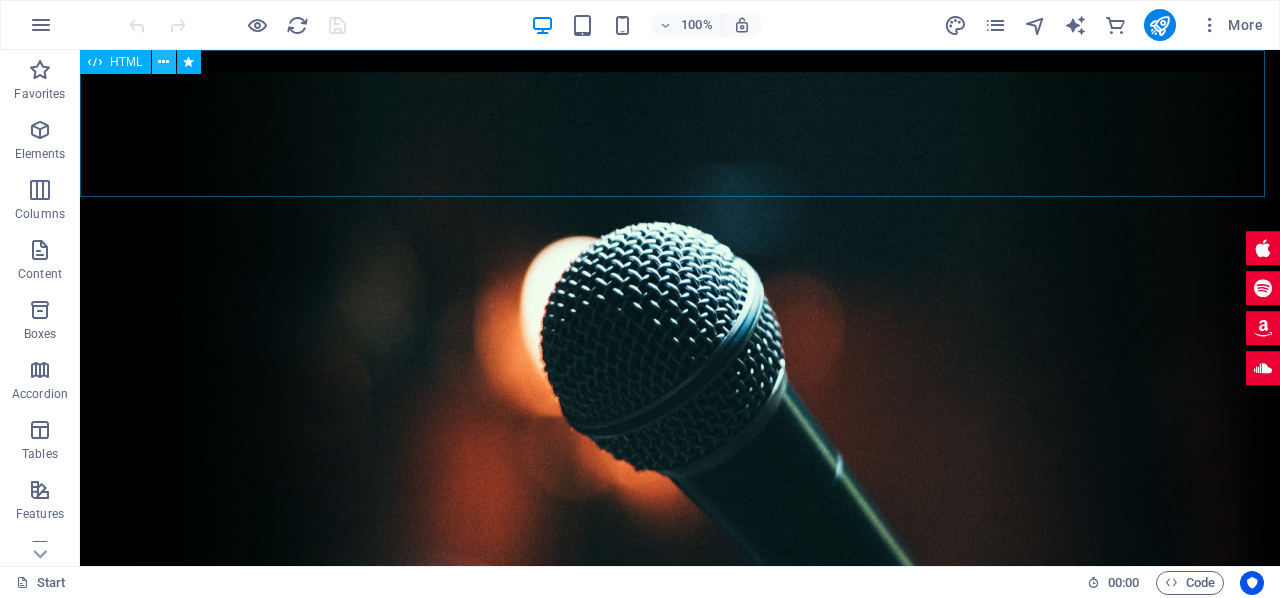 click at bounding box center [163, 62] 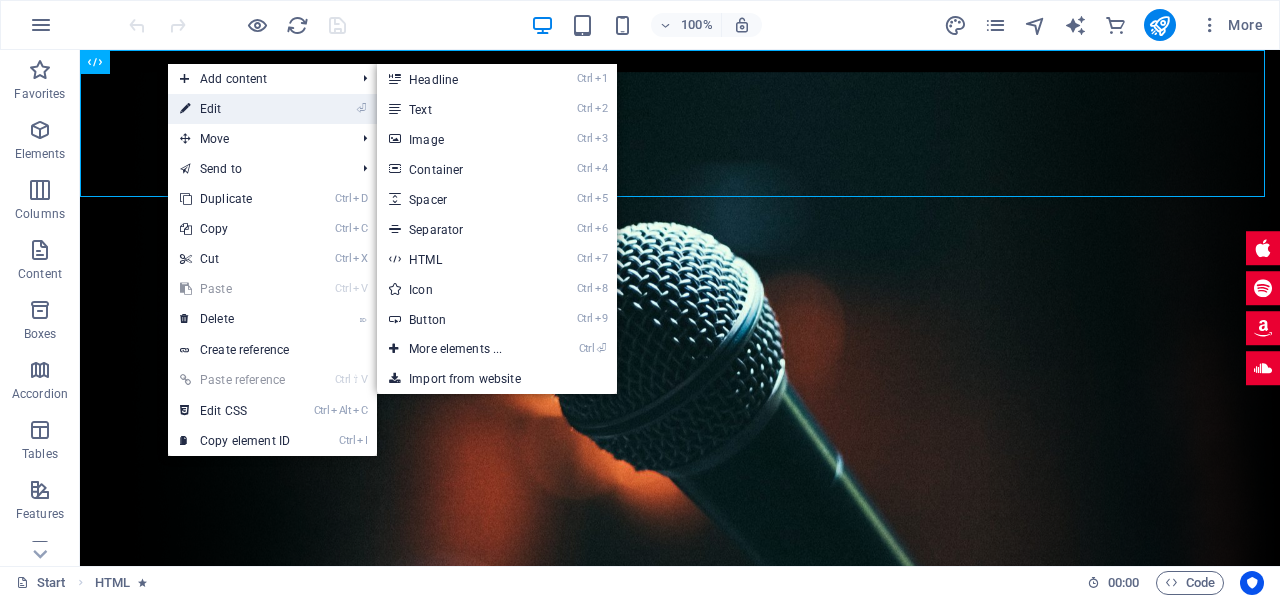 click on "⏎  Edit" at bounding box center (235, 109) 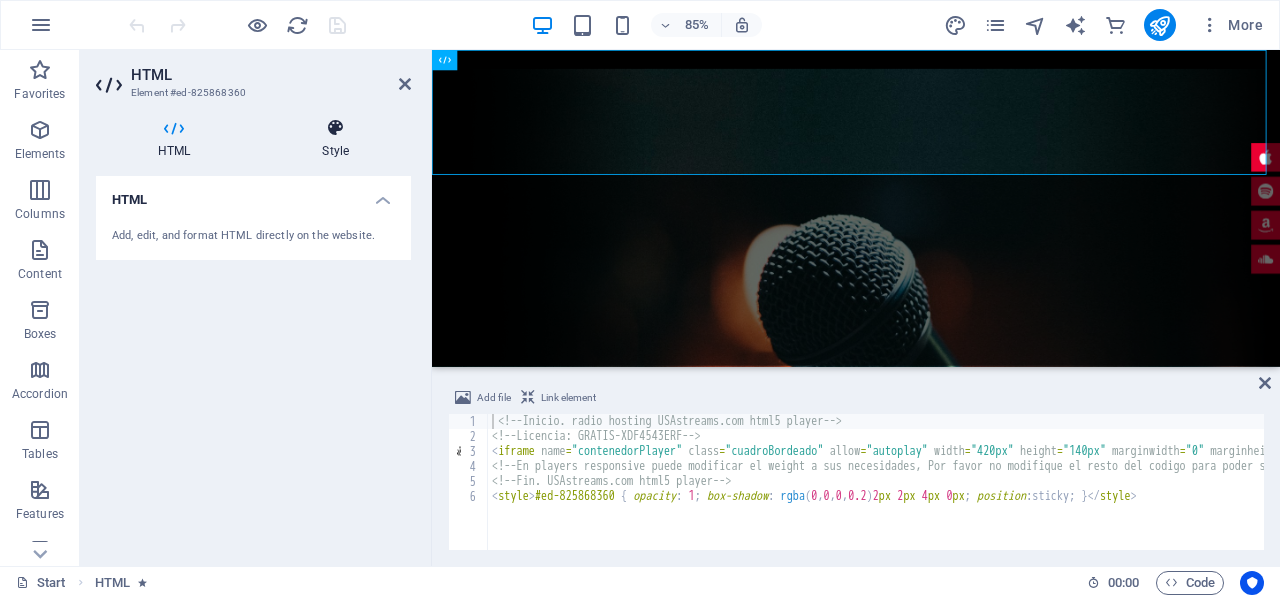 click at bounding box center (335, 128) 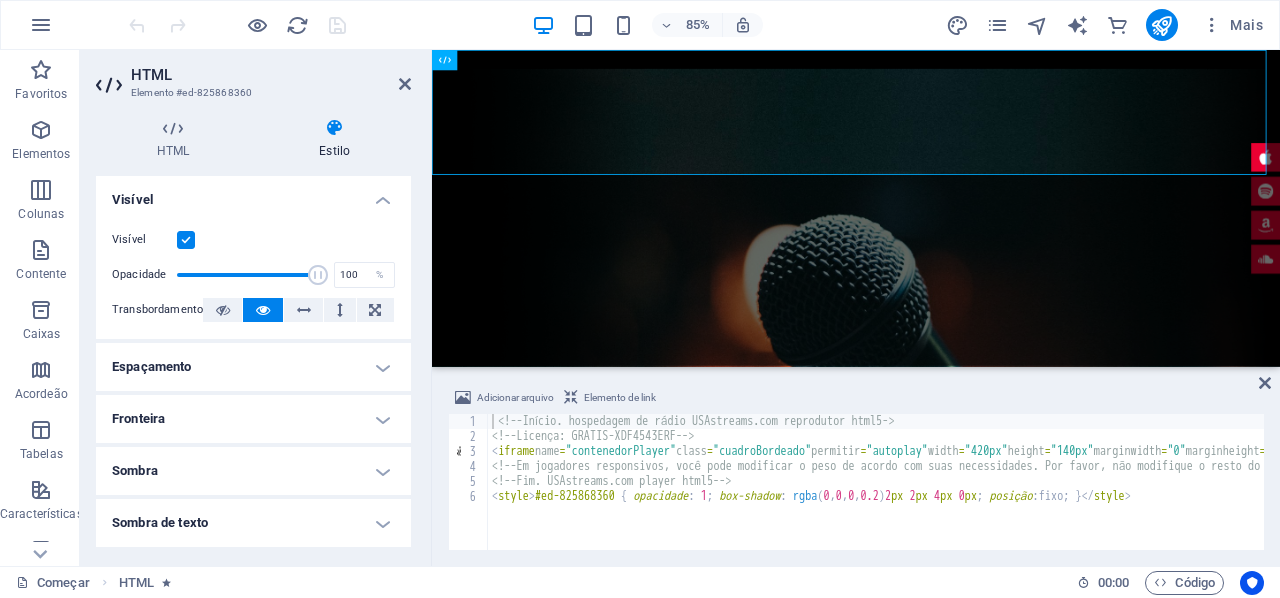 click on "Fronteira" at bounding box center (253, 419) 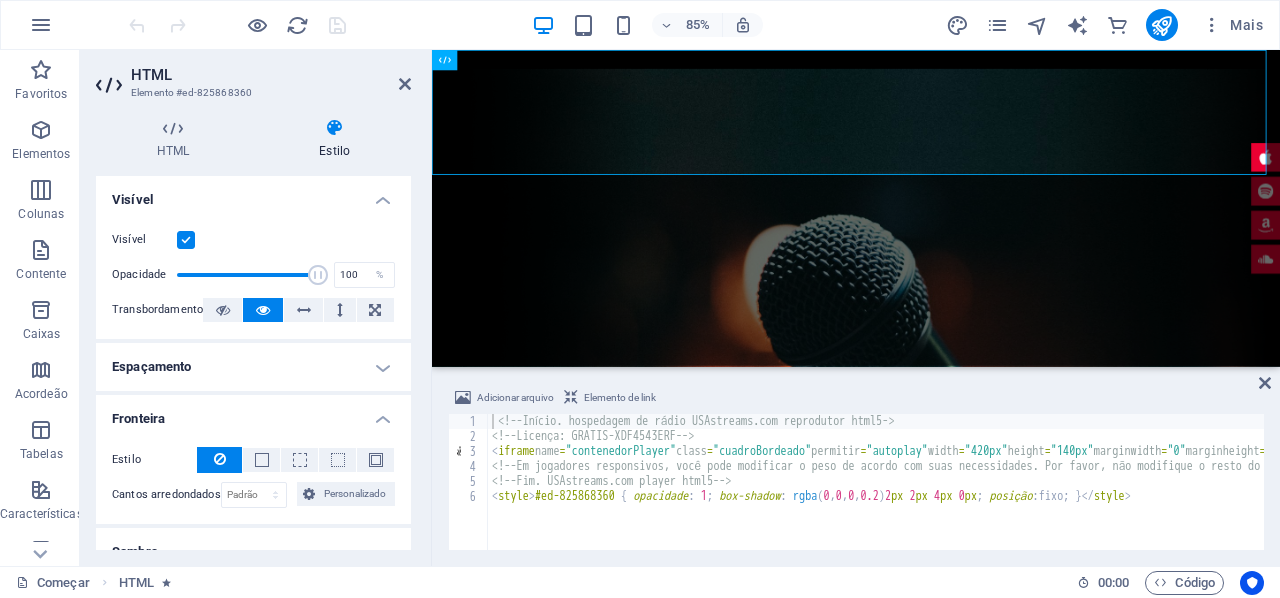 click on "Fronteira" at bounding box center [253, 413] 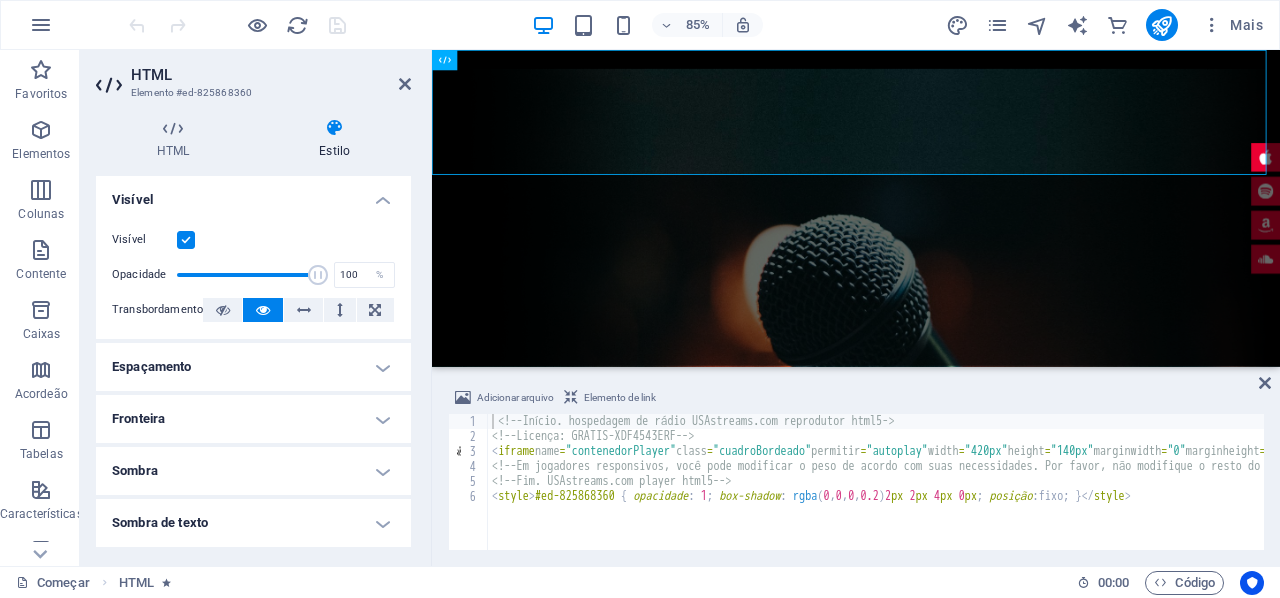 scroll, scrollTop: 200, scrollLeft: 0, axis: vertical 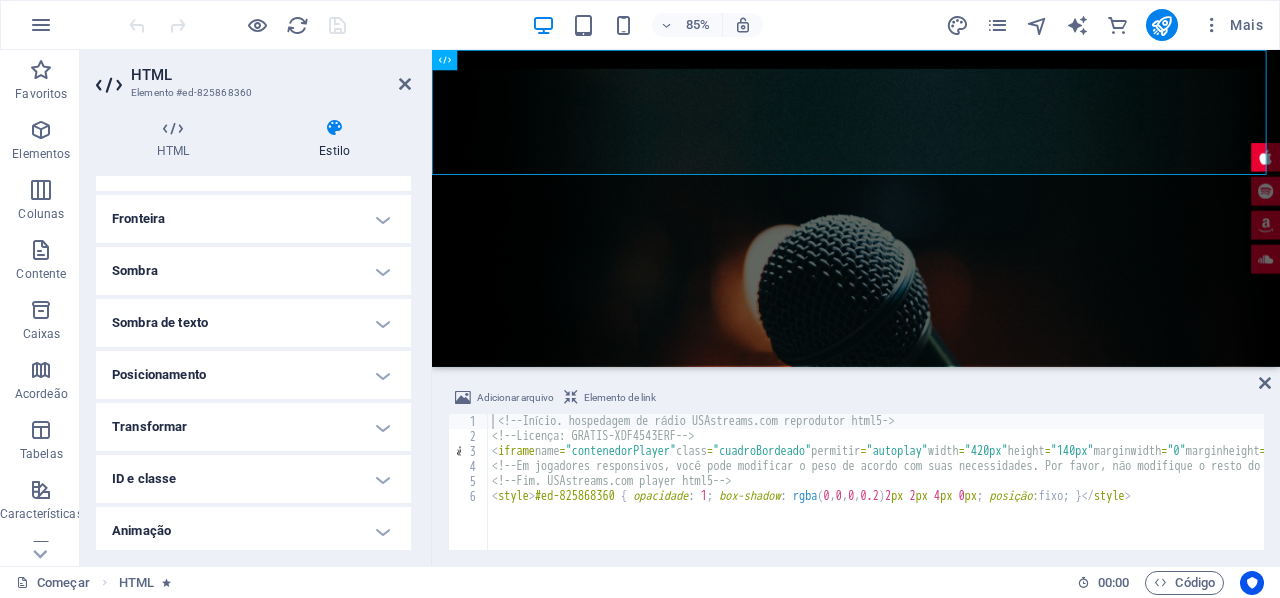 click on "Transformar" at bounding box center (253, 427) 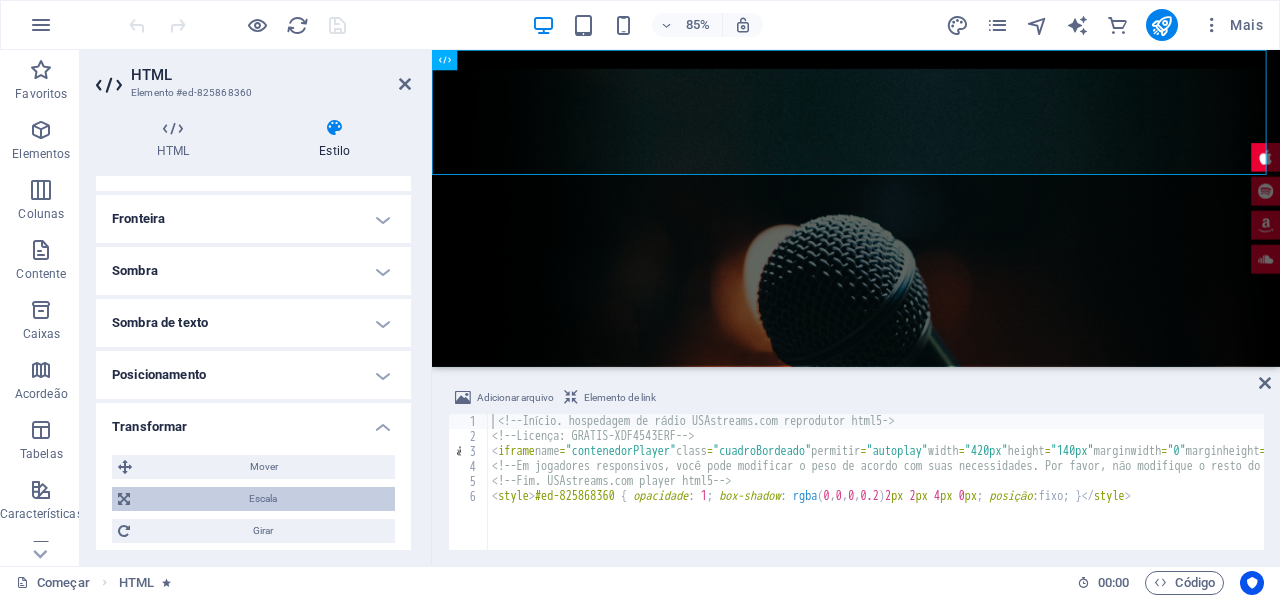 scroll, scrollTop: 300, scrollLeft: 0, axis: vertical 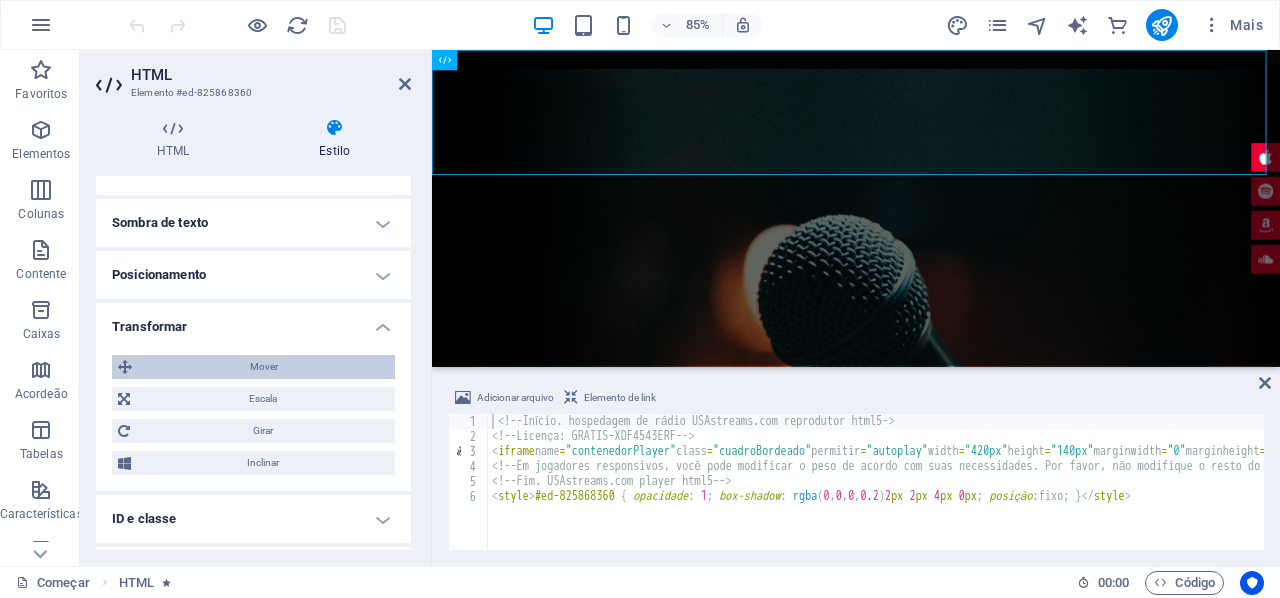 click on "Mover" at bounding box center [264, 366] 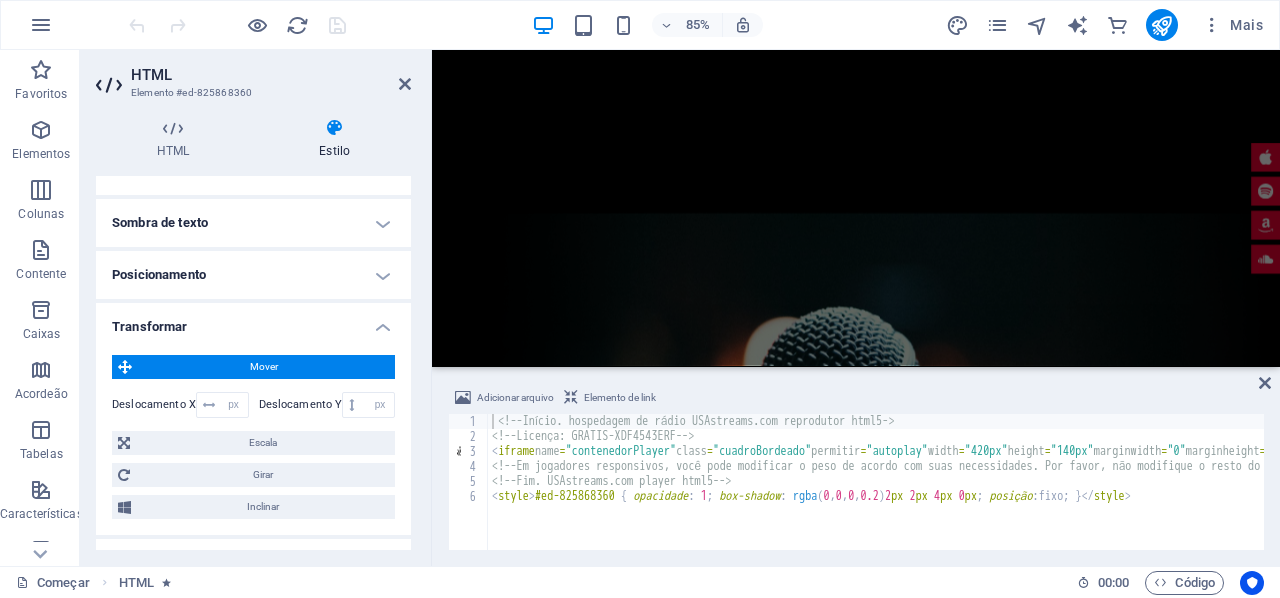 scroll, scrollTop: 200, scrollLeft: 0, axis: vertical 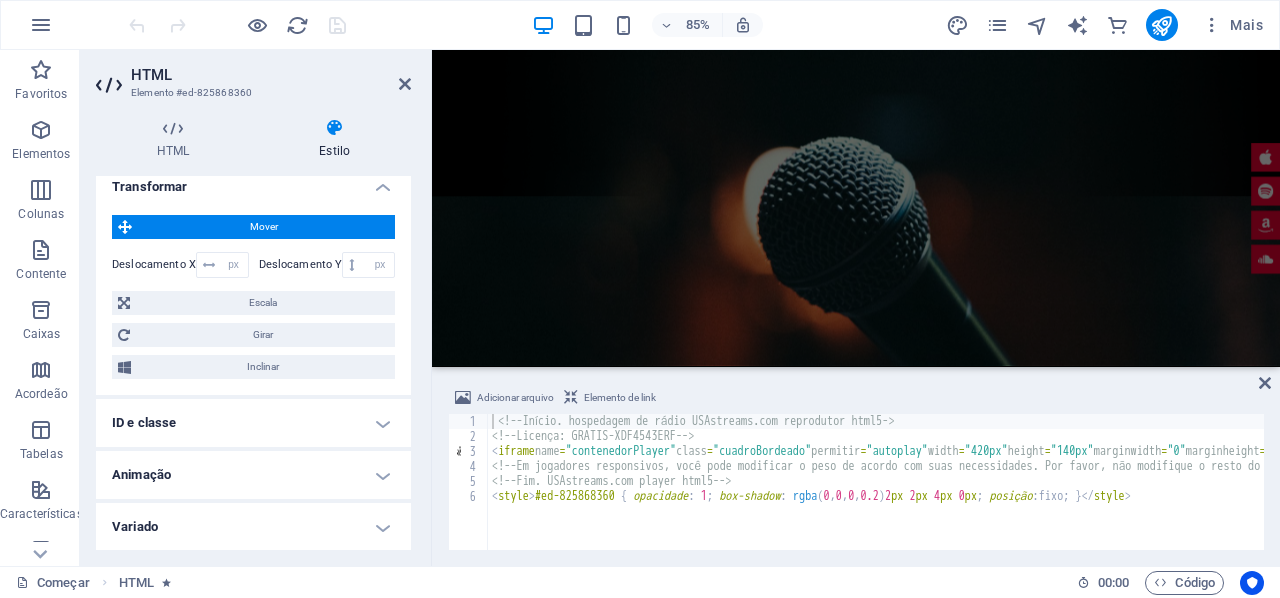 click on "Variado" at bounding box center [253, 527] 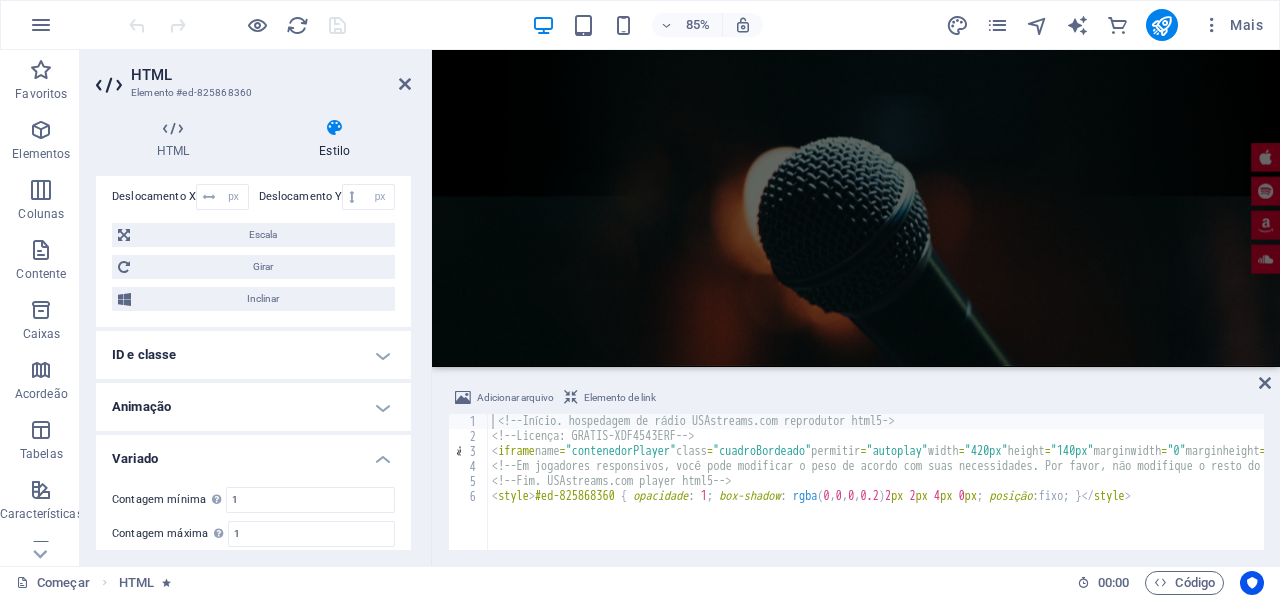 scroll, scrollTop: 562, scrollLeft: 0, axis: vertical 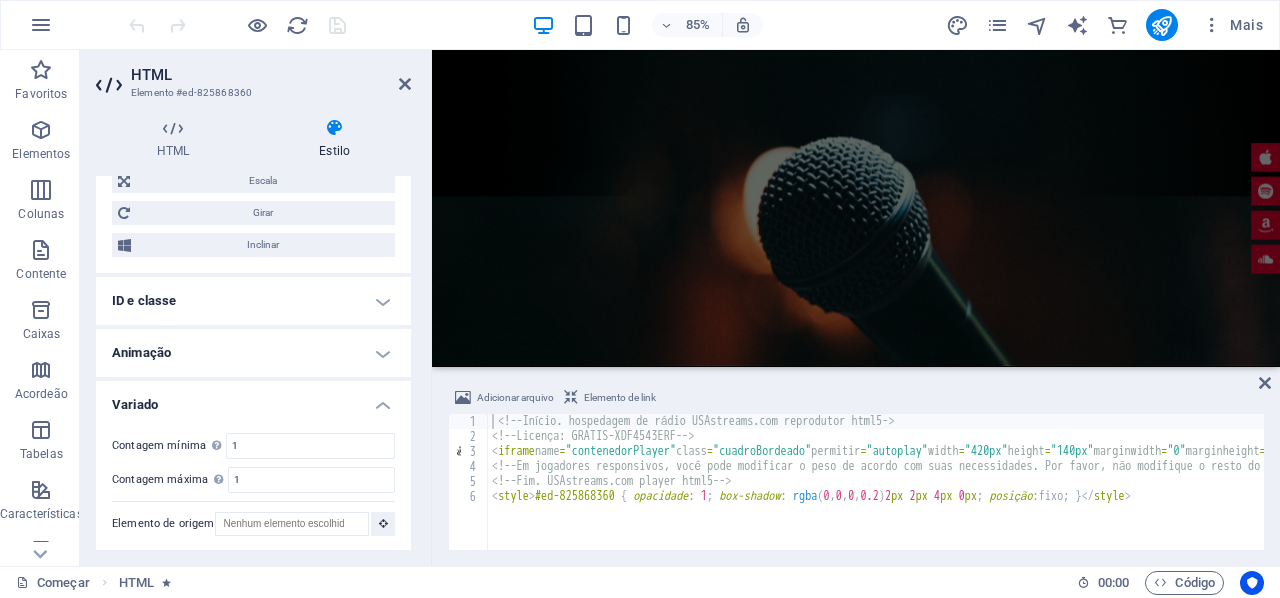 click on "Animação" at bounding box center [253, 353] 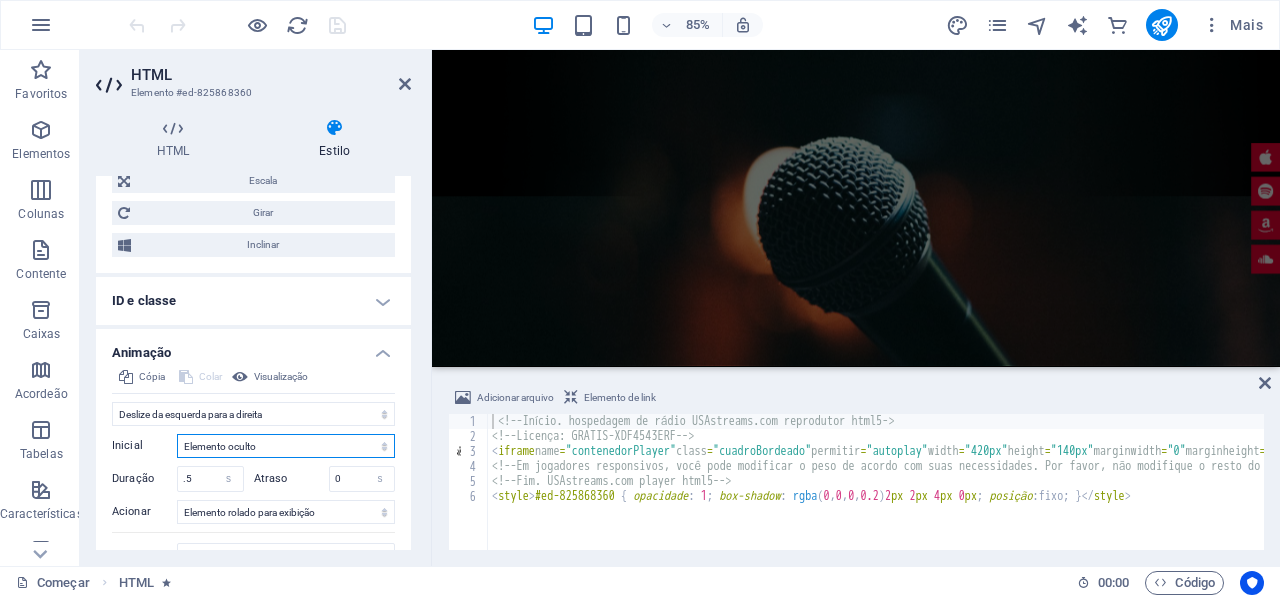click on "Elemento oculto Elemento mostrado" at bounding box center (286, 446) 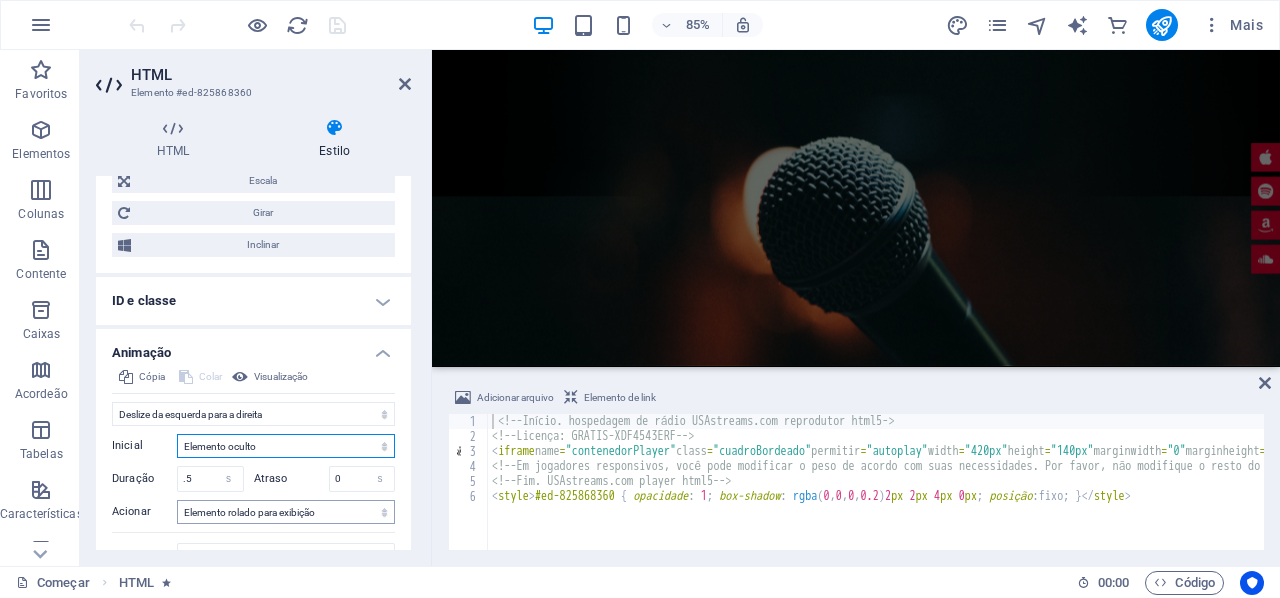 select on "show" 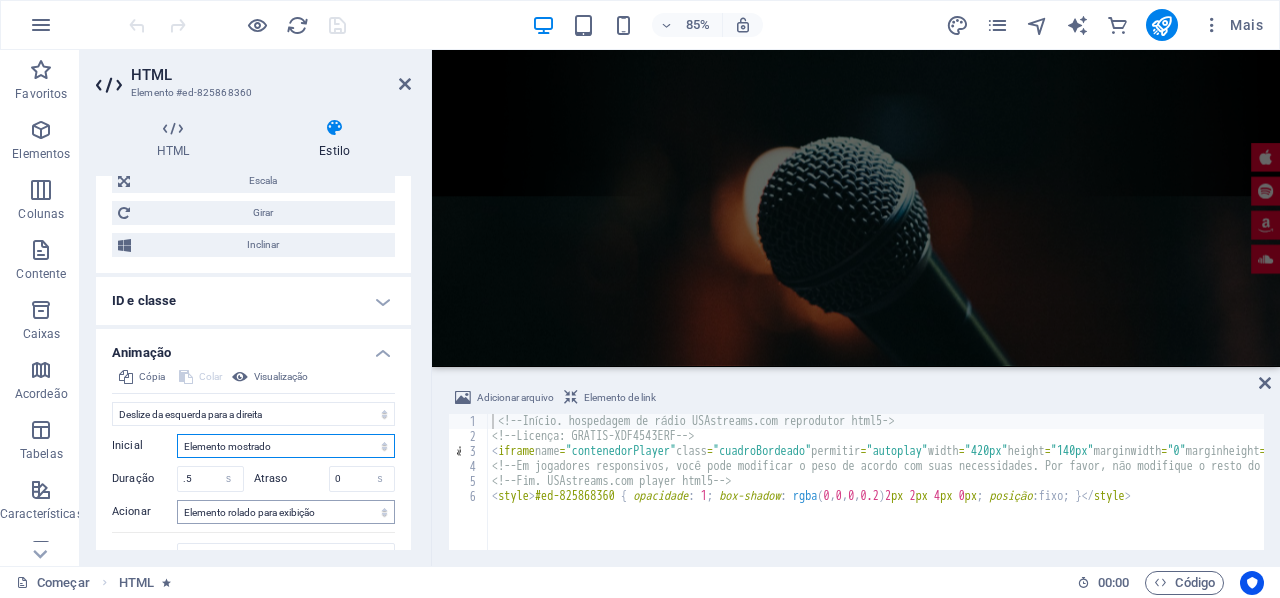 click on "Elemento oculto Elemento mostrado" at bounding box center [286, 446] 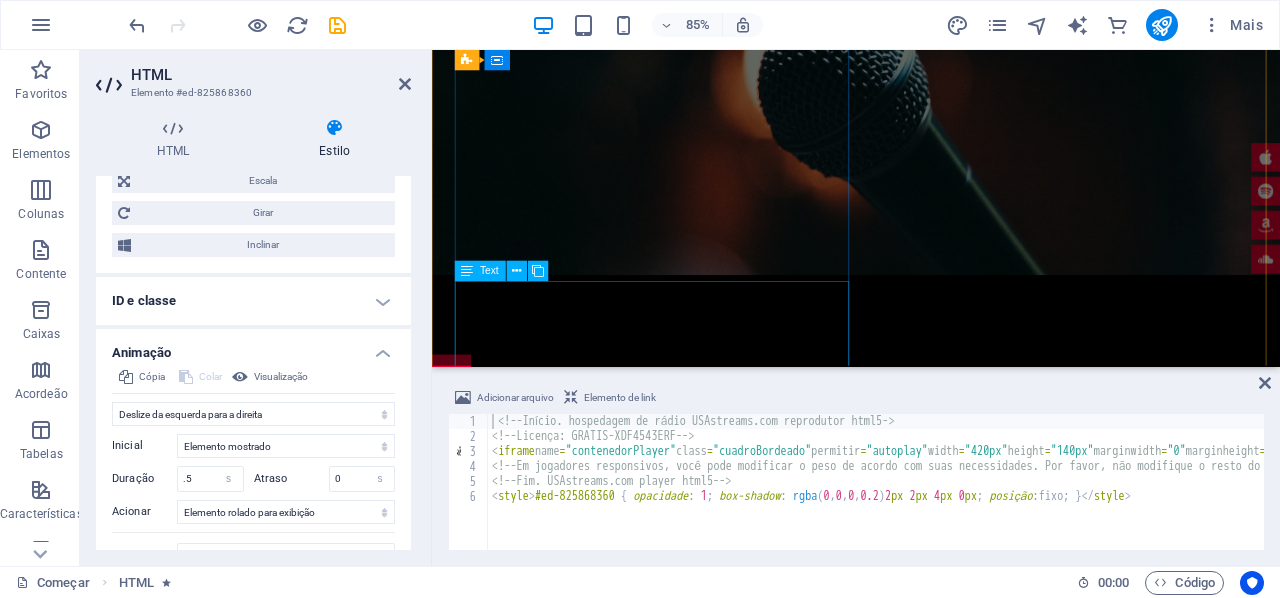 scroll, scrollTop: 1000, scrollLeft: 0, axis: vertical 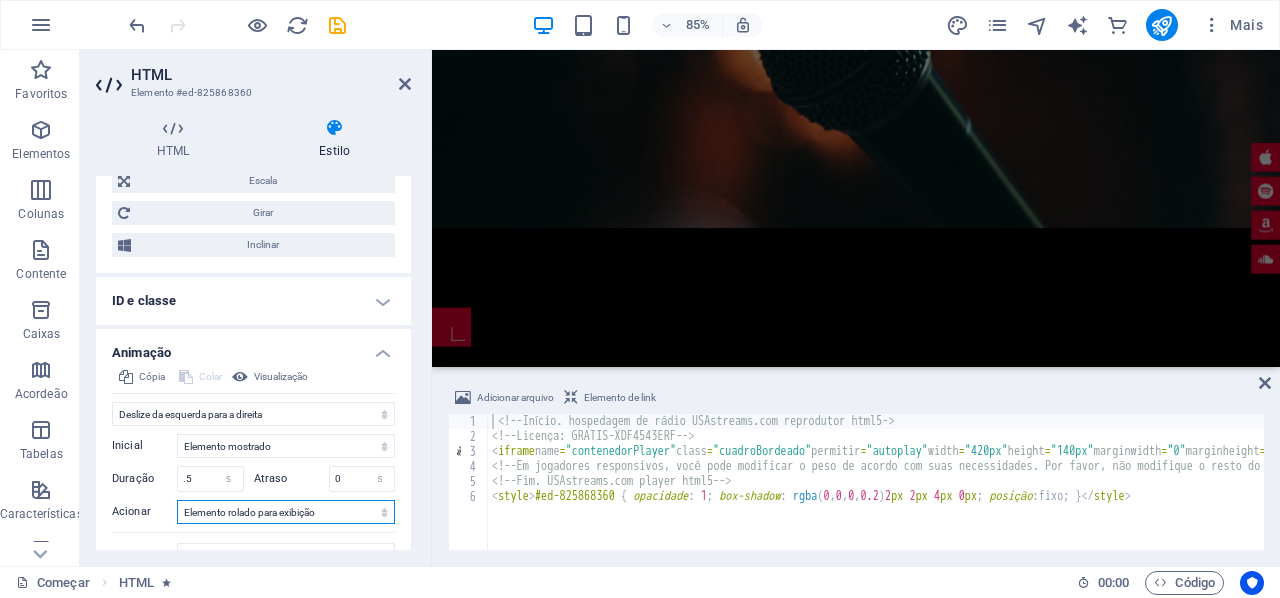 click on "Sem gatilho automático No carregamento da página Elemento rolado para exibição" at bounding box center (286, 512) 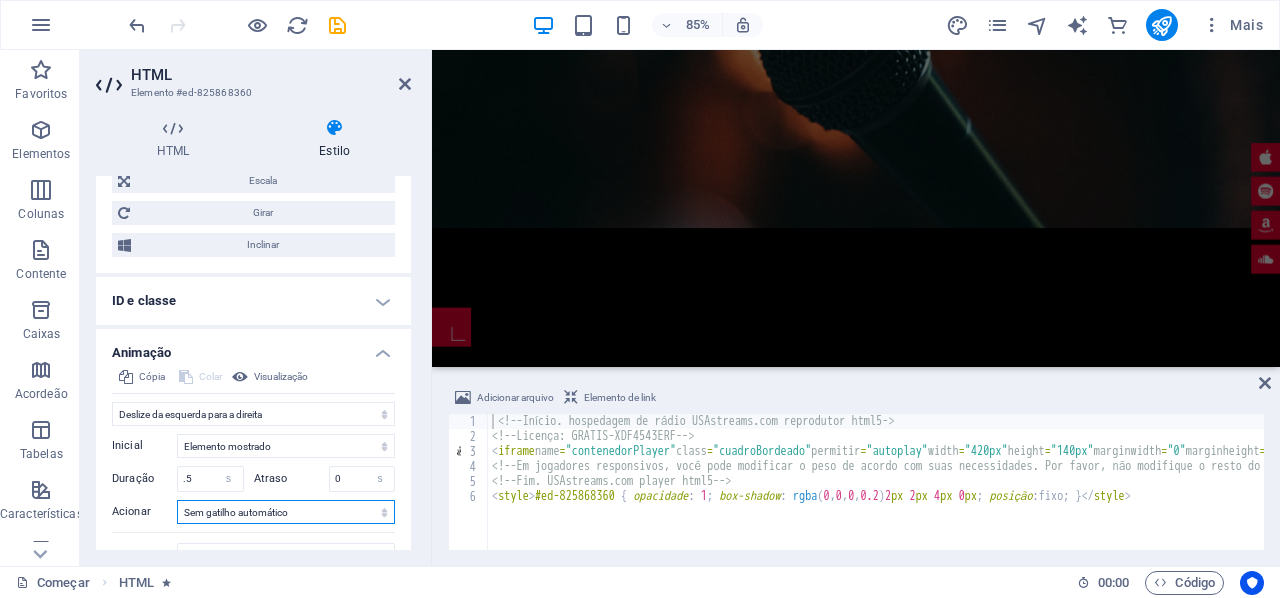 click on "Sem gatilho automático No carregamento da página Elemento rolado para exibição" at bounding box center [286, 512] 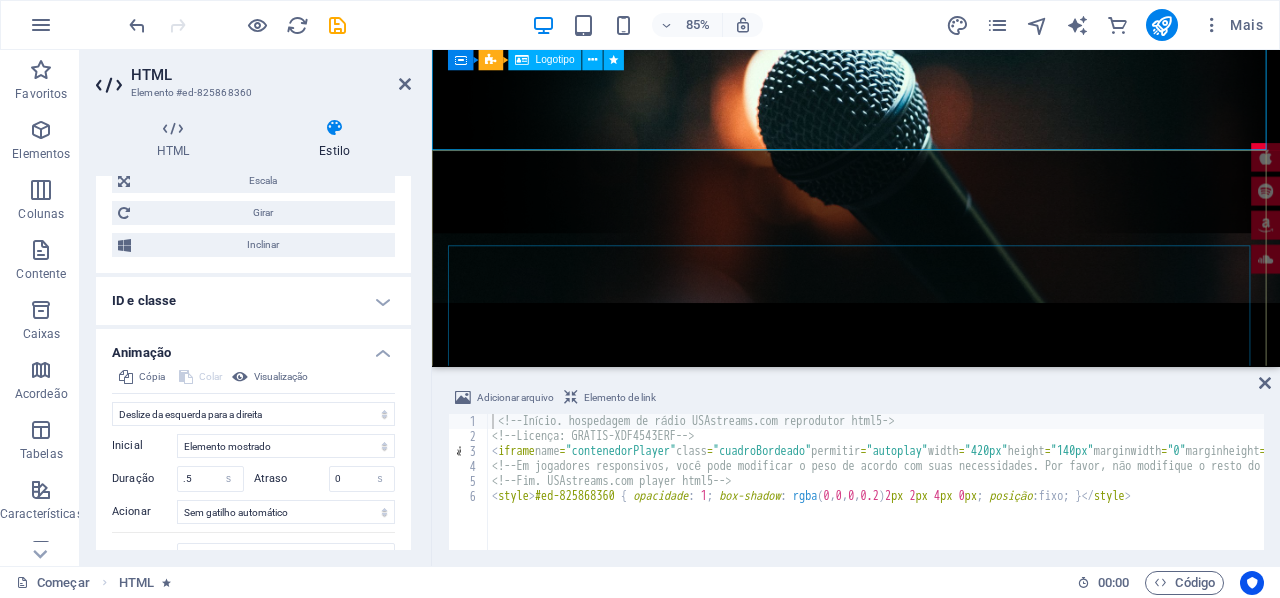 scroll, scrollTop: 0, scrollLeft: 0, axis: both 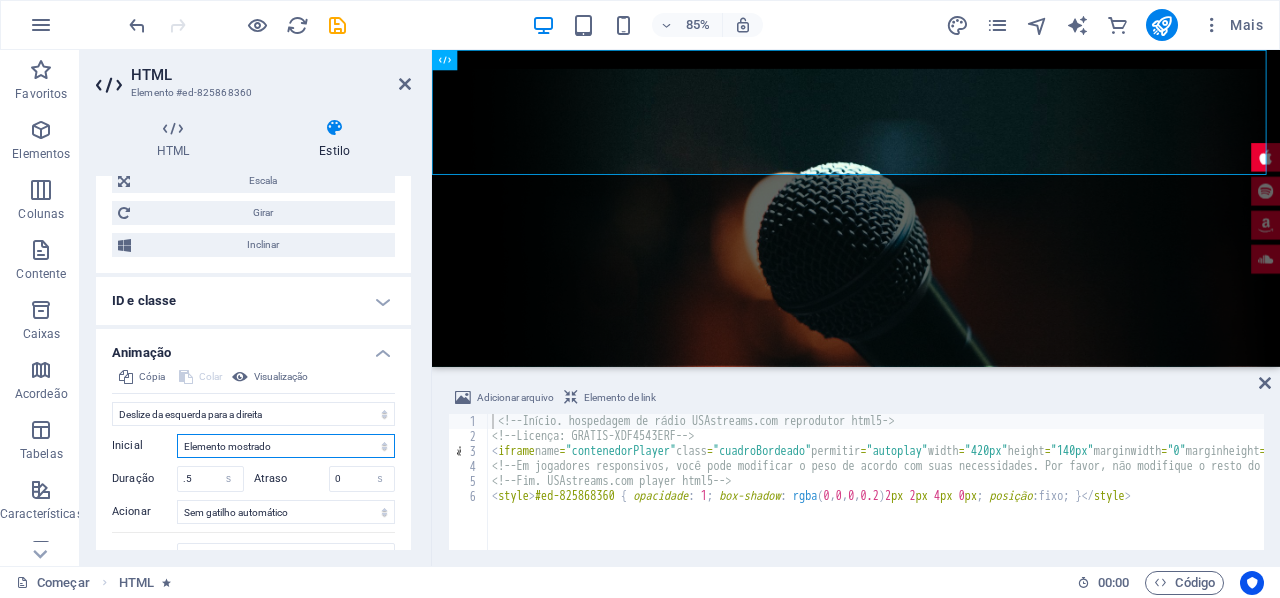 click on "Elemento oculto Elemento mostrado" at bounding box center (286, 446) 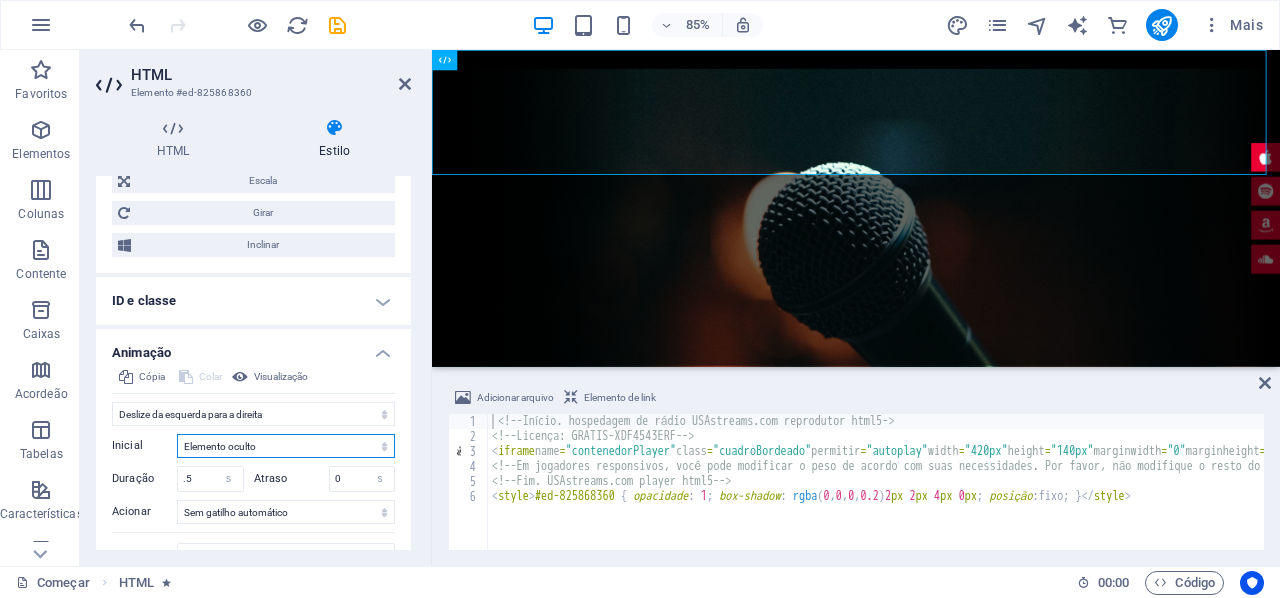 click on "Elemento oculto Elemento mostrado" at bounding box center (286, 446) 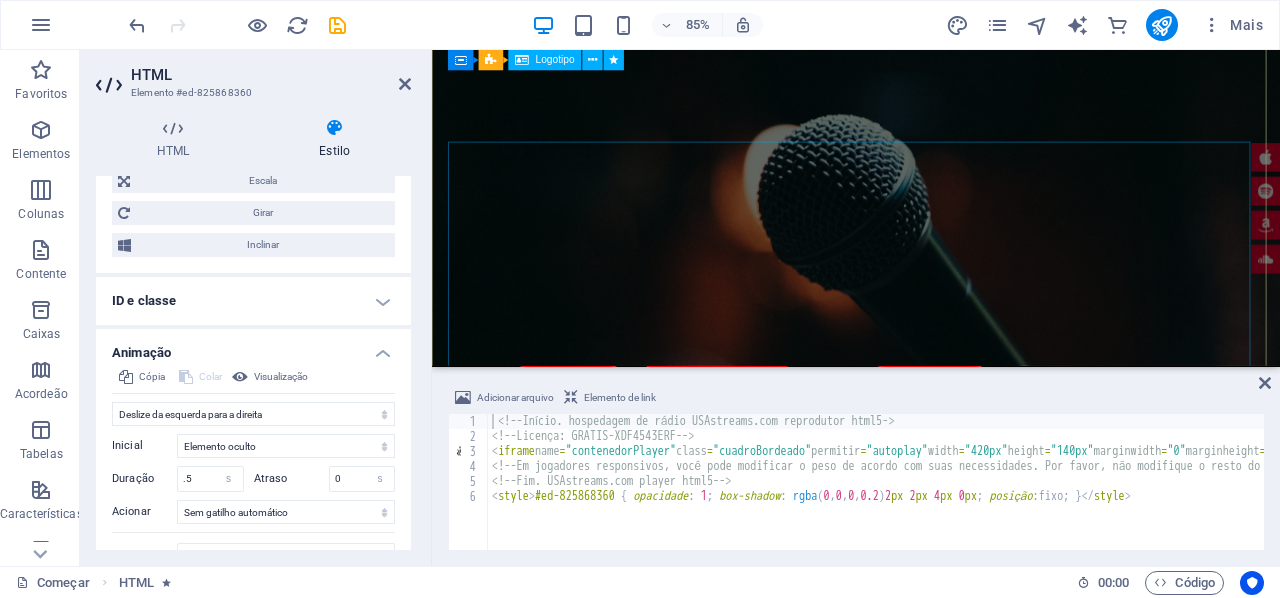 scroll, scrollTop: 0, scrollLeft: 0, axis: both 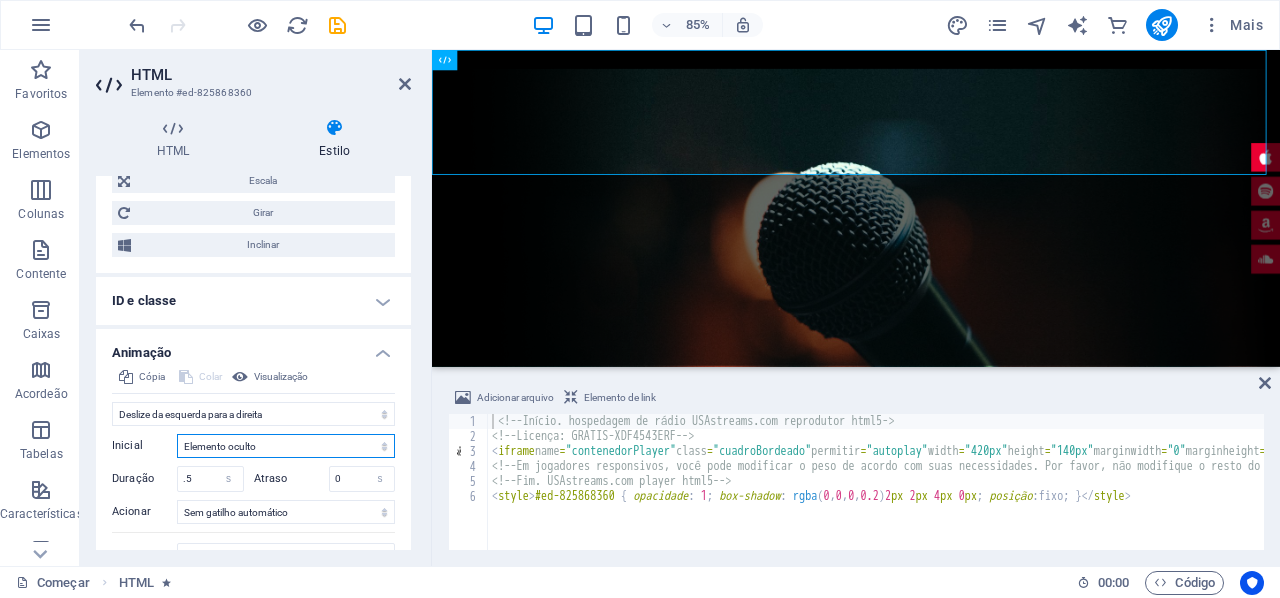 click on "Elemento oculto Elemento mostrado" at bounding box center [286, 446] 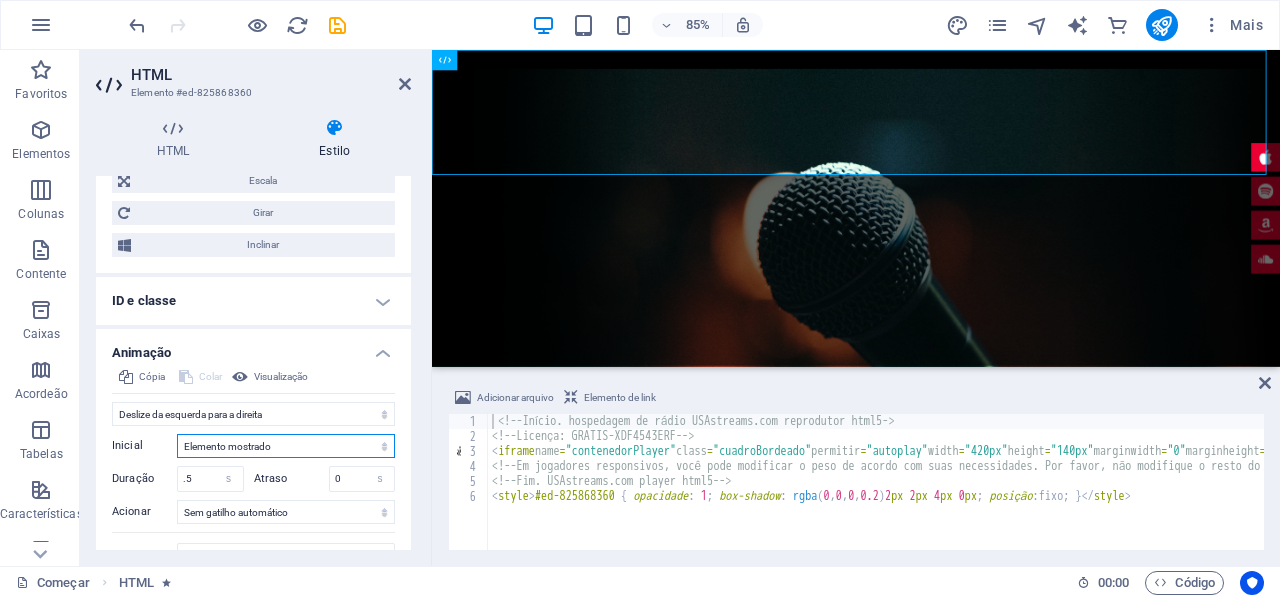 click on "Elemento oculto Elemento mostrado" at bounding box center (286, 446) 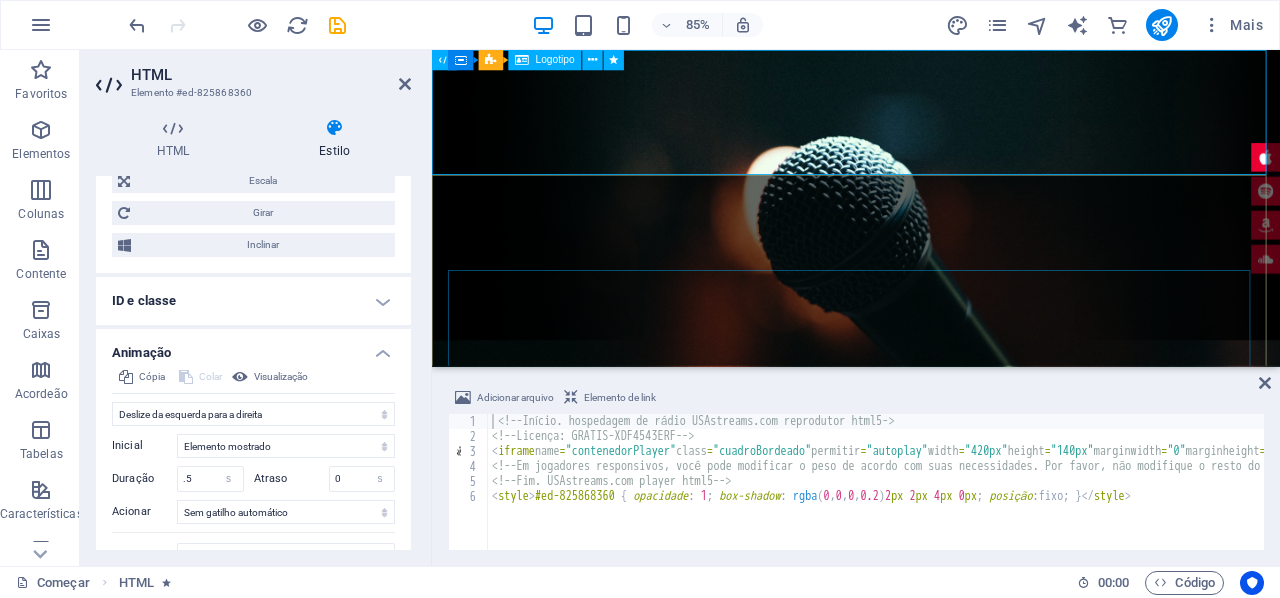 scroll, scrollTop: 0, scrollLeft: 0, axis: both 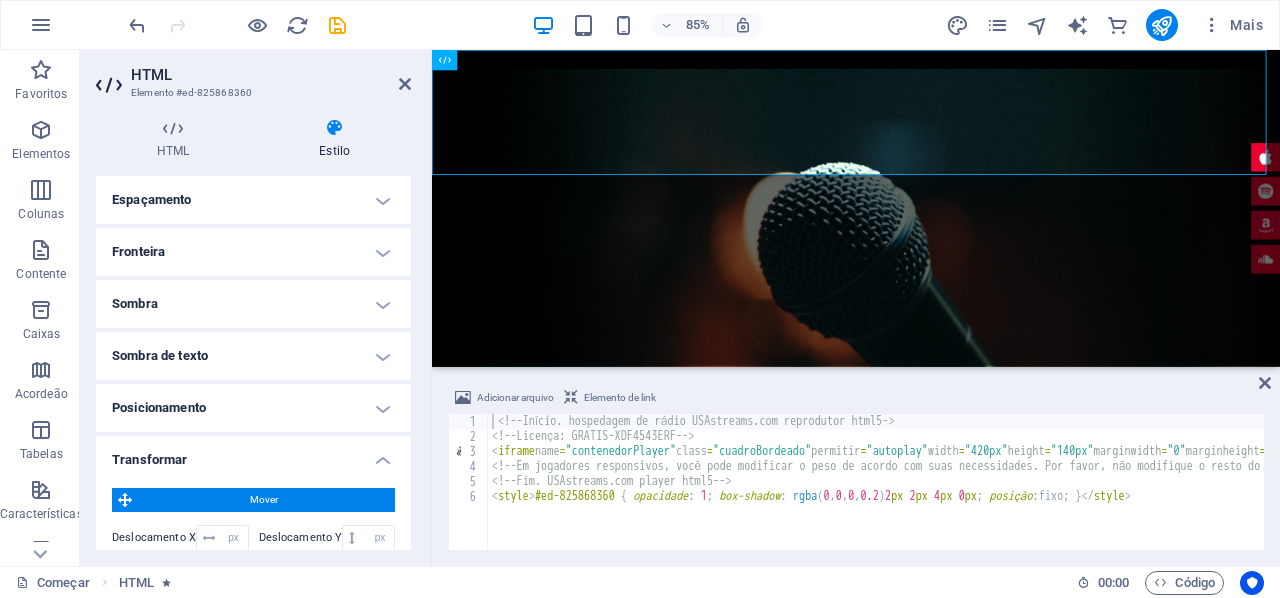 click on "Posicionamento" at bounding box center [253, 408] 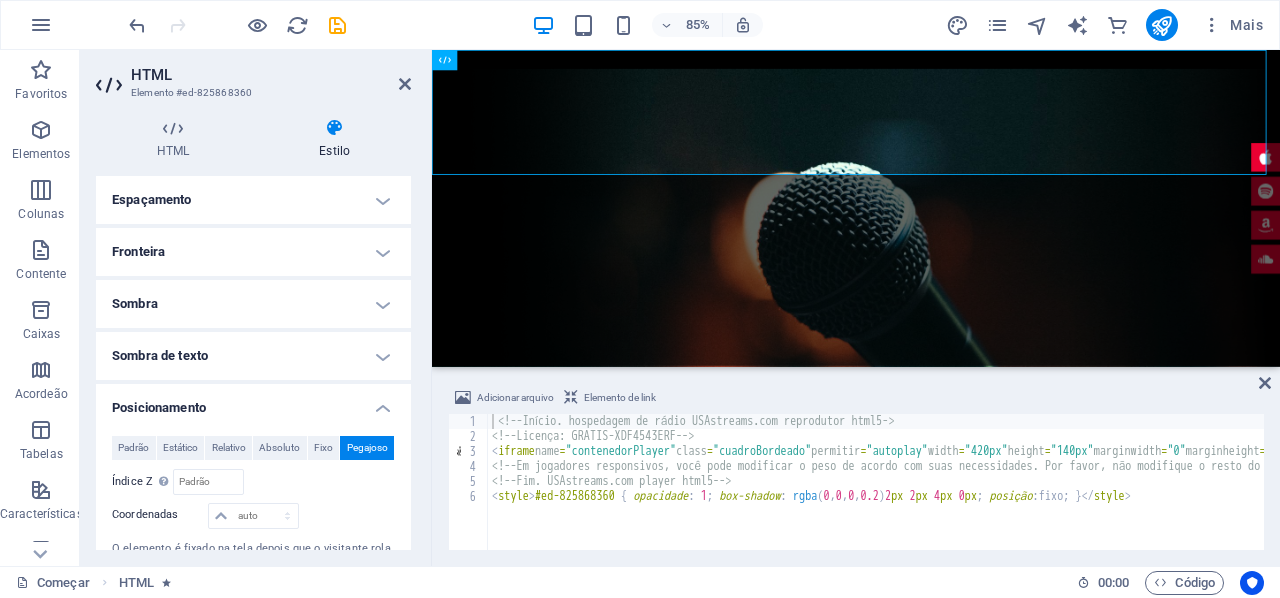 scroll, scrollTop: 267, scrollLeft: 0, axis: vertical 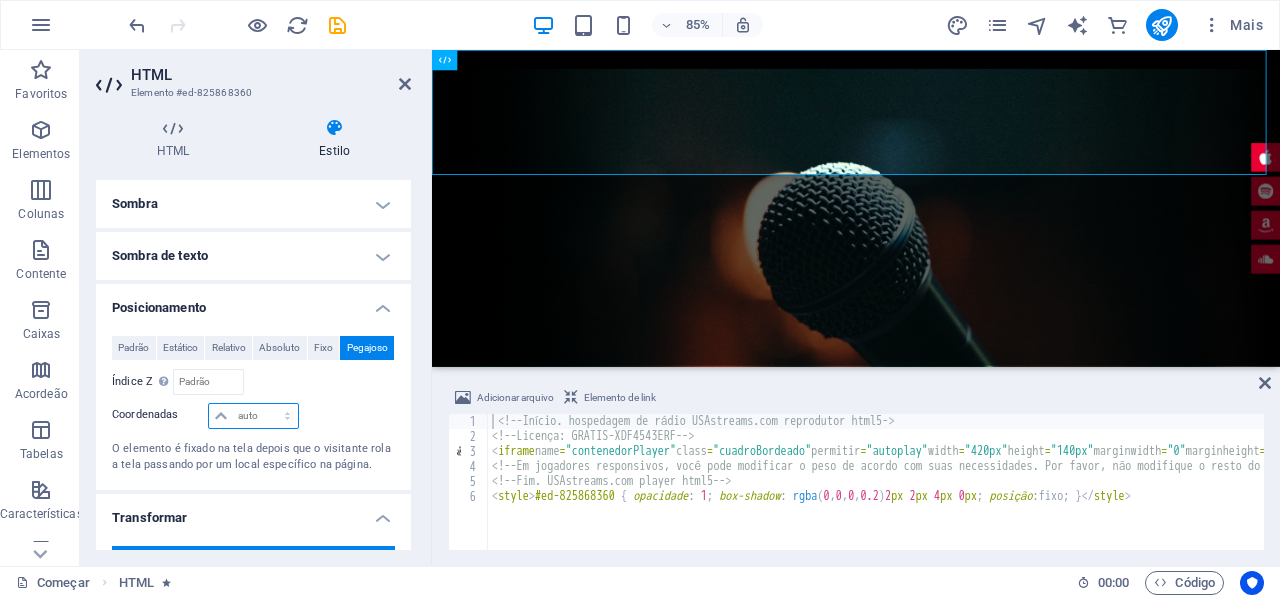 click on "auto px resto % em" at bounding box center (253, 416) 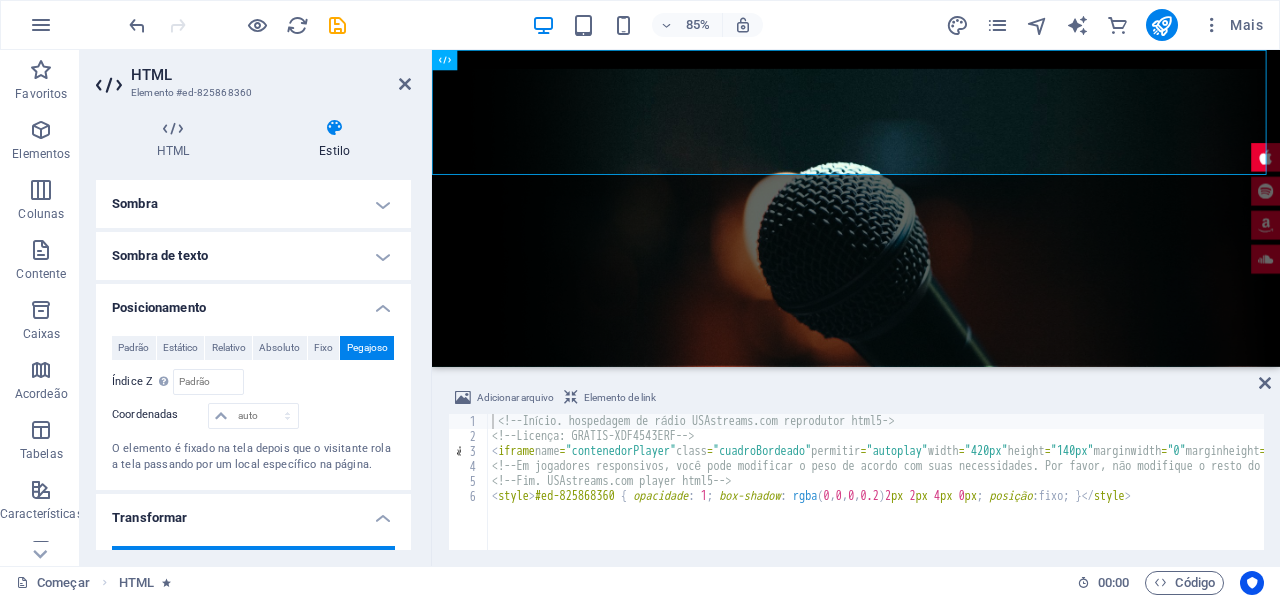 click on "Padrão Estático Relativo Absoluto Fixo Pegajoso Índice Z Define a ordem do elemento de trás para a frente. Quanto maior o valor, maior é o elemento. Em relação a body Coordenadas auto px resto % em auto px resto % em auto px resto % em auto px resto % em O elemento é fixado na tela depois que o visitante rola a tela passando por um local específico na página." at bounding box center (253, 405) 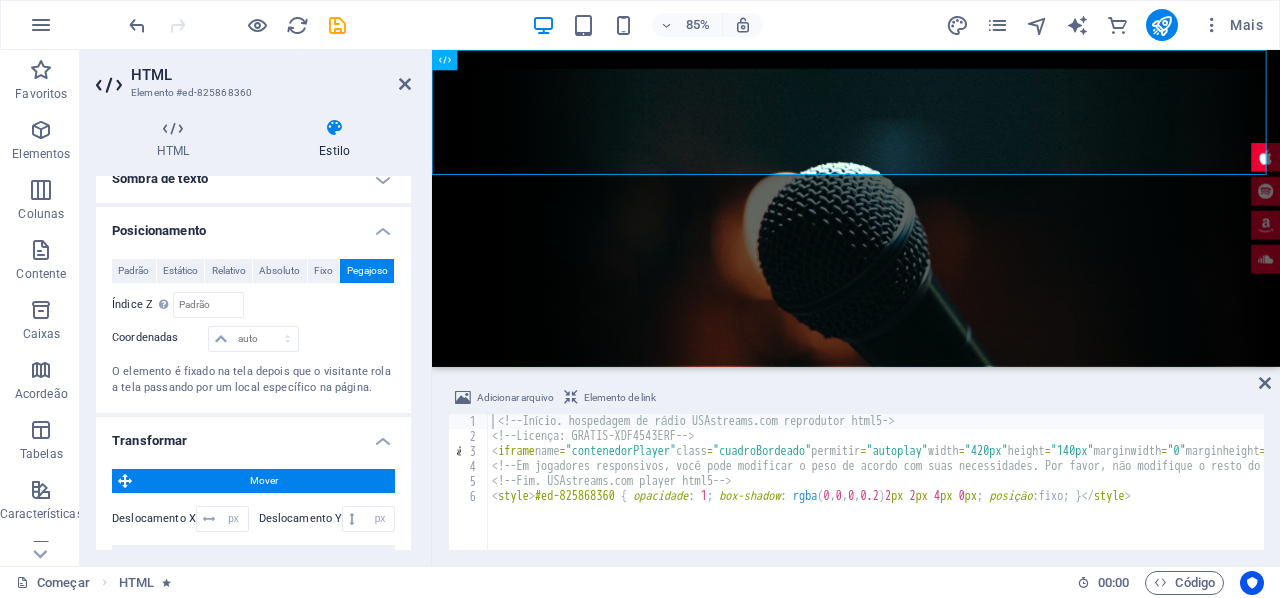 scroll, scrollTop: 367, scrollLeft: 0, axis: vertical 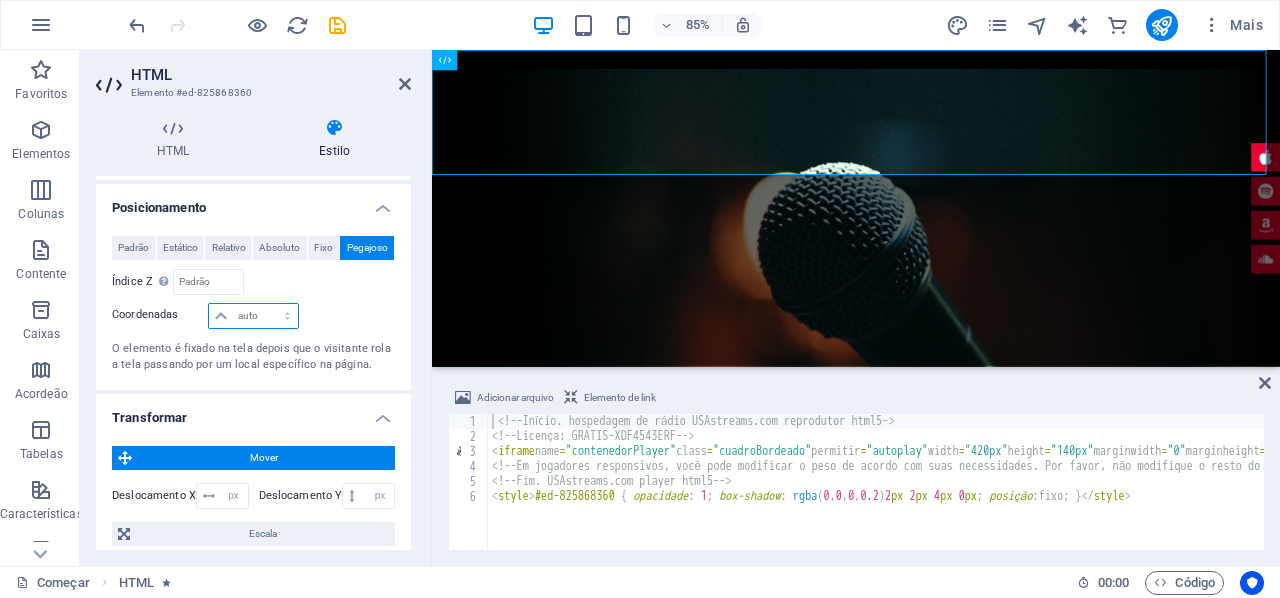 click on "auto px resto % em" at bounding box center [253, 316] 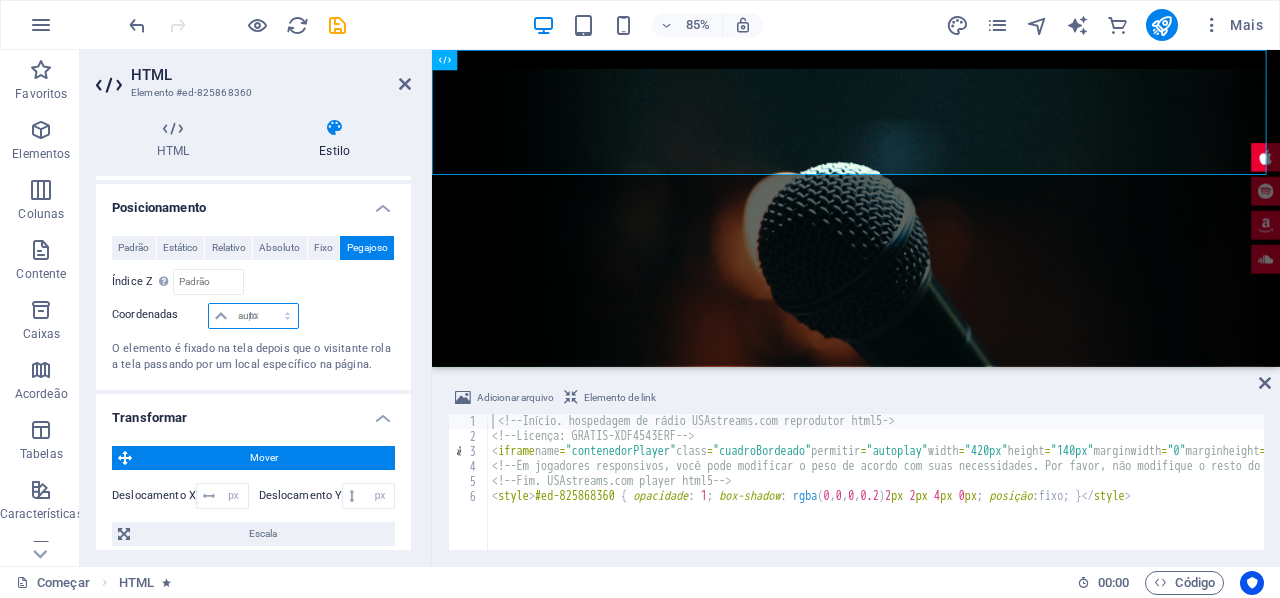 click on "auto px resto % em" at bounding box center [253, 316] 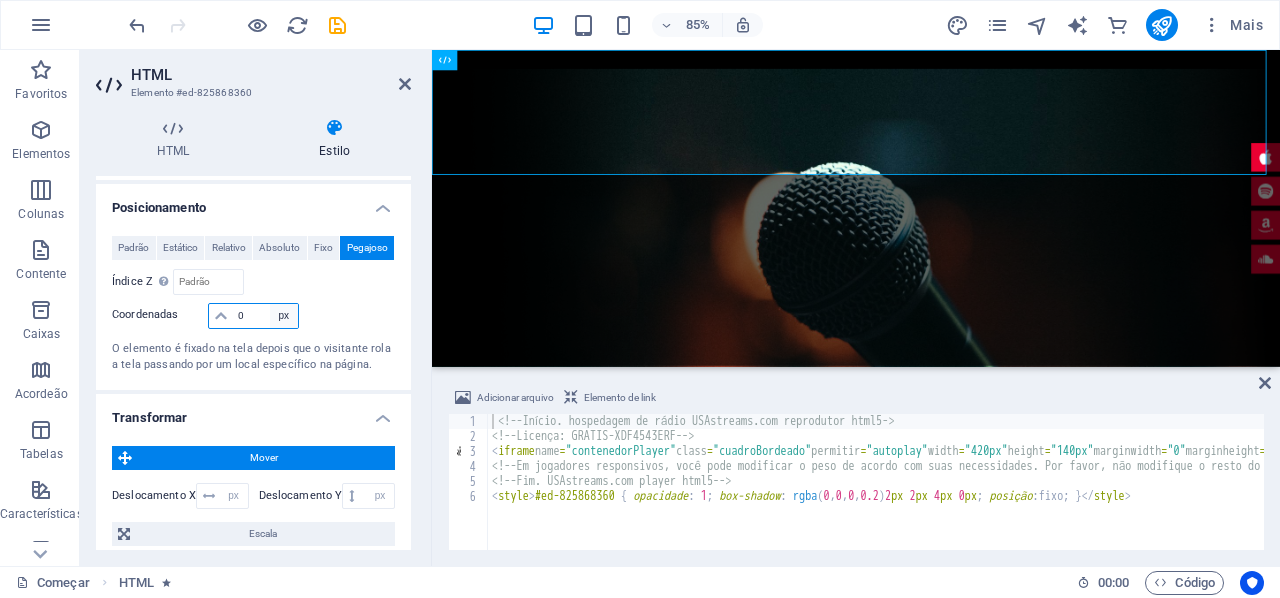 click on "auto px resto % em" at bounding box center (284, 316) 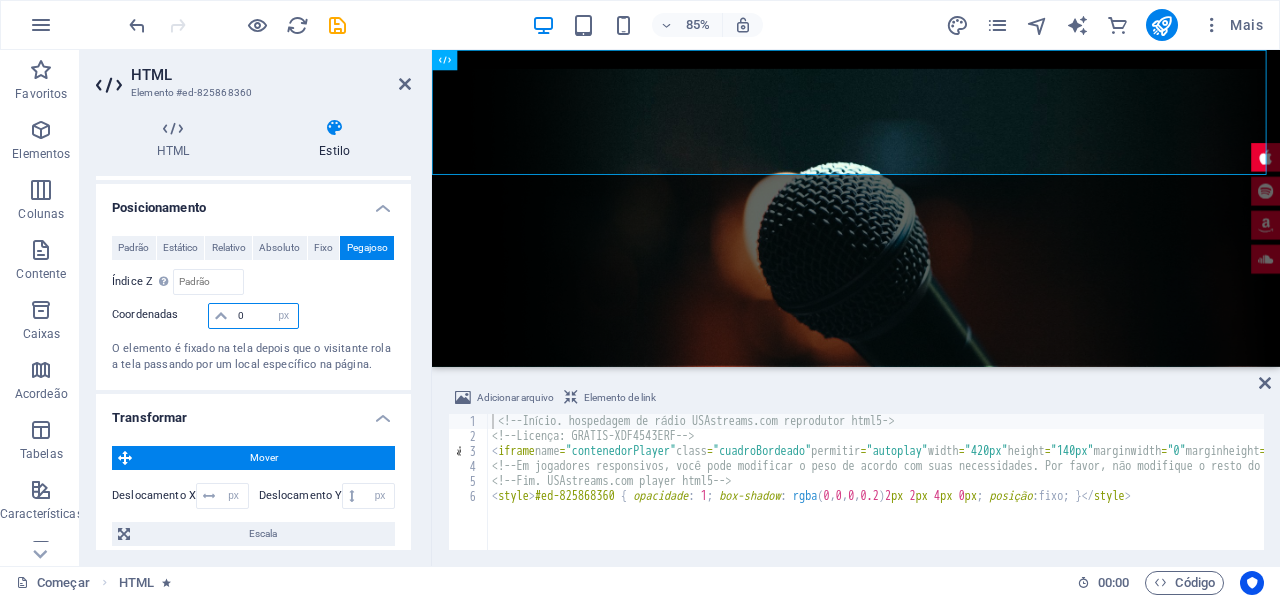 select on "auto" 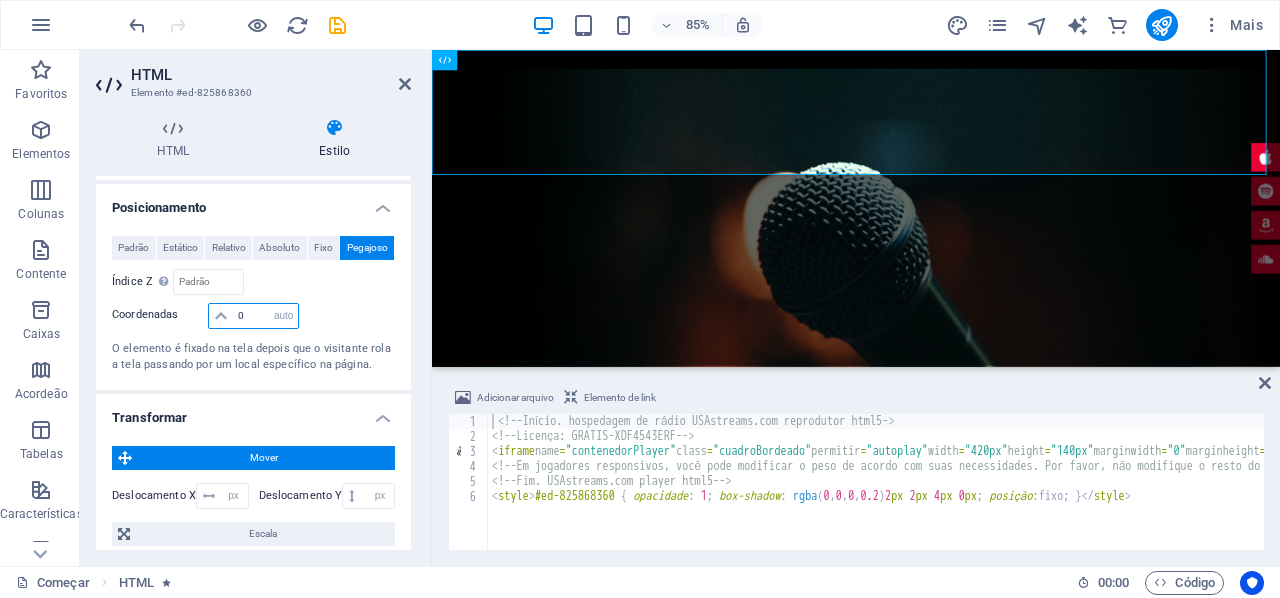 click on "auto px resto % em" at bounding box center [284, 316] 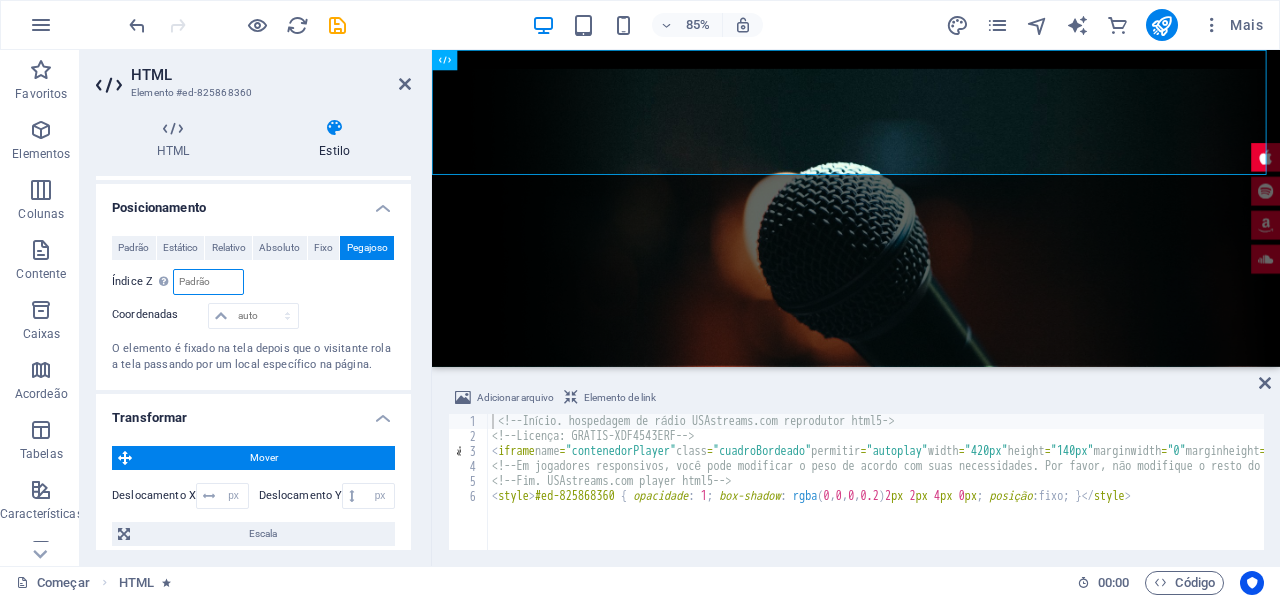 click at bounding box center (208, 282) 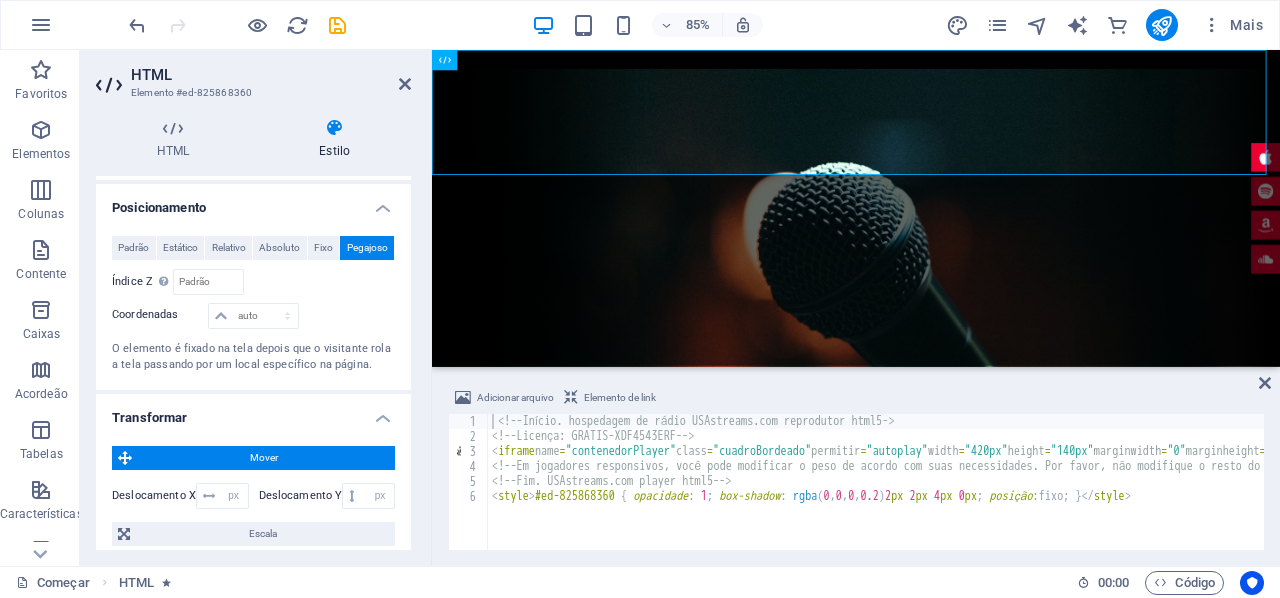 click on "Em relação a body" at bounding box center (325, 282) 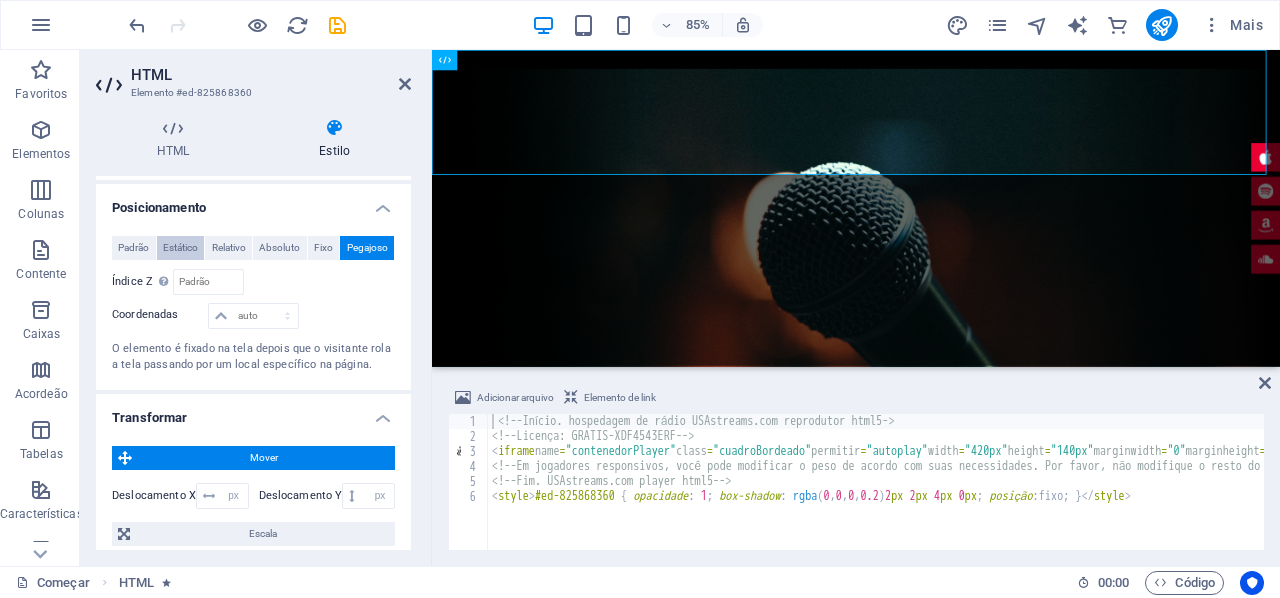 click on "Estático" at bounding box center (180, 247) 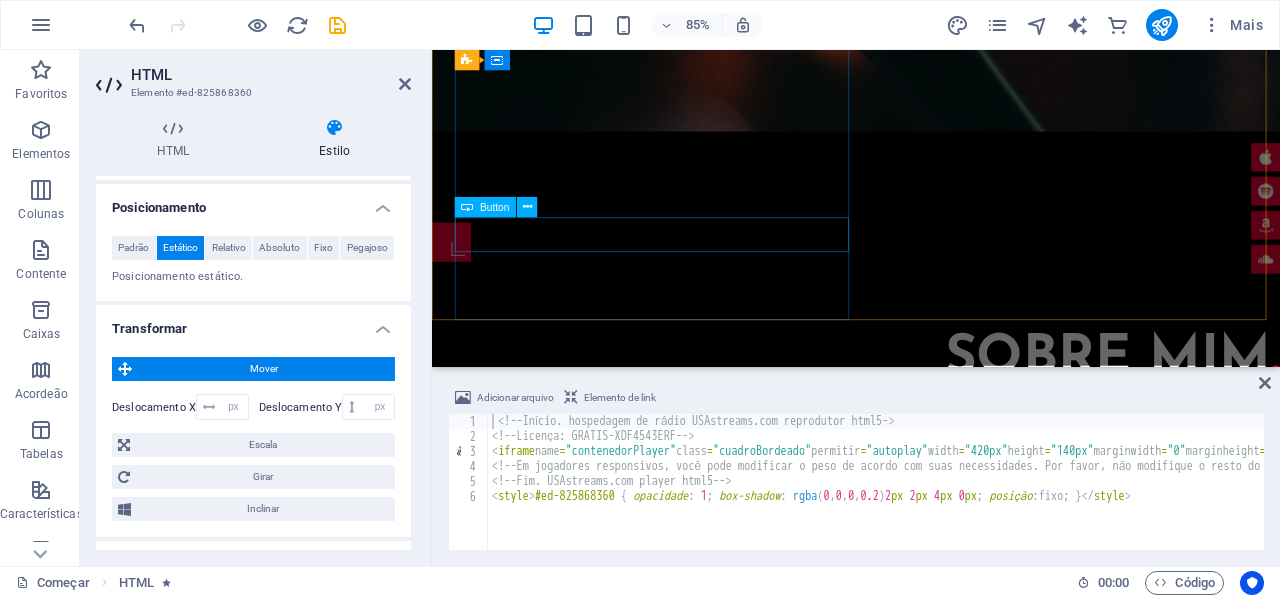 scroll, scrollTop: 1400, scrollLeft: 0, axis: vertical 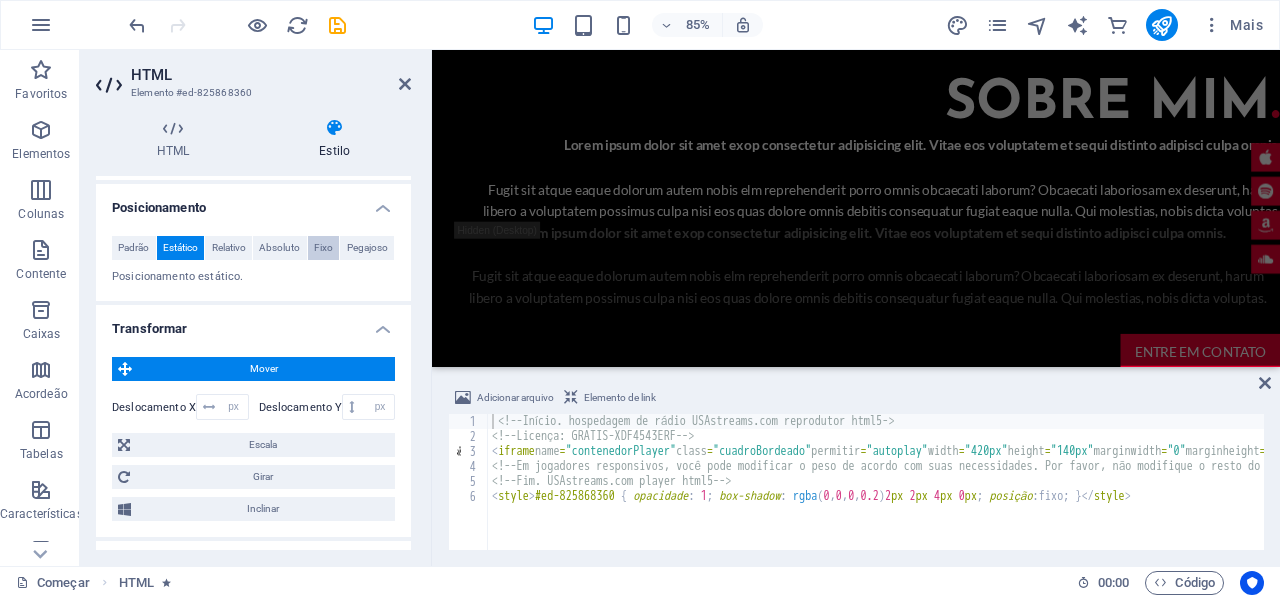 click on "Fixo" at bounding box center (323, 247) 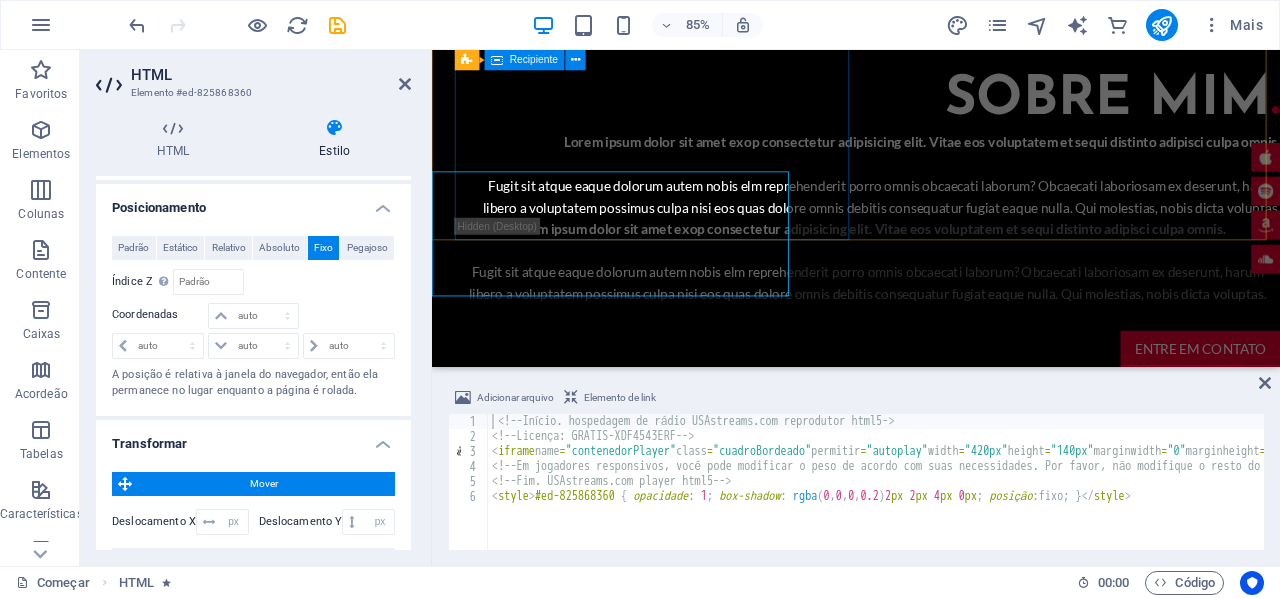 scroll, scrollTop: 1300, scrollLeft: 0, axis: vertical 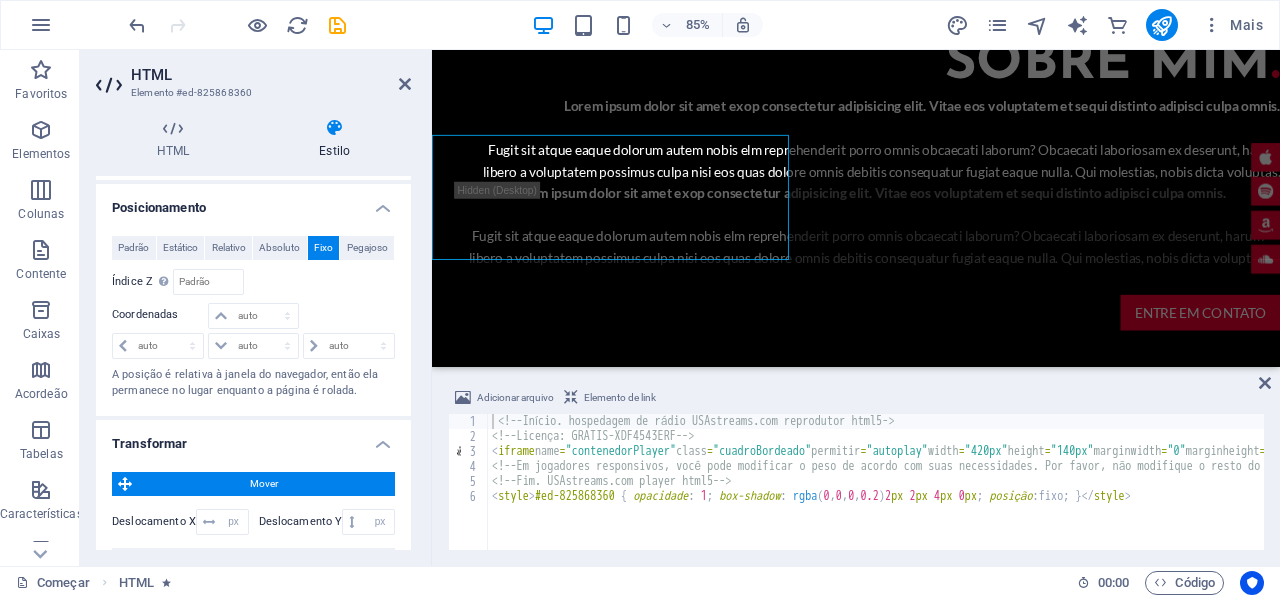 click on "HTML" at bounding box center (271, 75) 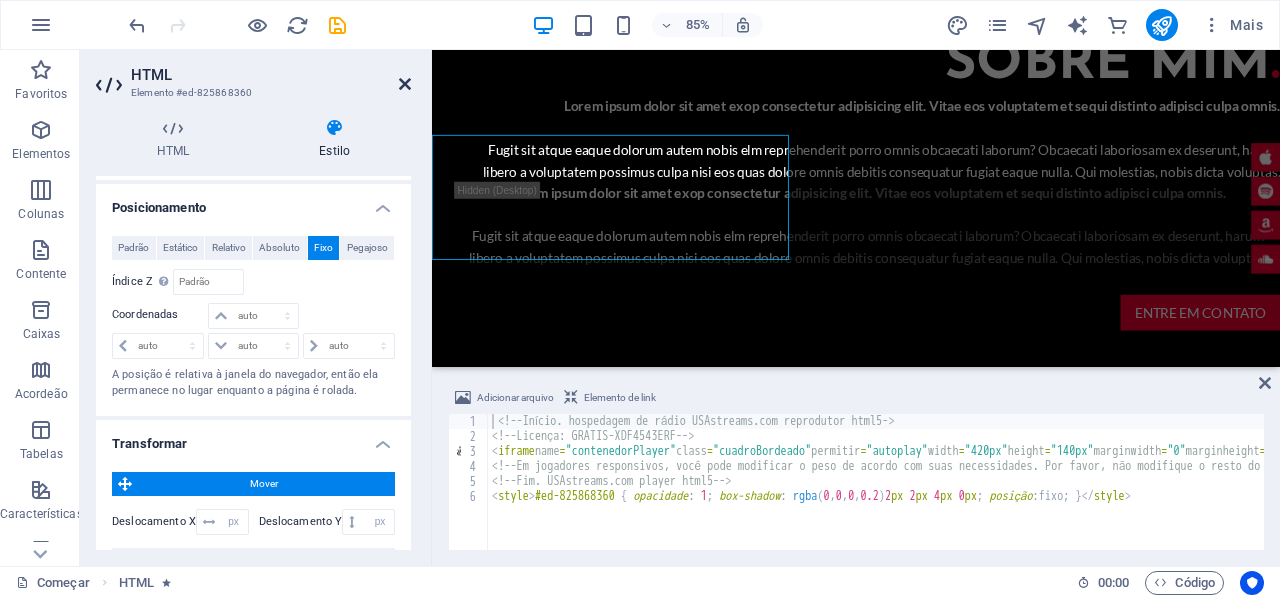 drag, startPoint x: 406, startPoint y: 86, endPoint x: 306, endPoint y: 48, distance: 106.97663 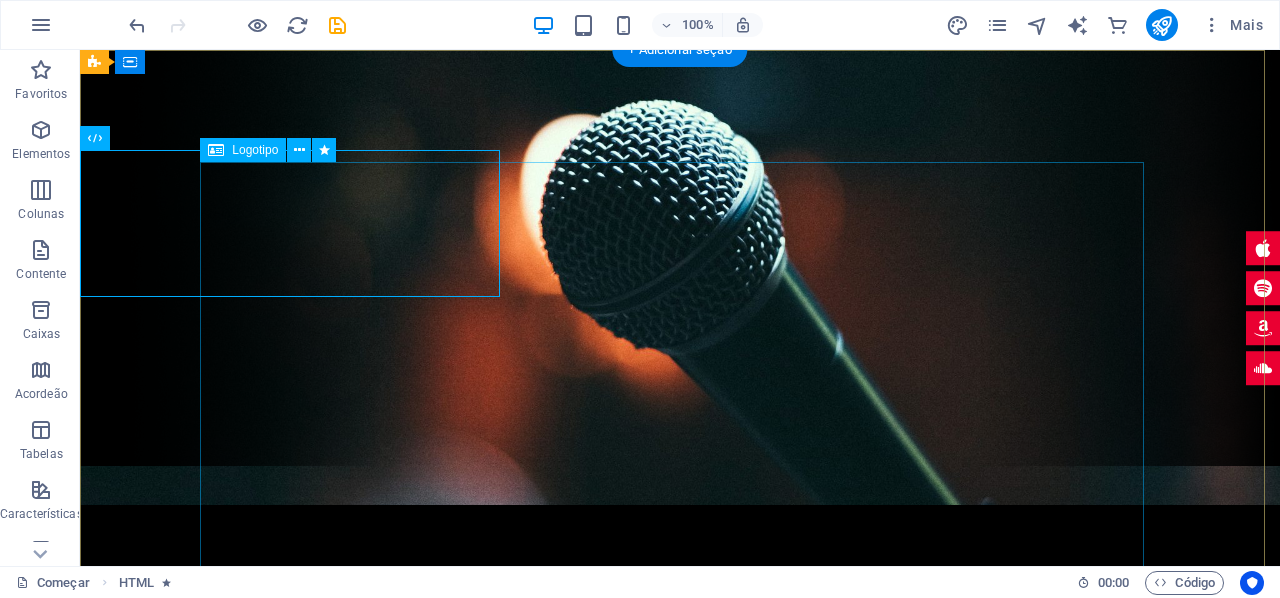scroll, scrollTop: 0, scrollLeft: 0, axis: both 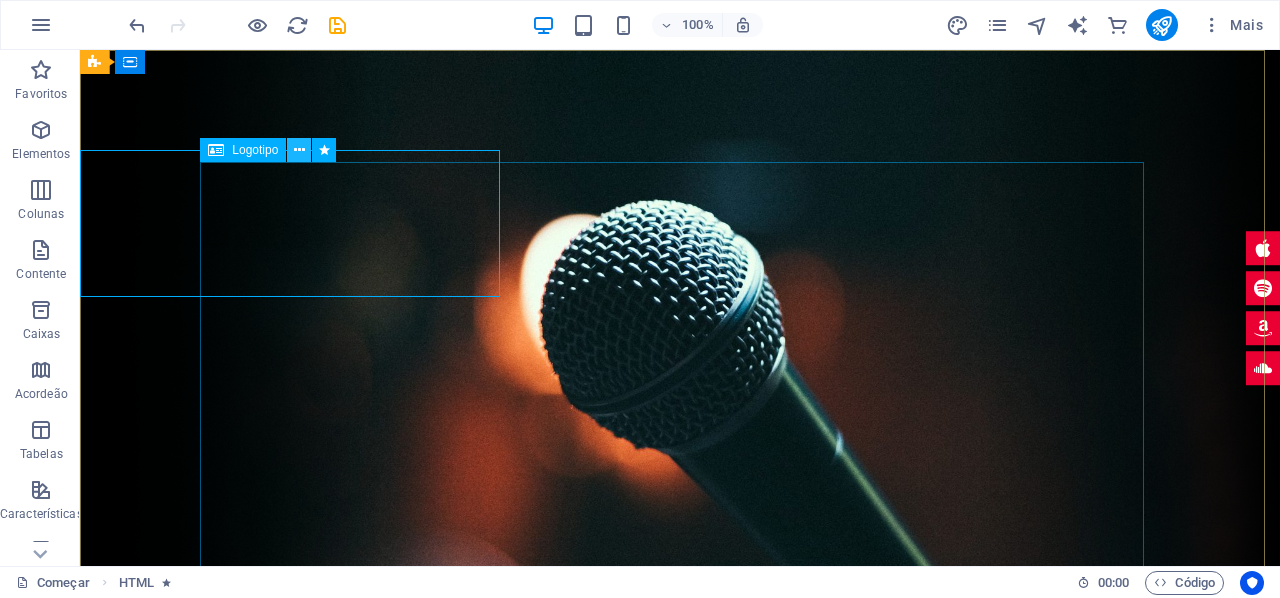 click at bounding box center (299, 150) 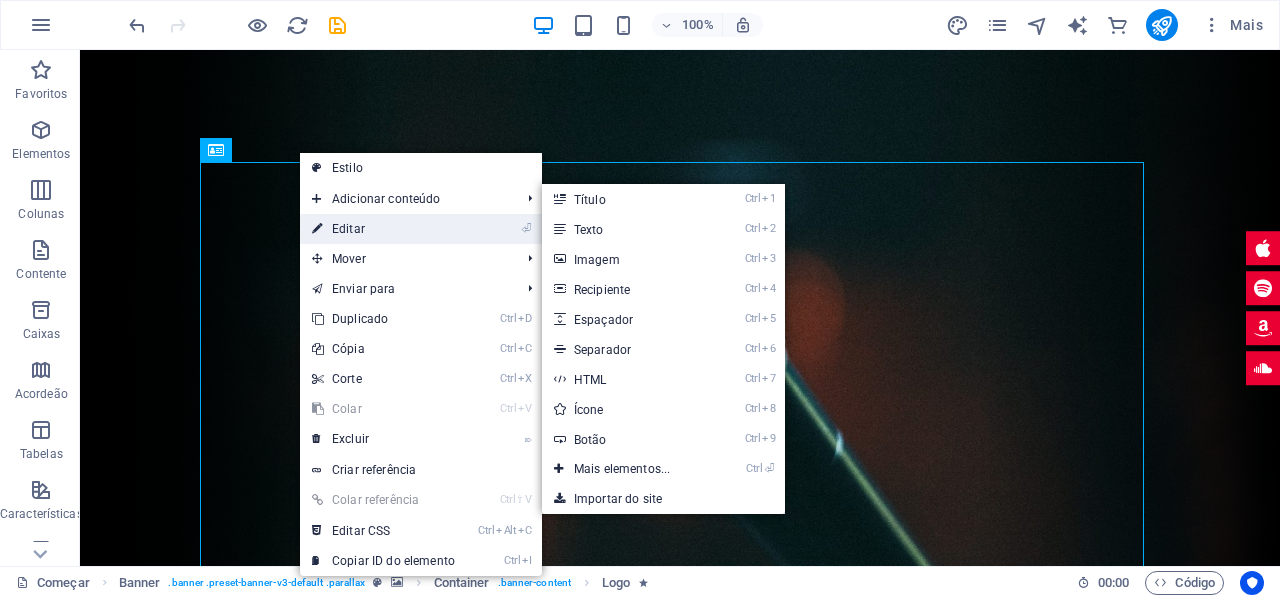 click on "Editar" at bounding box center (348, 229) 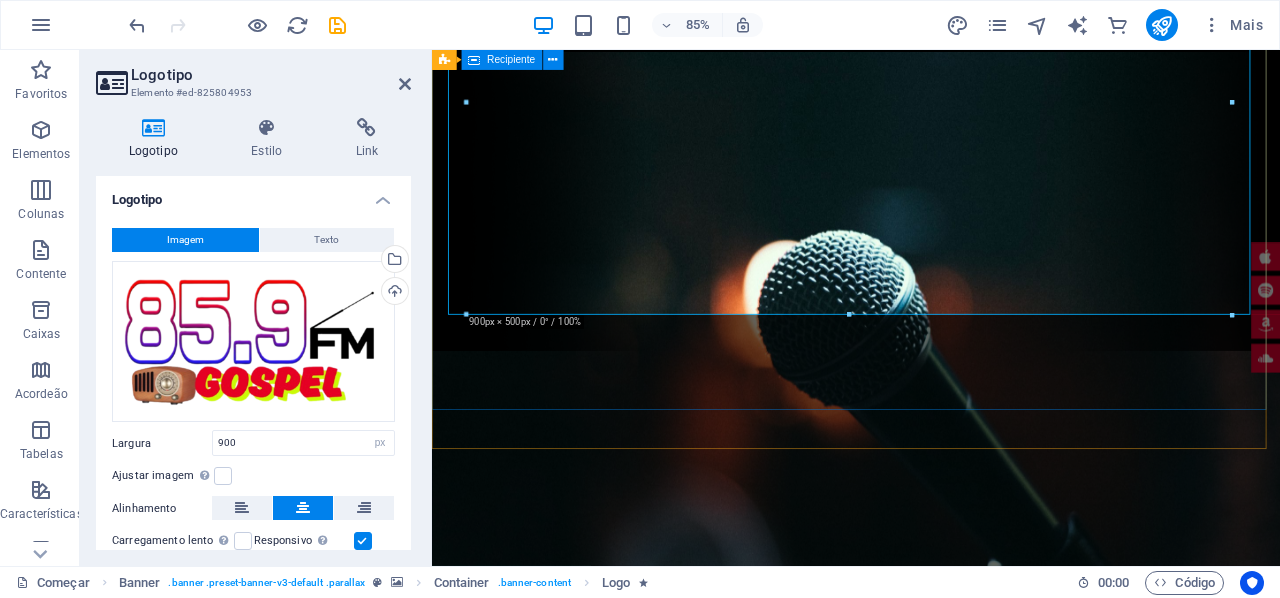 scroll, scrollTop: 0, scrollLeft: 0, axis: both 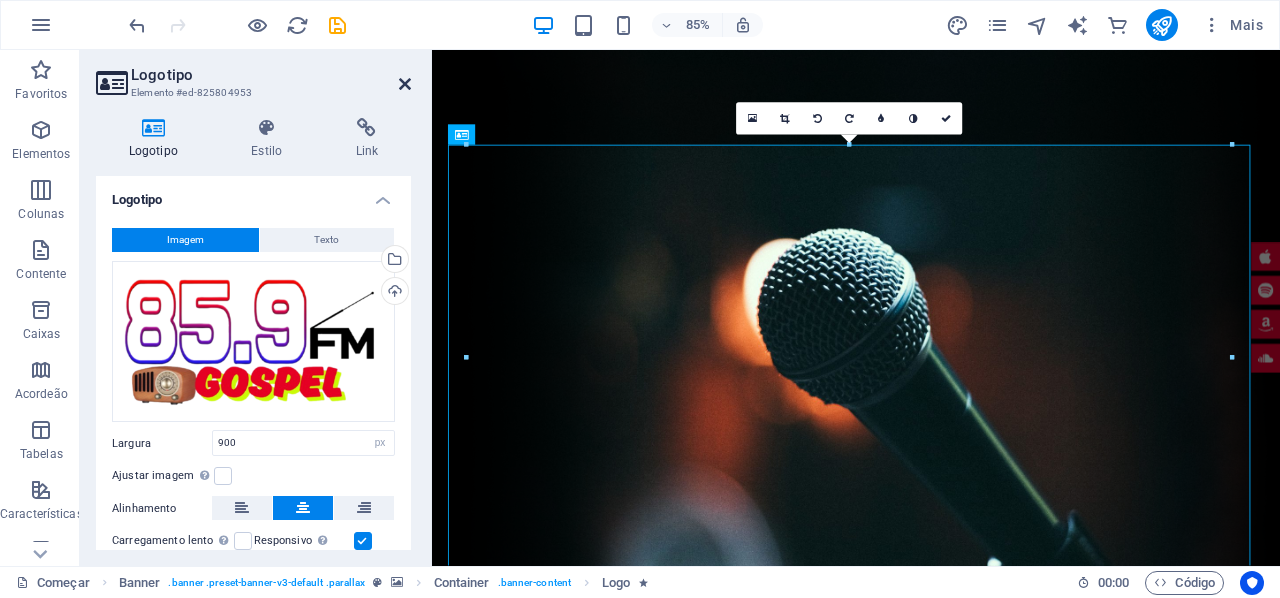 click at bounding box center (405, 84) 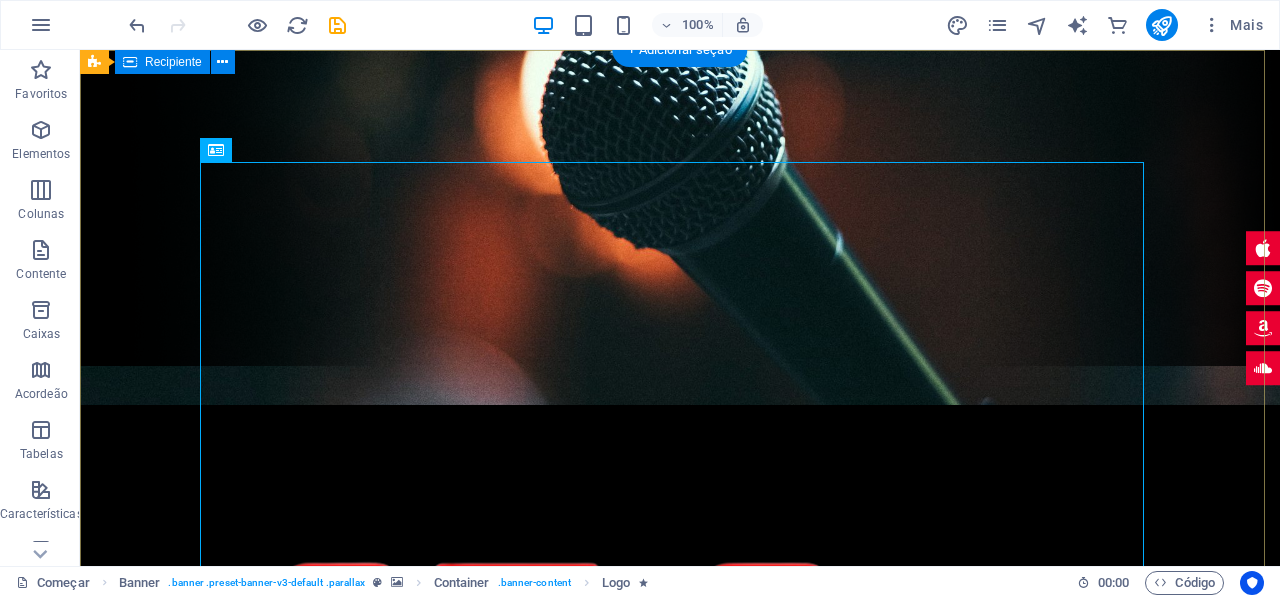 scroll, scrollTop: 0, scrollLeft: 0, axis: both 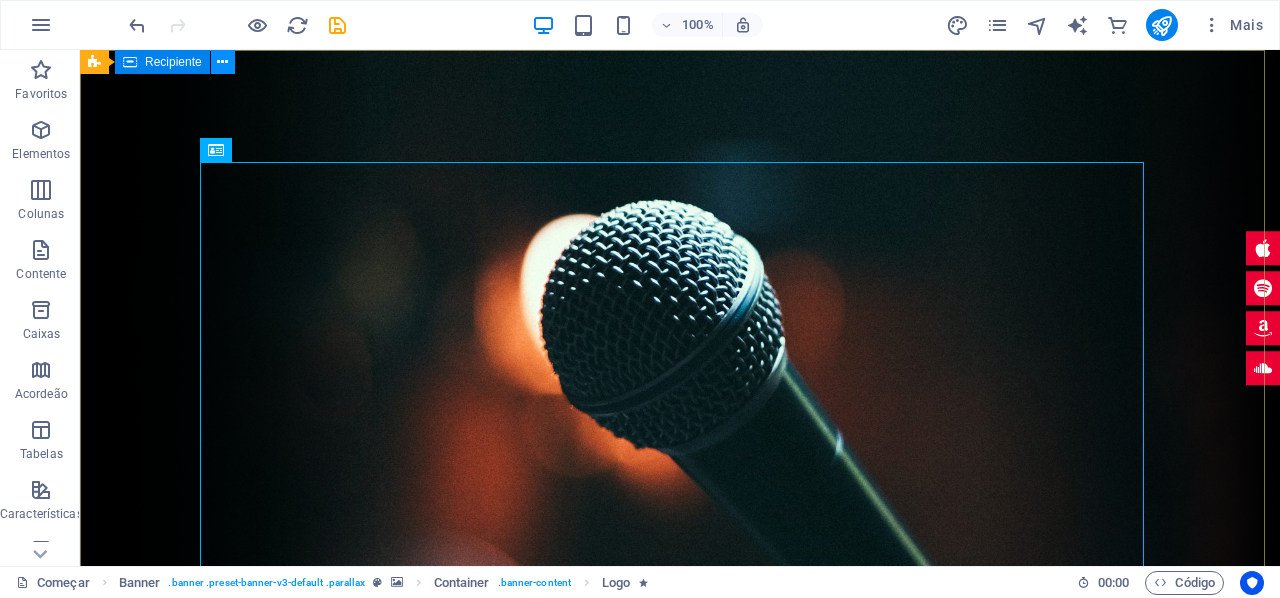click at bounding box center (222, 62) 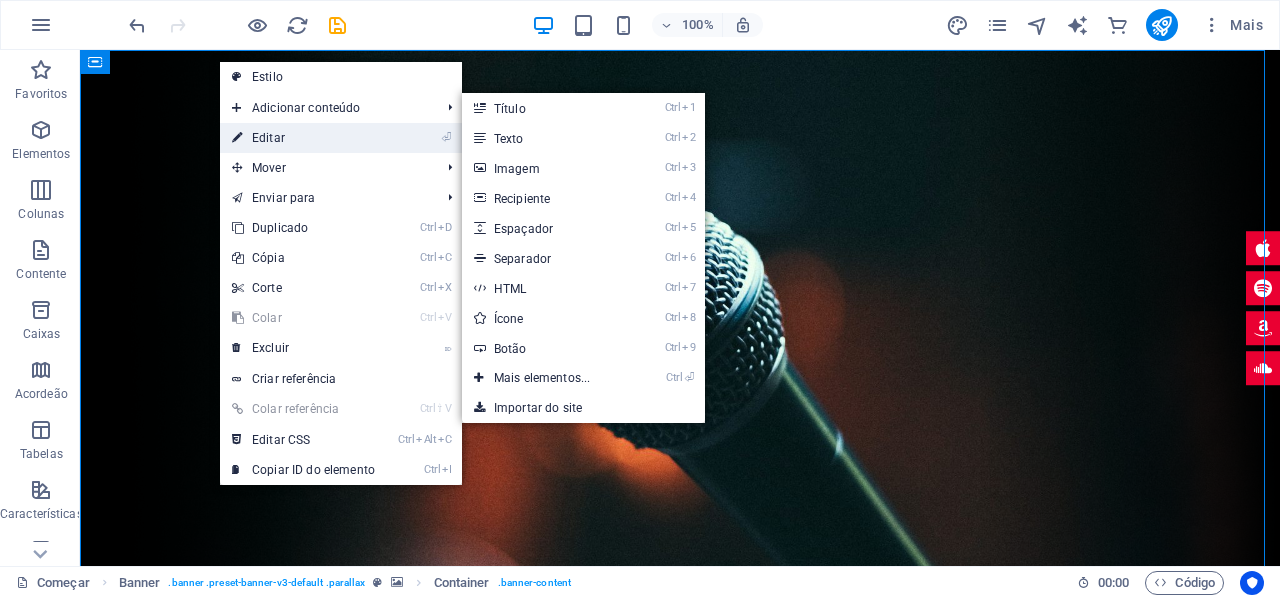 click on "Editar" at bounding box center [268, 138] 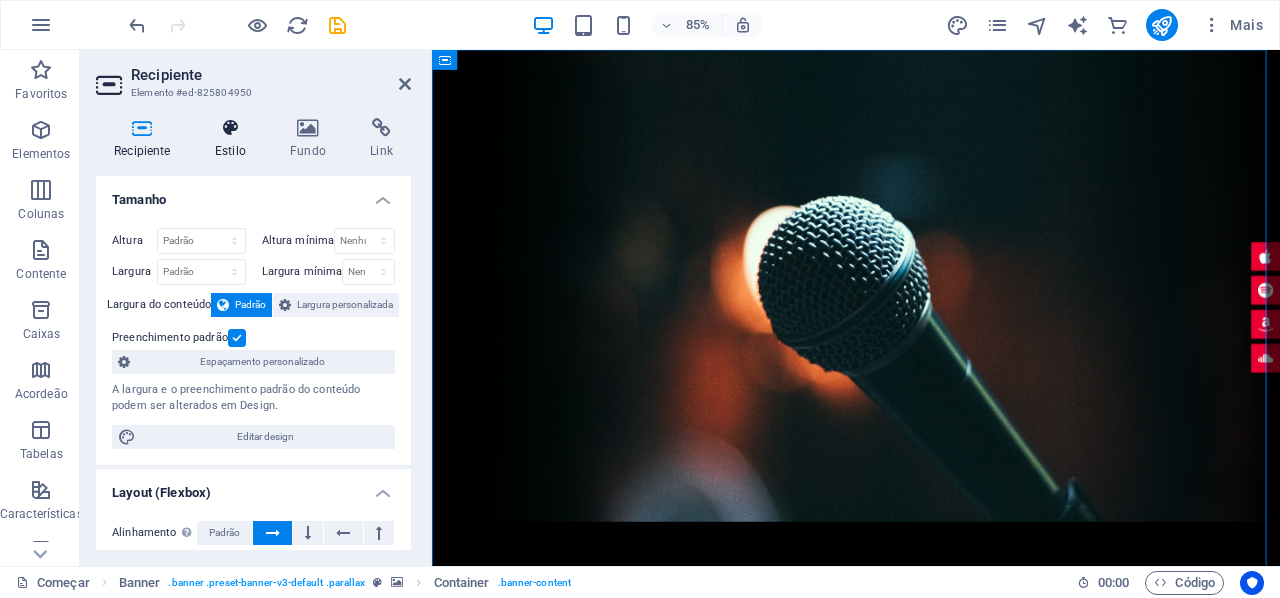 click at bounding box center [230, 128] 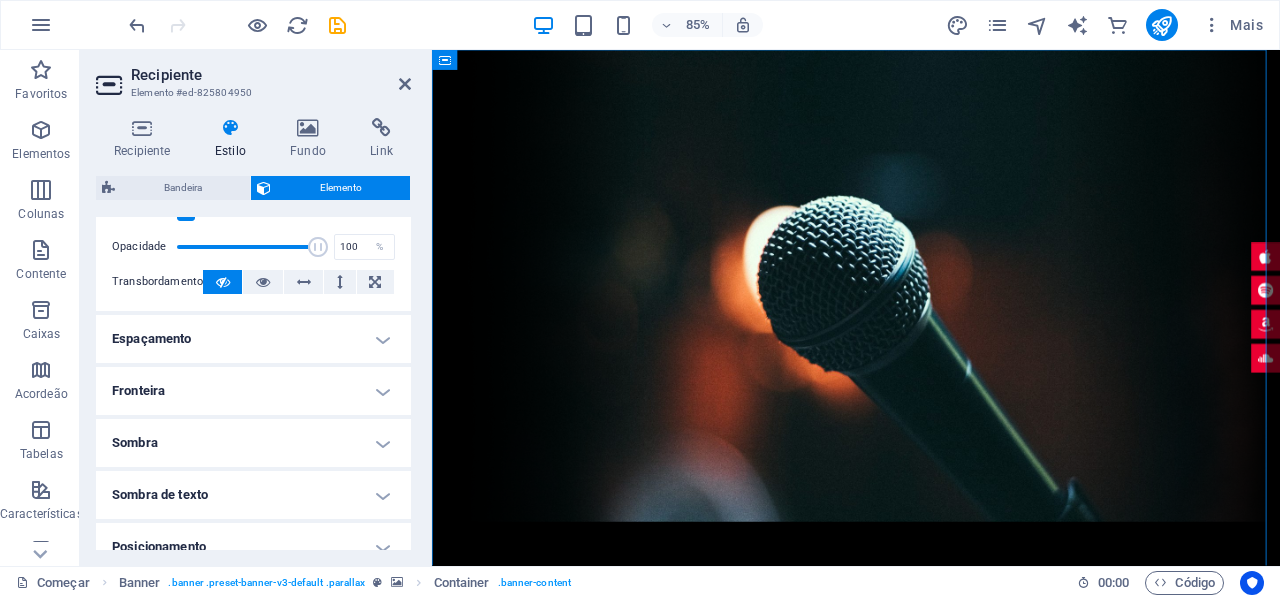 scroll, scrollTop: 500, scrollLeft: 0, axis: vertical 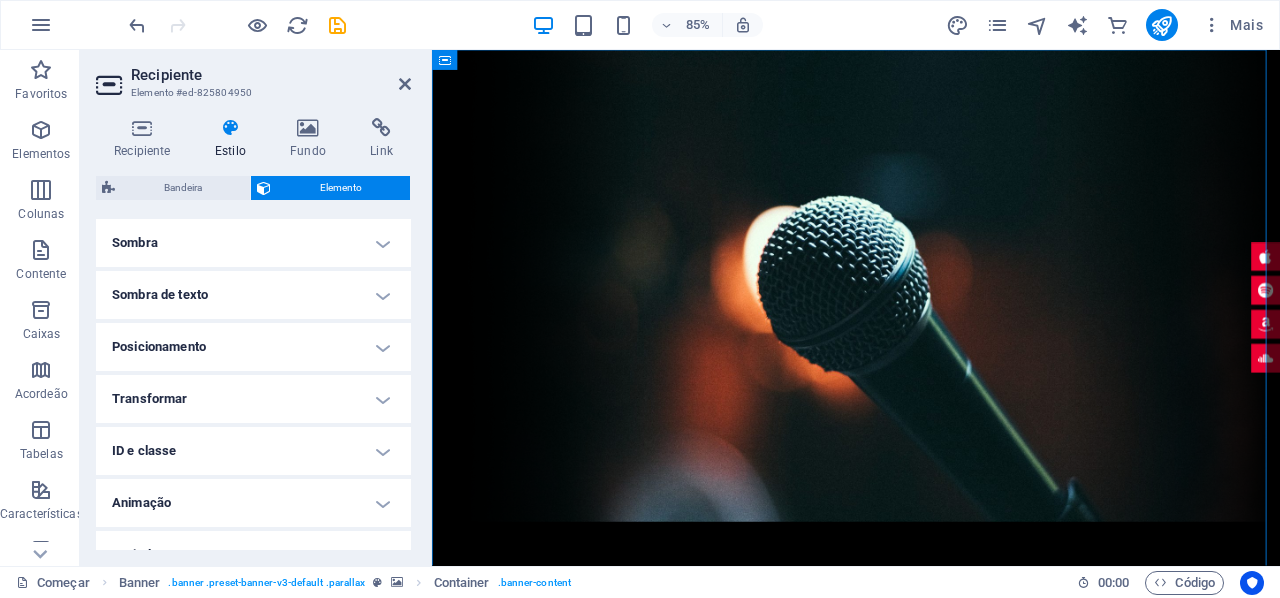 click on "Transformar" at bounding box center [253, 399] 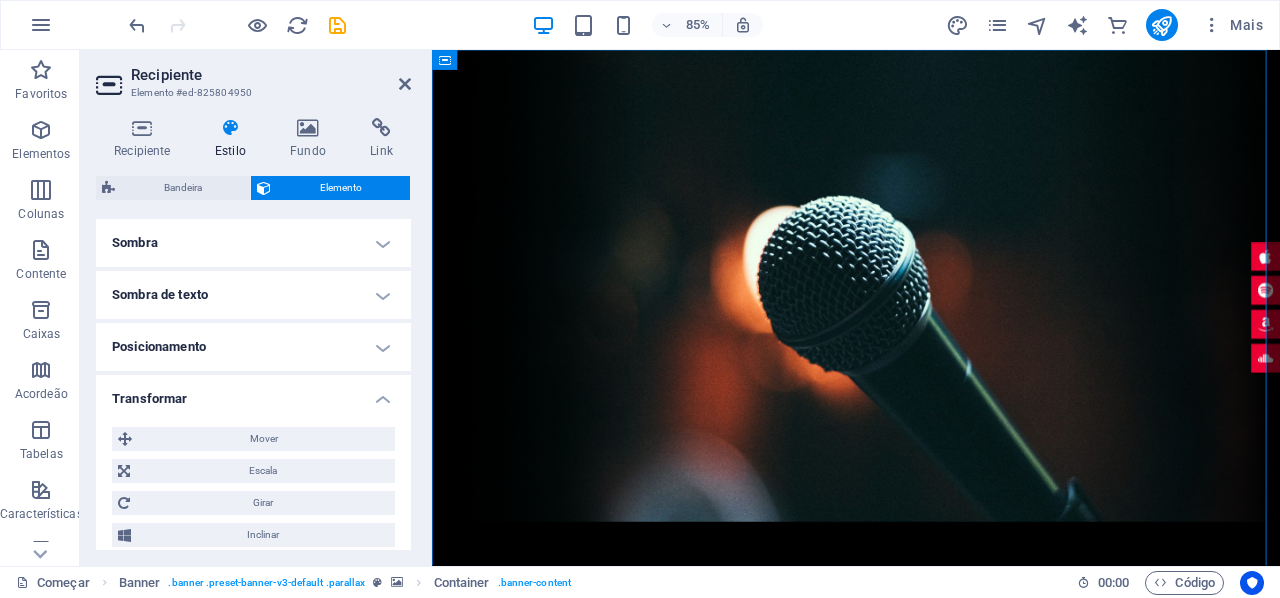click on "Transformar" at bounding box center [253, 393] 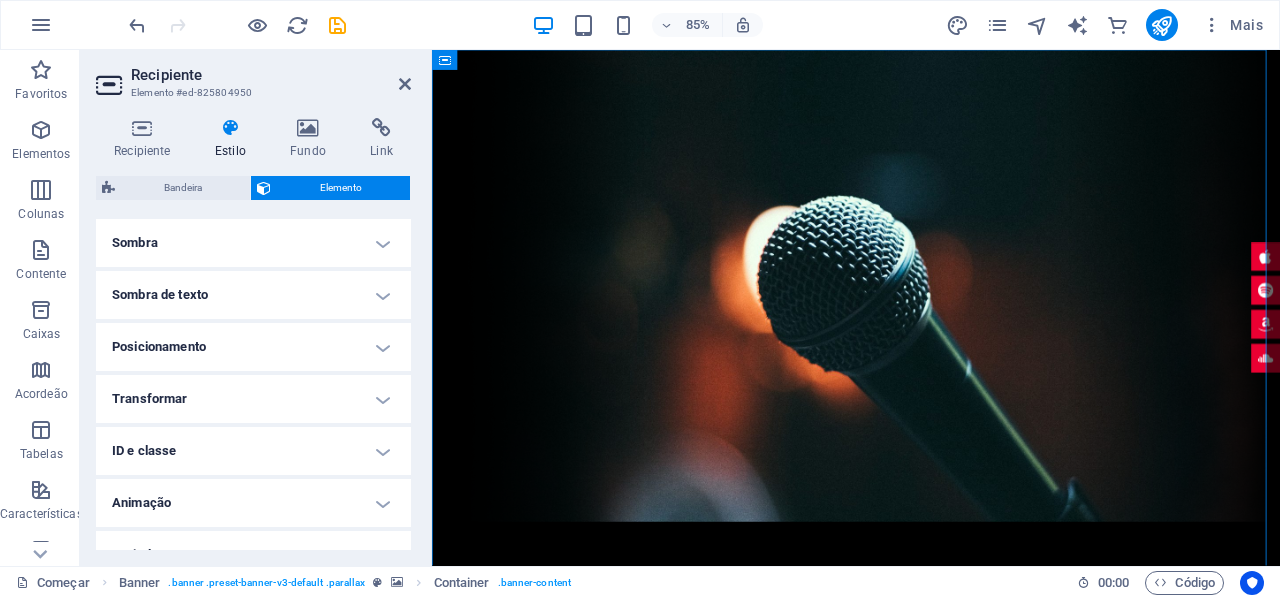 click on "Posicionamento" at bounding box center (253, 347) 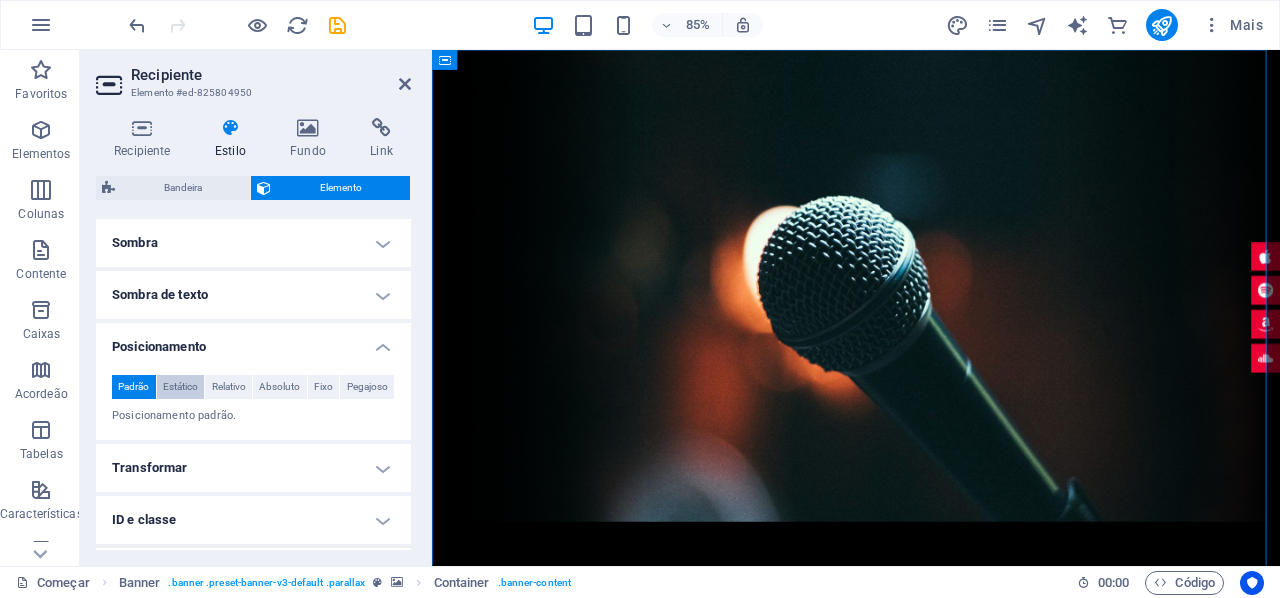 click on "Estático" at bounding box center (180, 387) 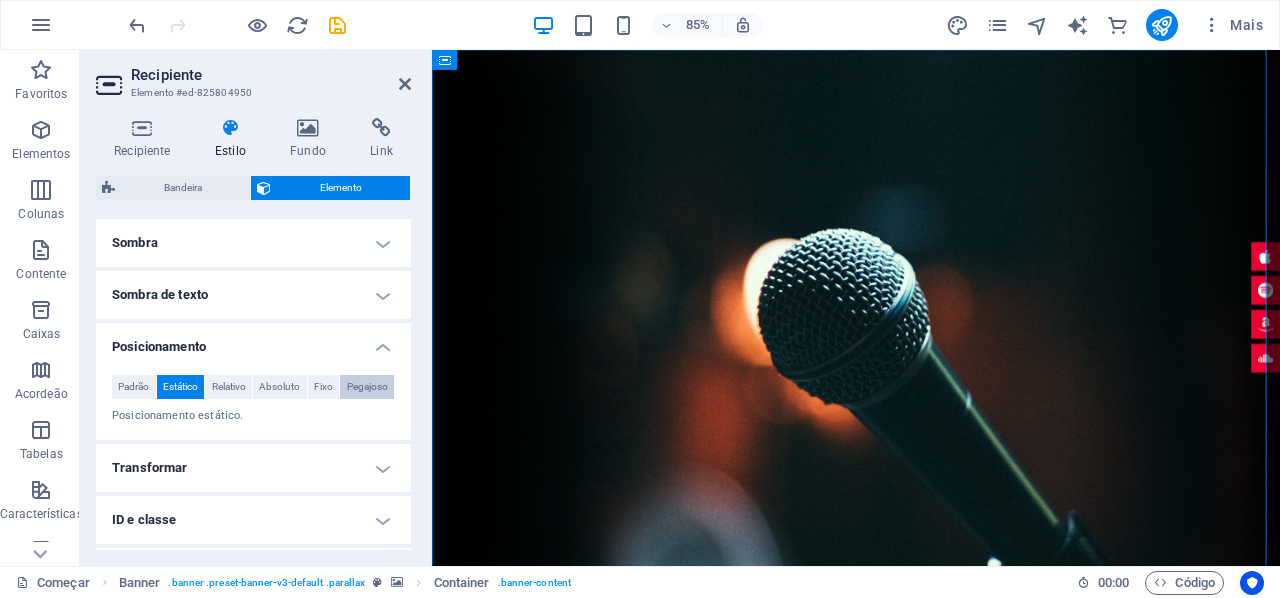 click on "Pegajoso" at bounding box center [367, 386] 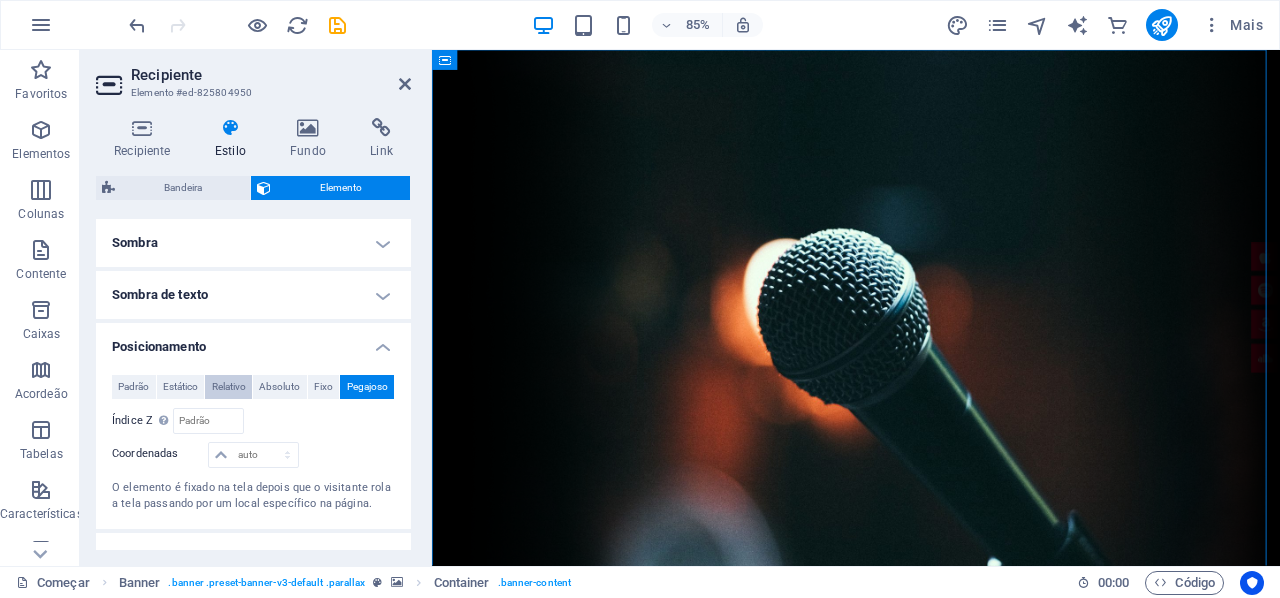 click on "Relativo" at bounding box center [229, 387] 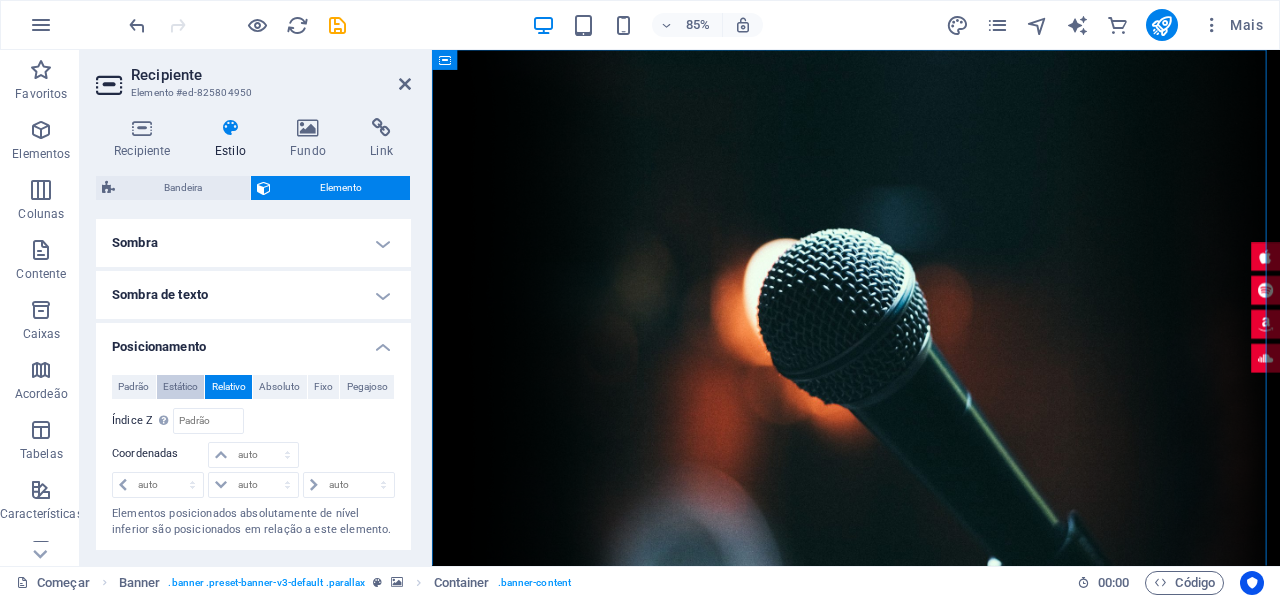 click on "Estático" at bounding box center [180, 386] 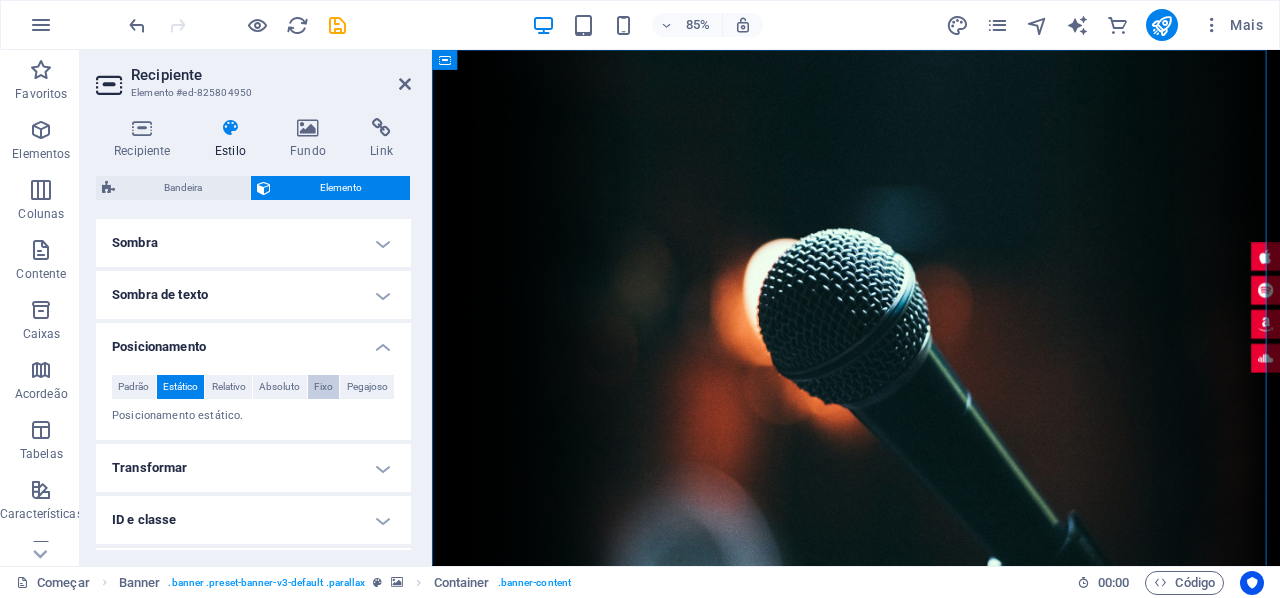 click on "Fixo" at bounding box center [323, 386] 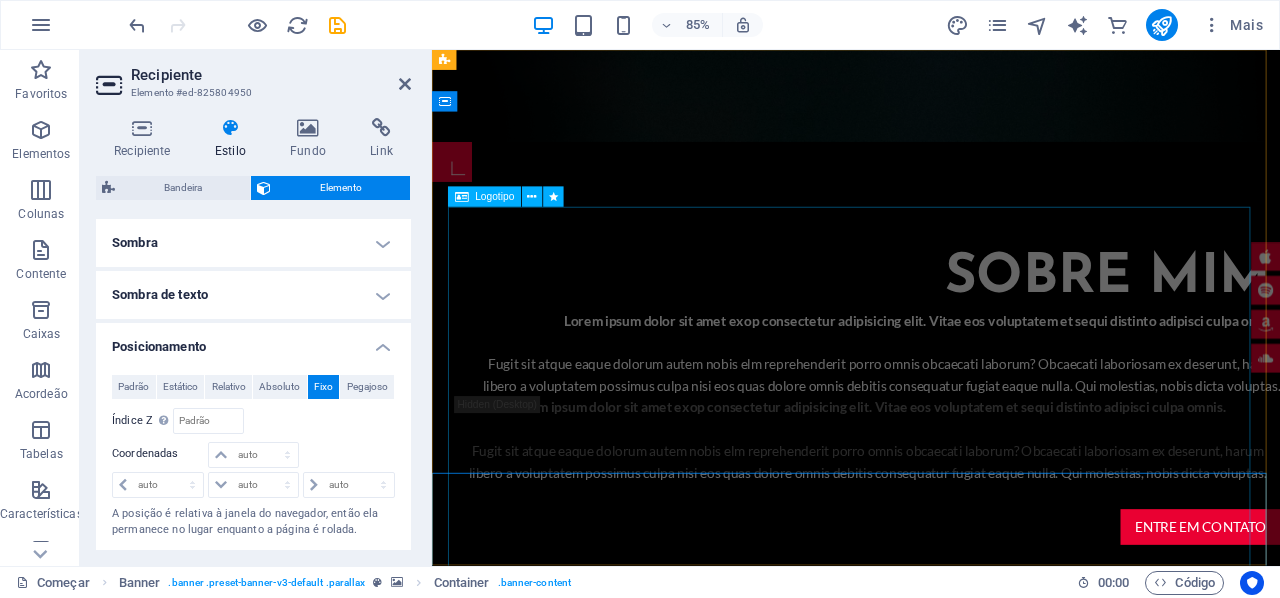 scroll, scrollTop: 0, scrollLeft: 0, axis: both 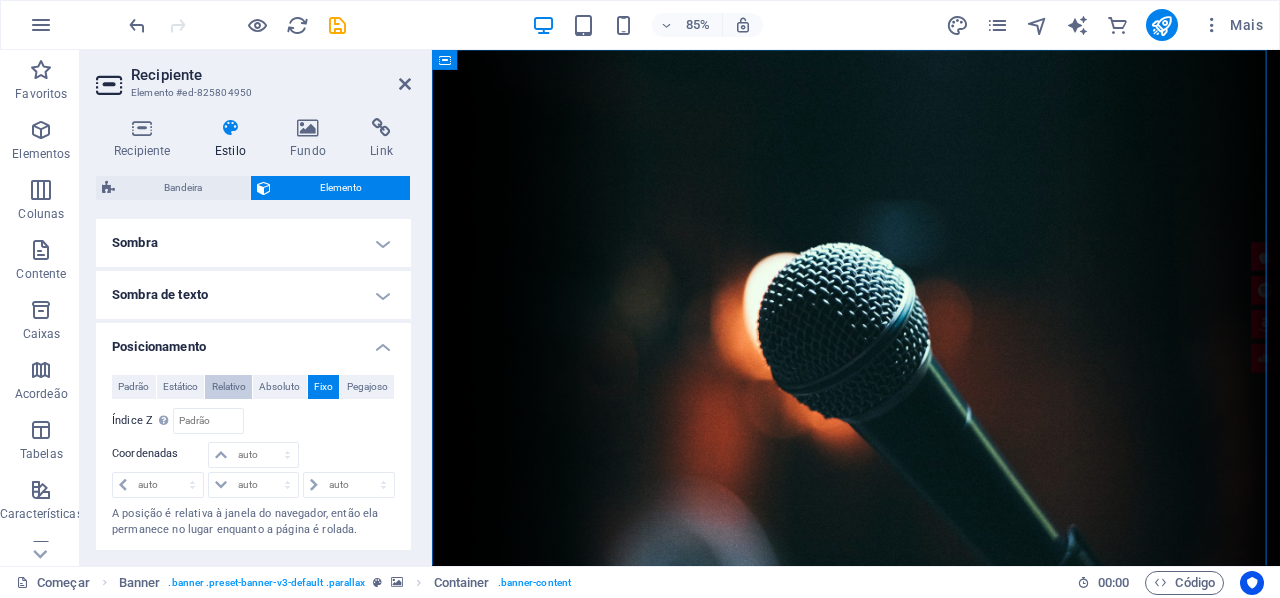 click on "Relativo" at bounding box center [229, 386] 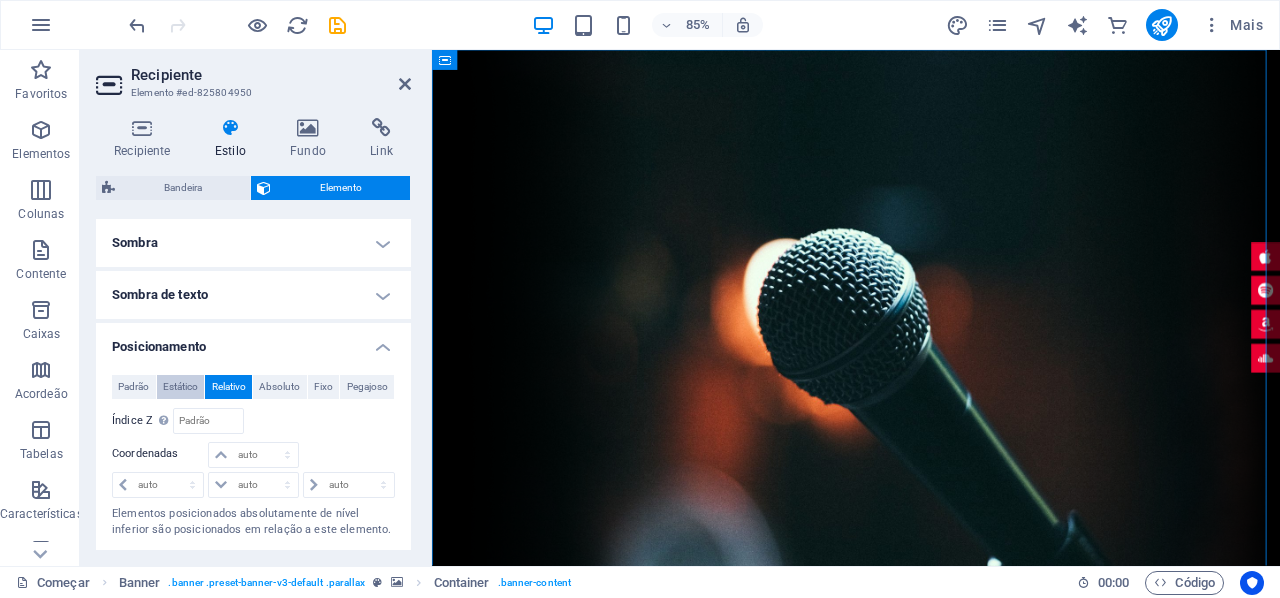 click on "Estático" at bounding box center [180, 387] 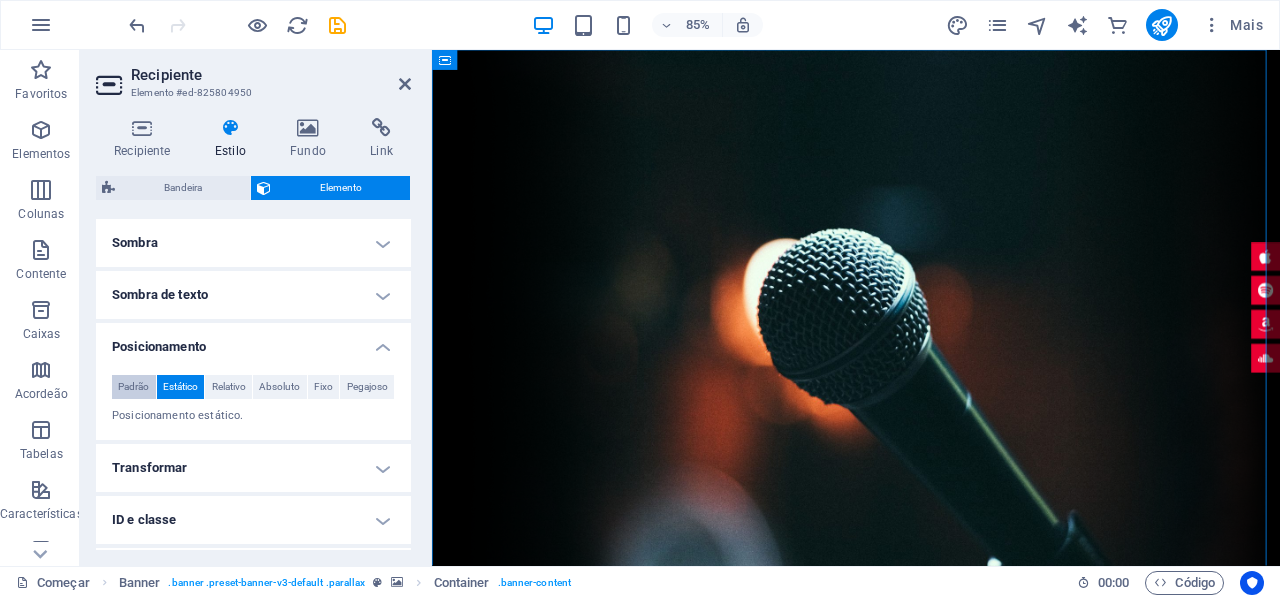 click on "Padrão" at bounding box center (133, 386) 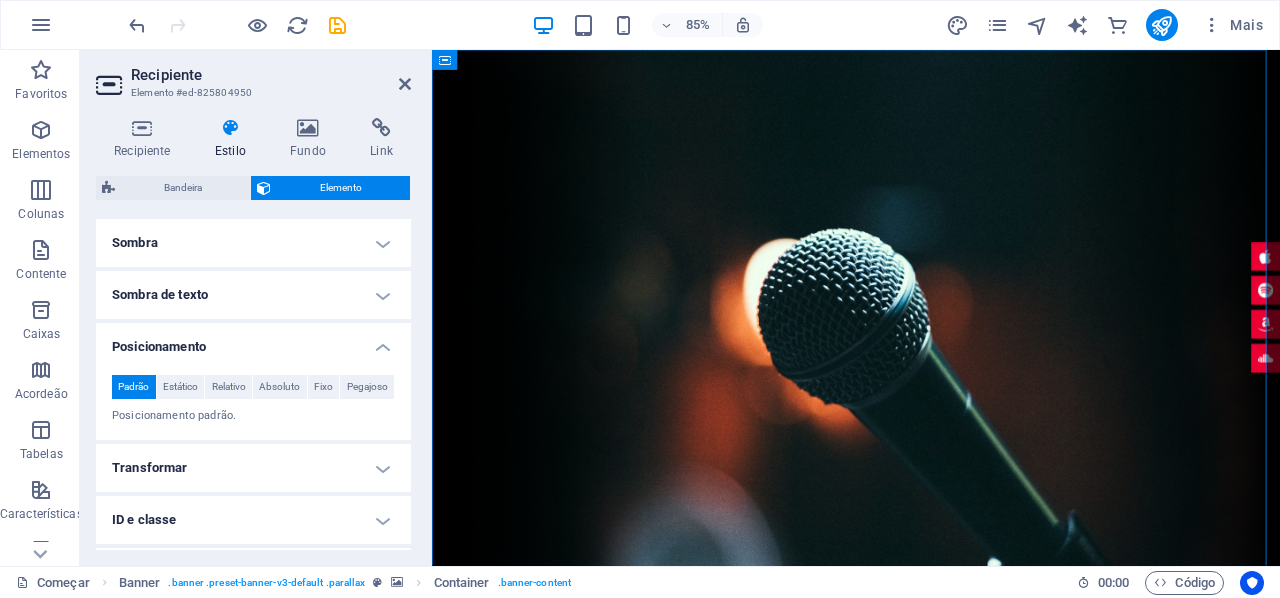 scroll, scrollTop: 0, scrollLeft: 0, axis: both 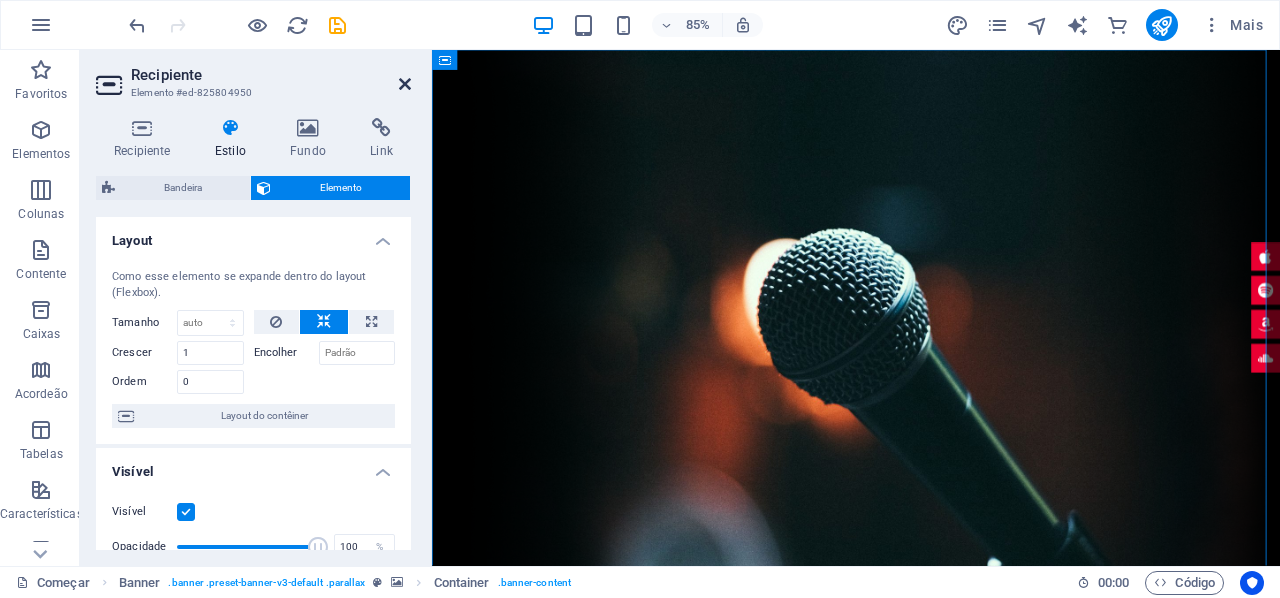 drag, startPoint x: 403, startPoint y: 78, endPoint x: 390, endPoint y: 96, distance: 22.203604 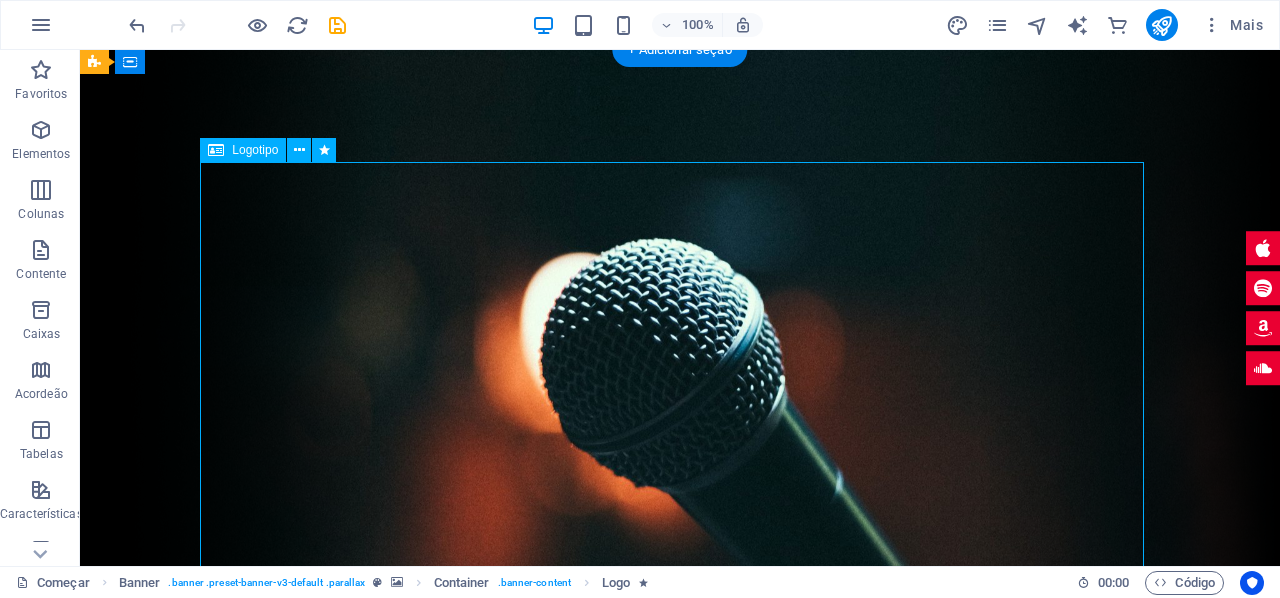 drag, startPoint x: 261, startPoint y: 307, endPoint x: 410, endPoint y: 347, distance: 154.27573 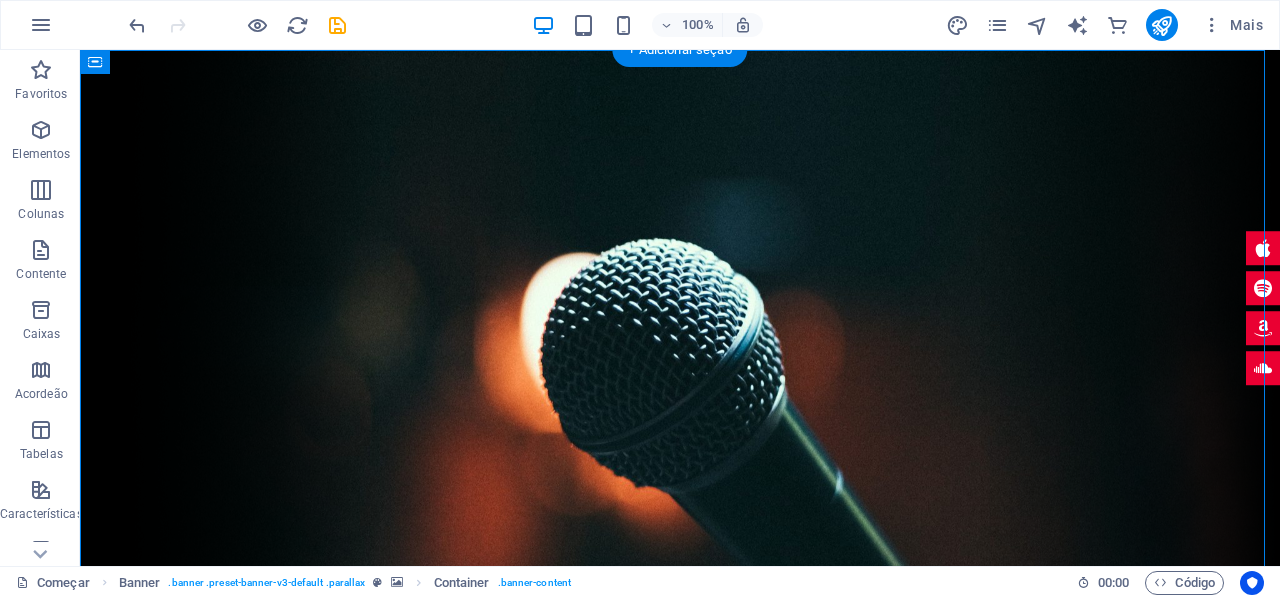 drag, startPoint x: 255, startPoint y: 111, endPoint x: 169, endPoint y: 101, distance: 86.579445 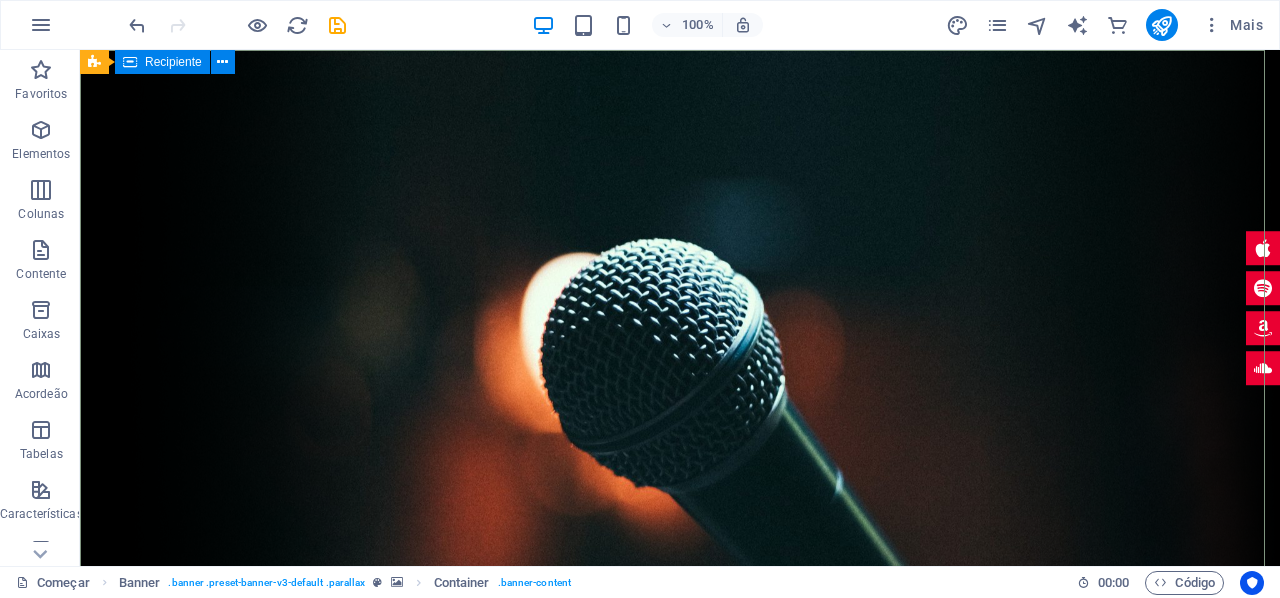 click on "Recipiente" at bounding box center (173, 62) 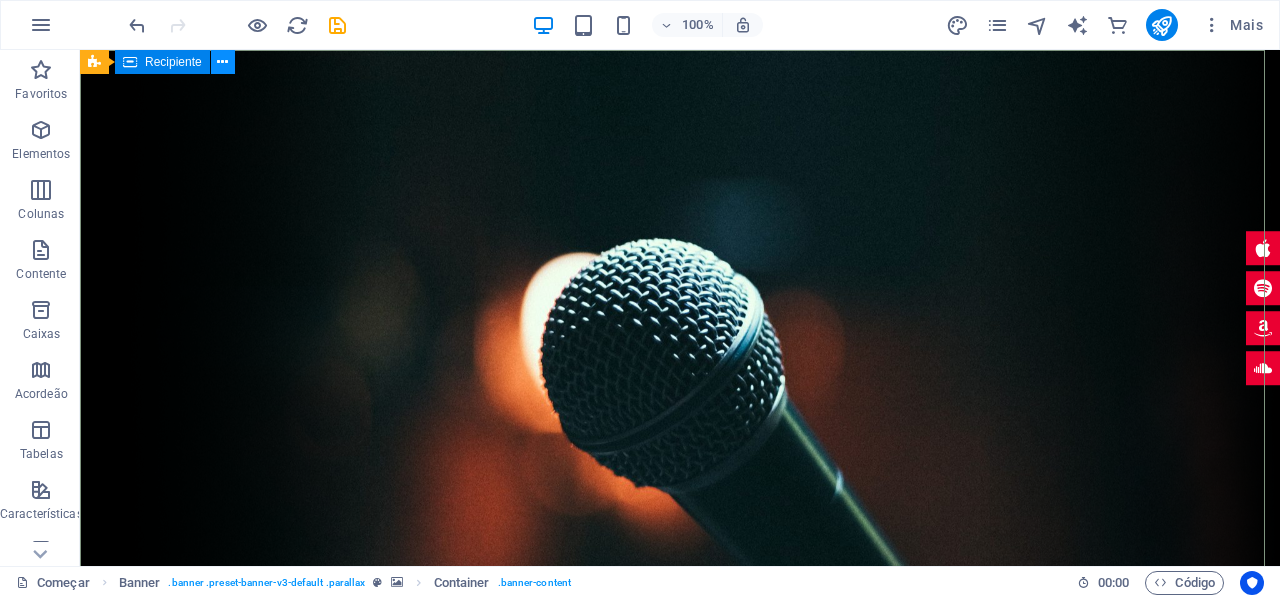 click at bounding box center (222, 62) 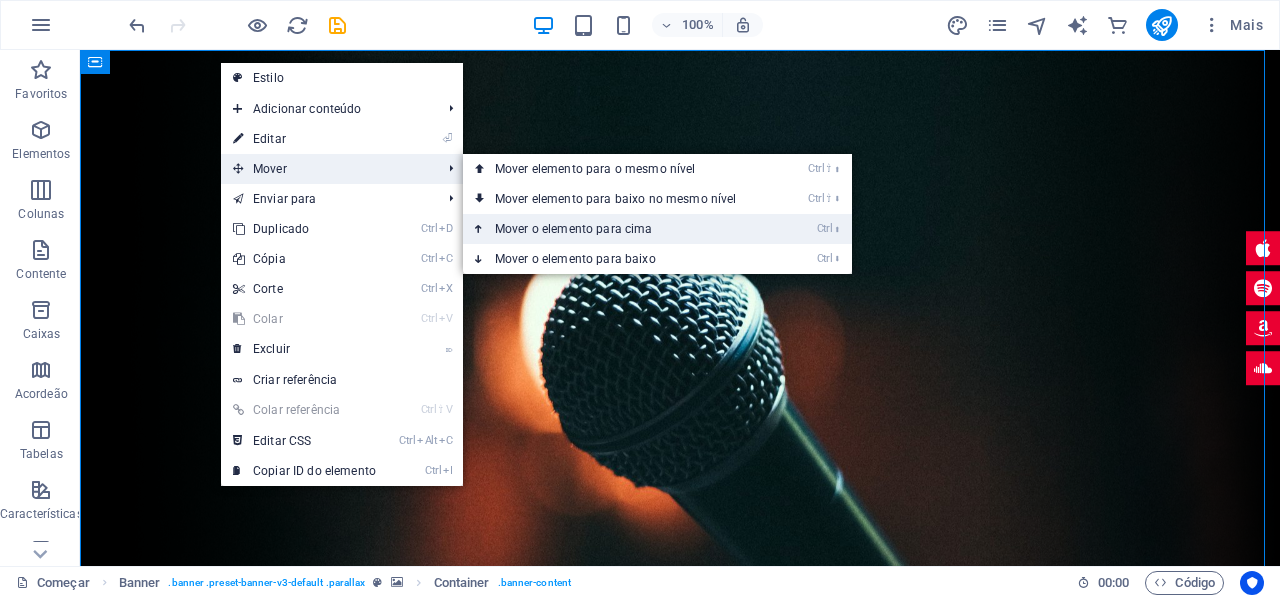 drag, startPoint x: 557, startPoint y: 223, endPoint x: 476, endPoint y: 173, distance: 95.189285 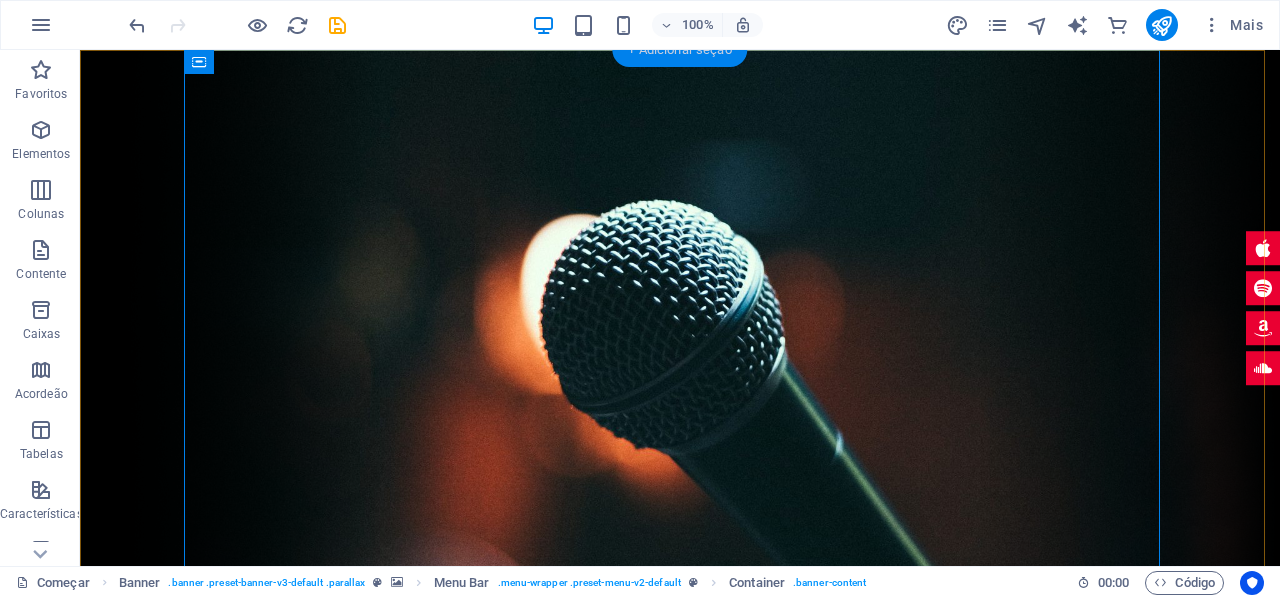 click on "+ Adicionar seção" at bounding box center (679, 50) 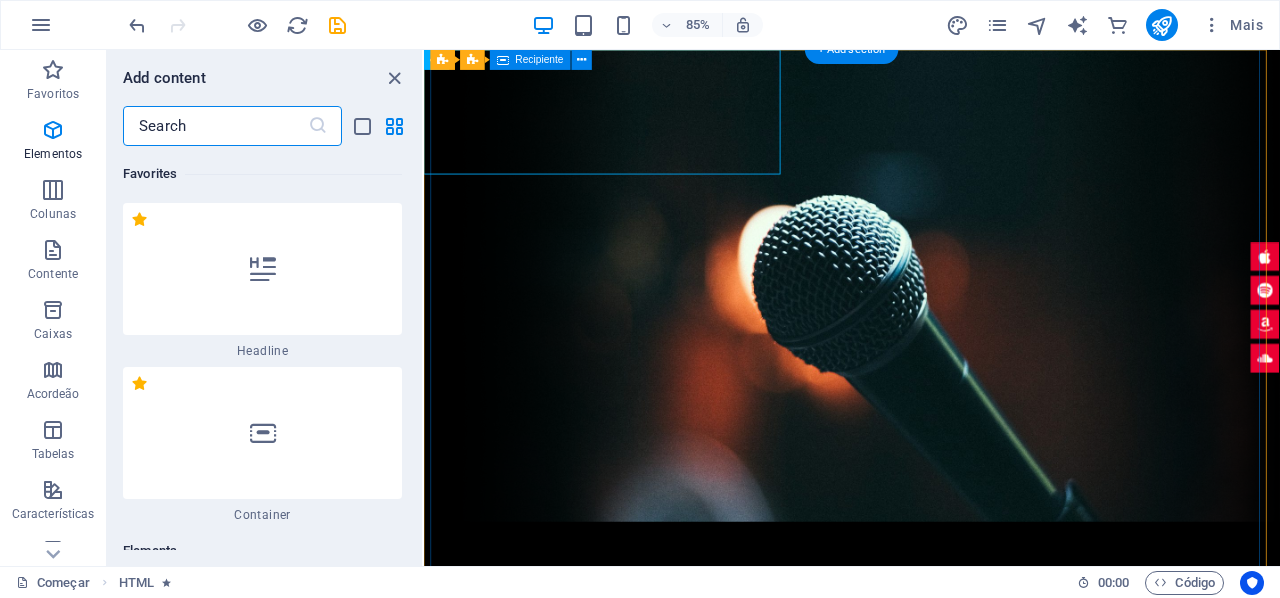 scroll, scrollTop: 6700, scrollLeft: 0, axis: vertical 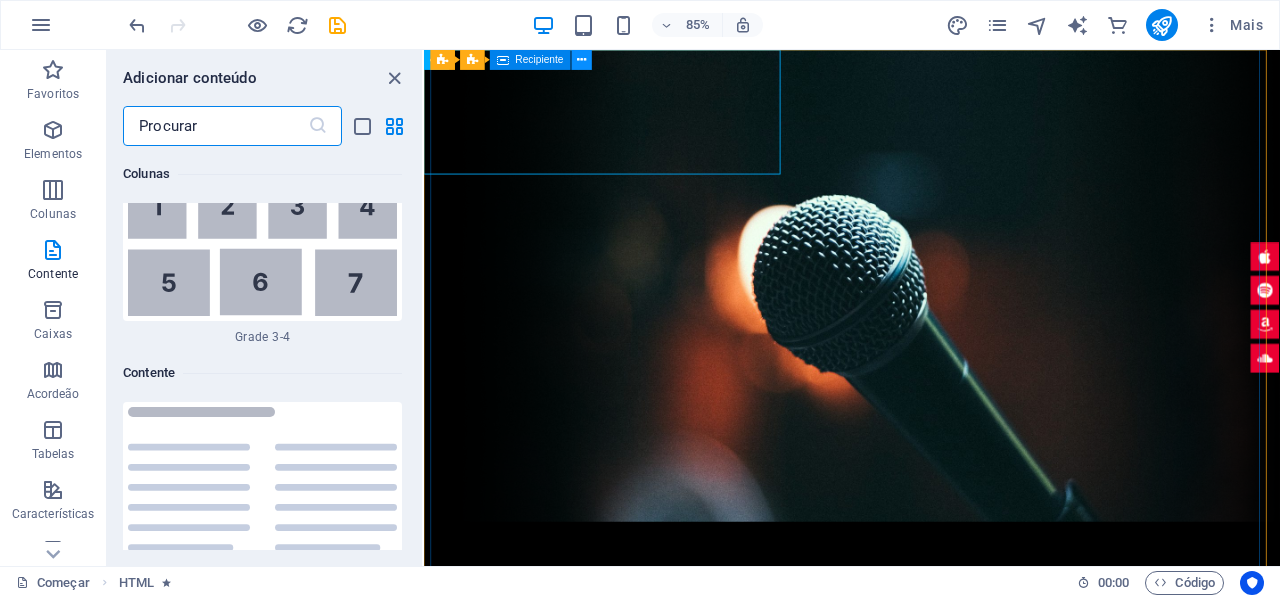 click at bounding box center (582, 60) 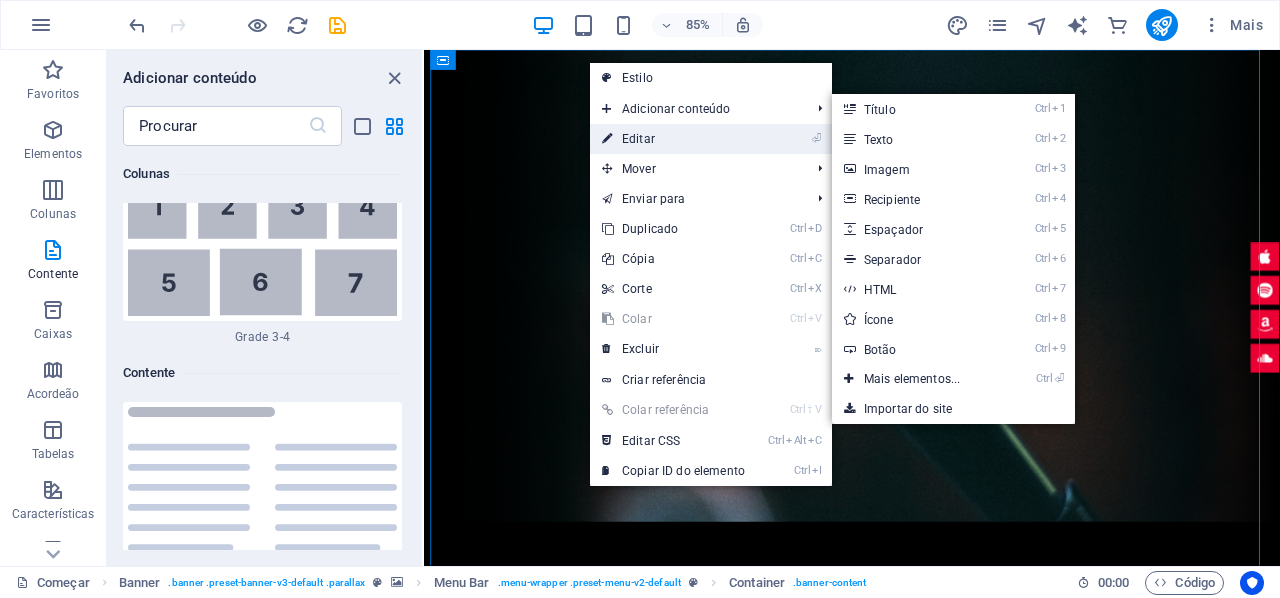 click on "⏎ Editar" at bounding box center (673, 139) 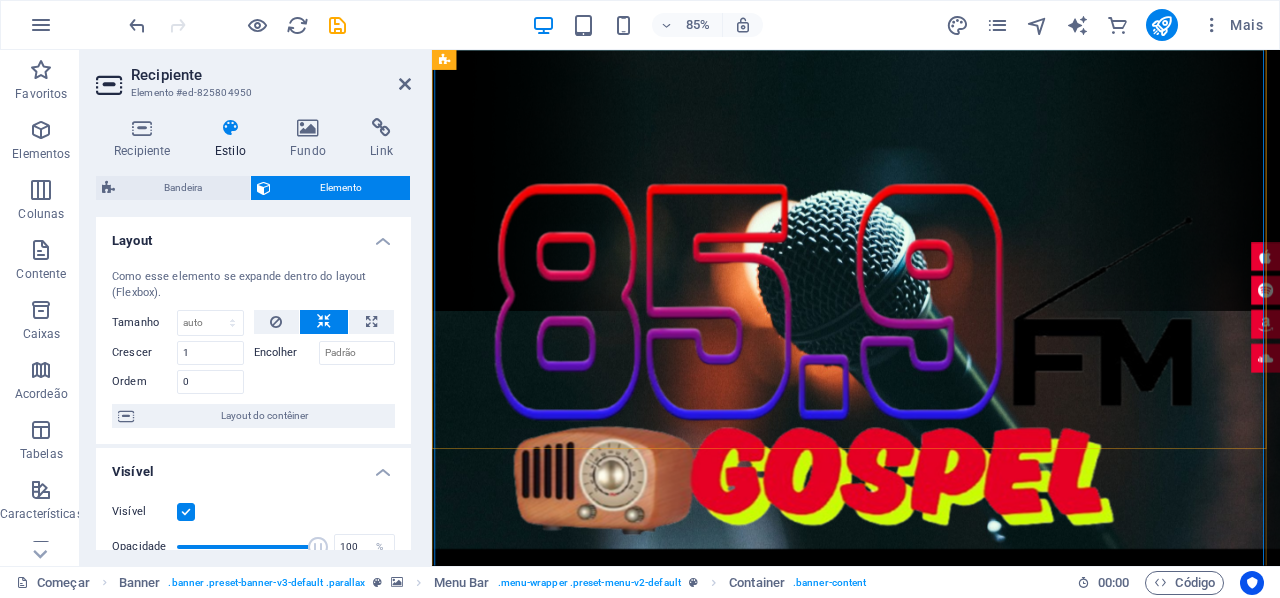 scroll, scrollTop: 0, scrollLeft: 0, axis: both 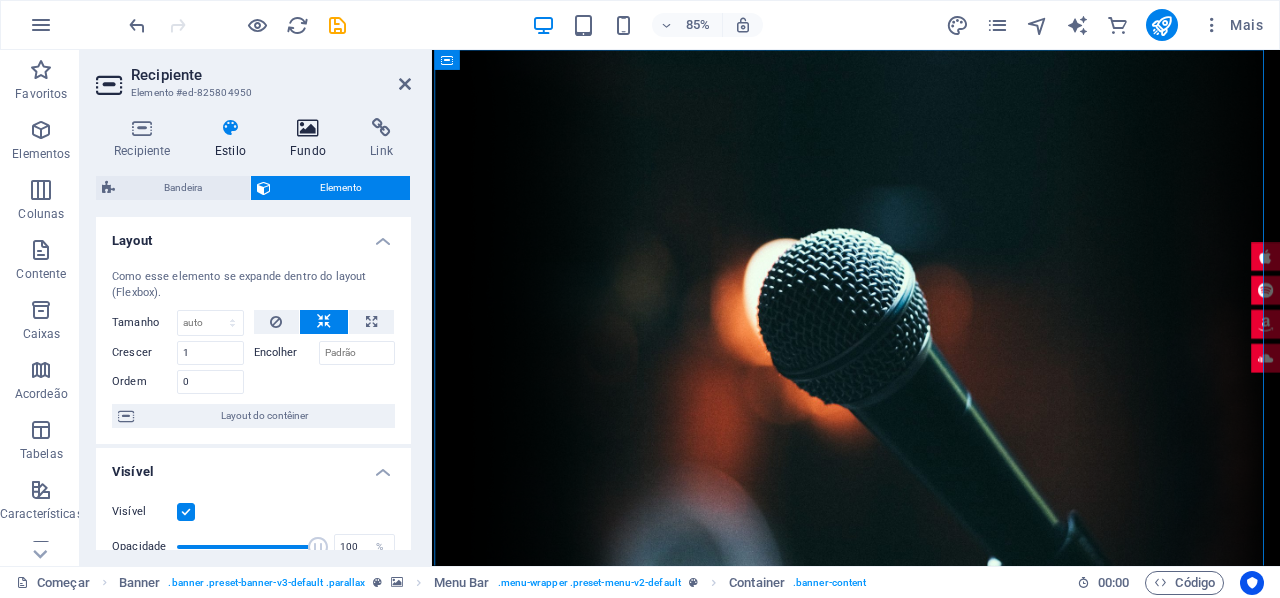 click at bounding box center [308, 128] 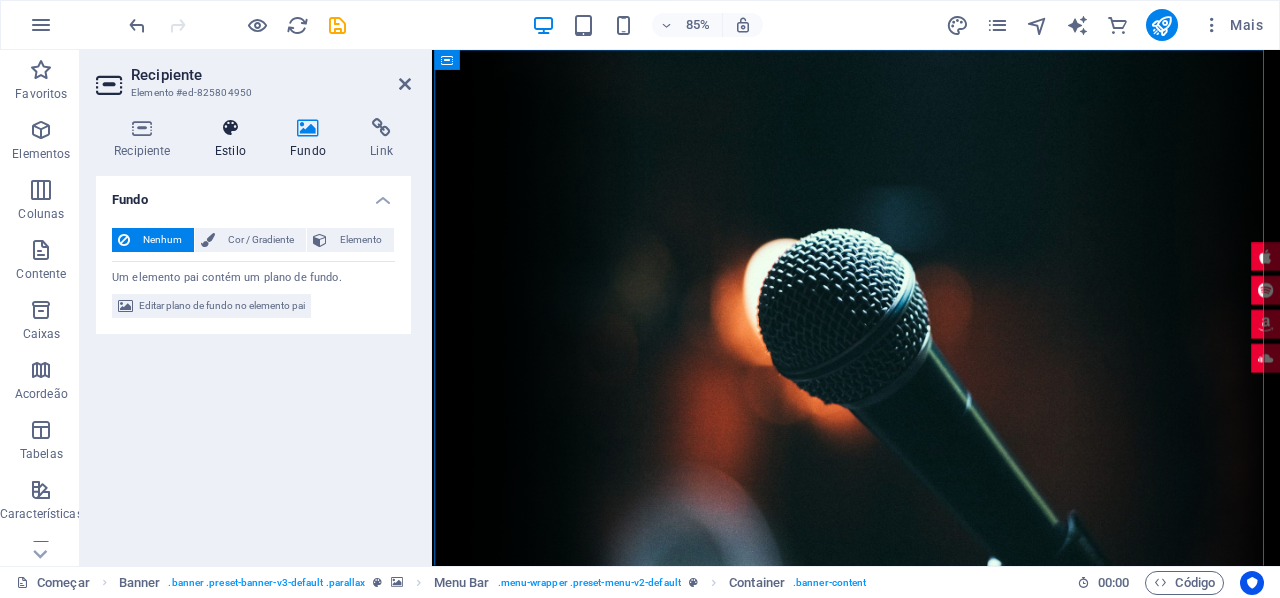 click at bounding box center (230, 128) 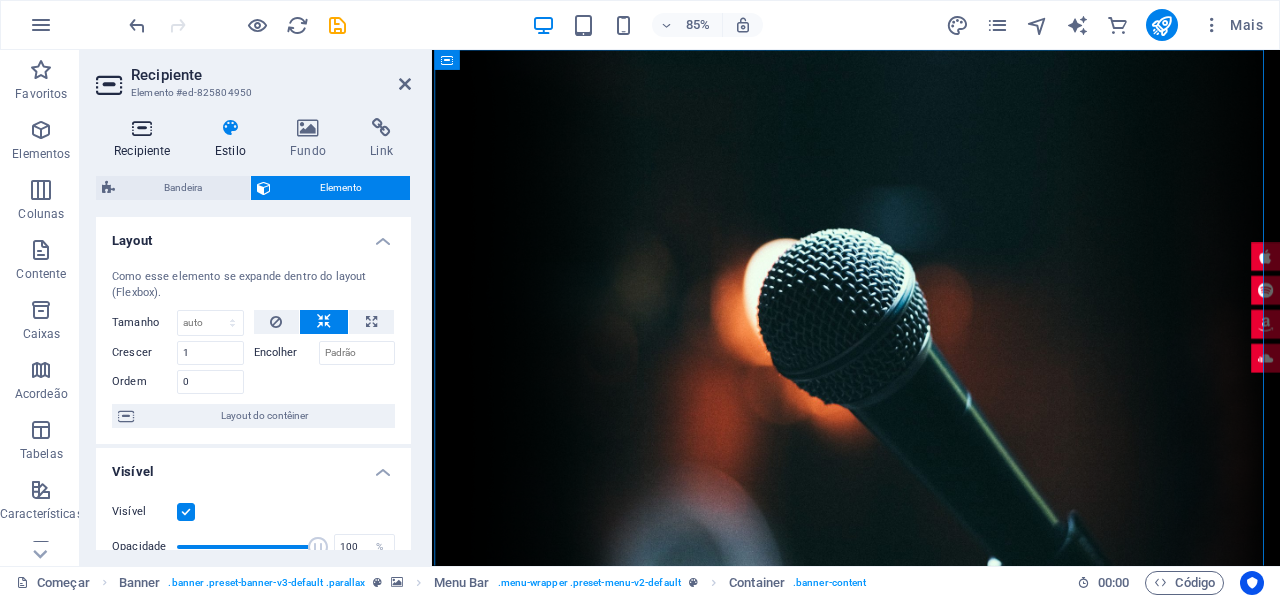click at bounding box center [142, 128] 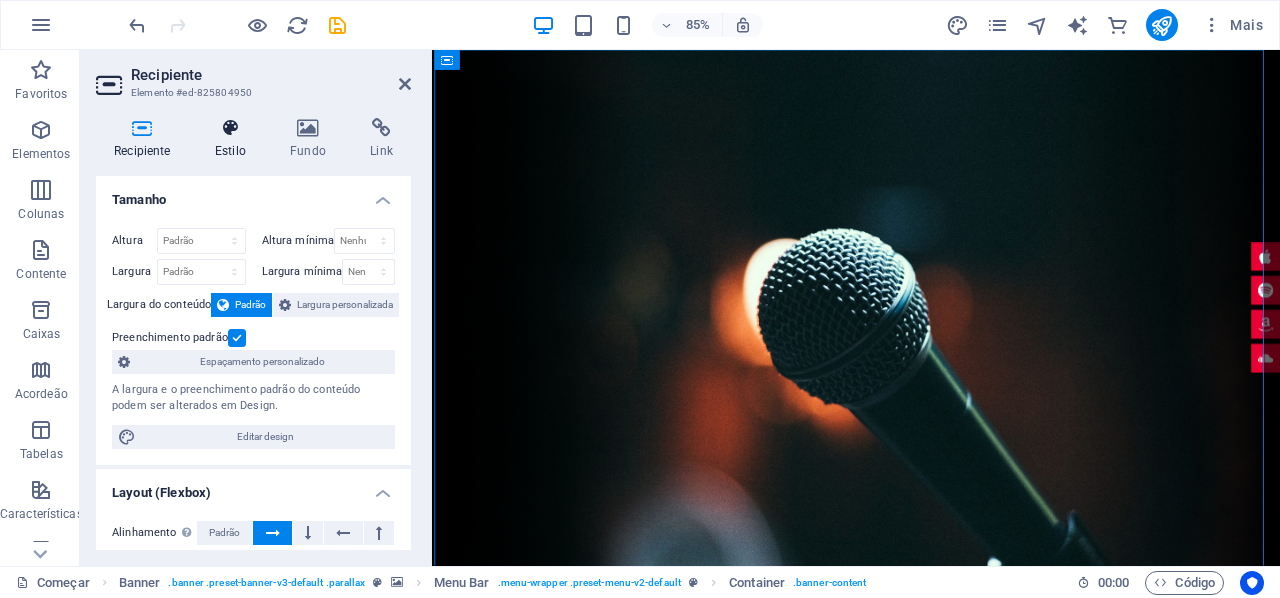 click at bounding box center [230, 128] 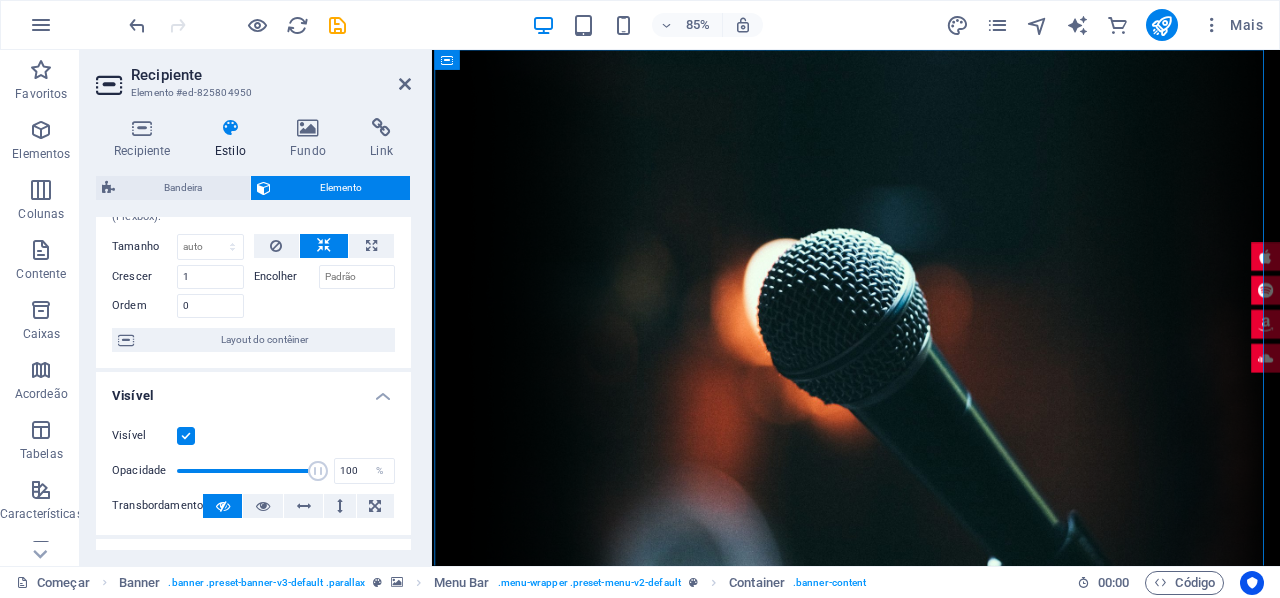 scroll, scrollTop: 100, scrollLeft: 0, axis: vertical 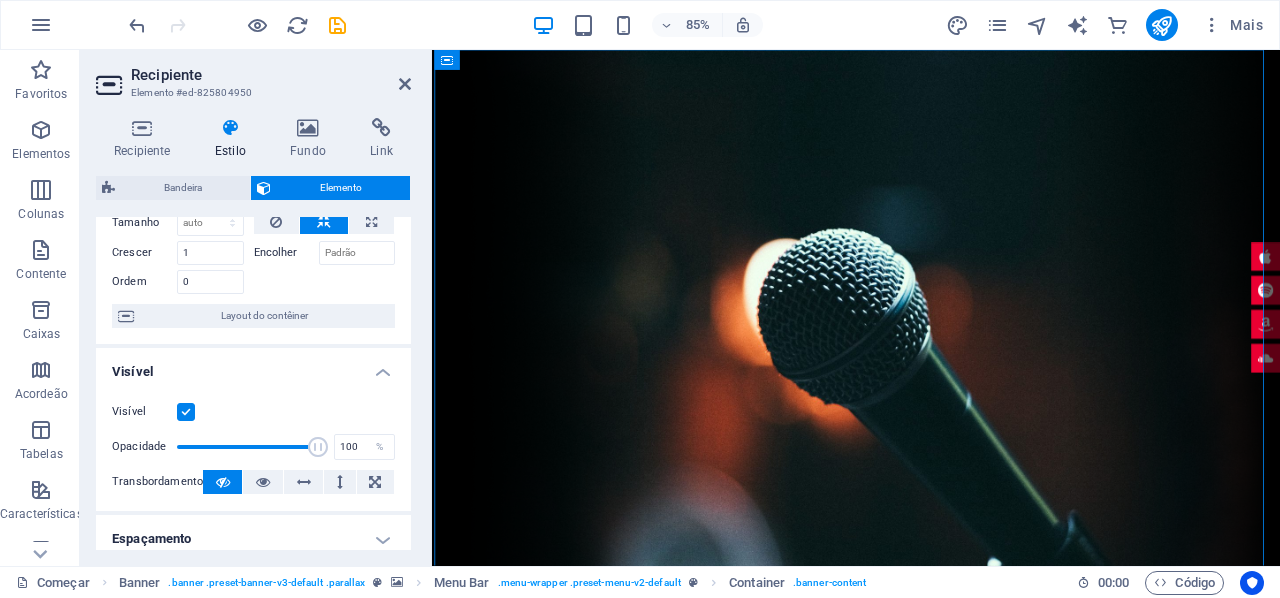 click at bounding box center (186, 412) 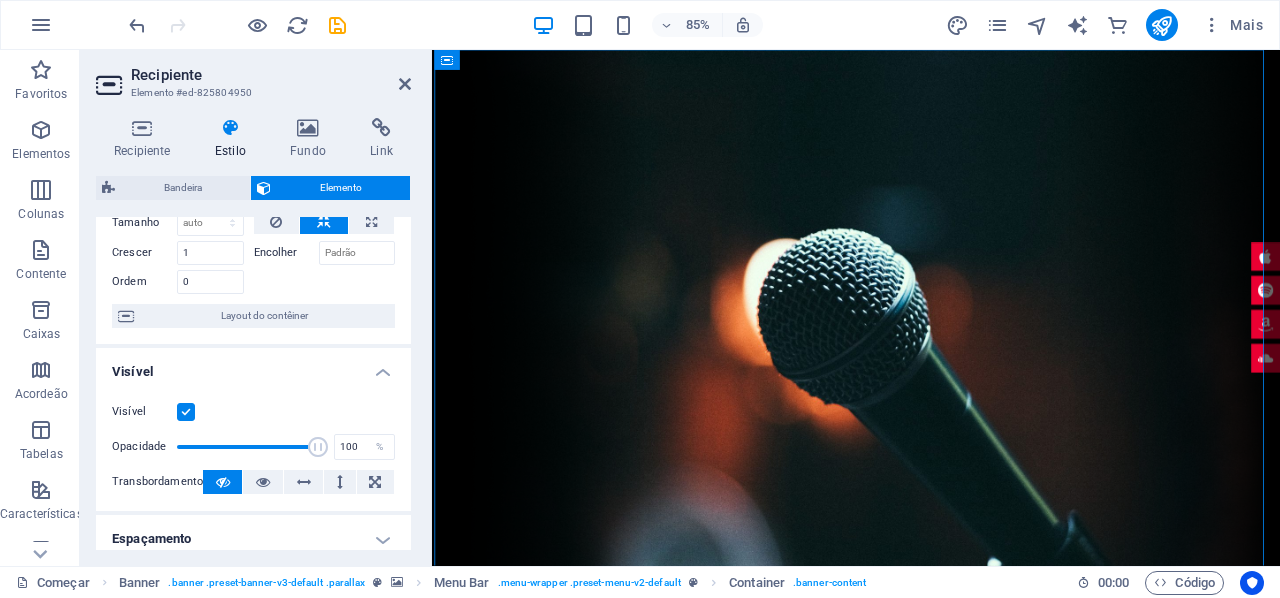 click on "Visível" at bounding box center (0, 0) 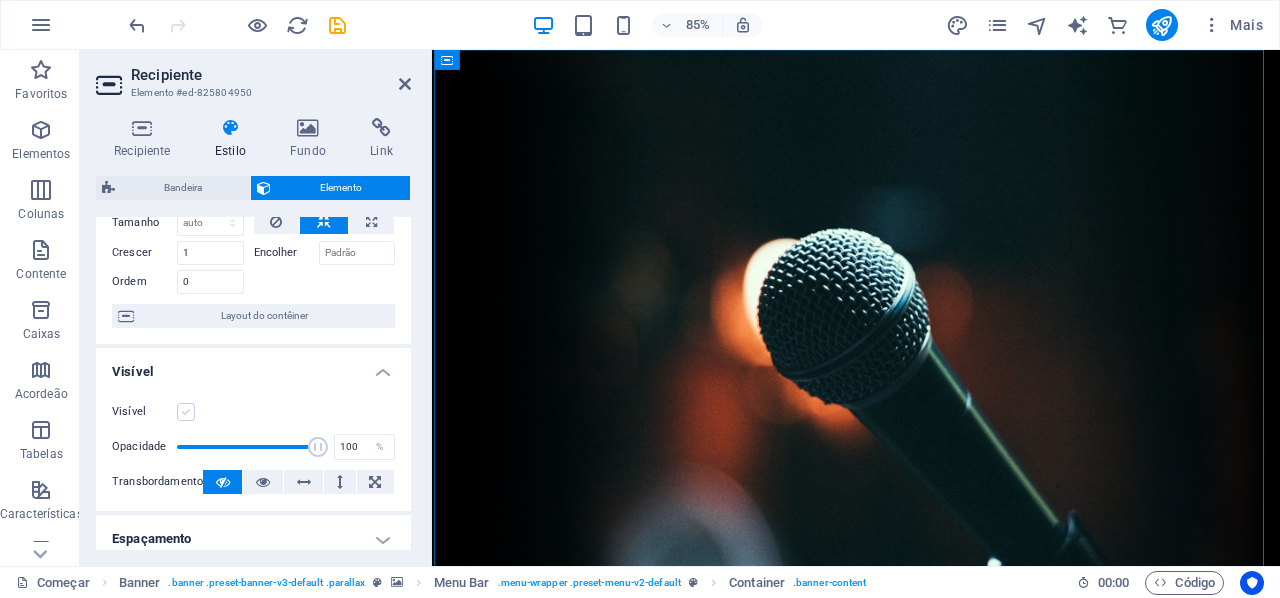 click at bounding box center (186, 412) 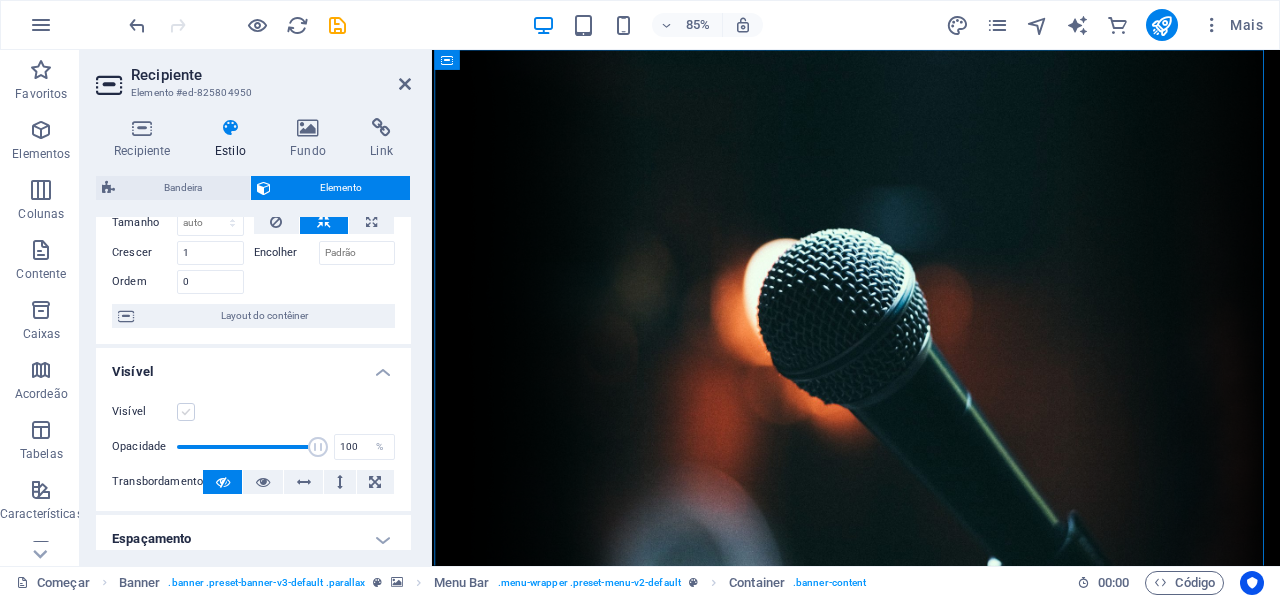click on "Visível" at bounding box center [0, 0] 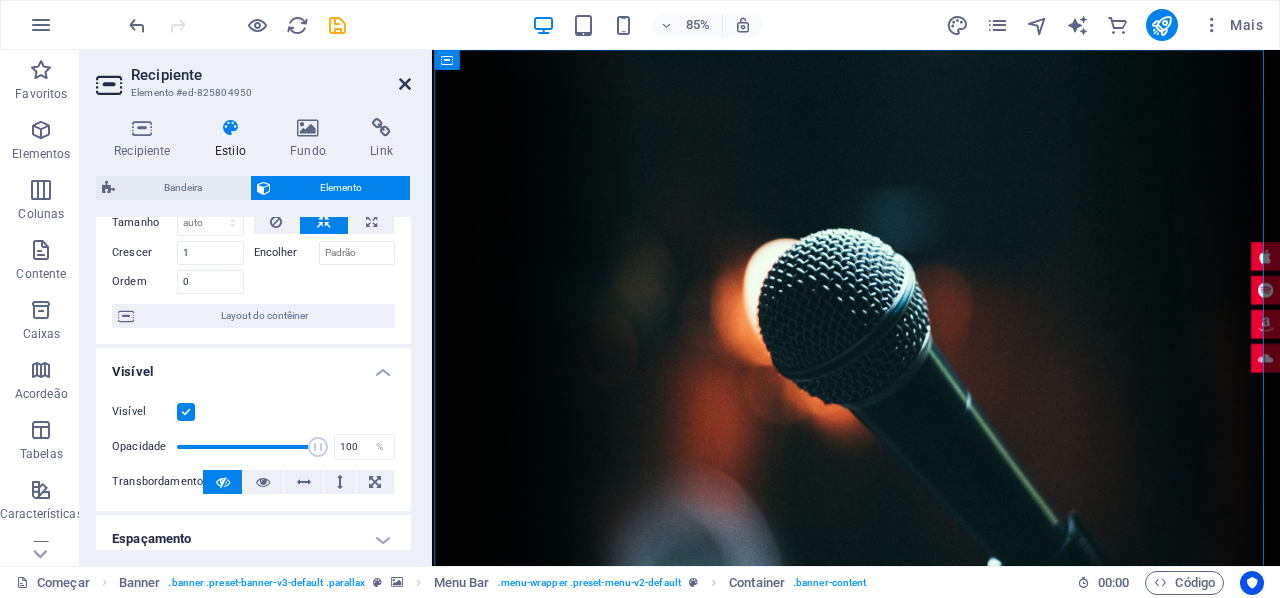 click at bounding box center [405, 84] 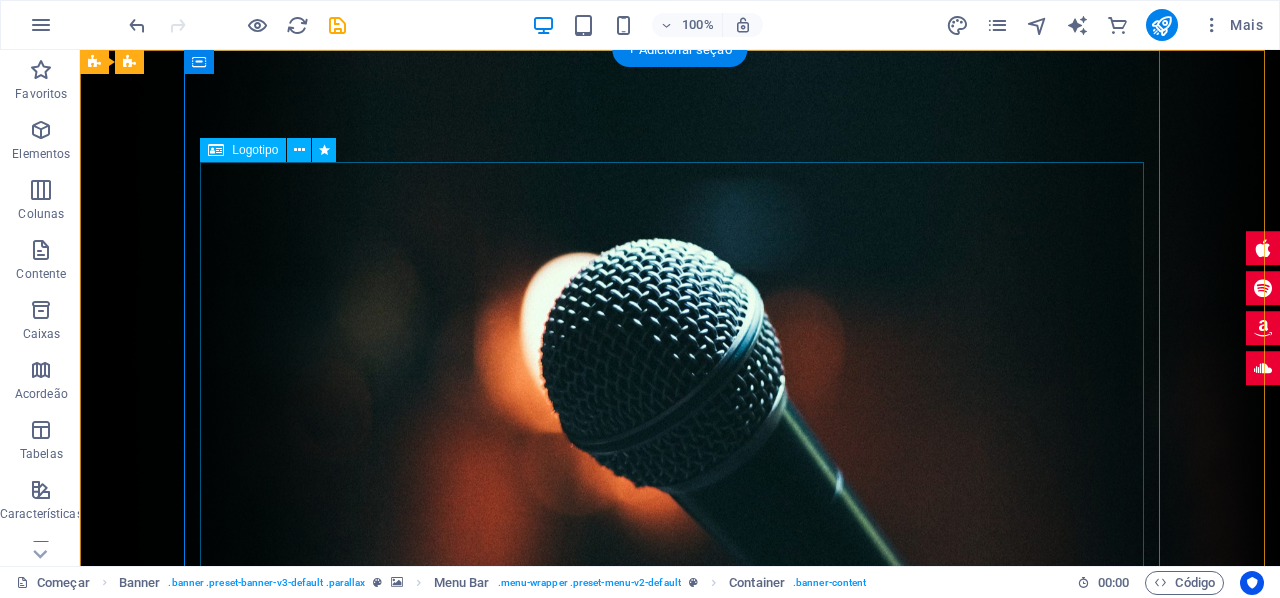 click at bounding box center (680, 1044) 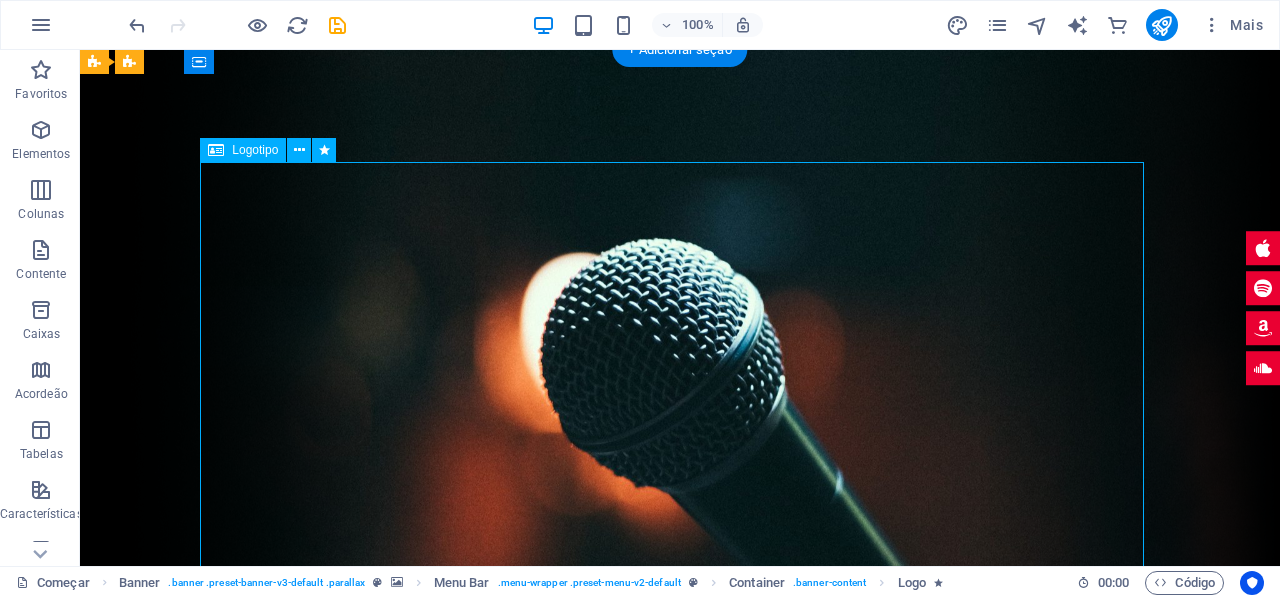 drag, startPoint x: 658, startPoint y: 351, endPoint x: 530, endPoint y: 280, distance: 146.37282 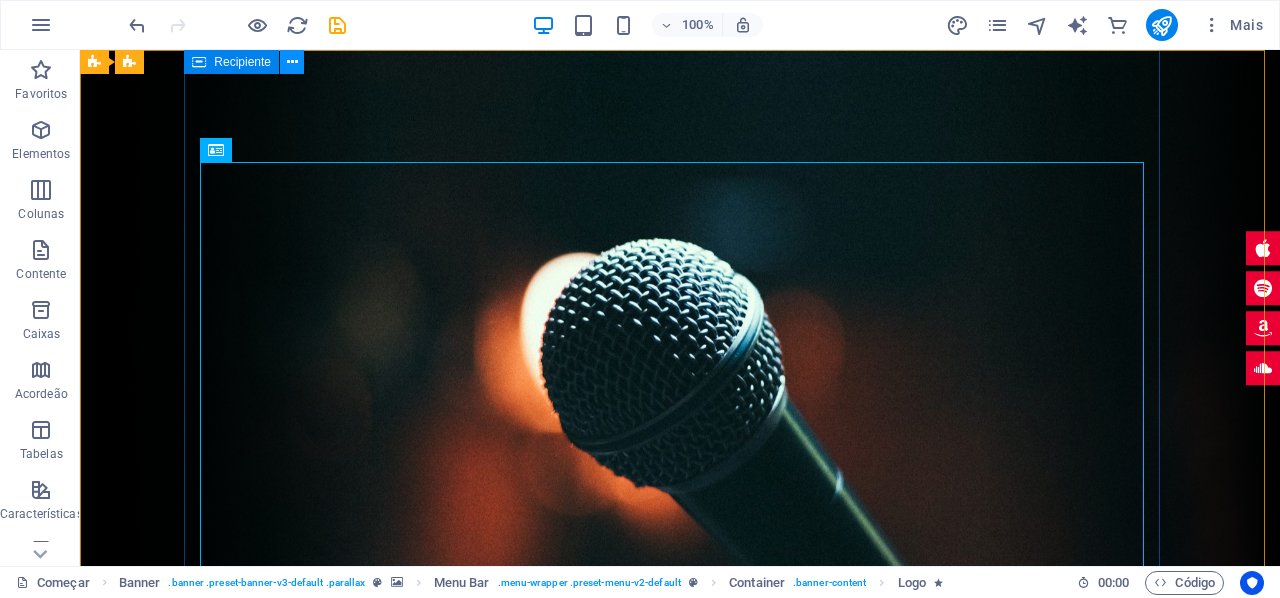 click at bounding box center [292, 62] 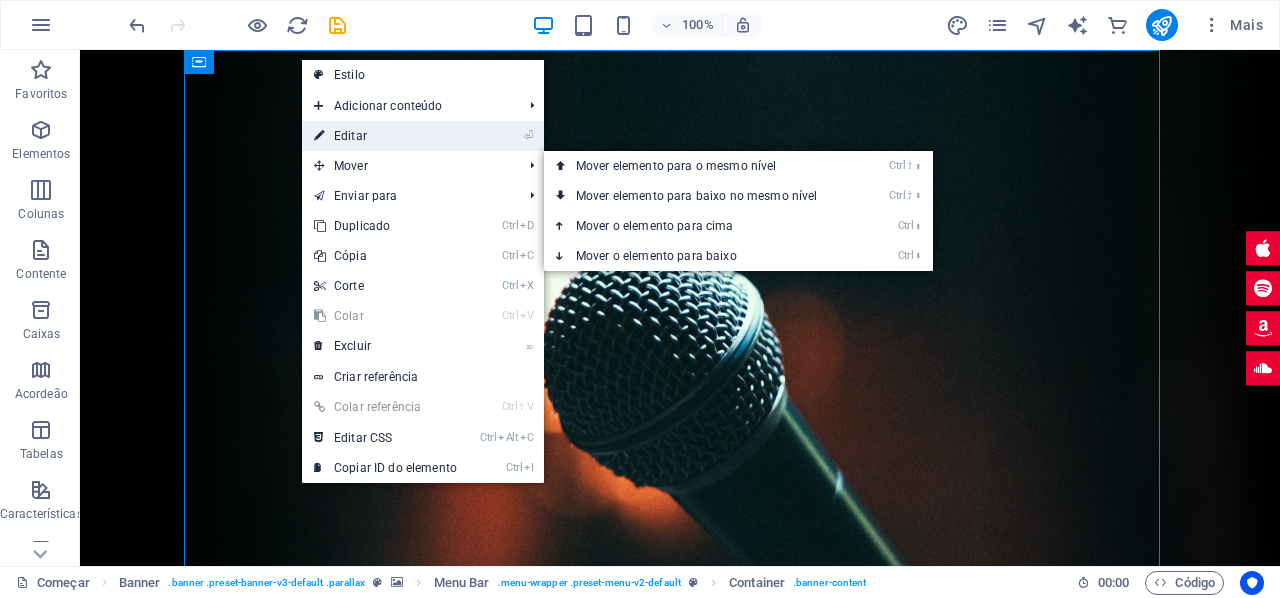 click on "Editar" at bounding box center (350, 136) 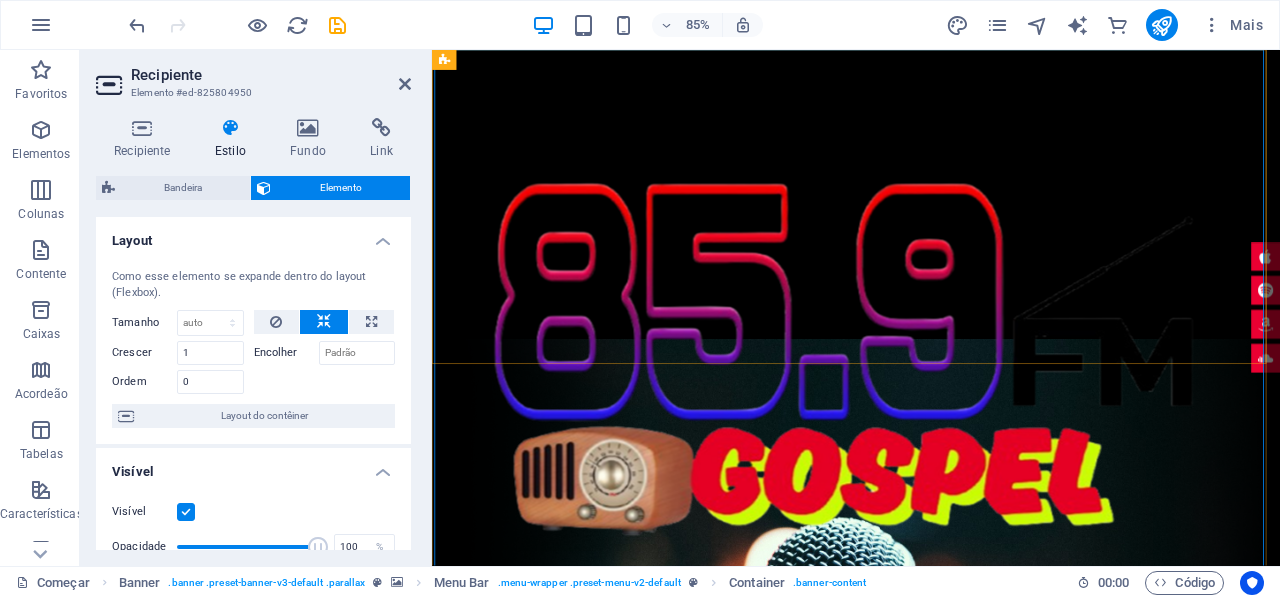 scroll, scrollTop: 400, scrollLeft: 0, axis: vertical 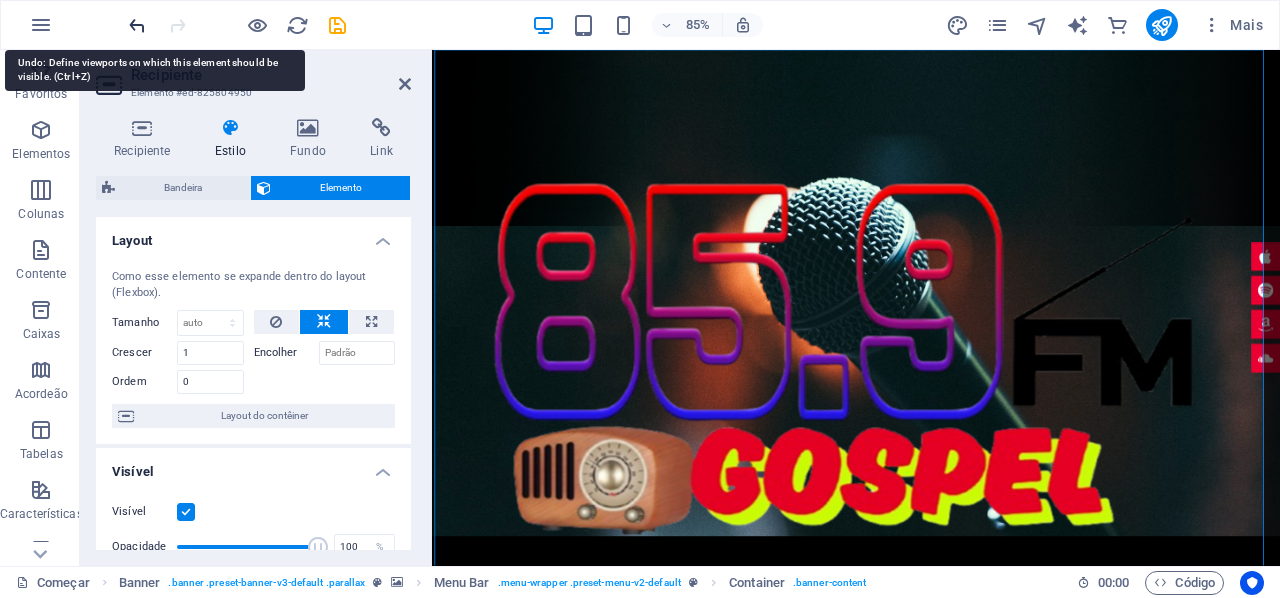 click at bounding box center [137, 25] 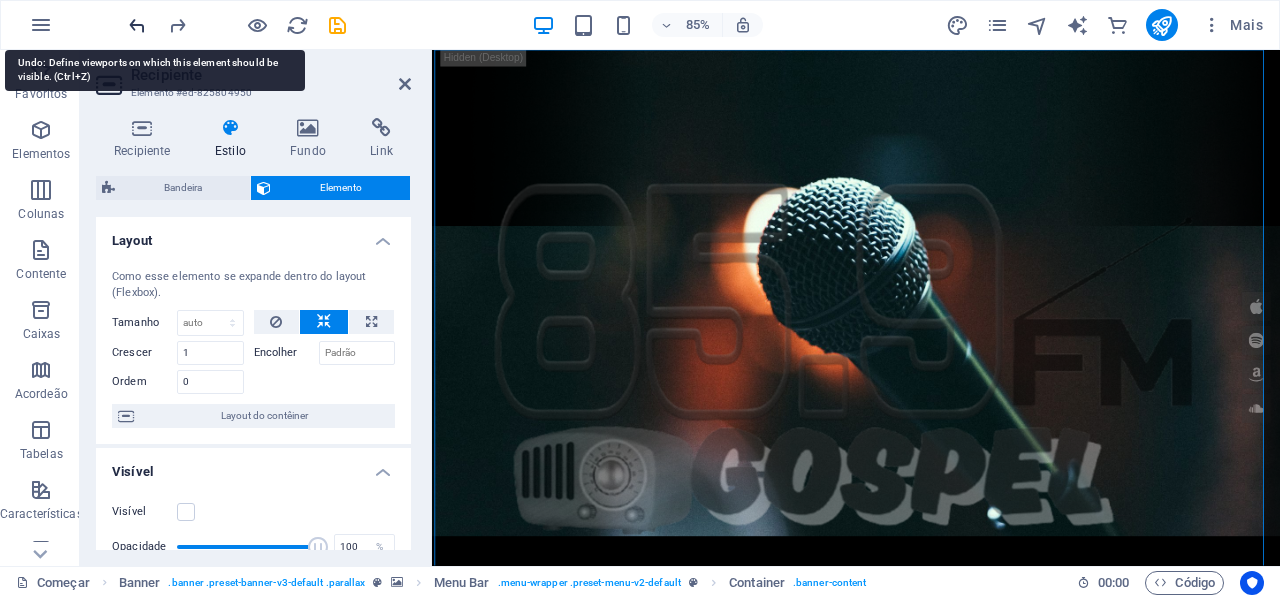 click at bounding box center (137, 25) 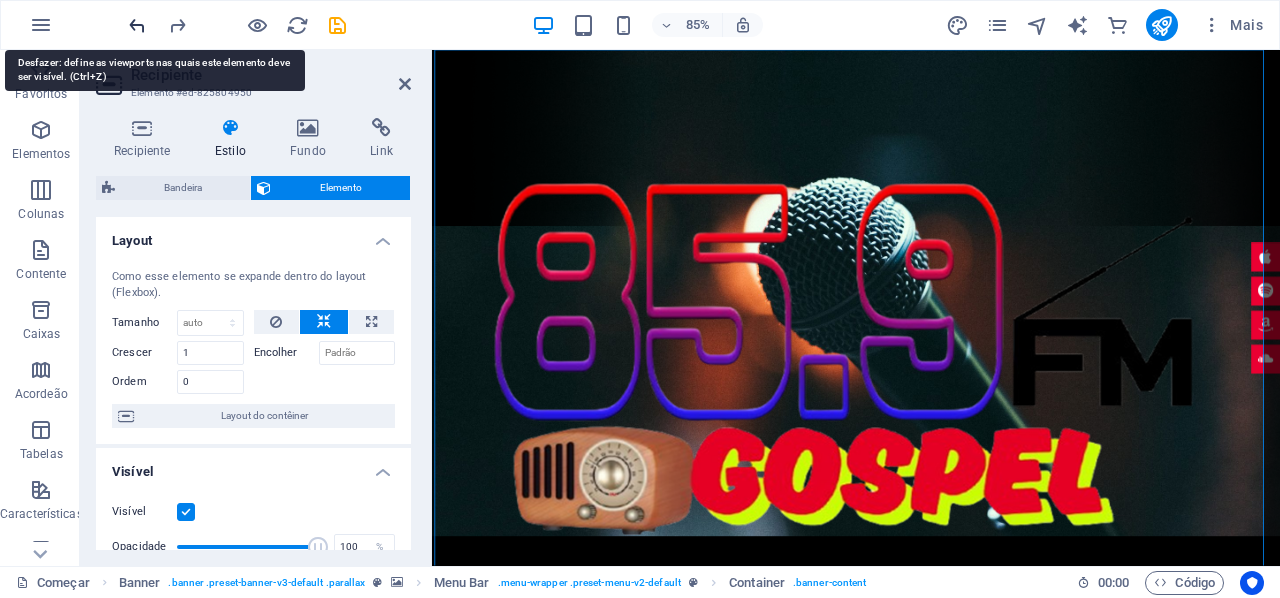 click at bounding box center [137, 25] 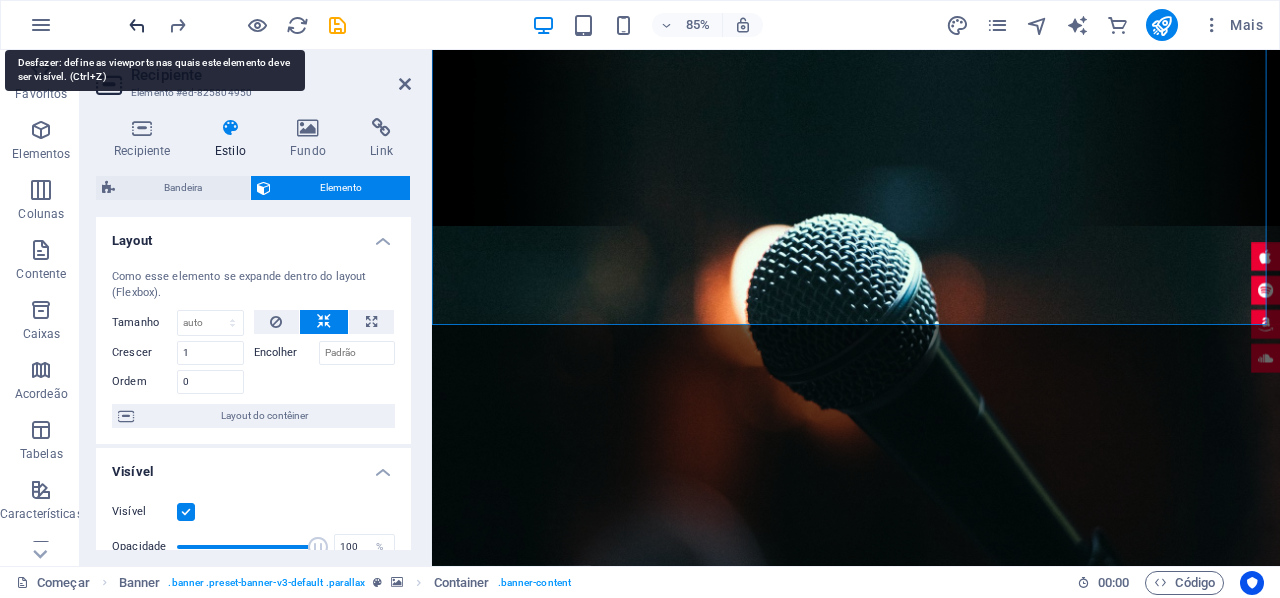 click at bounding box center (137, 25) 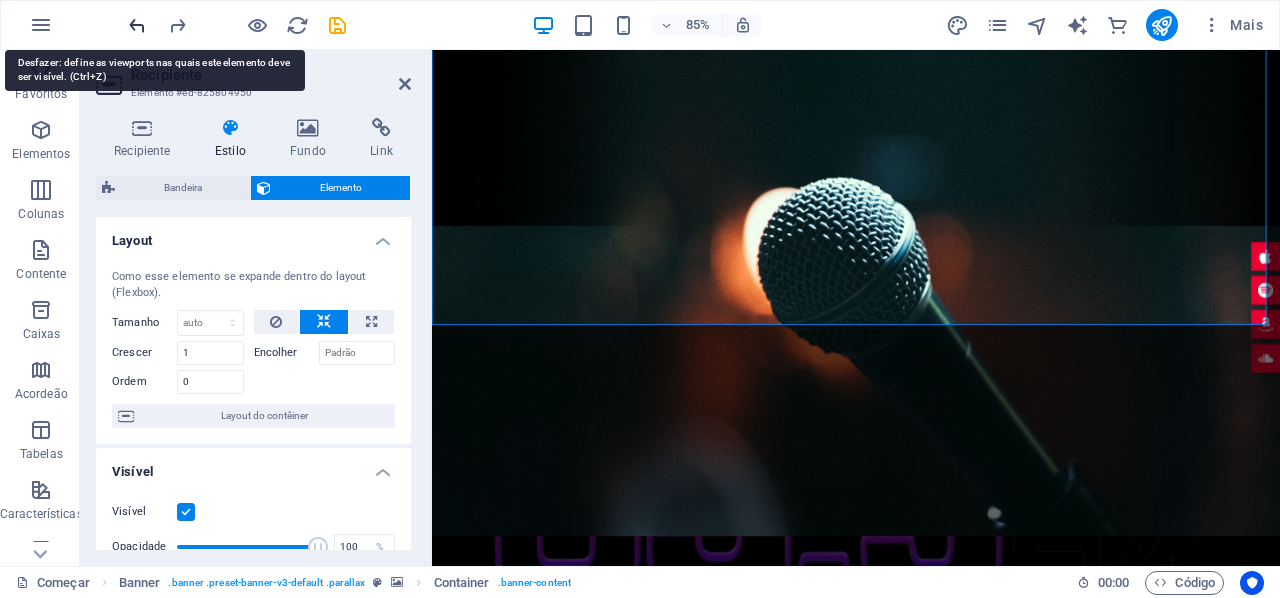 click at bounding box center [137, 25] 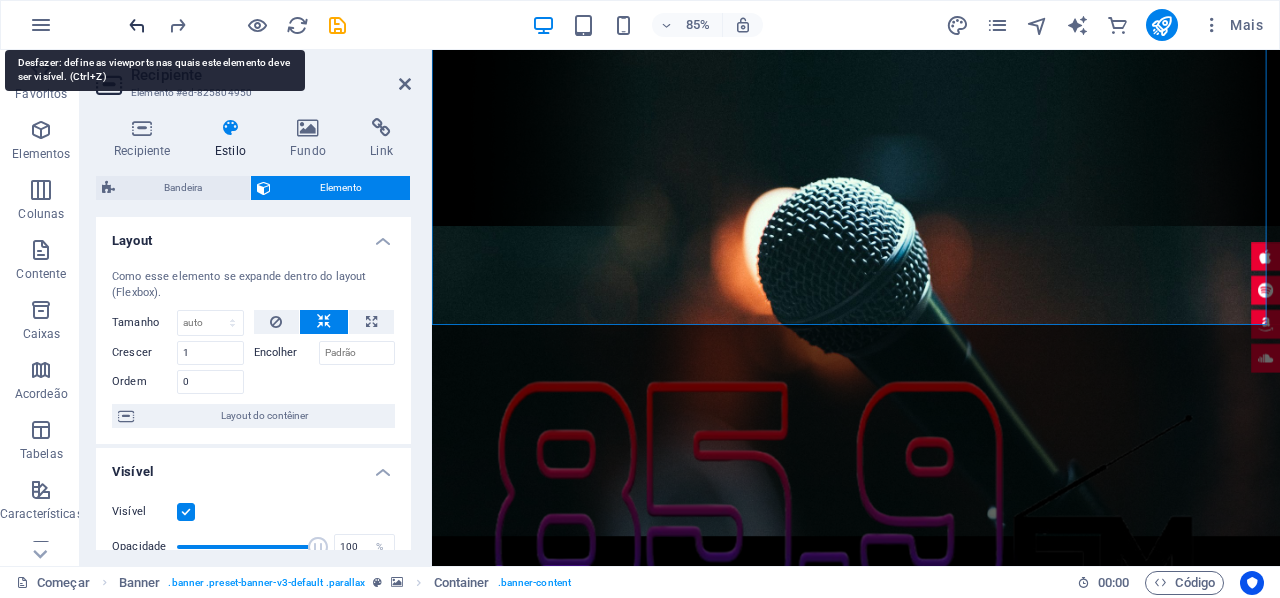 click at bounding box center (137, 25) 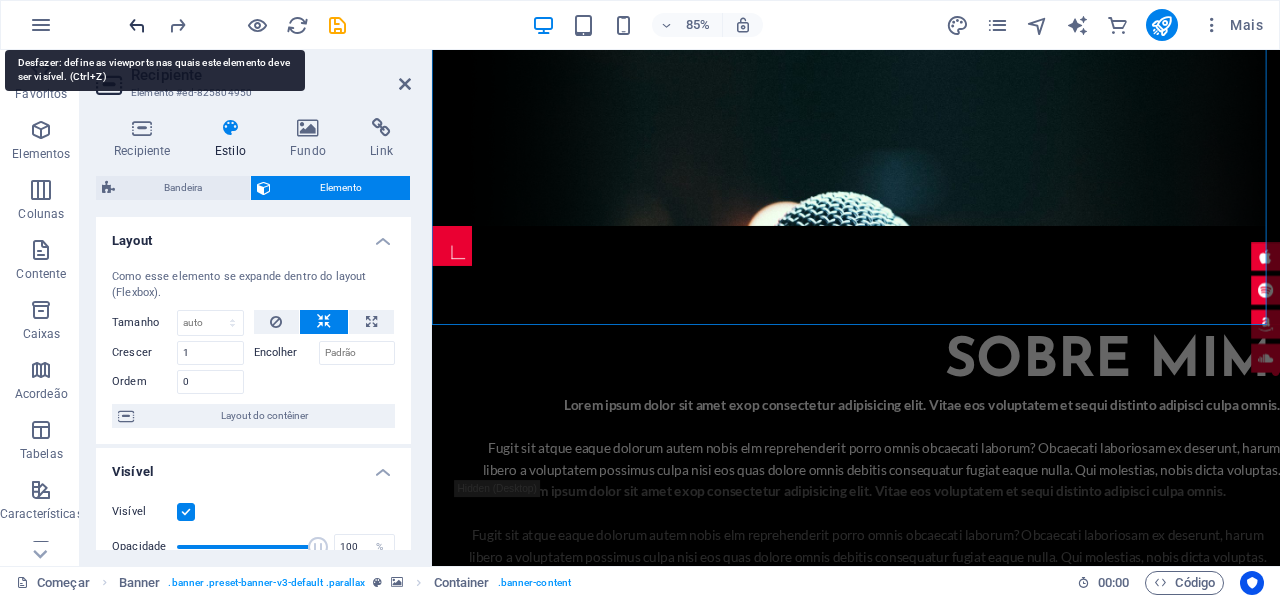 click at bounding box center (137, 25) 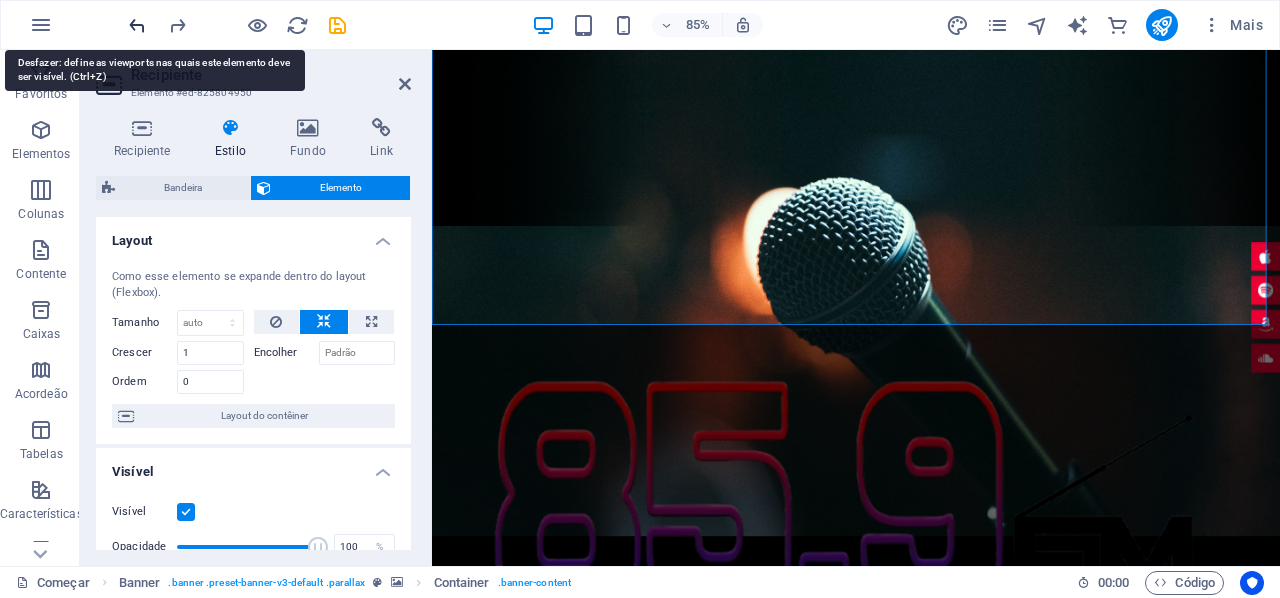 click at bounding box center (137, 25) 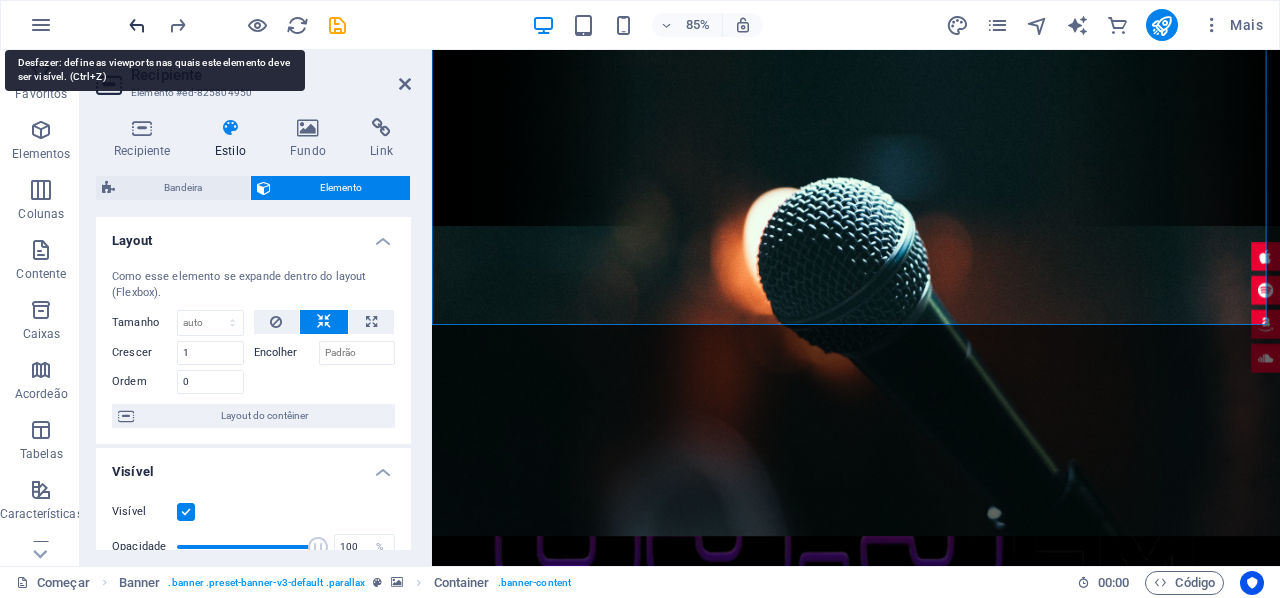 click at bounding box center (137, 25) 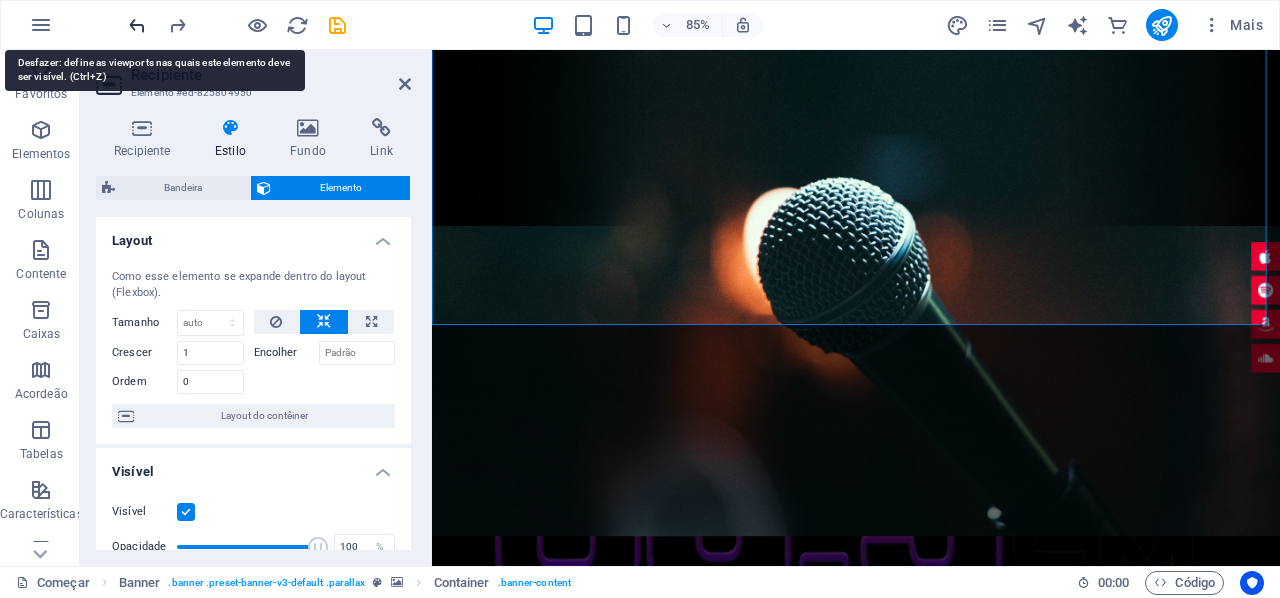 click at bounding box center (137, 25) 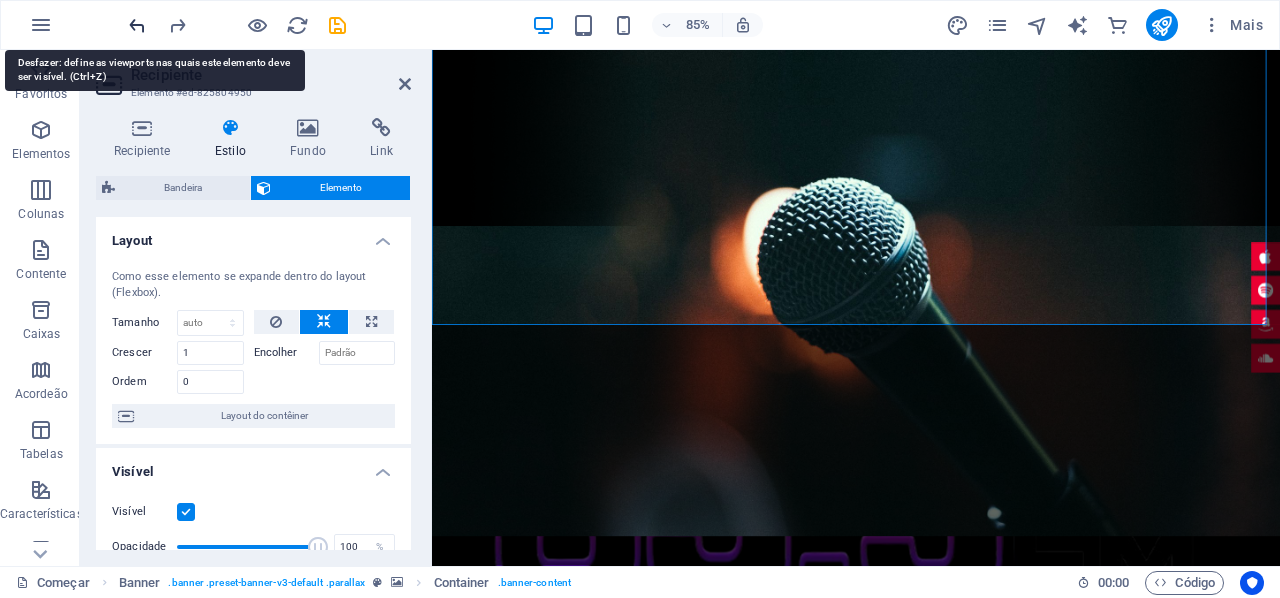 scroll, scrollTop: 0, scrollLeft: 0, axis: both 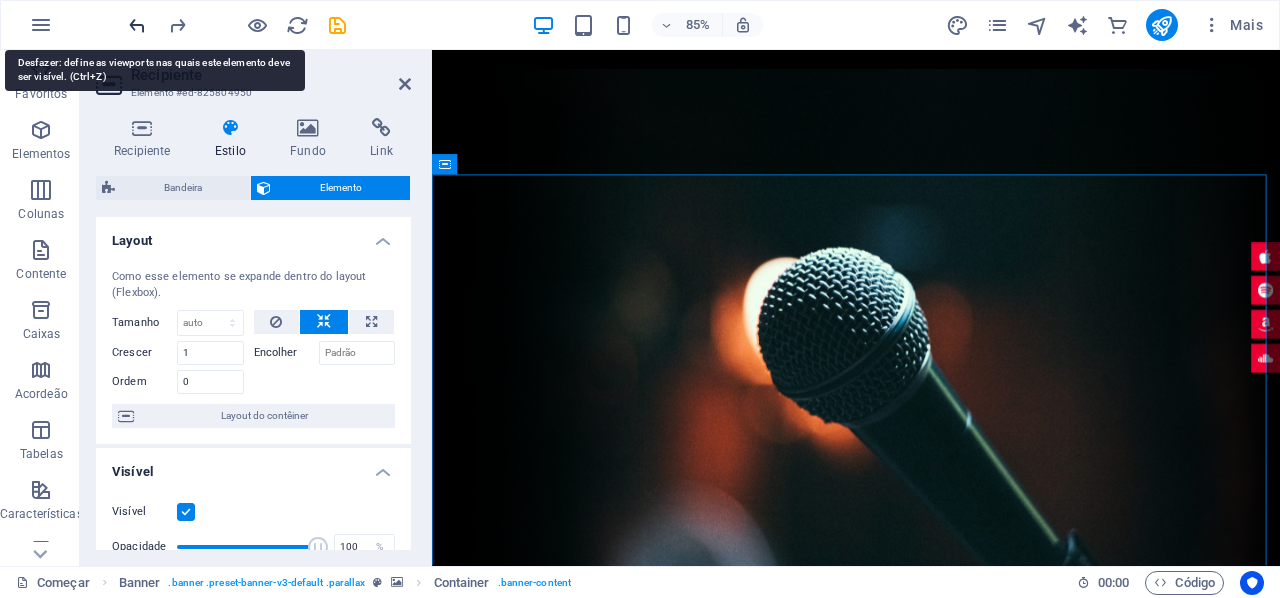 click at bounding box center [137, 25] 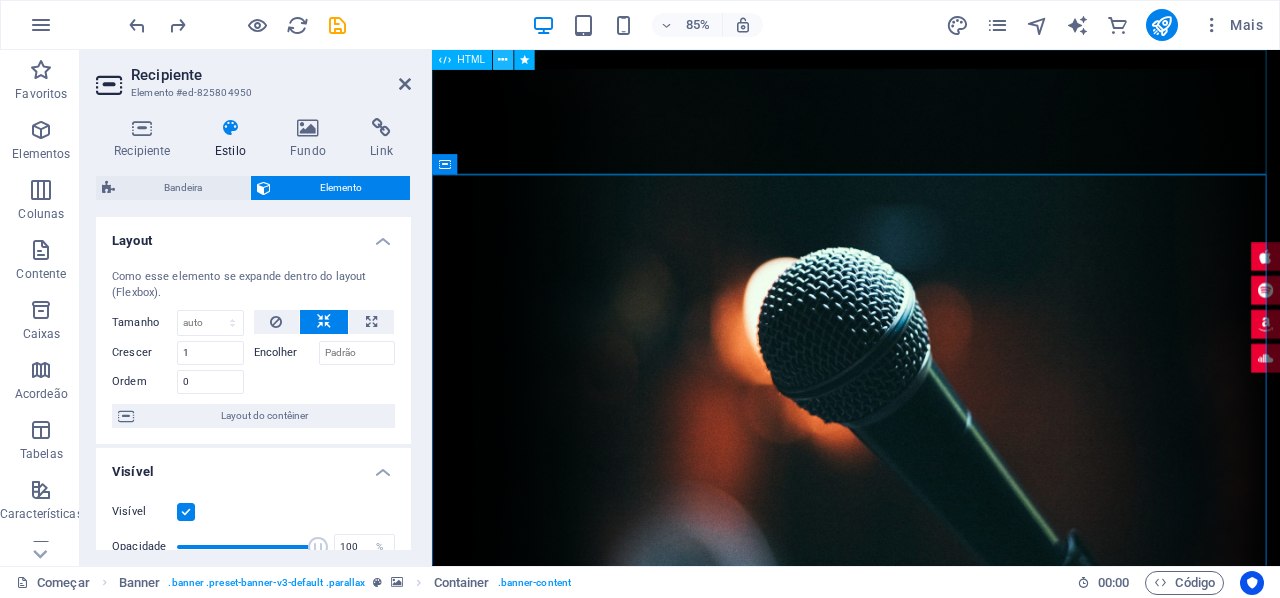 click at bounding box center [502, 60] 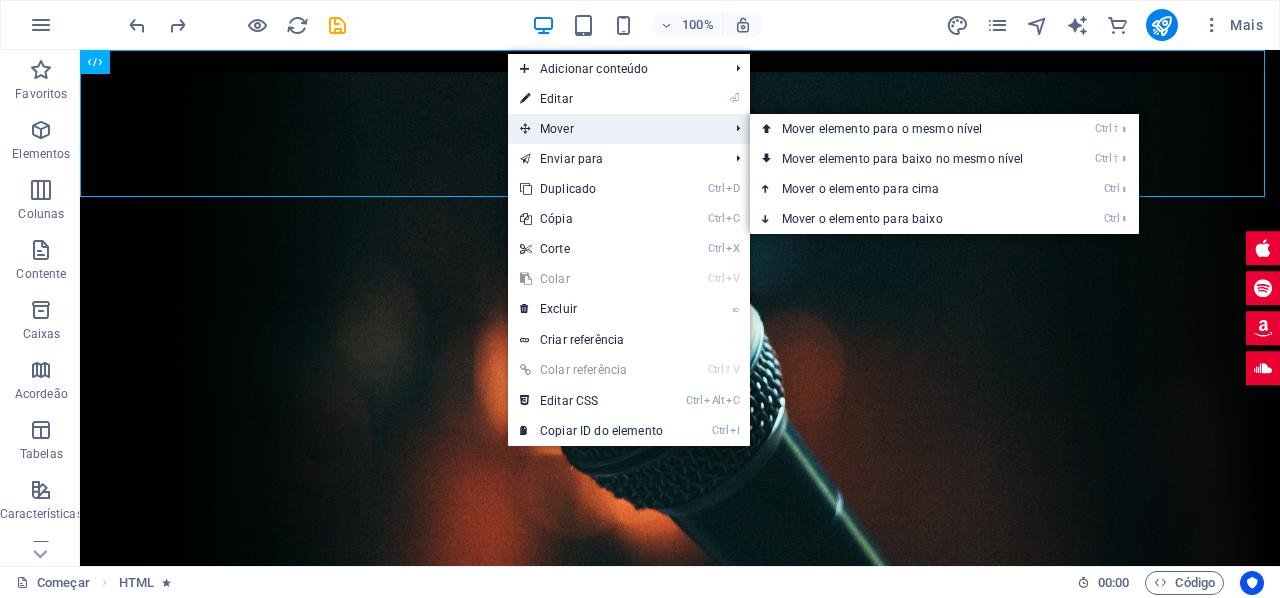 click on "Mover" at bounding box center [614, 129] 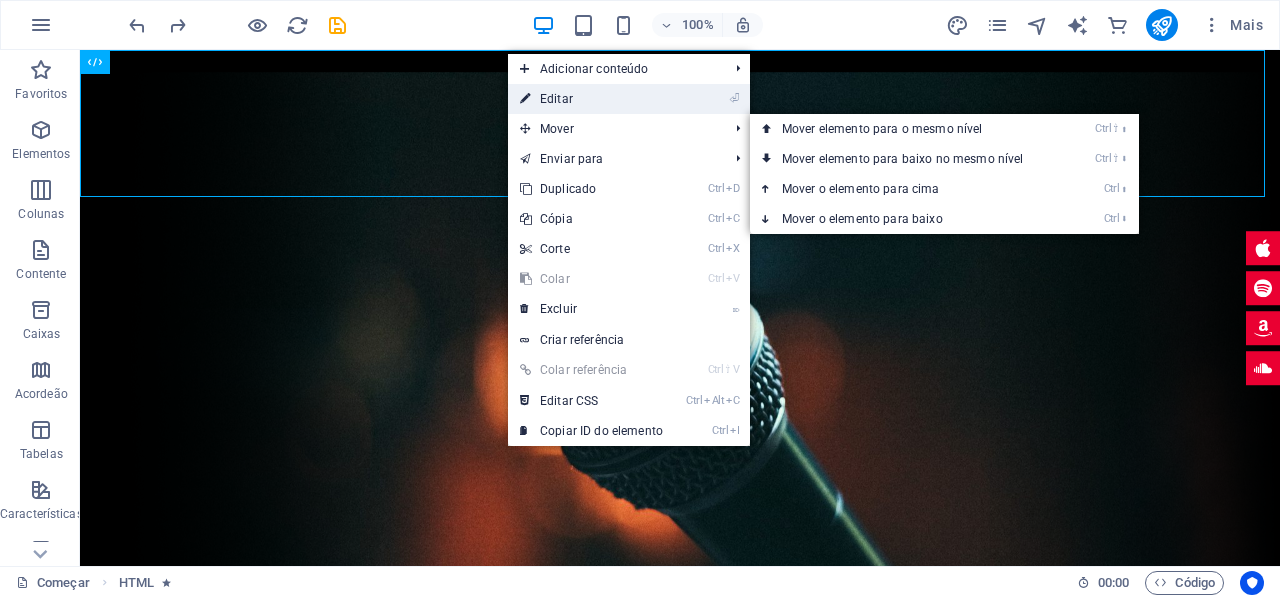 click on "⏎ Editar" at bounding box center [591, 99] 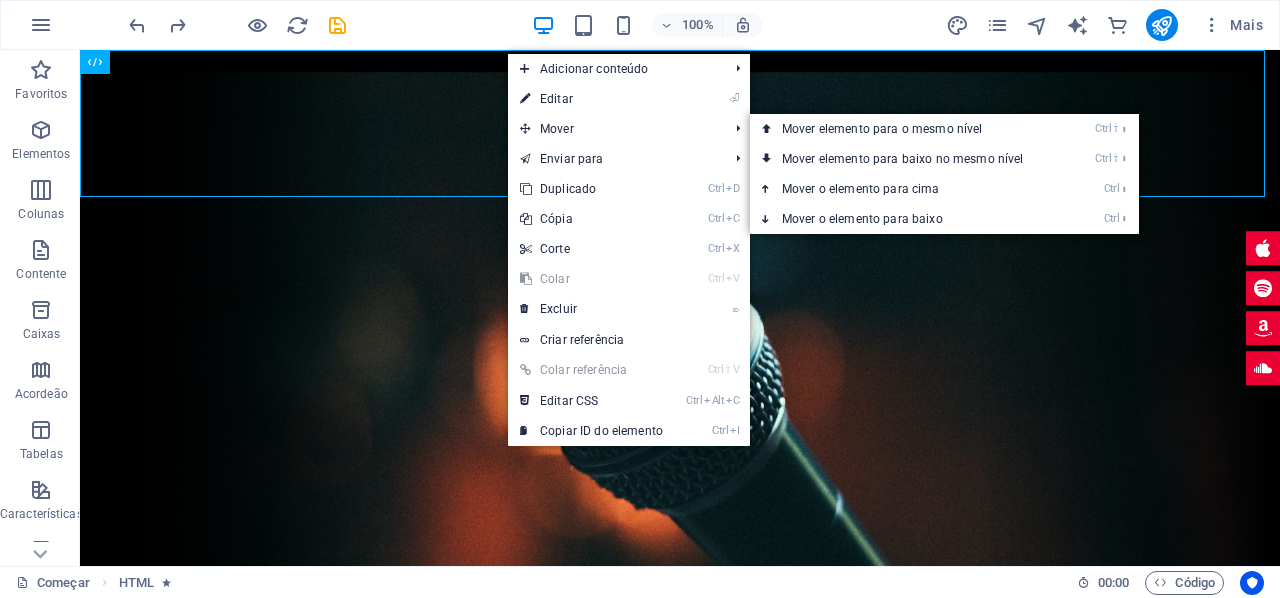 select on "px" 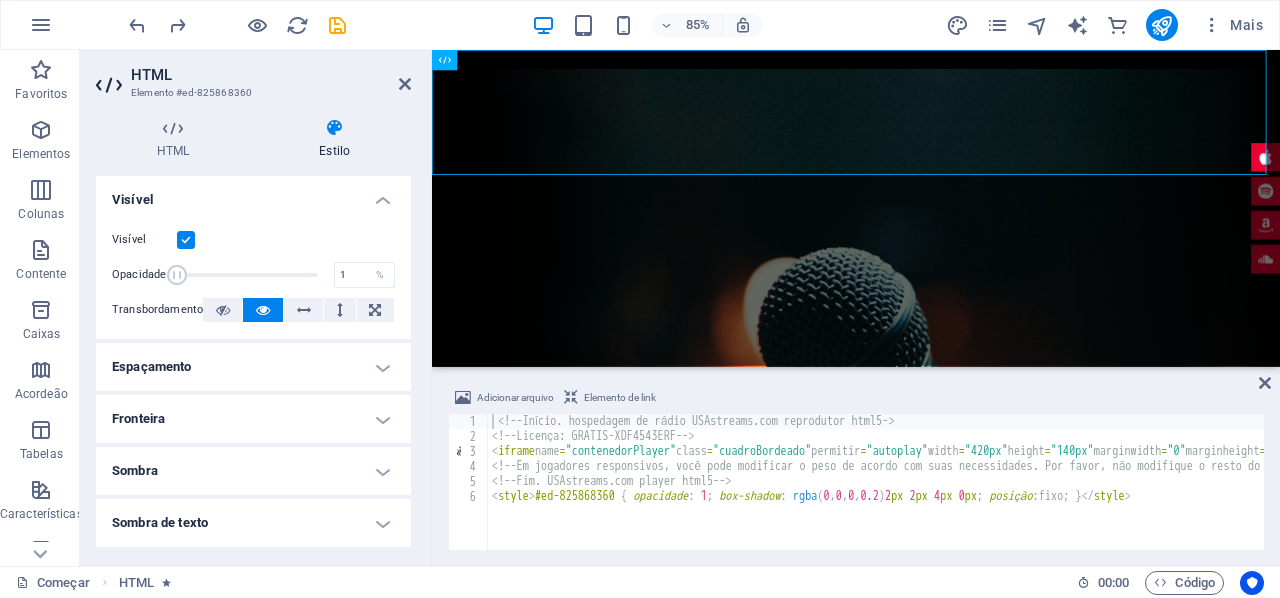 drag, startPoint x: 266, startPoint y: 275, endPoint x: 170, endPoint y: 280, distance: 96.13012 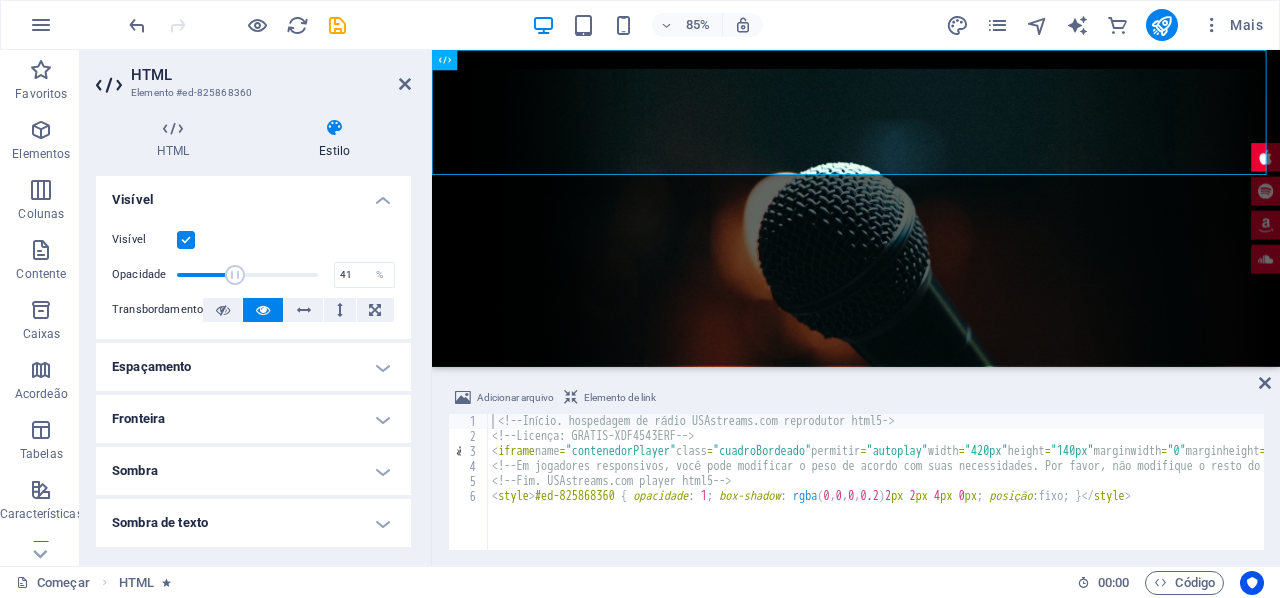 drag, startPoint x: 186, startPoint y: 270, endPoint x: 224, endPoint y: 271, distance: 38.013157 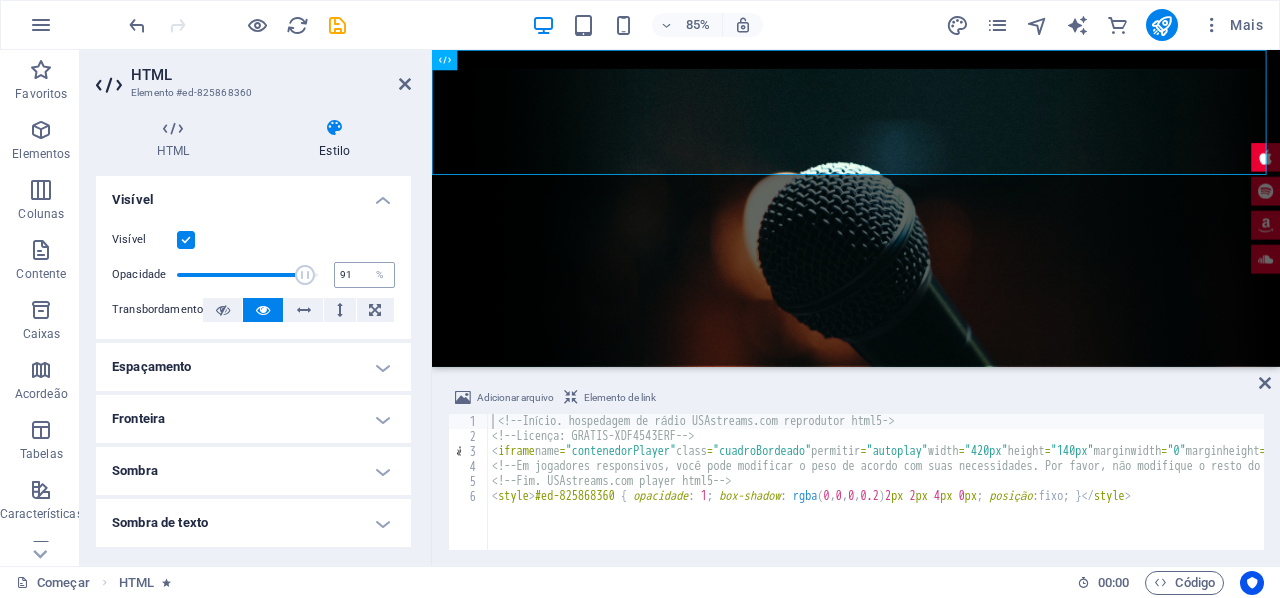 type on "100" 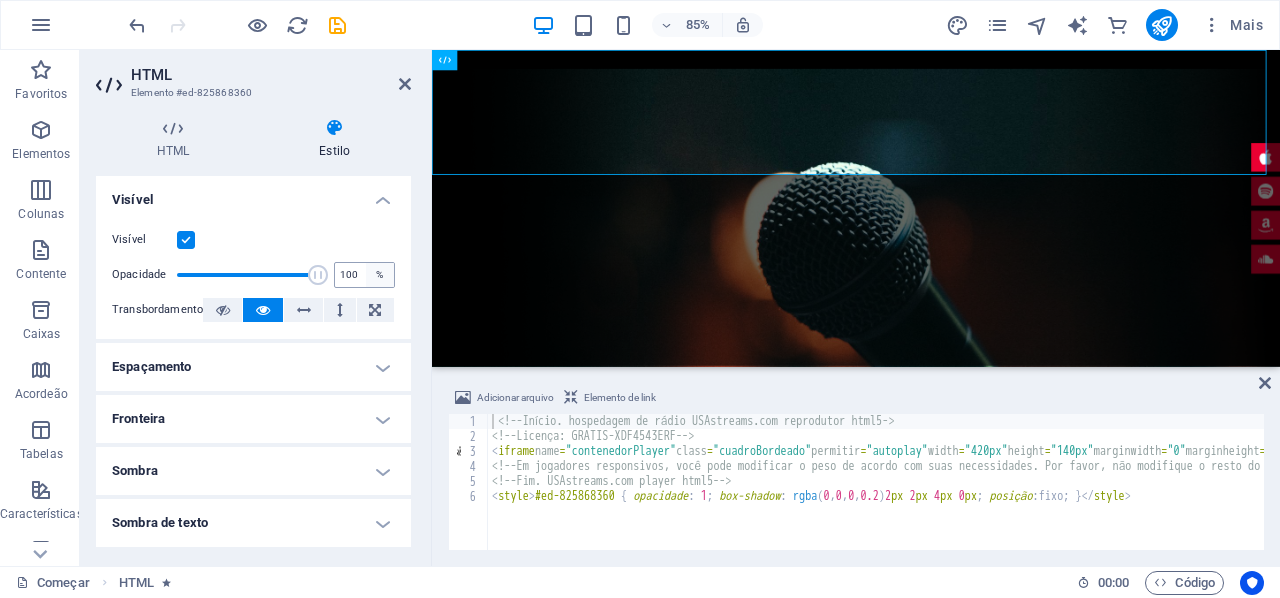 drag, startPoint x: 242, startPoint y: 272, endPoint x: 362, endPoint y: 282, distance: 120.41595 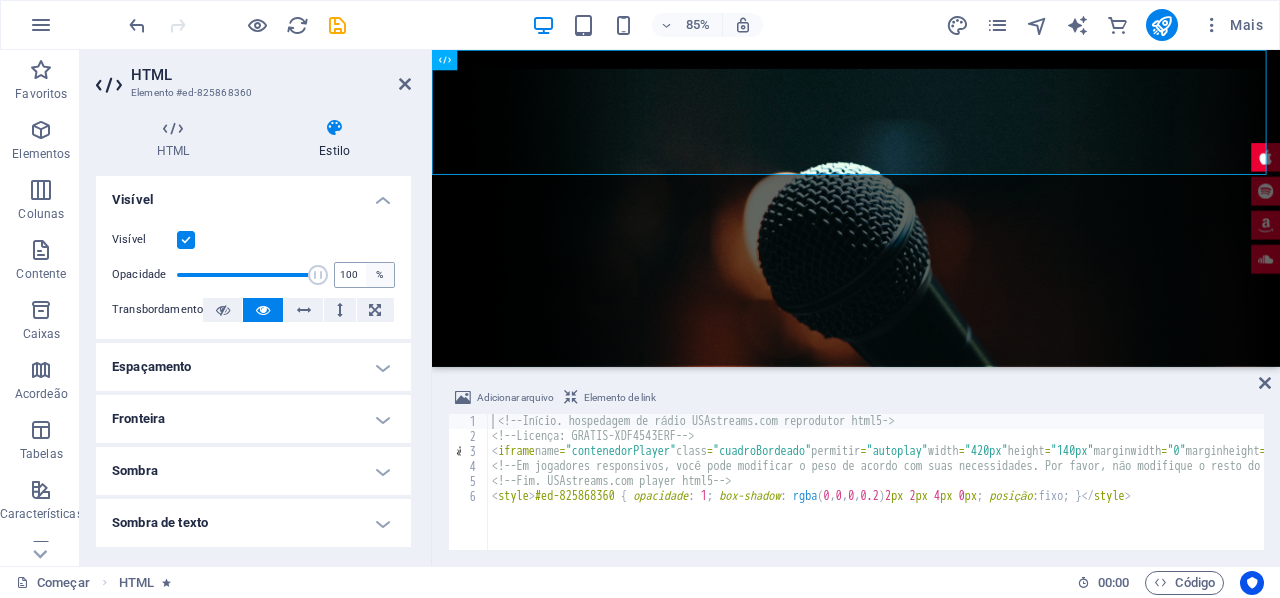 click on "Visível Opacidade 100 % Transbordamento" at bounding box center (253, 275) 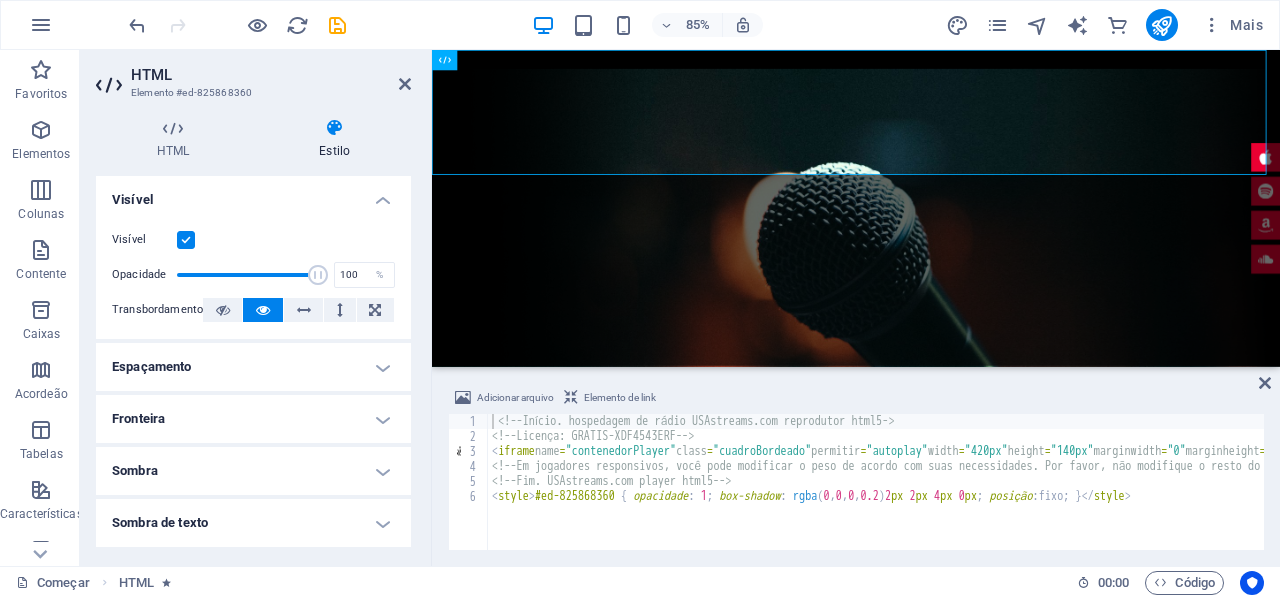 click at bounding box center (186, 240) 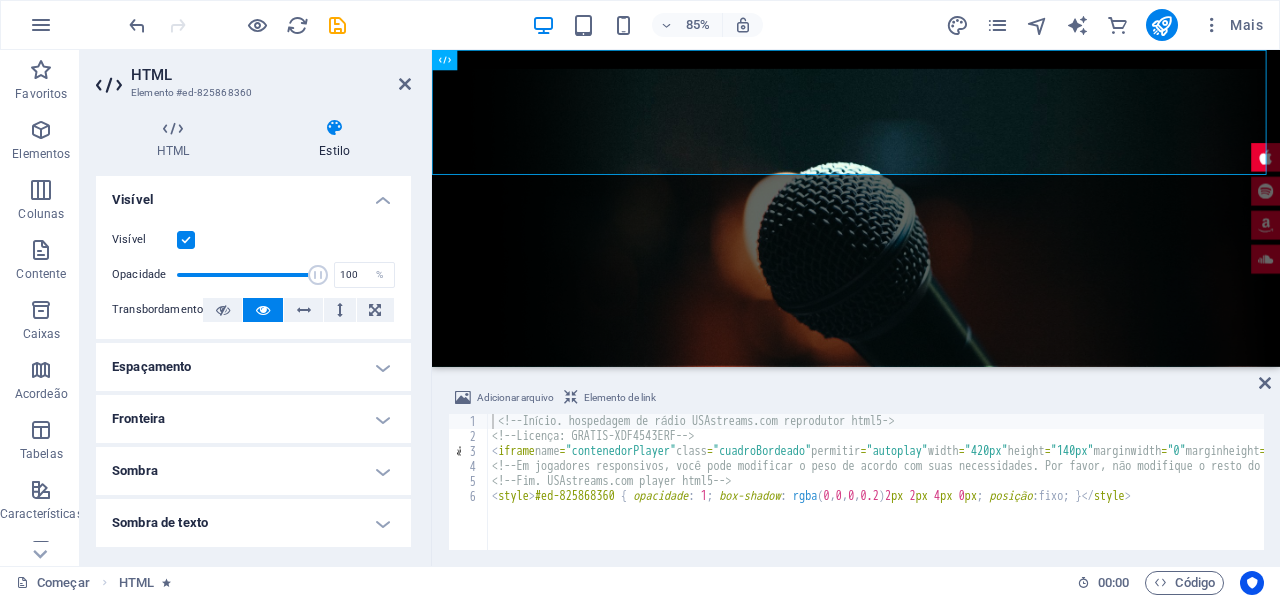 click on "Visível" at bounding box center [0, 0] 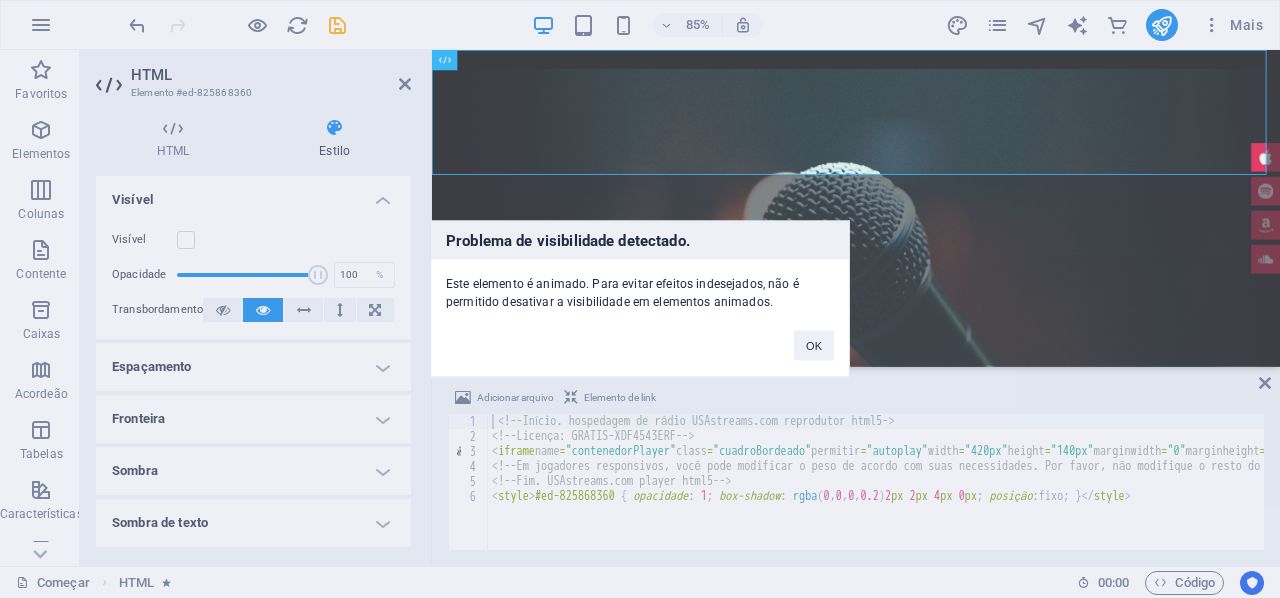 click on "Problema de visibilidade detectado. Este elemento é animado. Para evitar efeitos indesejados, não é permitido desativar a visibilidade em elementos animados. OK" at bounding box center [640, 299] 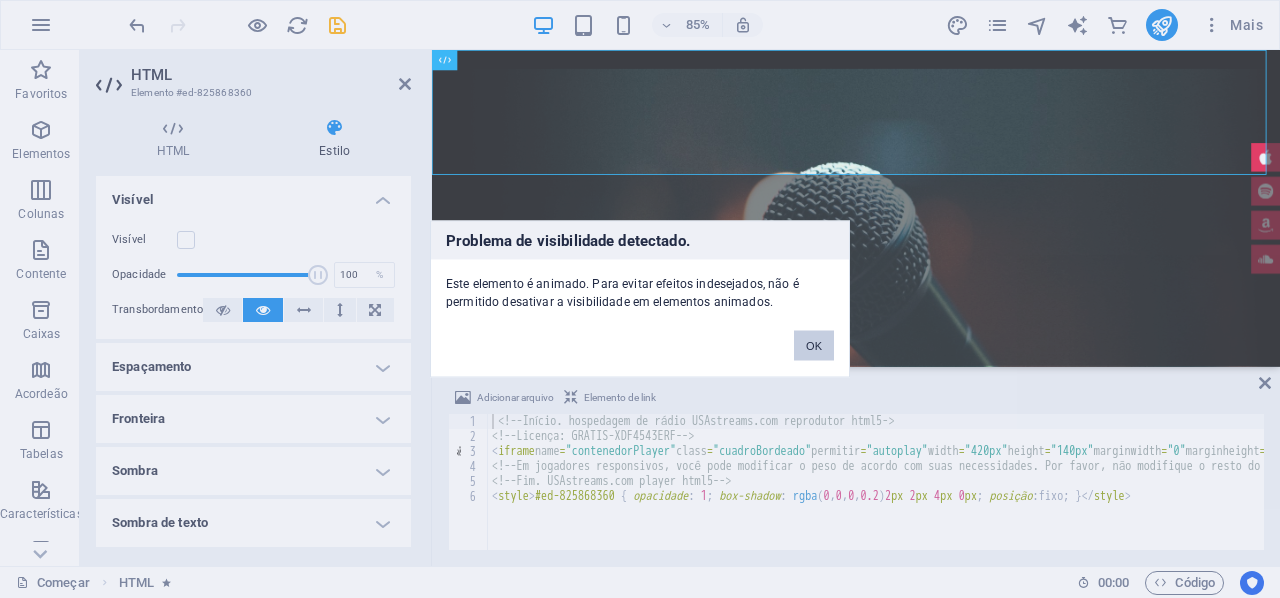 click on "OK" at bounding box center (814, 346) 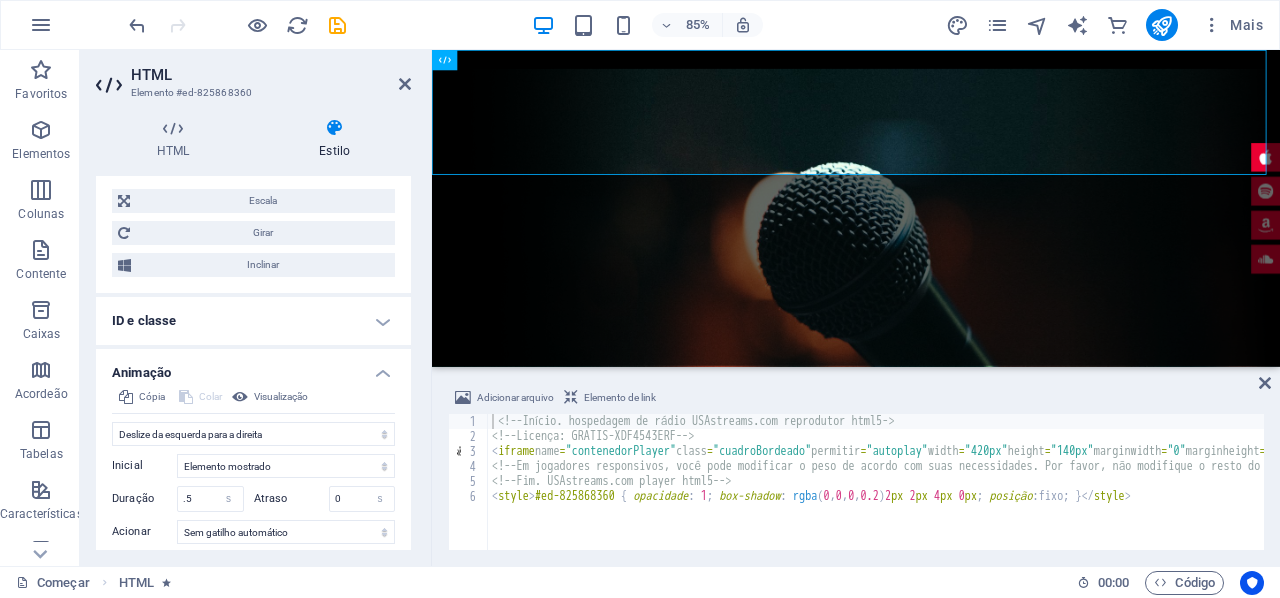 scroll, scrollTop: 800, scrollLeft: 0, axis: vertical 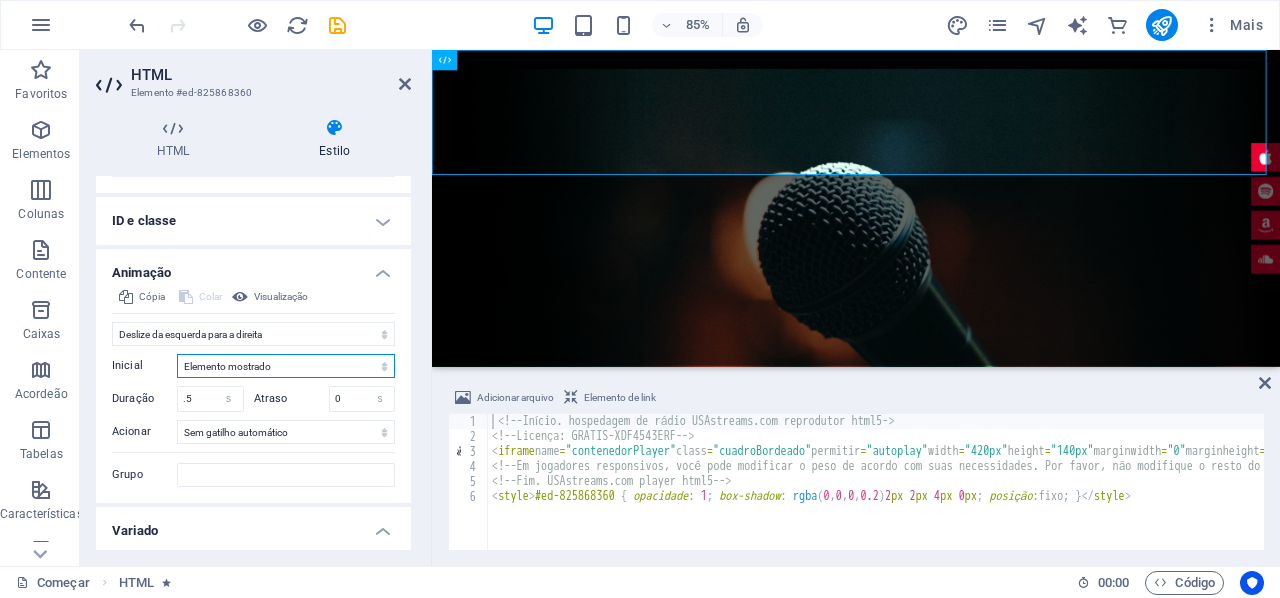 click on "Elemento oculto Elemento mostrado" at bounding box center (286, 366) 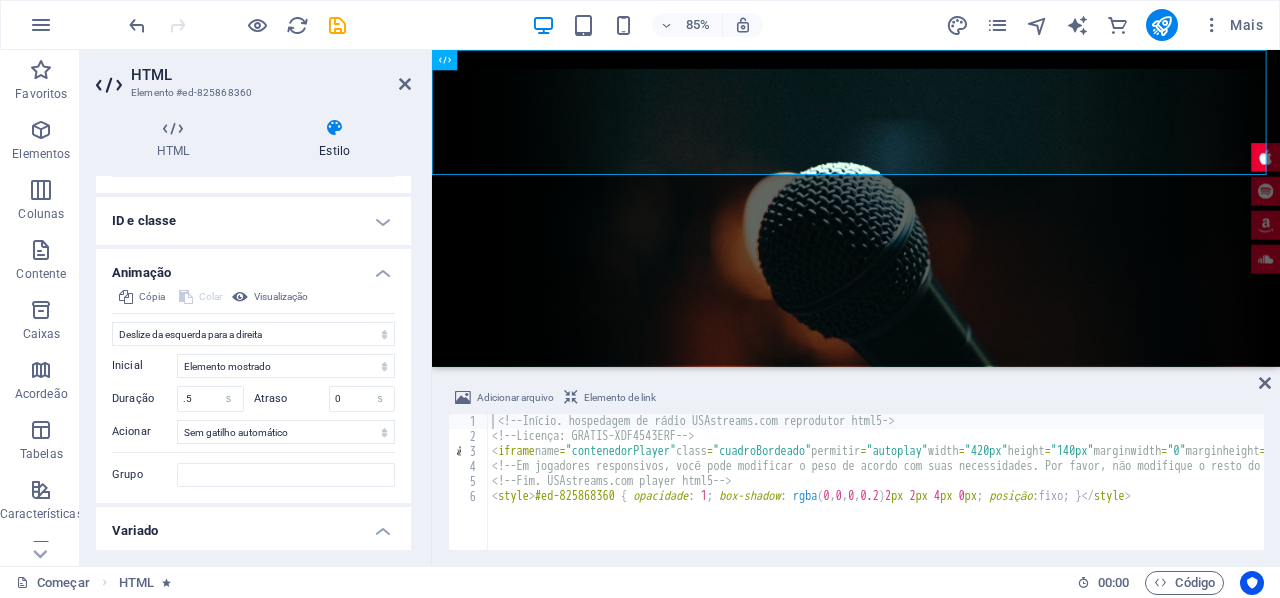 click on "Cópia Colar Visualização" at bounding box center [253, 299] 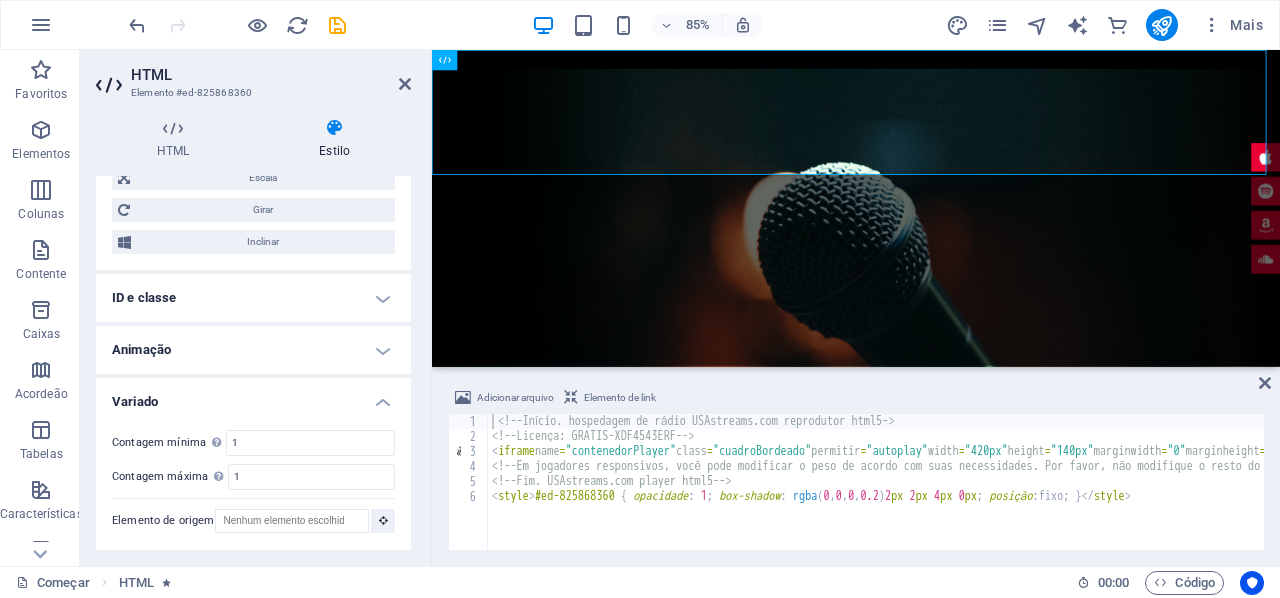 click on "ID e classe" at bounding box center [253, 298] 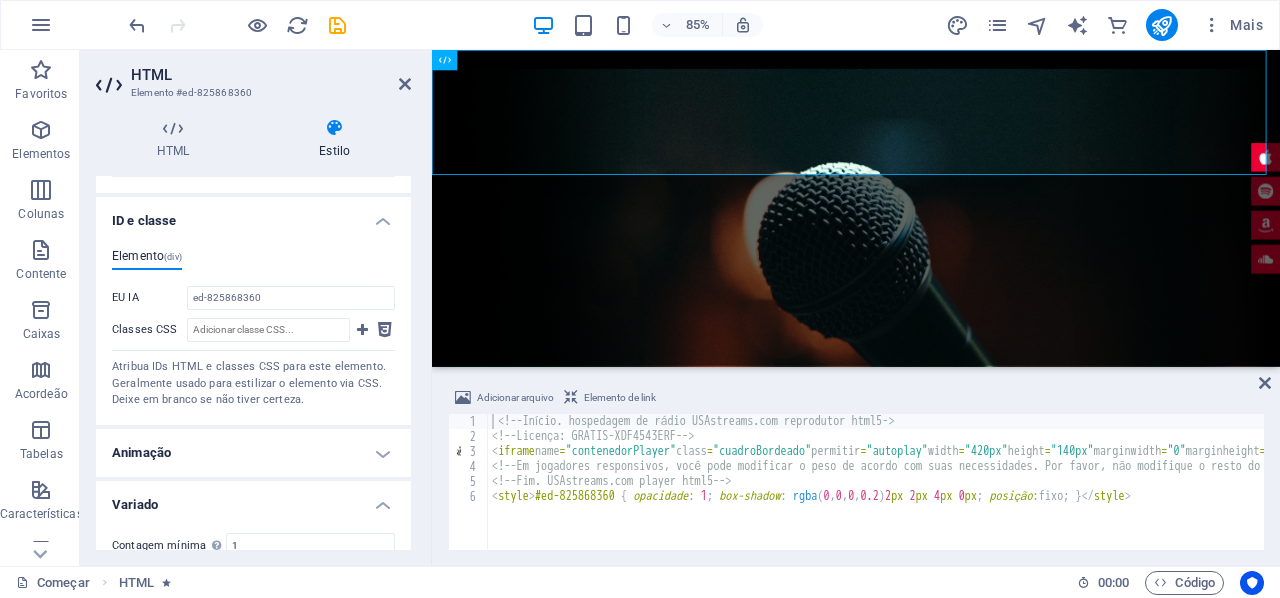 scroll, scrollTop: 700, scrollLeft: 0, axis: vertical 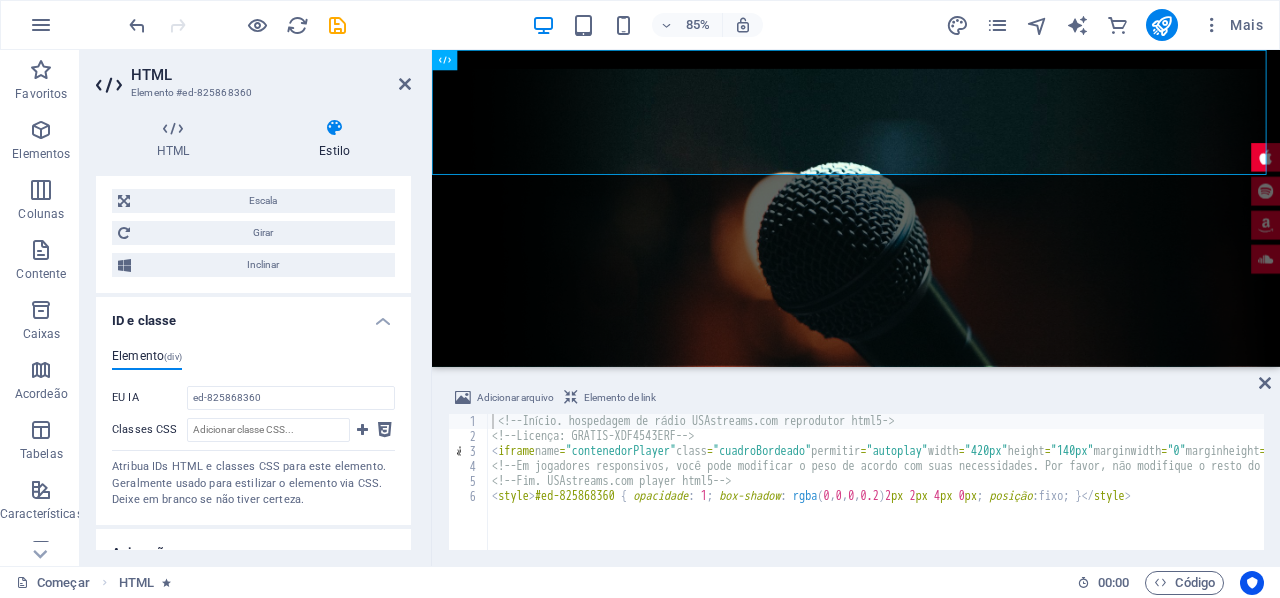 click on "Elemento" at bounding box center (138, 356) 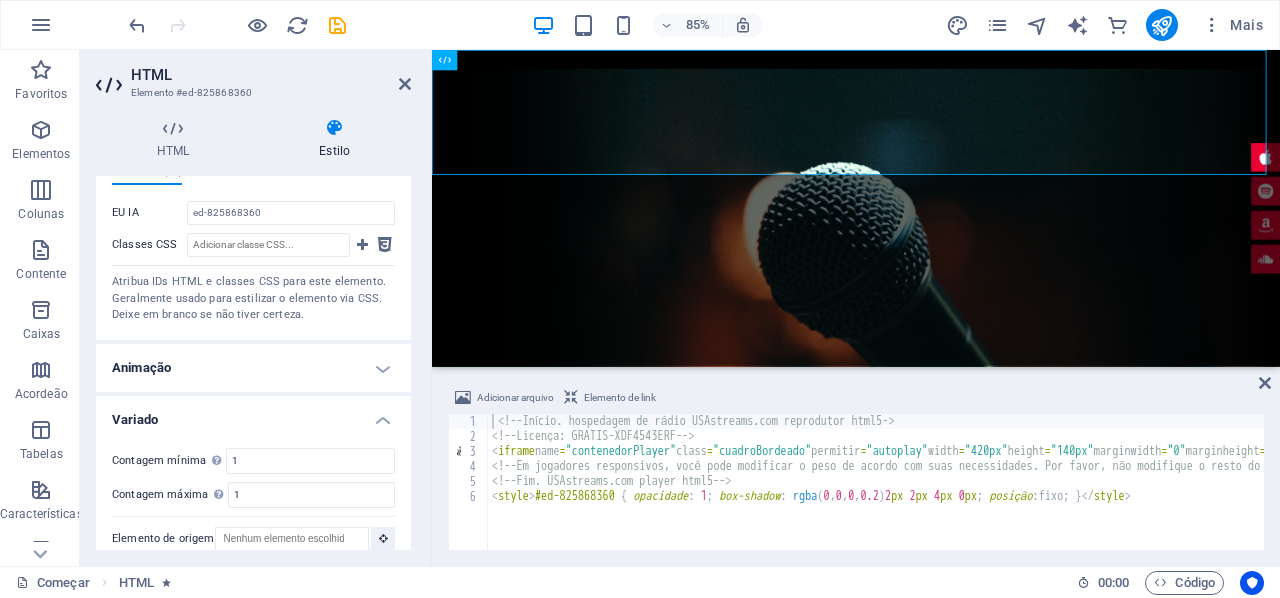 scroll, scrollTop: 900, scrollLeft: 0, axis: vertical 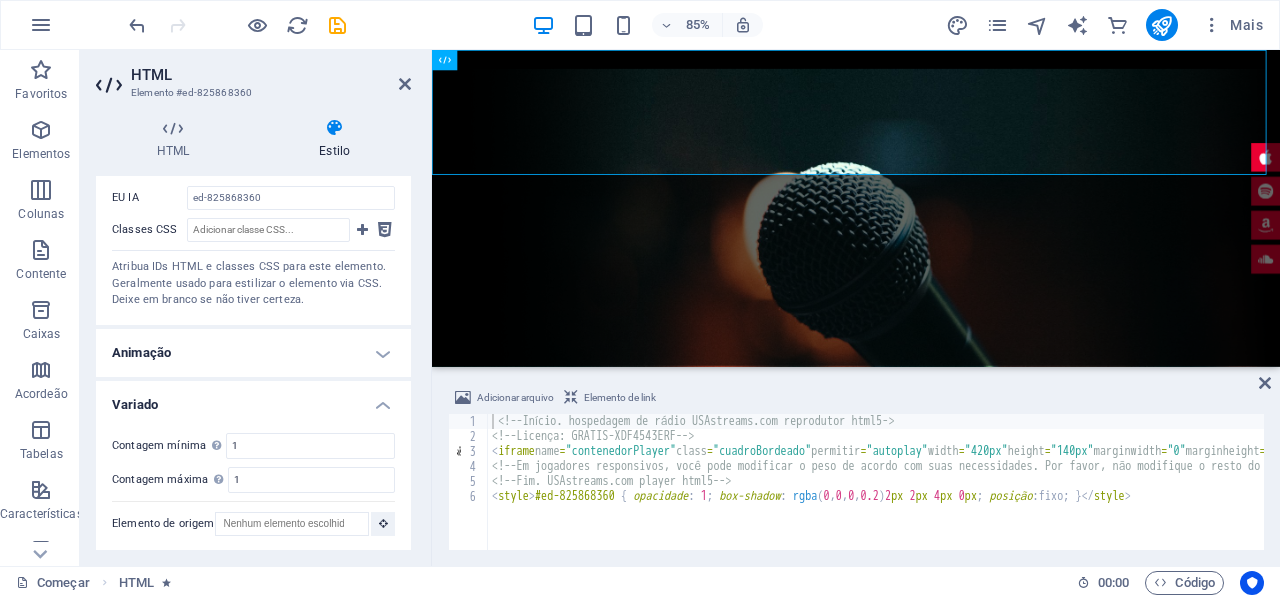 click on "Animação" at bounding box center [253, 353] 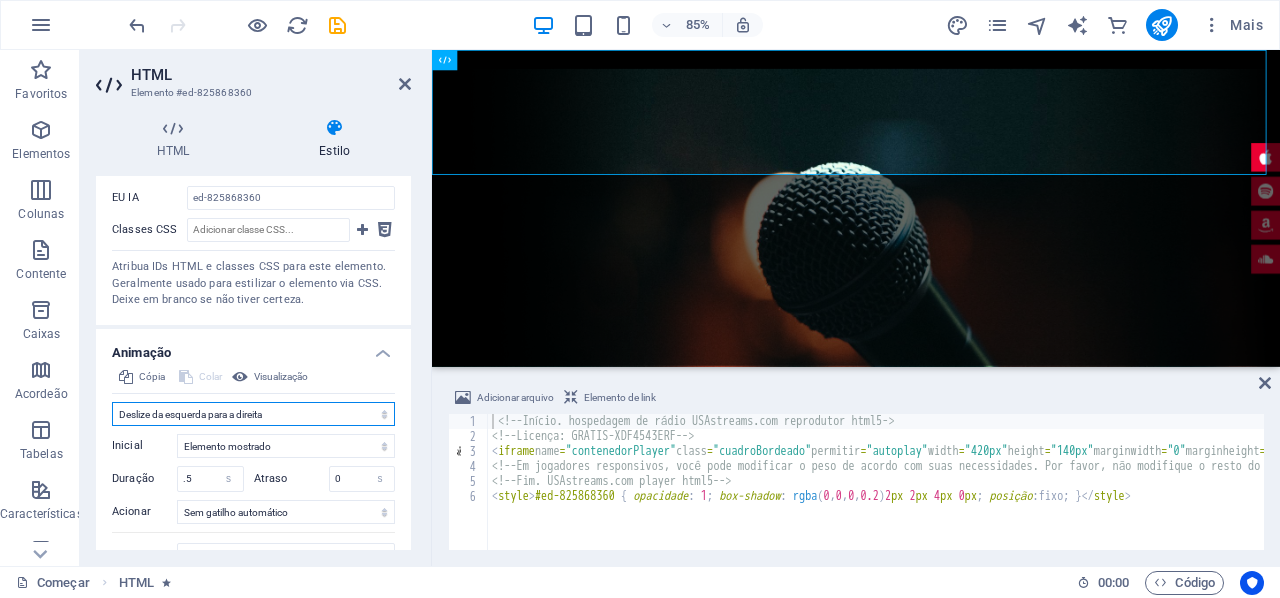 click on "Não animar Mostrar / Ocultar Deslize para cima/baixo Aumentar/diminuir o zoom Deslize da esquerda para a direita Deslize da direita para a esquerda Deslize de cima para baixo Deslize de baixo para cima Pulso Piscar Abrir como sobreposição" at bounding box center [253, 414] 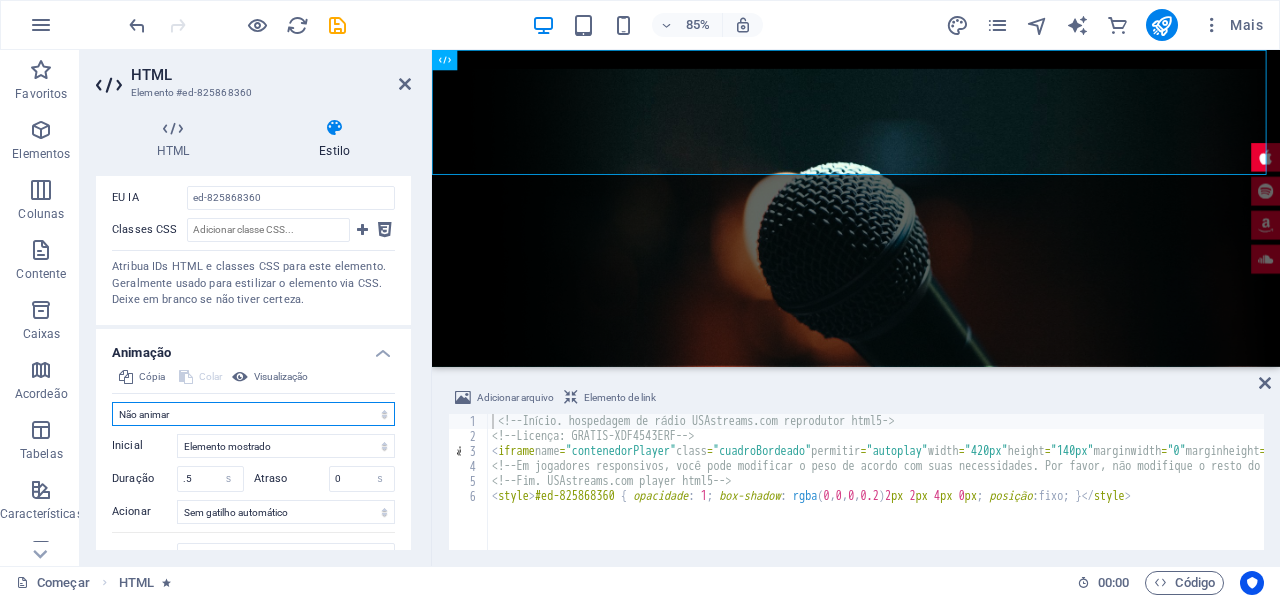 click on "Não animar Mostrar / Ocultar Deslize para cima/baixo Aumentar/diminuir o zoom Deslize da esquerda para a direita Deslize da direita para a esquerda Deslize de cima para baixo Deslize de baixo para cima Pulso Piscar Abrir como sobreposição" at bounding box center [253, 414] 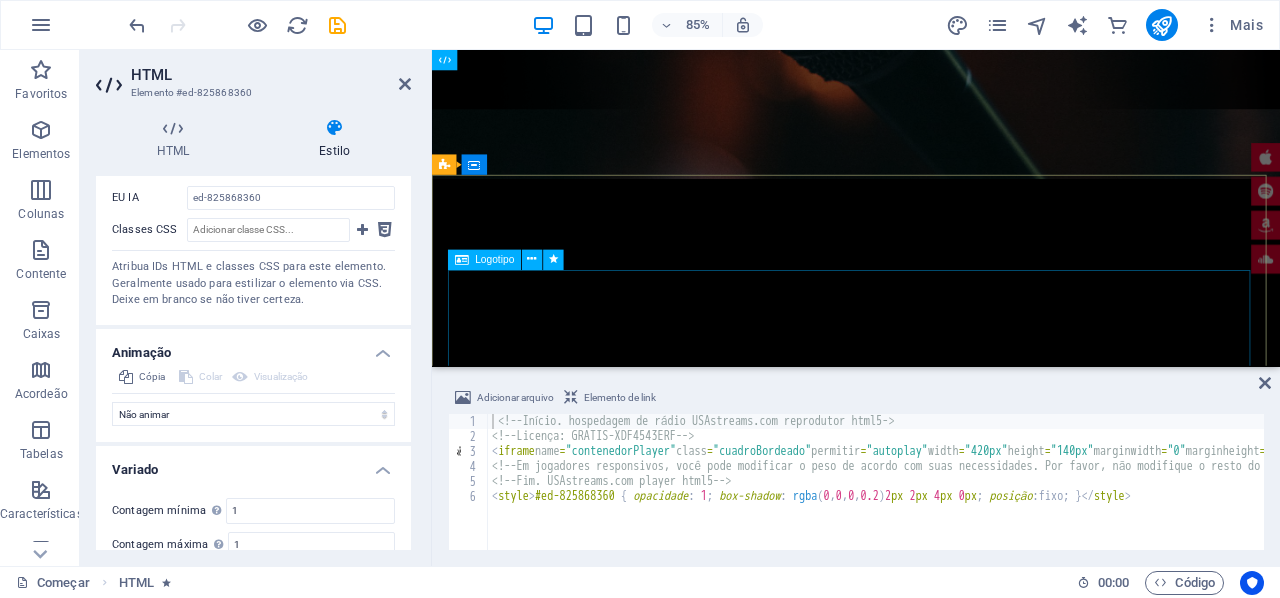 scroll, scrollTop: 0, scrollLeft: 0, axis: both 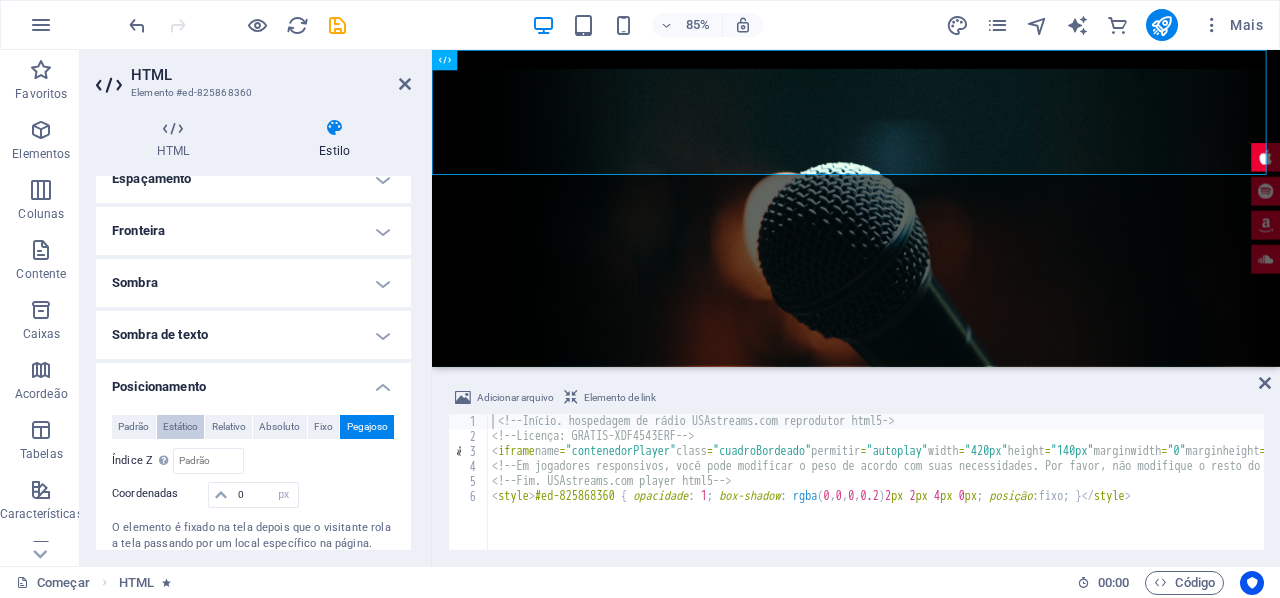 click on "Estático" at bounding box center [180, 426] 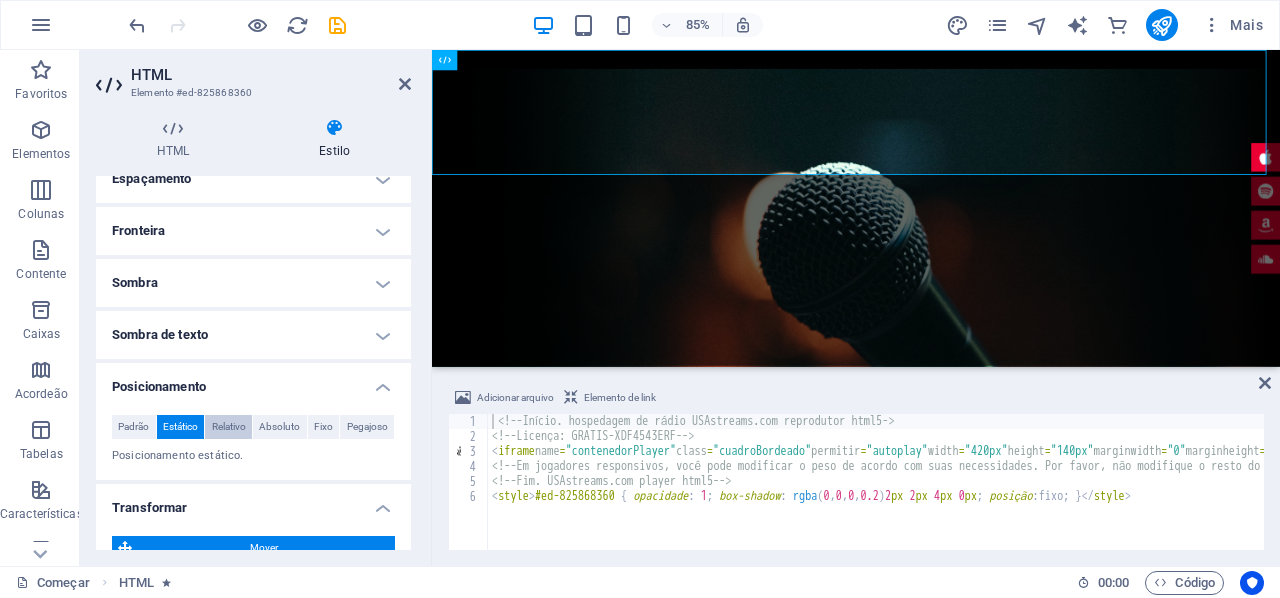 click on "Relativo" at bounding box center [229, 426] 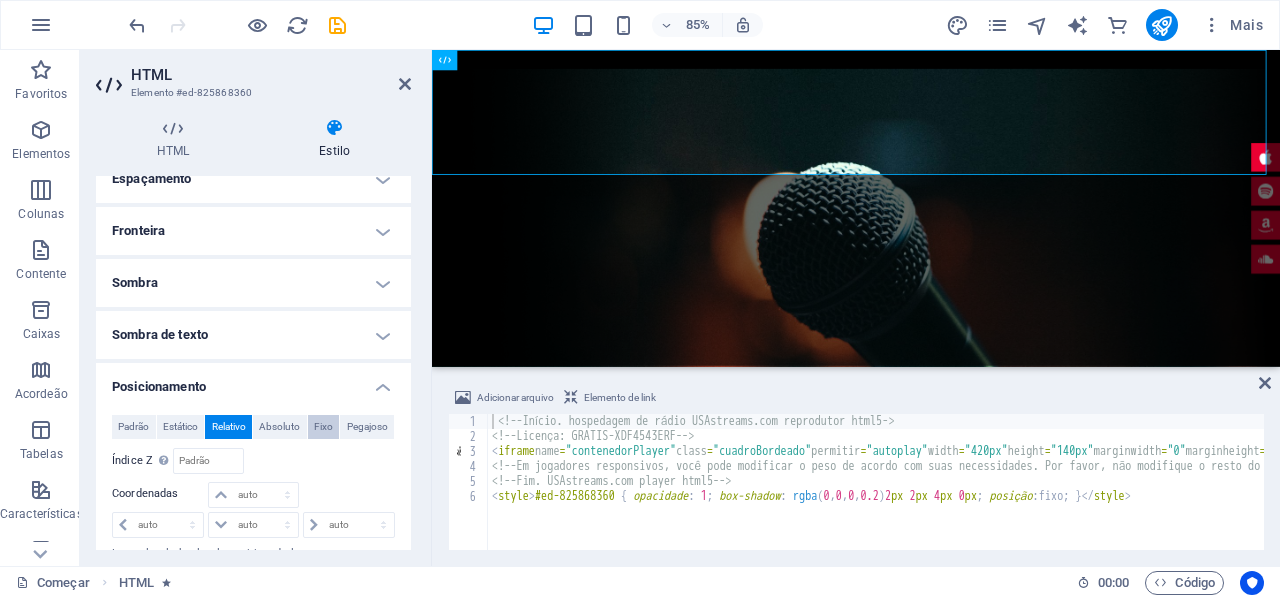 click on "Fixo" at bounding box center (323, 426) 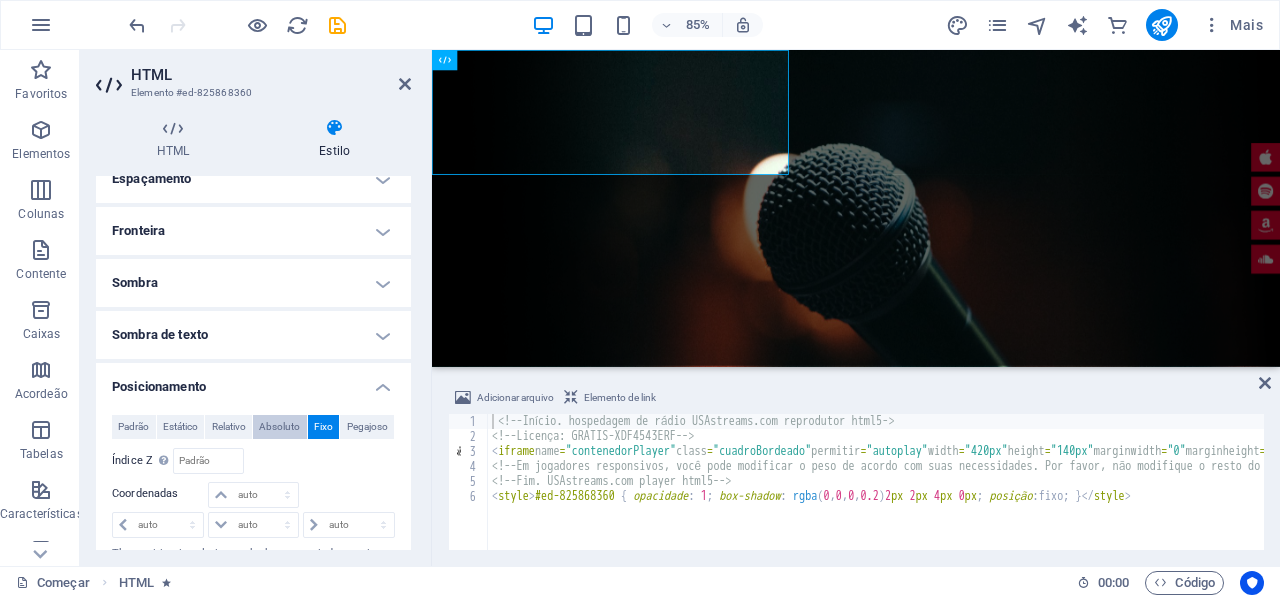 click on "Absoluto" at bounding box center [279, 426] 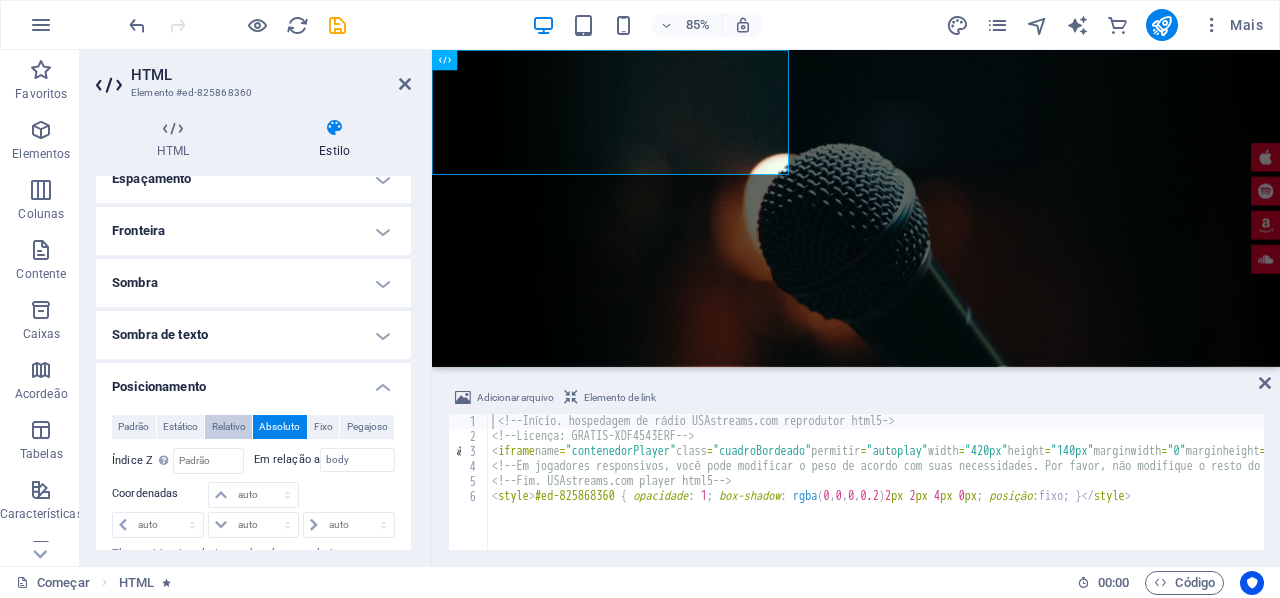 click on "Relativo" at bounding box center (229, 426) 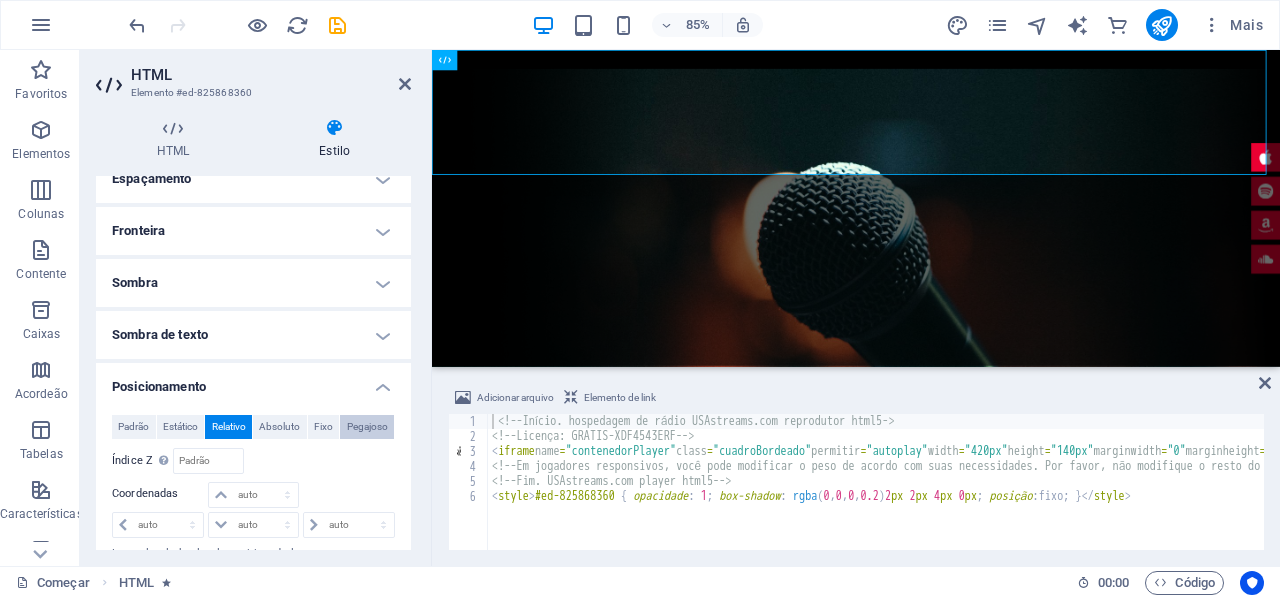 click on "Pegajoso" at bounding box center (367, 426) 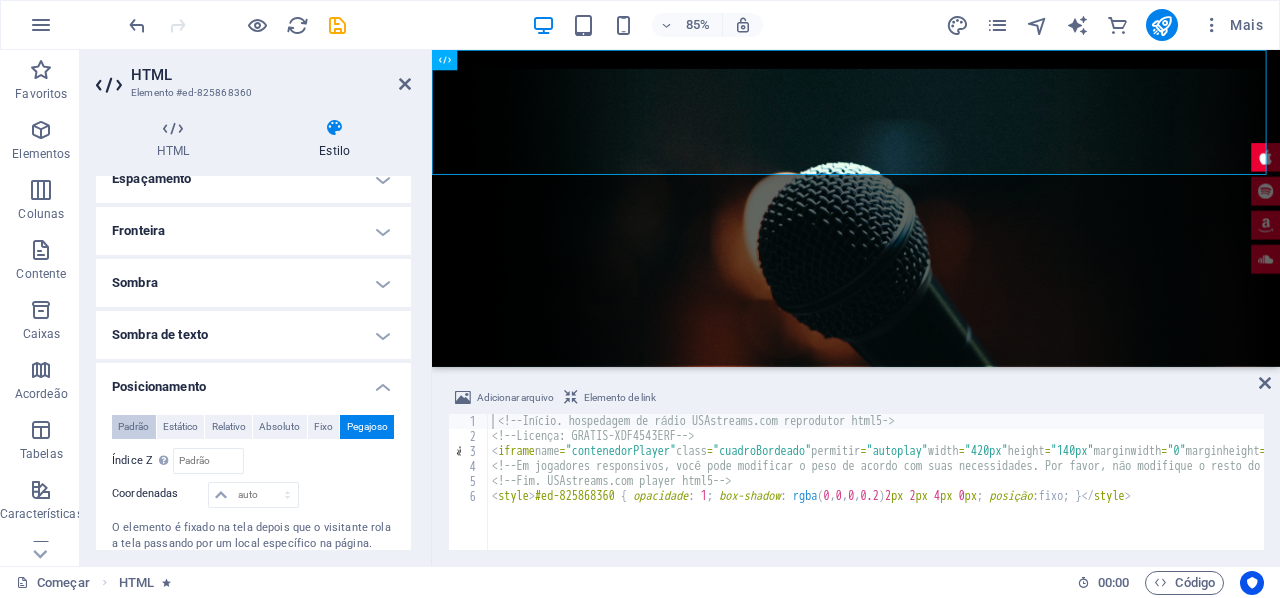 click on "Padrão" at bounding box center (133, 426) 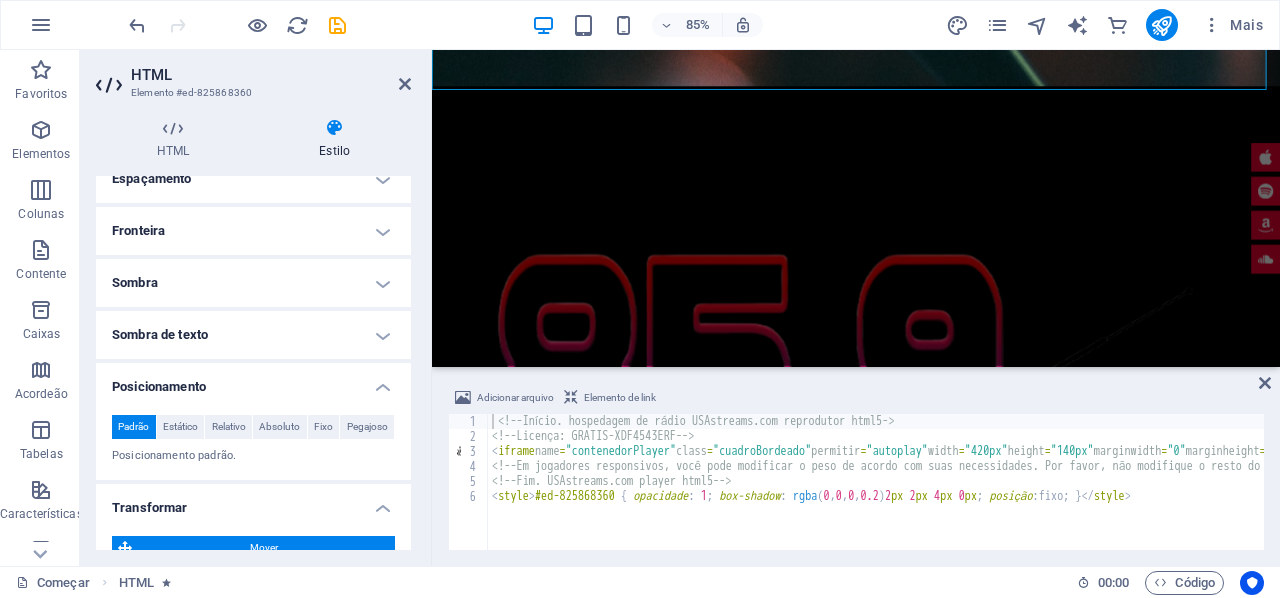 scroll, scrollTop: 100, scrollLeft: 0, axis: vertical 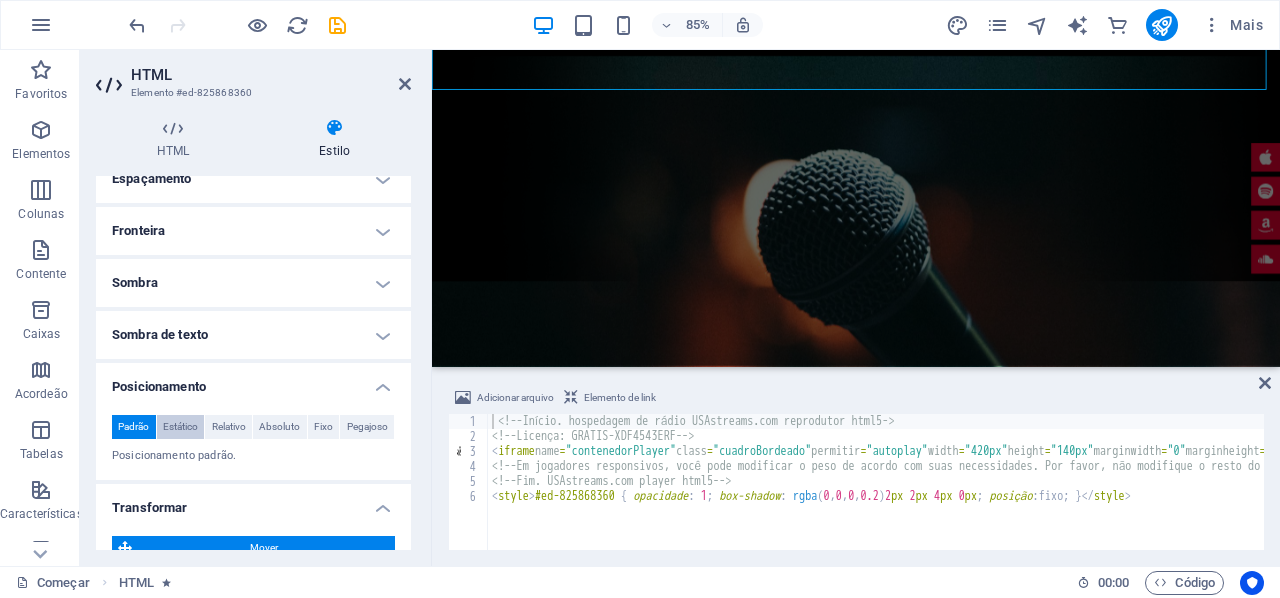click on "Estático" at bounding box center [180, 426] 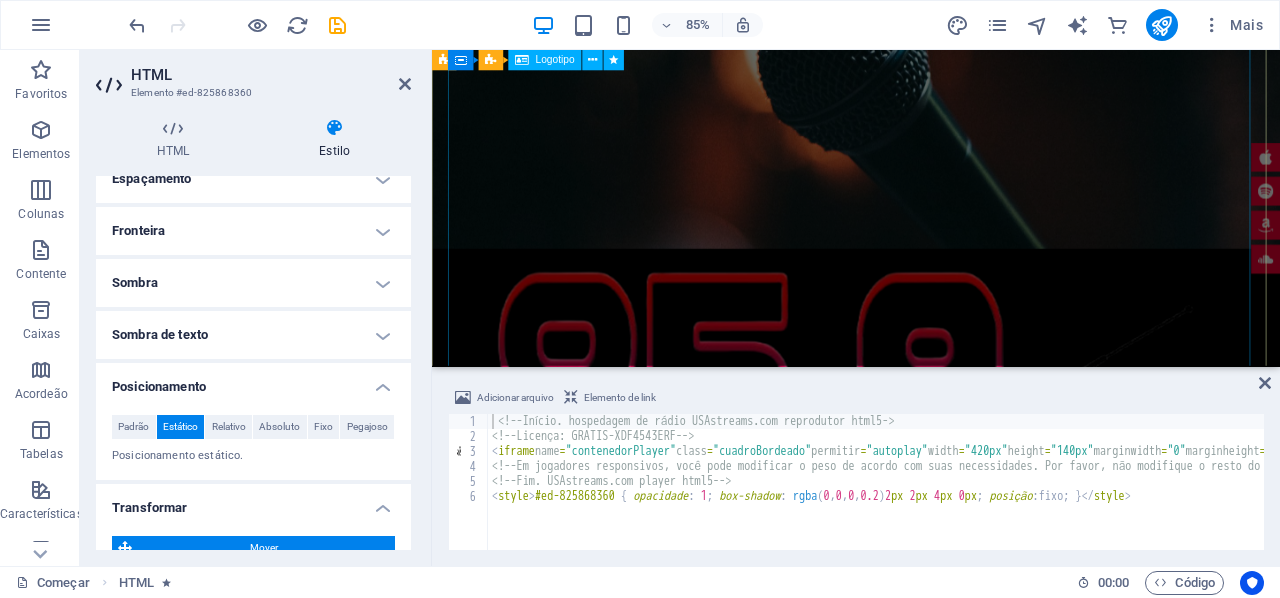 scroll, scrollTop: 300, scrollLeft: 0, axis: vertical 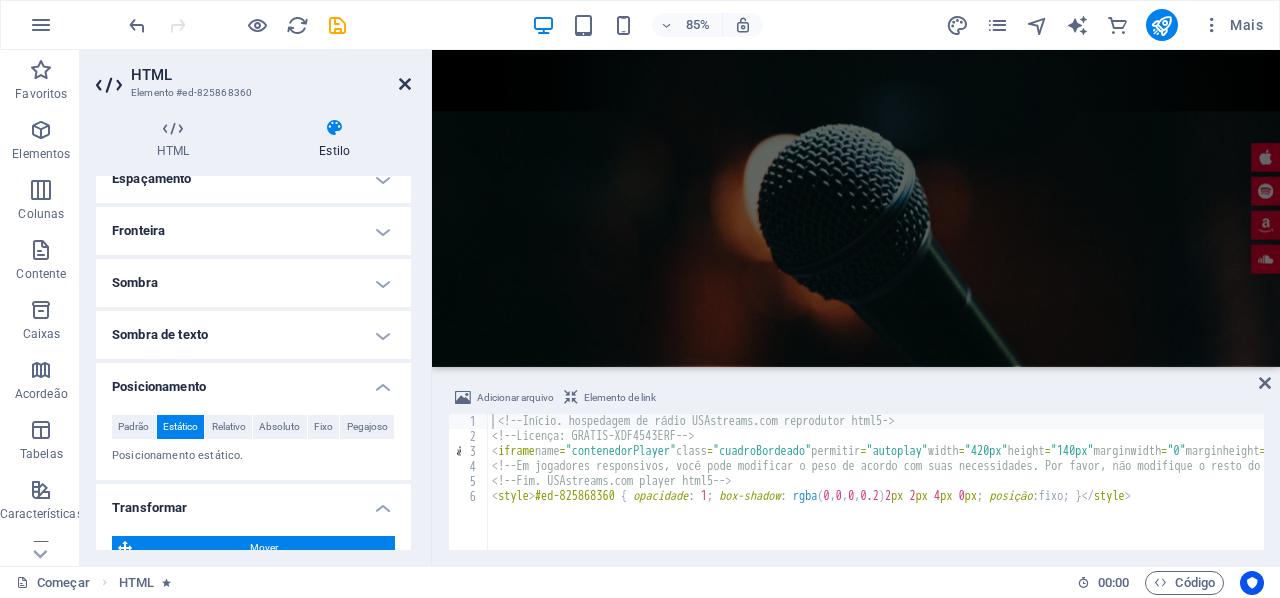 click at bounding box center [405, 84] 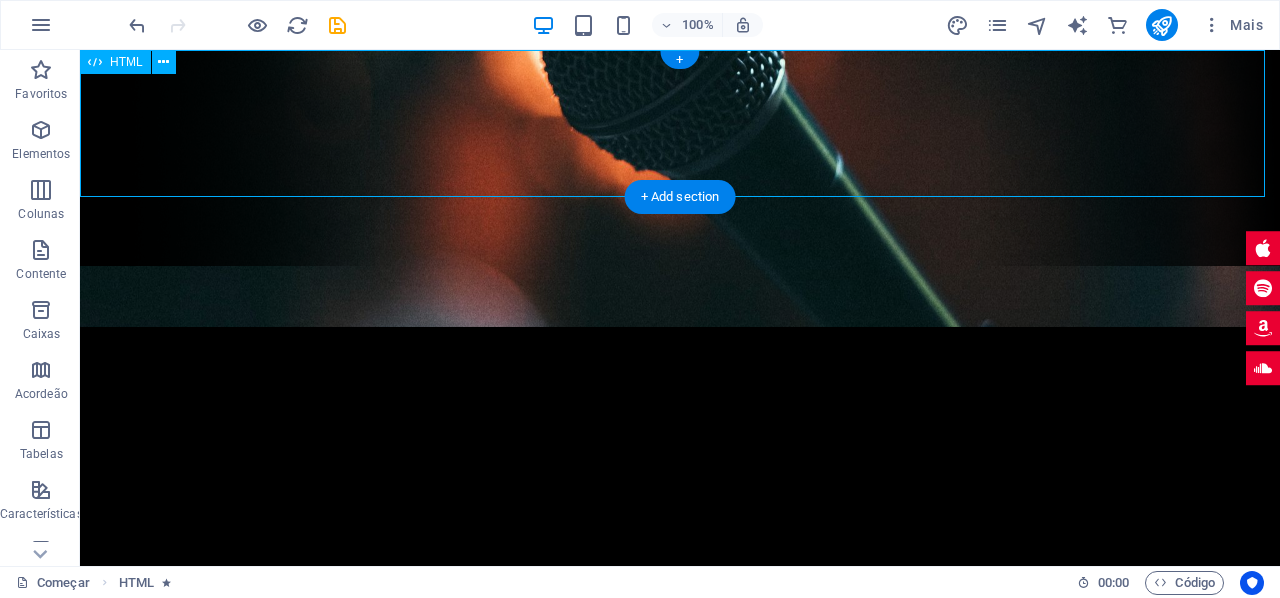 scroll, scrollTop: 0, scrollLeft: 0, axis: both 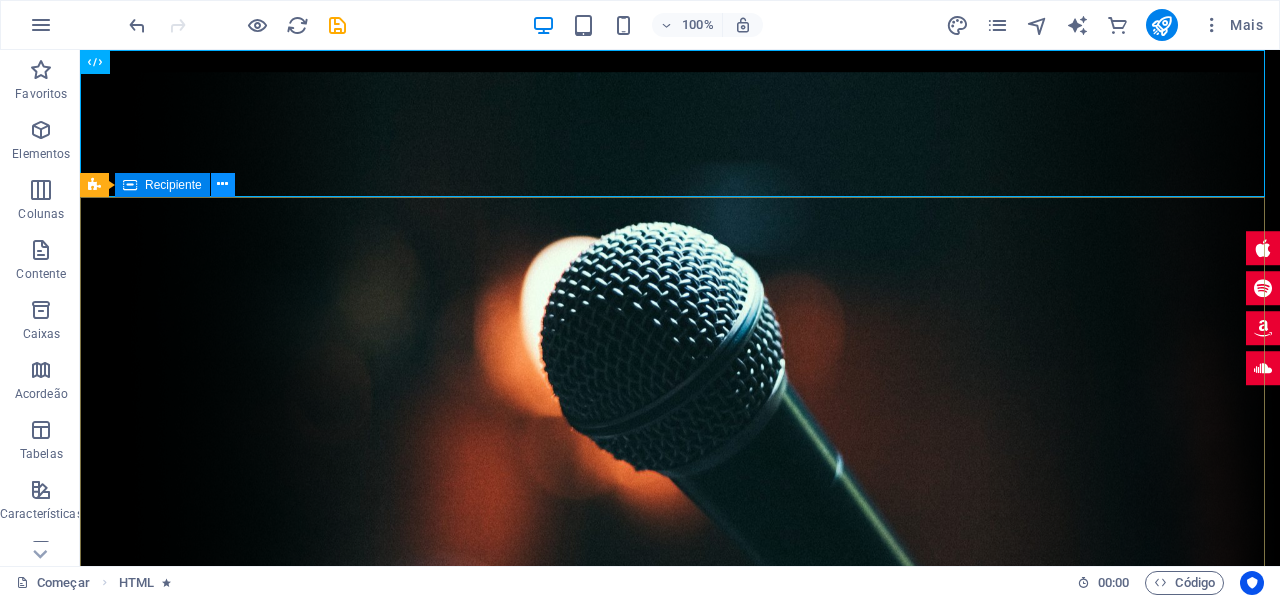 click at bounding box center (223, 185) 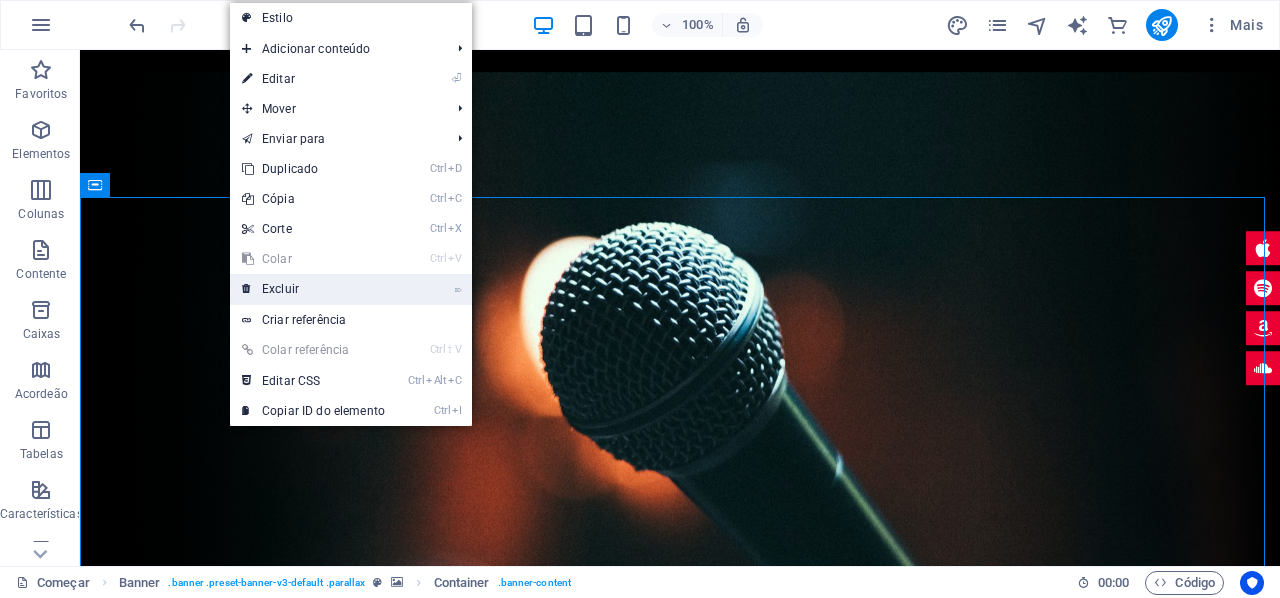 click on "Excluir" at bounding box center (280, 289) 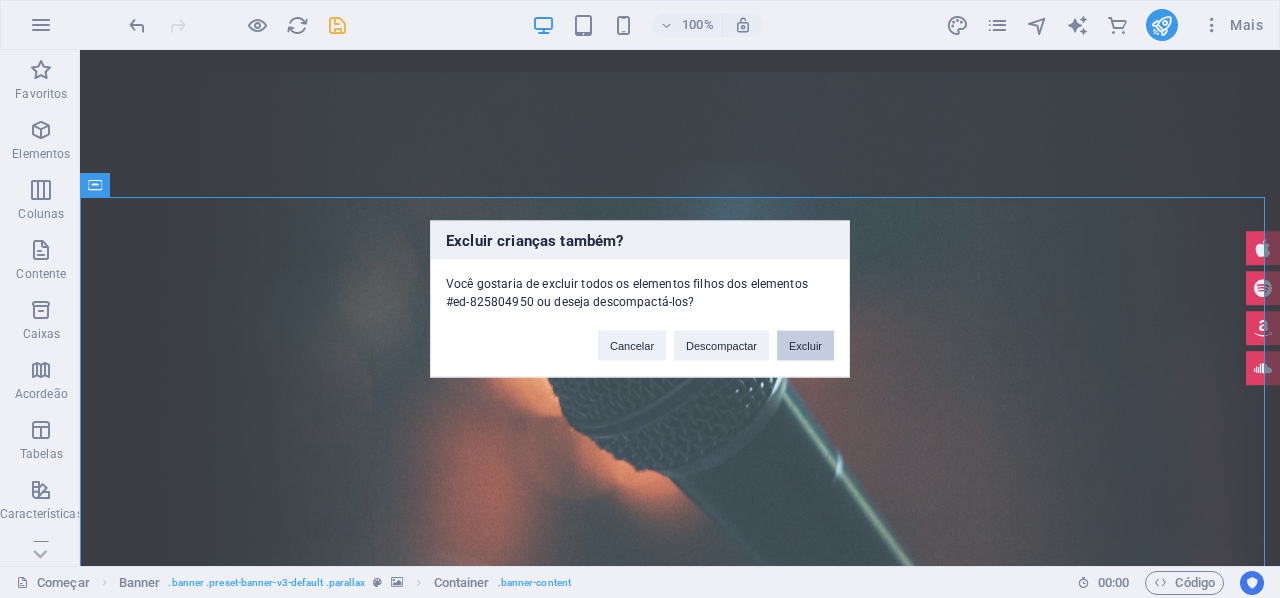 click on "Excluir" at bounding box center (805, 346) 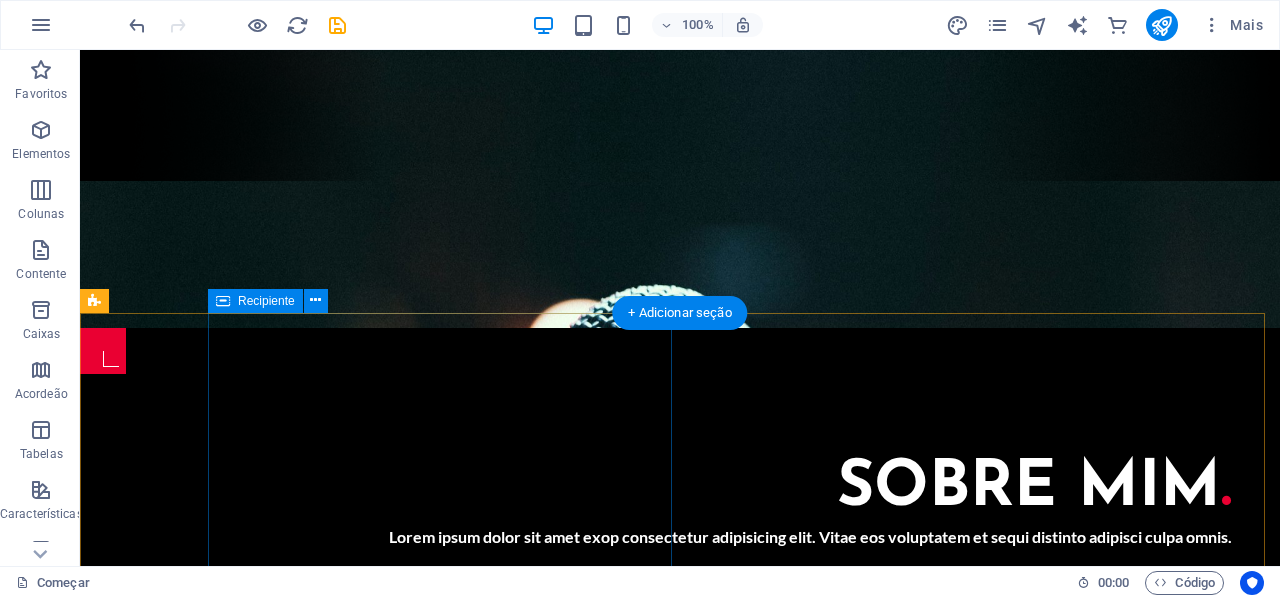 scroll, scrollTop: 0, scrollLeft: 0, axis: both 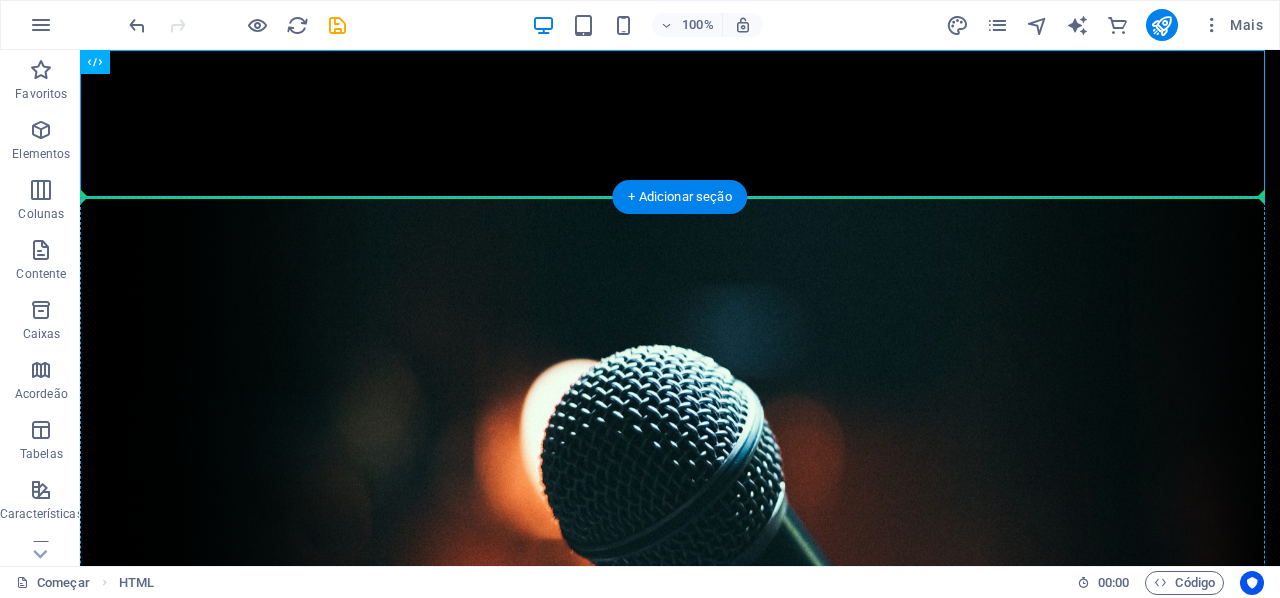 drag, startPoint x: 177, startPoint y: 121, endPoint x: 117, endPoint y: 227, distance: 121.80312 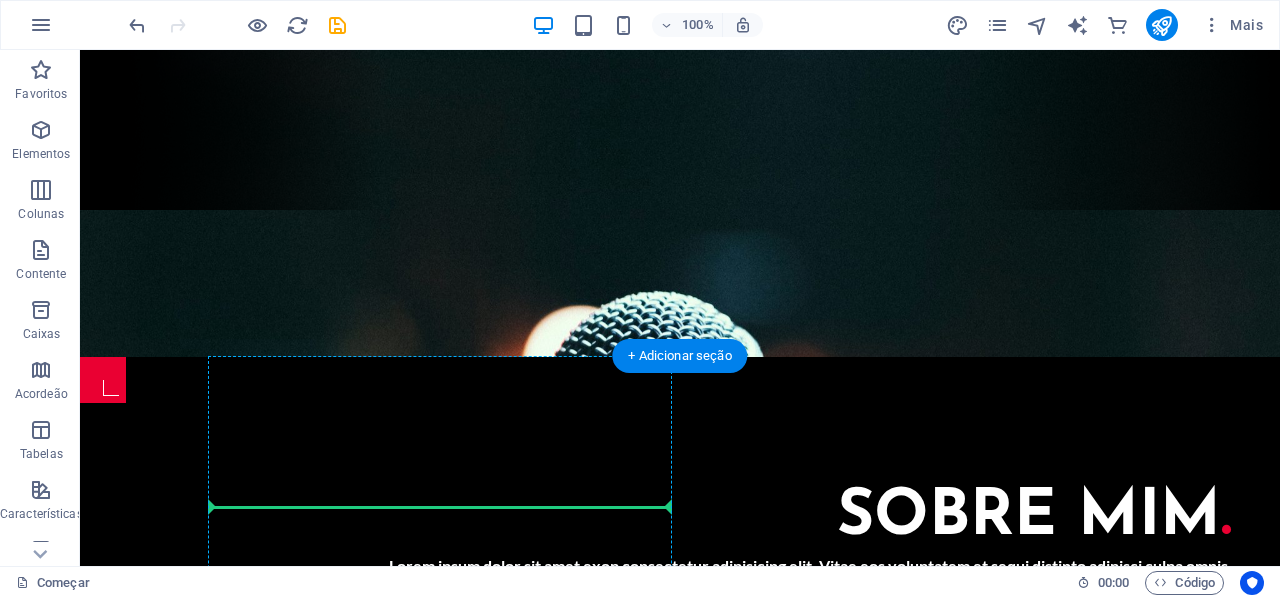 drag, startPoint x: 176, startPoint y: 173, endPoint x: 338, endPoint y: 478, distance: 345.35345 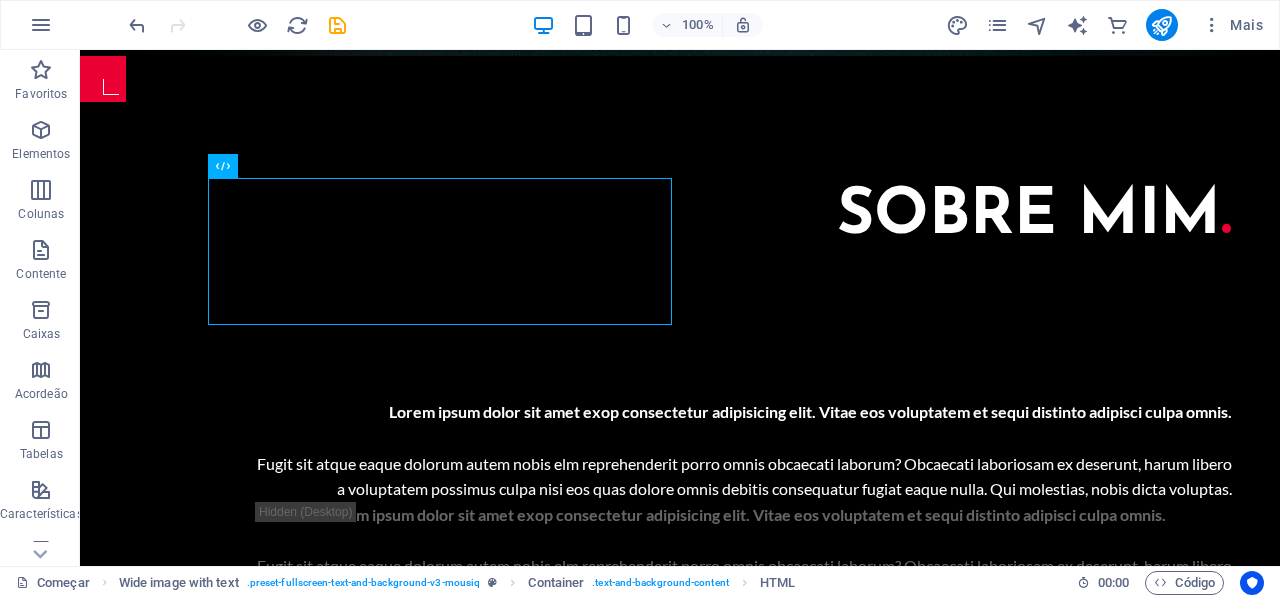 scroll, scrollTop: 610, scrollLeft: 0, axis: vertical 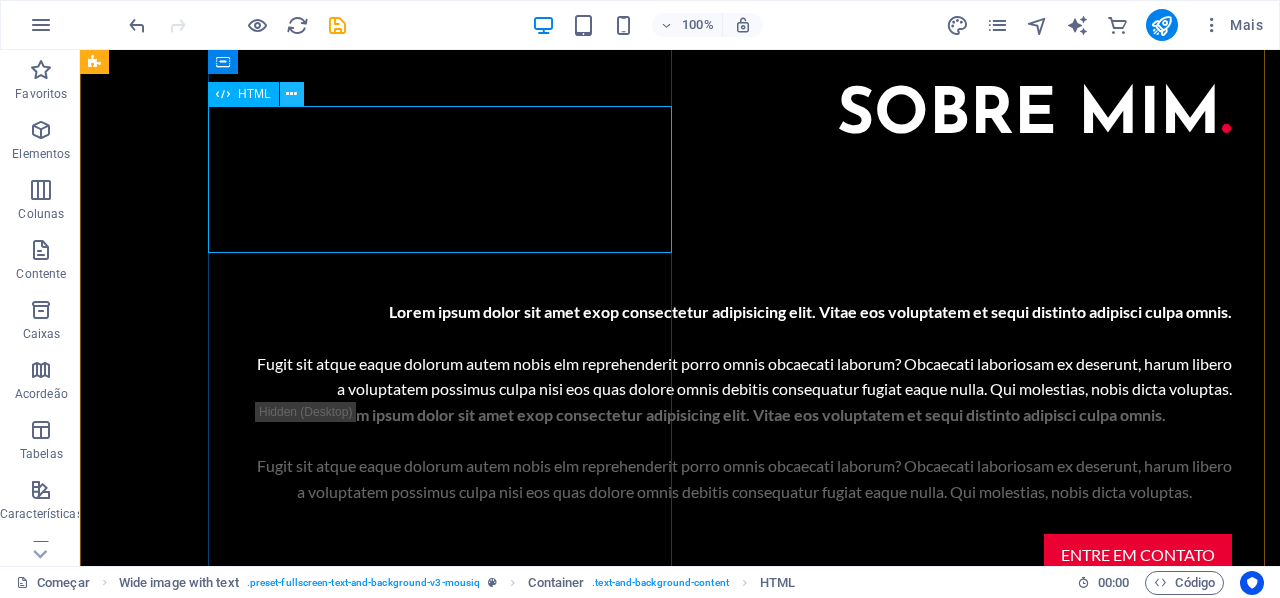 click at bounding box center (291, 94) 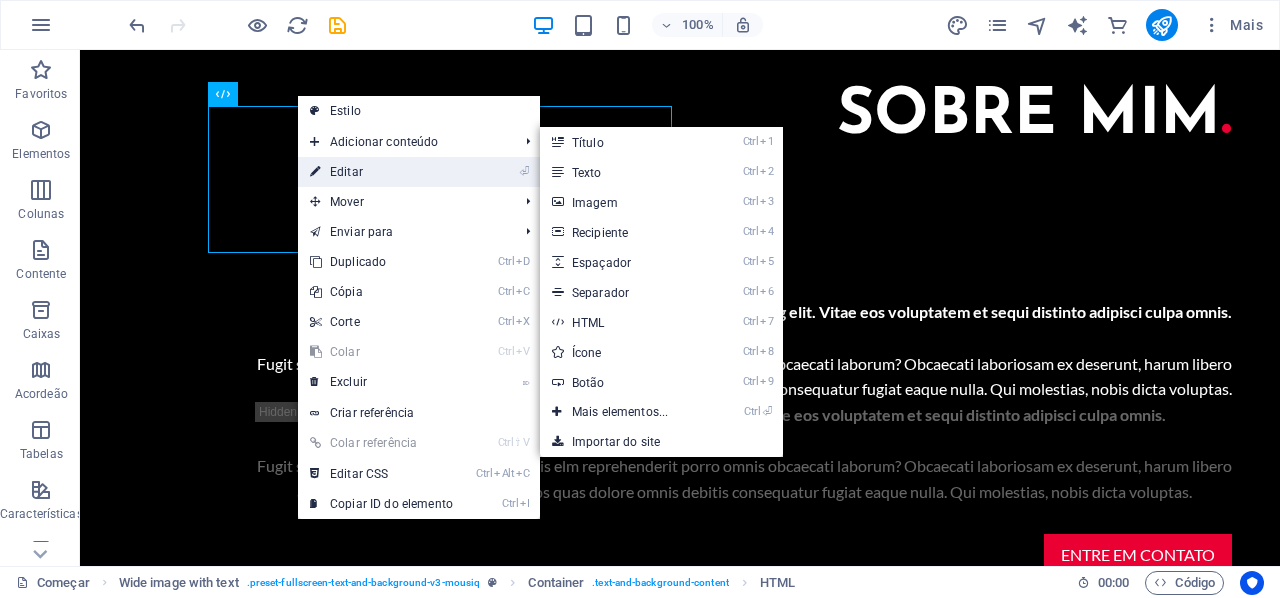 click on "Editar" at bounding box center [346, 172] 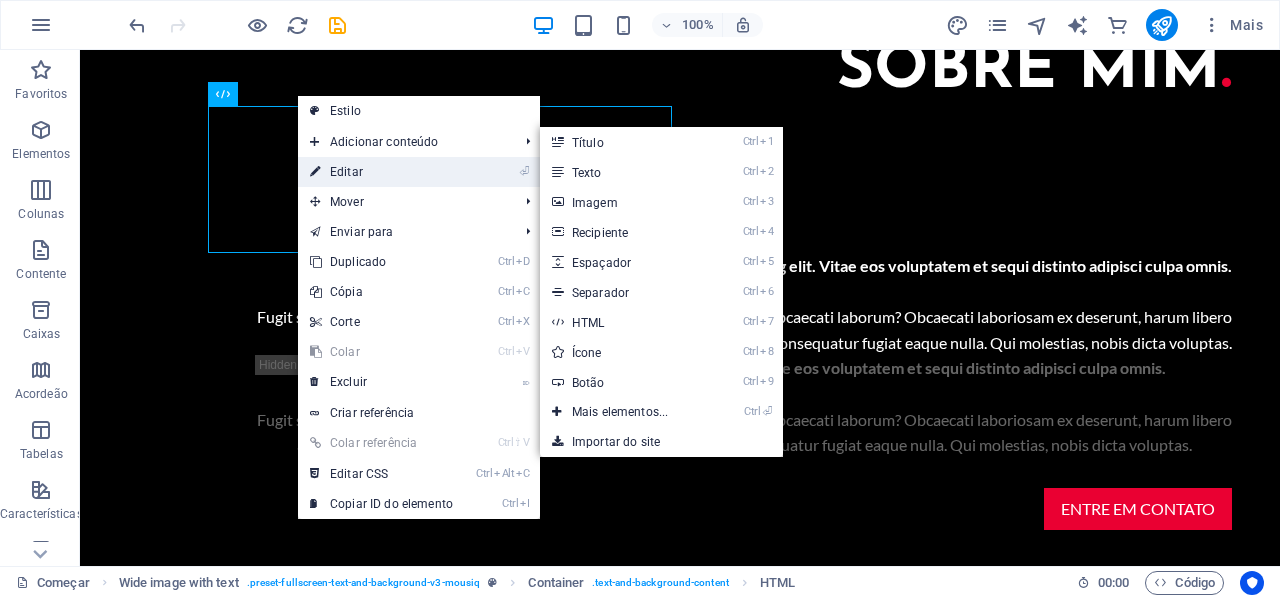 select on "px" 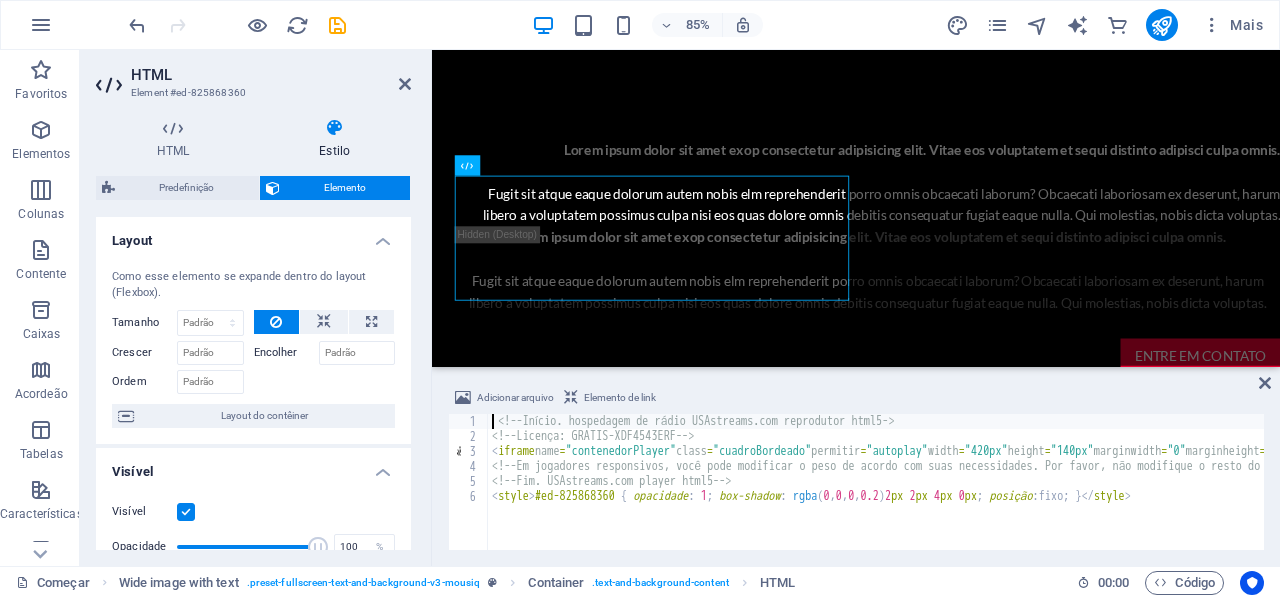 scroll, scrollTop: 374, scrollLeft: 0, axis: vertical 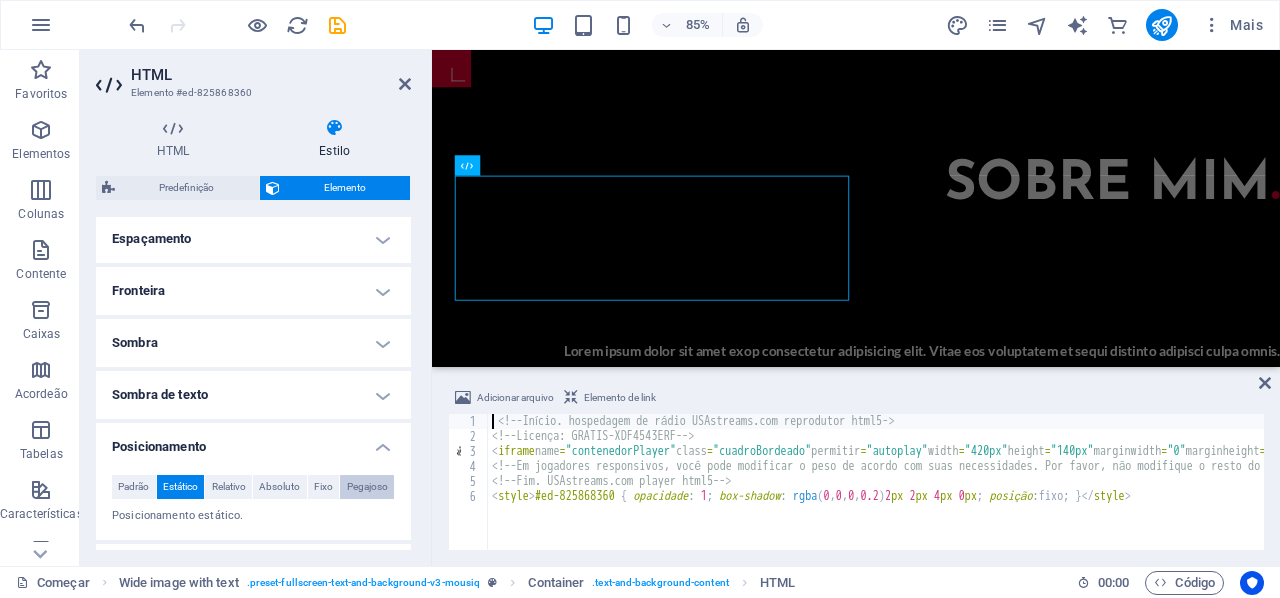 click on "Pegajoso" at bounding box center (367, 486) 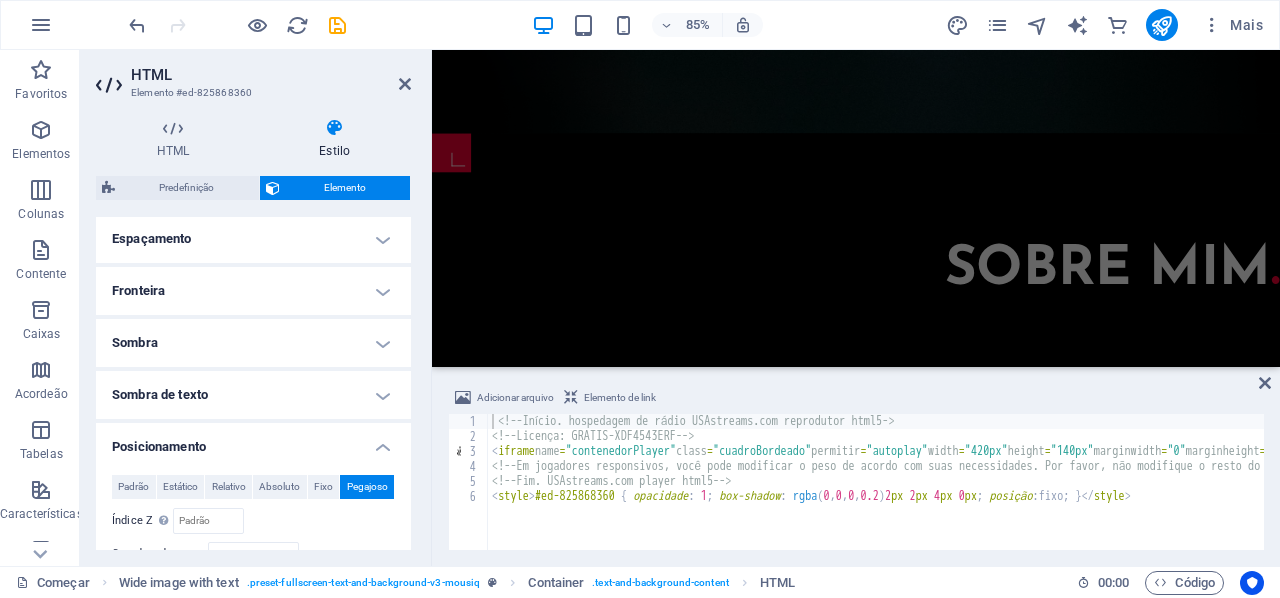 scroll, scrollTop: 0, scrollLeft: 0, axis: both 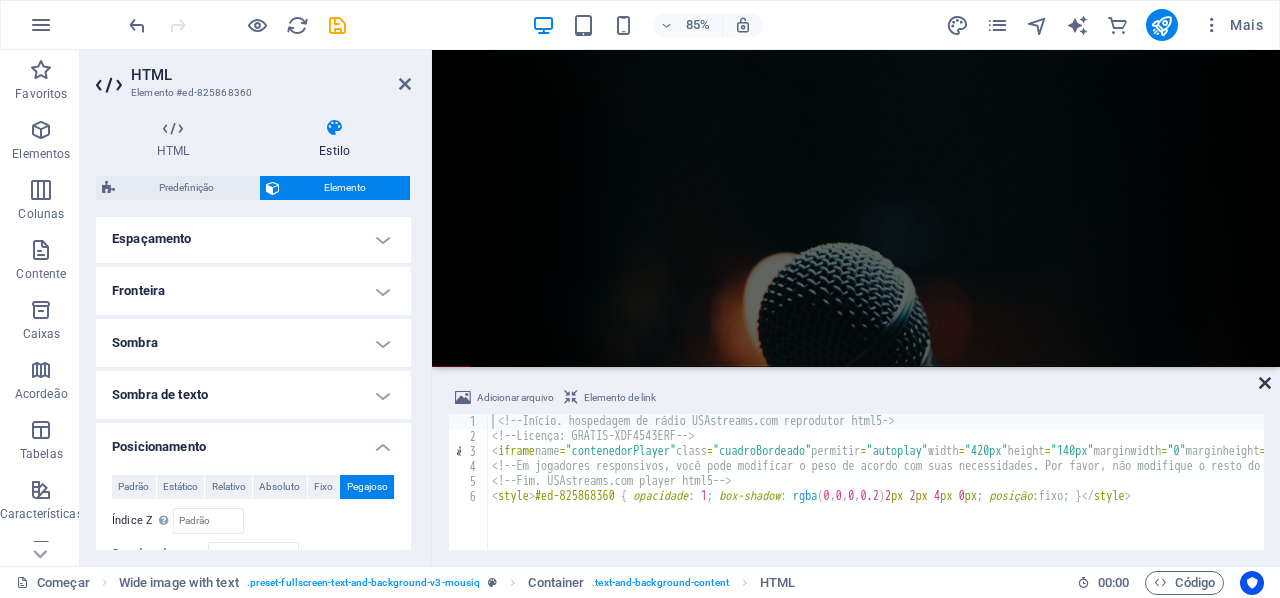 drag, startPoint x: 1266, startPoint y: 383, endPoint x: 990, endPoint y: 323, distance: 282.44644 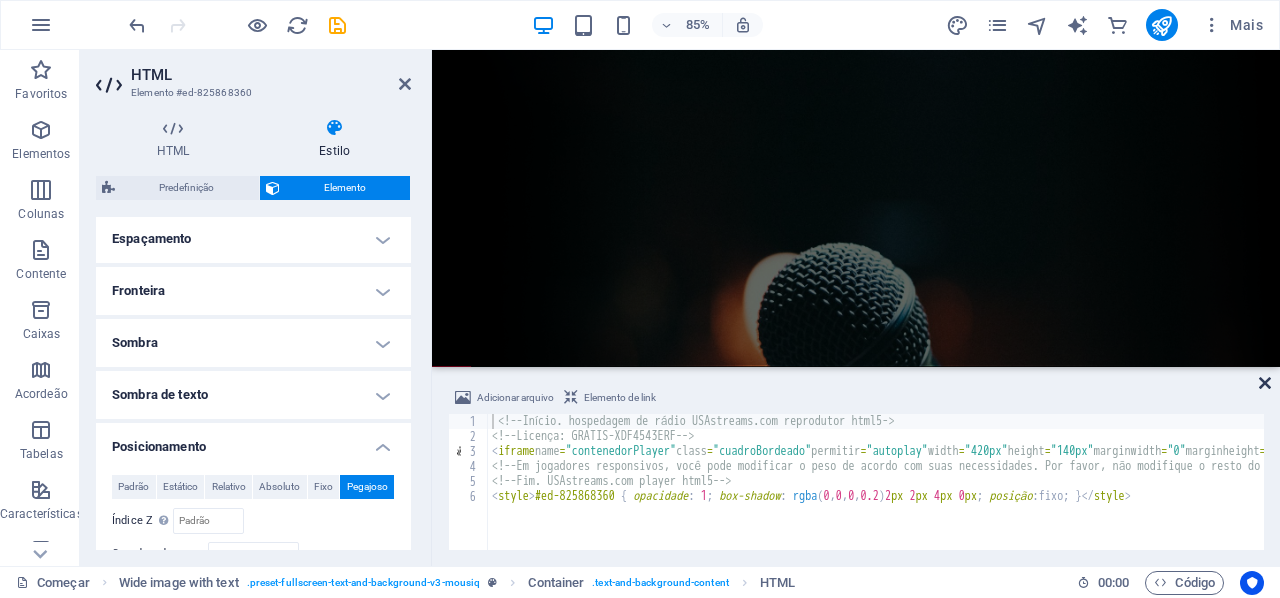 click at bounding box center [1265, 383] 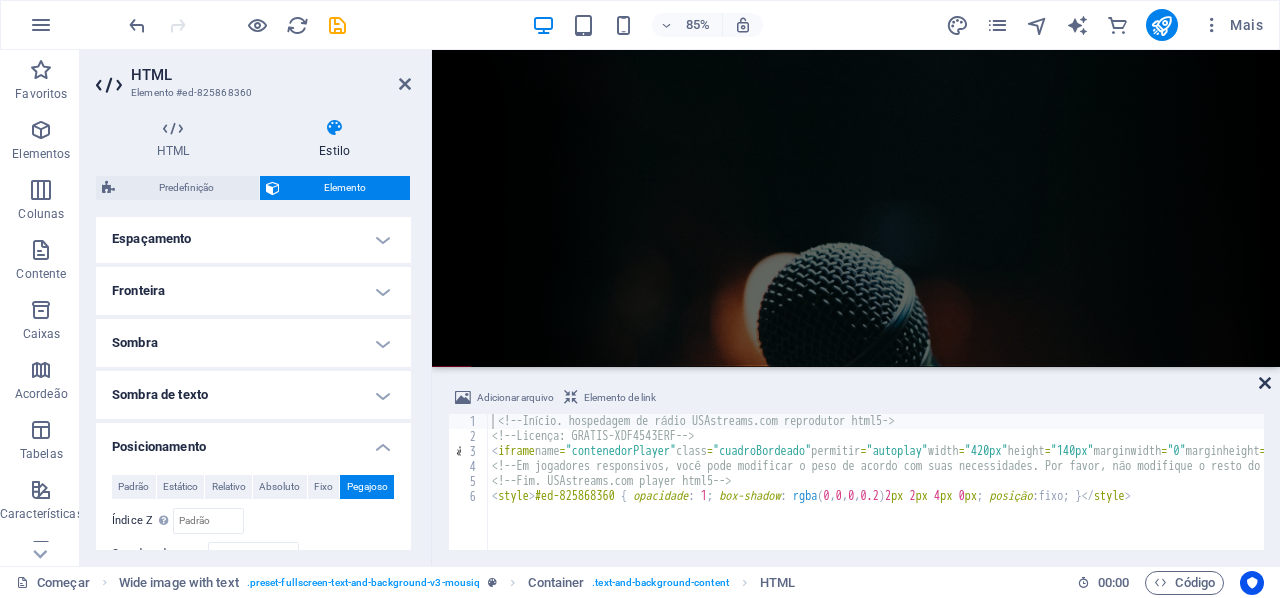 scroll, scrollTop: 482, scrollLeft: 0, axis: vertical 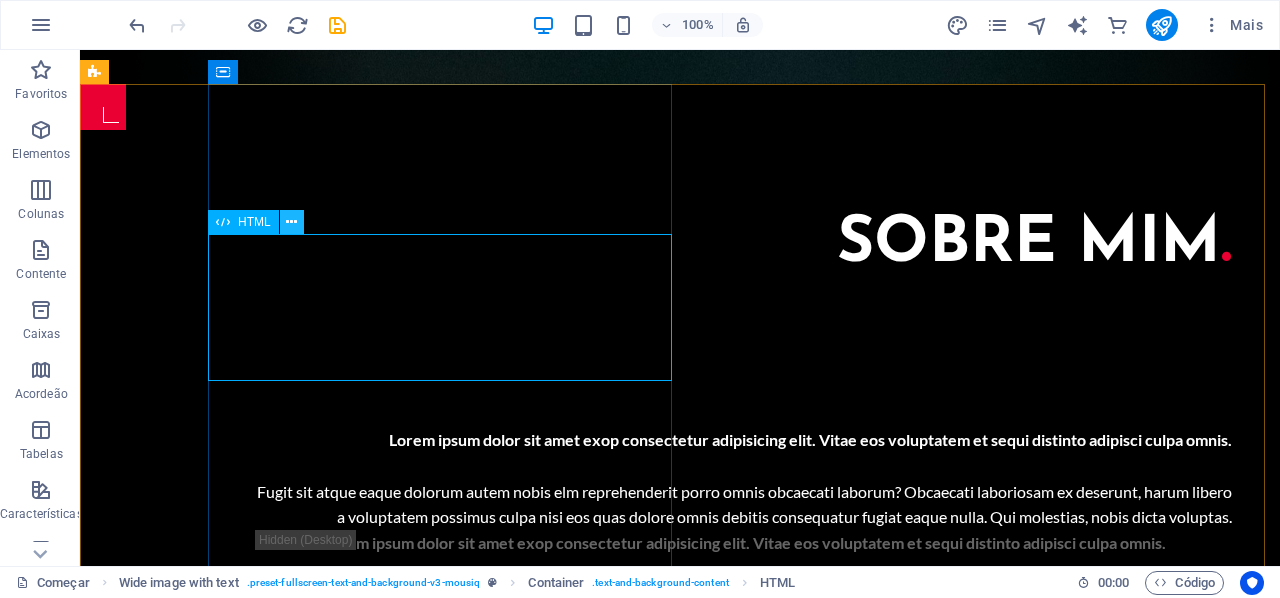 click at bounding box center [292, 222] 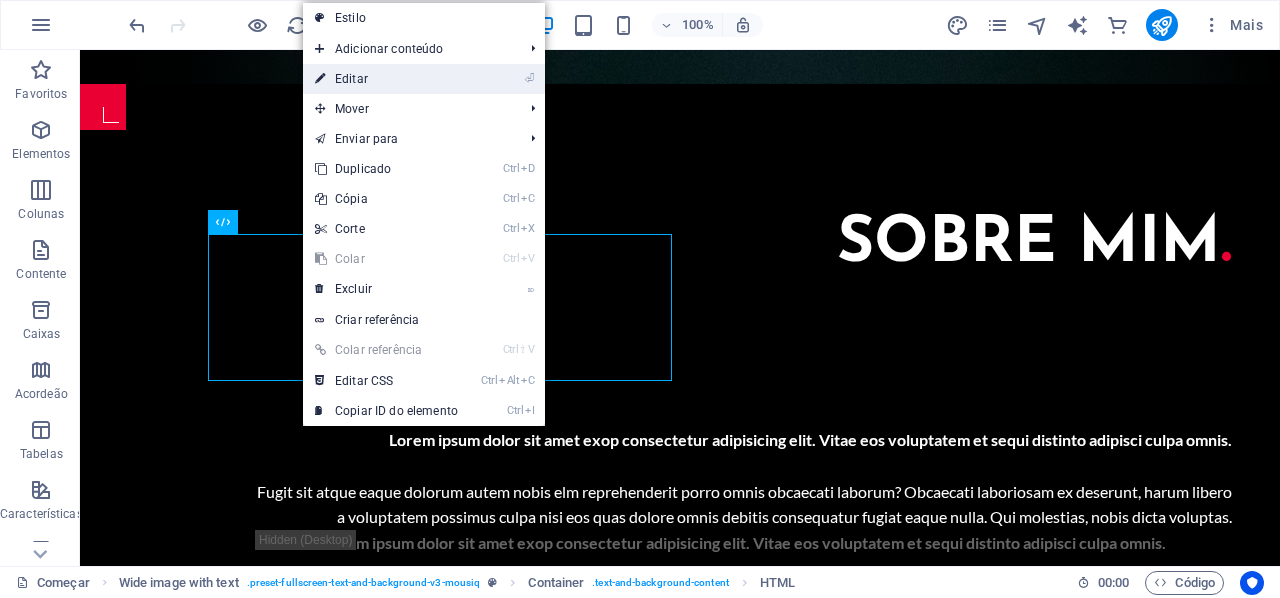 click on "⏎ Editar" at bounding box center (386, 79) 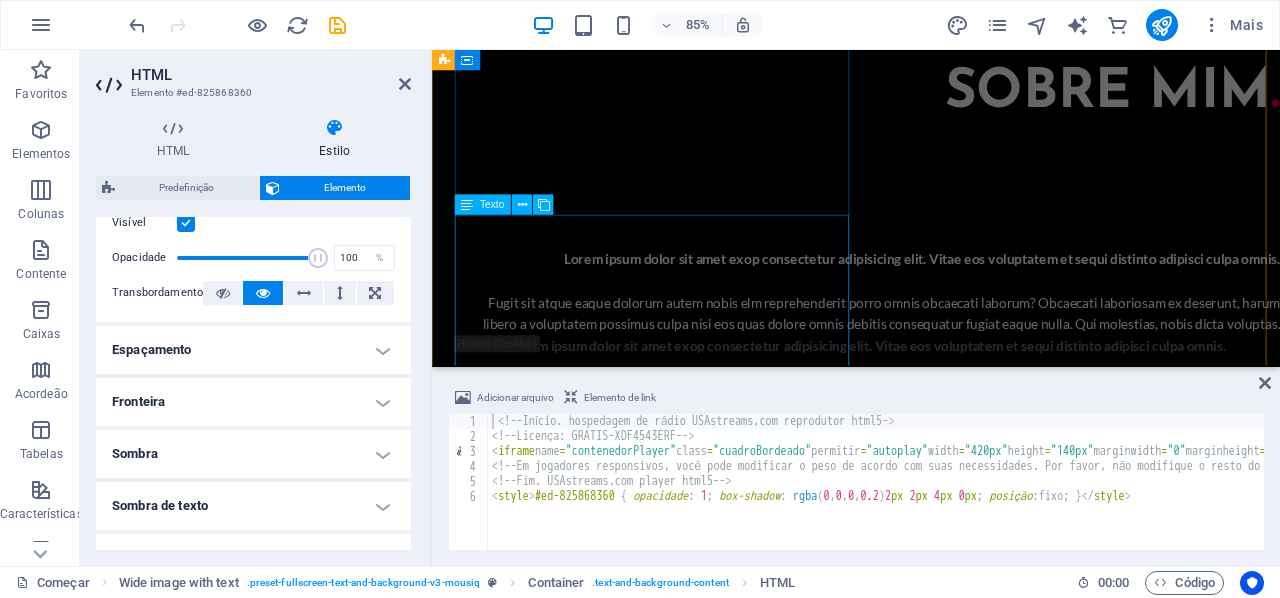 scroll, scrollTop: 400, scrollLeft: 0, axis: vertical 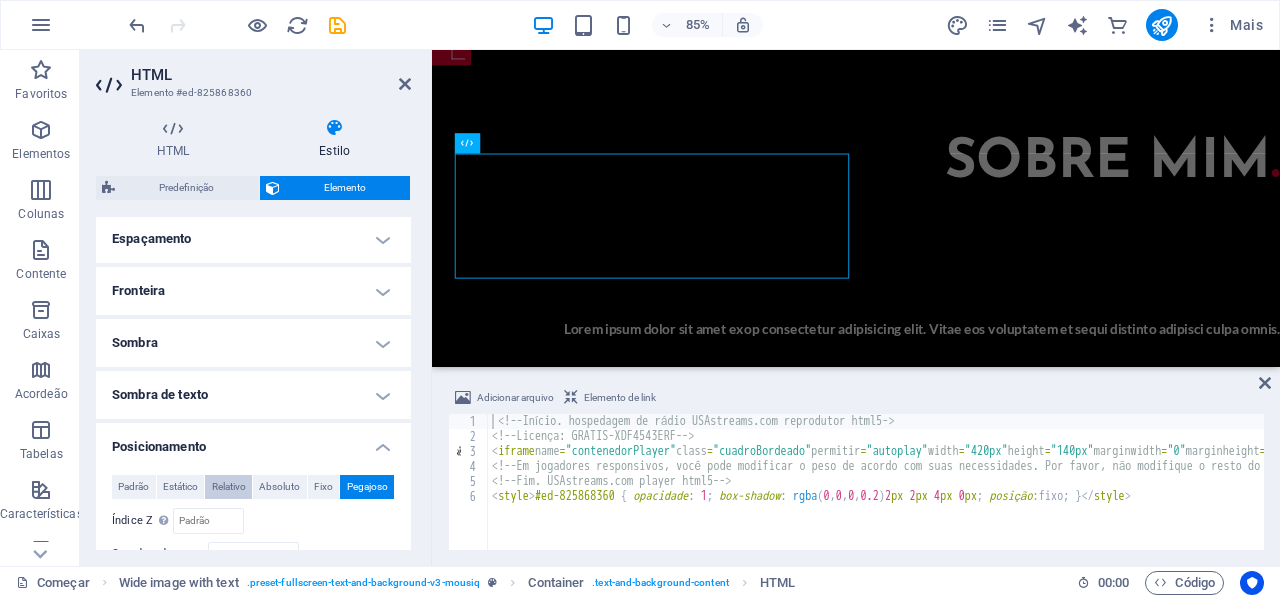 click on "Relativo" at bounding box center (229, 486) 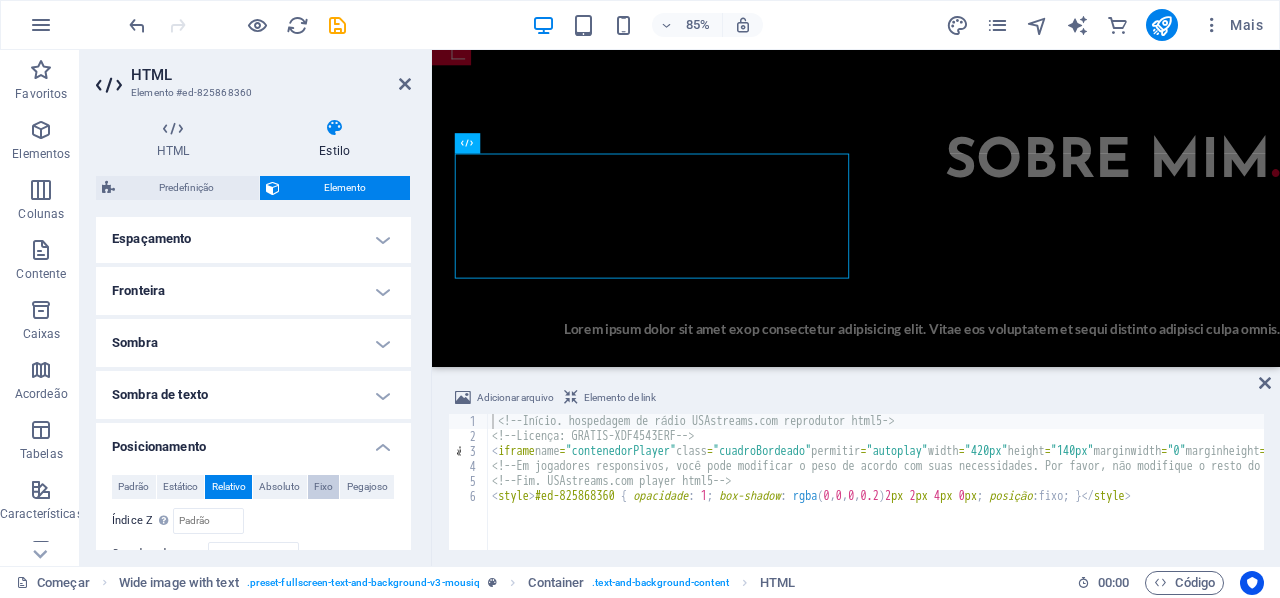 click on "Fixo" at bounding box center [323, 486] 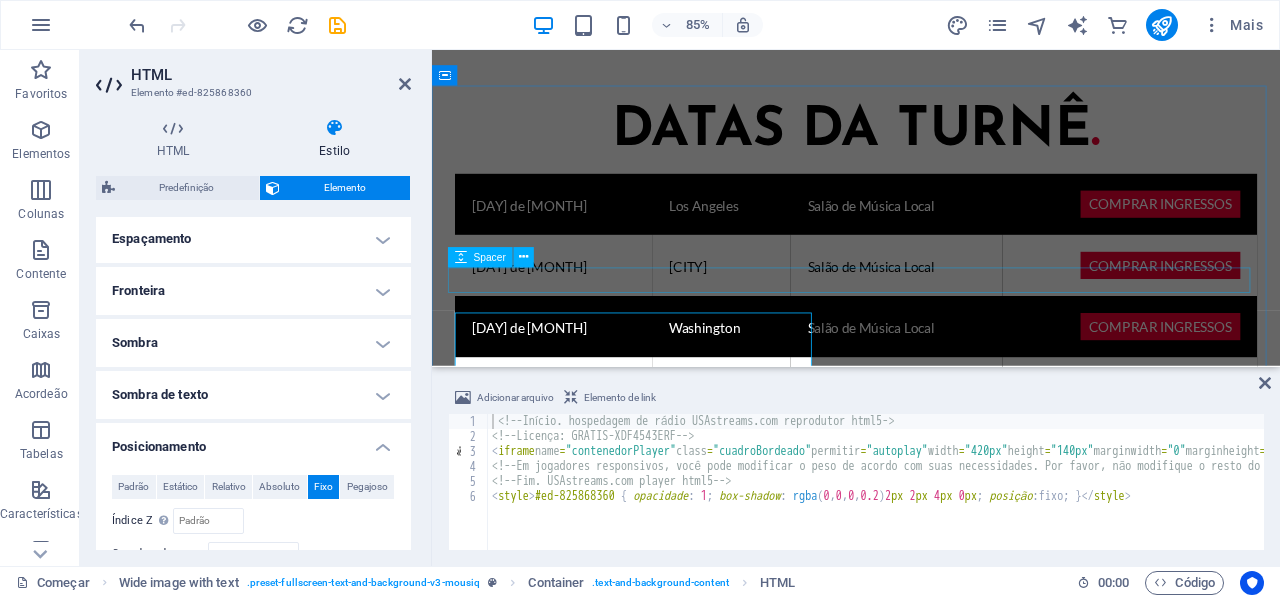 scroll, scrollTop: 1982, scrollLeft: 0, axis: vertical 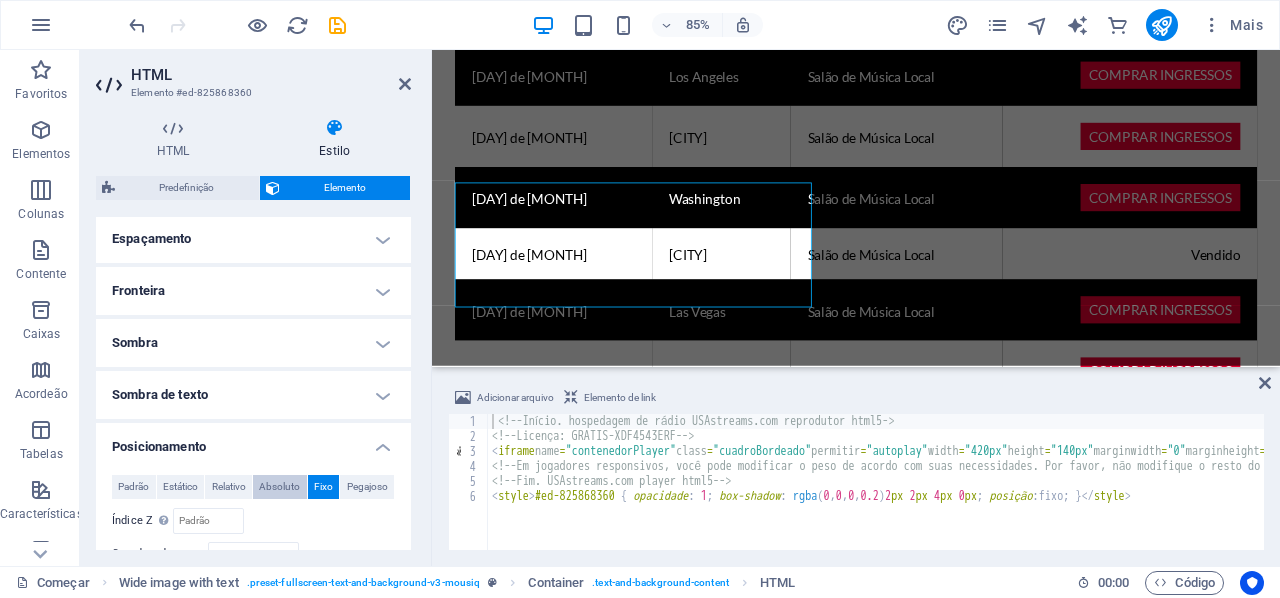 click on "Absoluto" at bounding box center (279, 486) 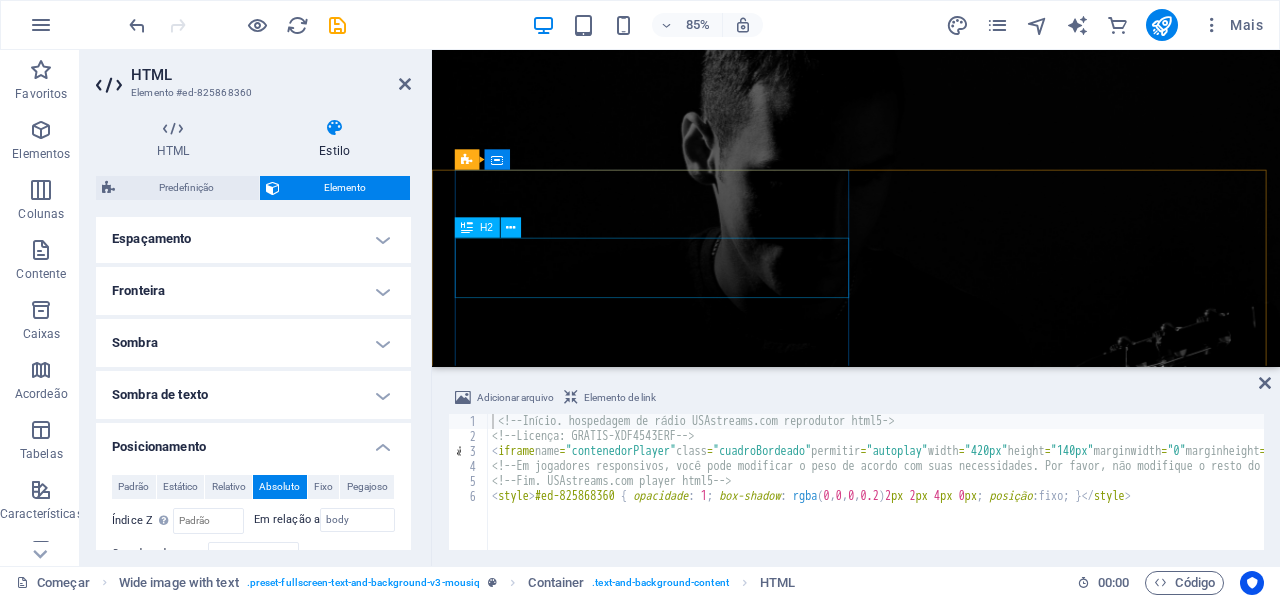 scroll, scrollTop: 0, scrollLeft: 0, axis: both 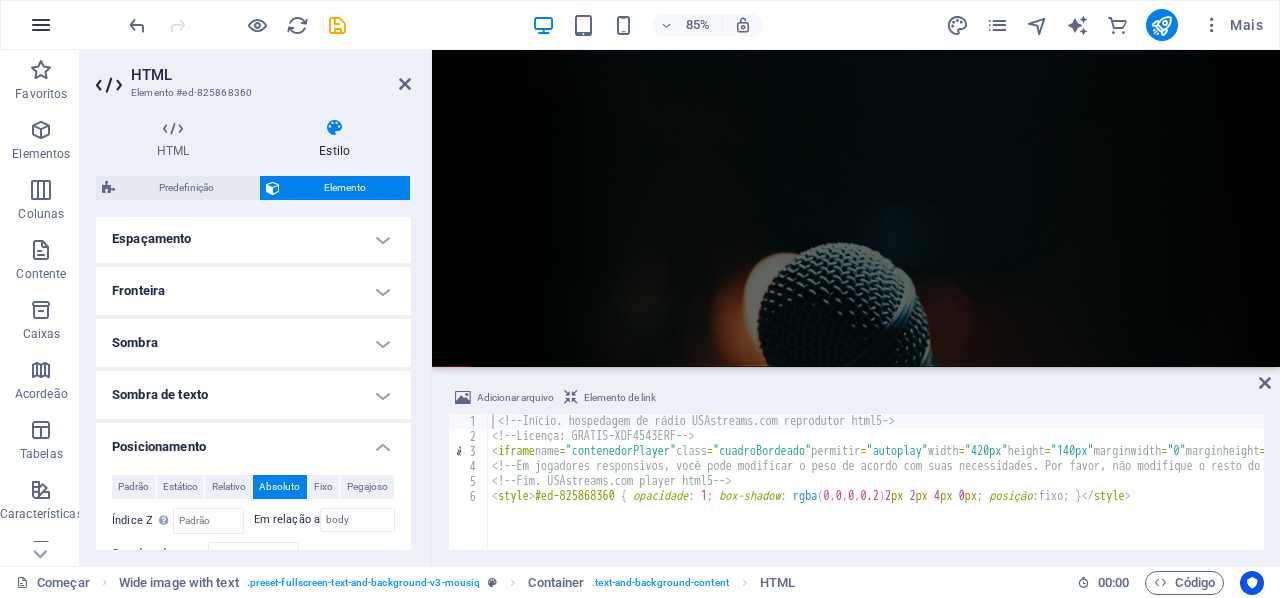 click at bounding box center [41, 25] 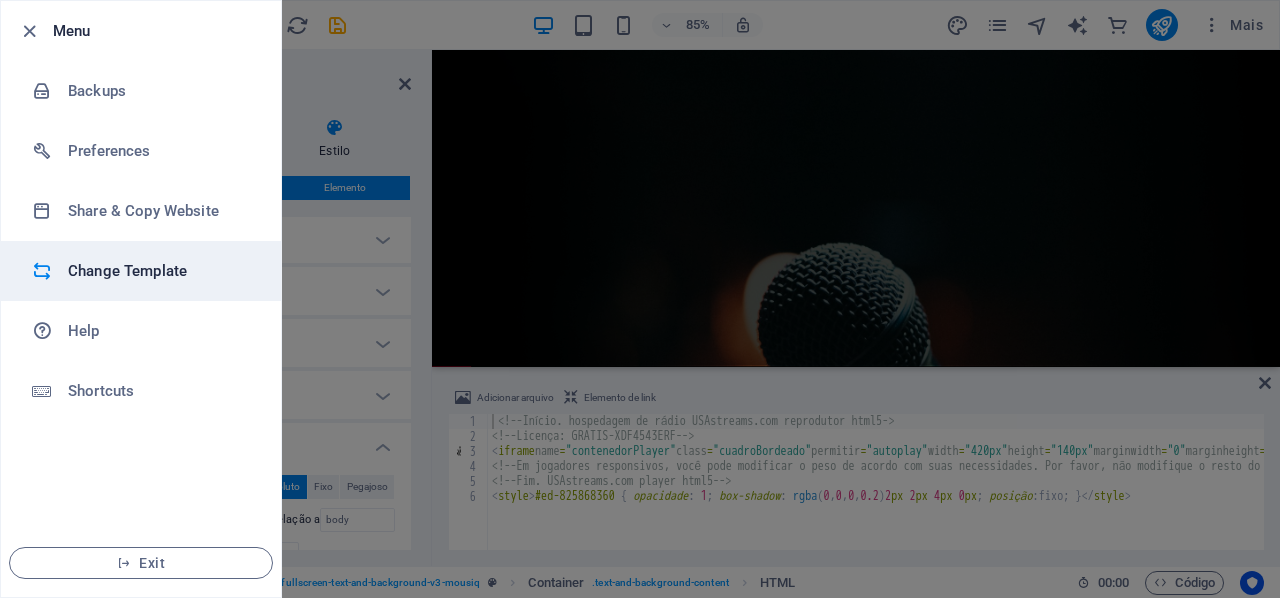 click on "Change Template" at bounding box center [160, 271] 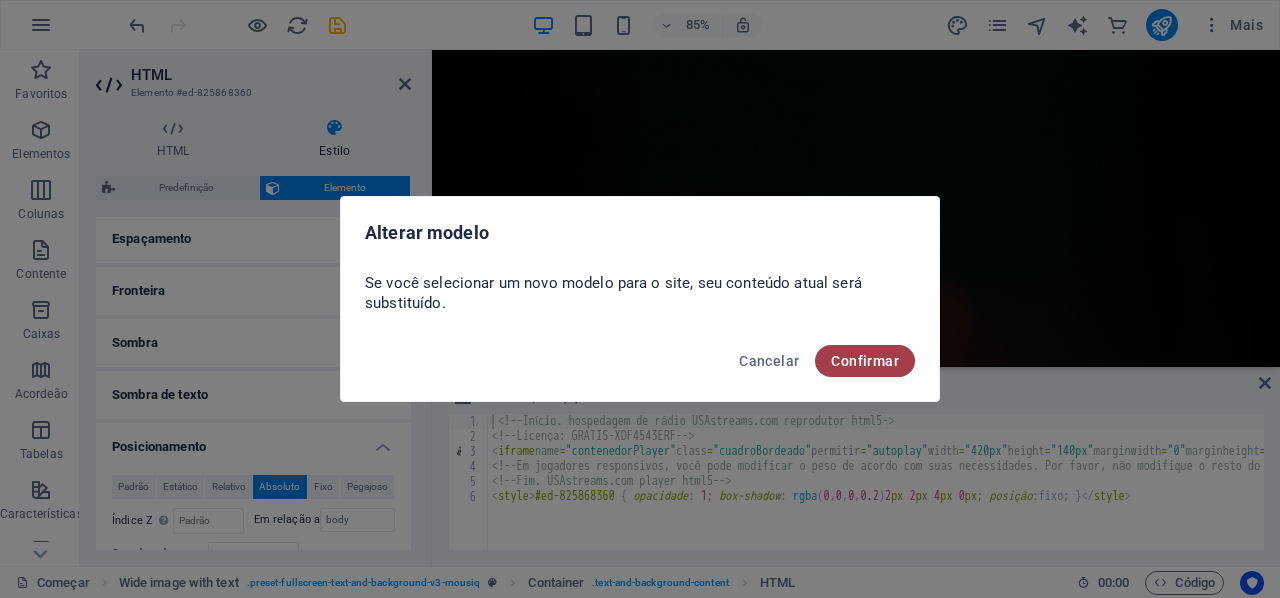 click on "Confirmar" at bounding box center [865, 361] 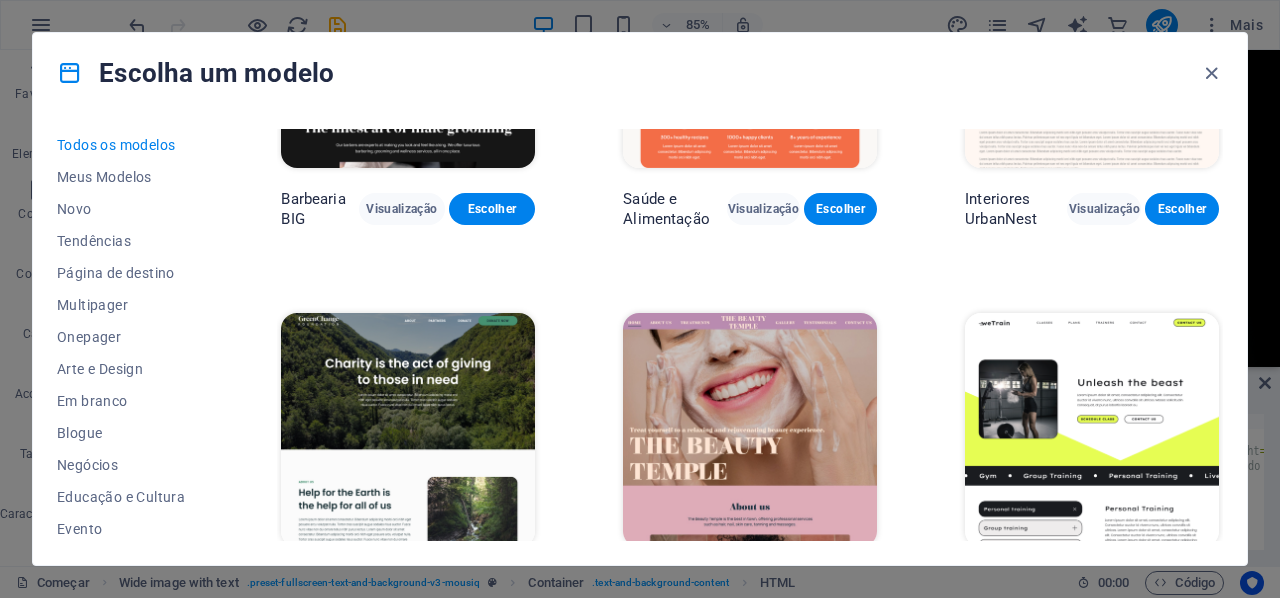 scroll, scrollTop: 2500, scrollLeft: 0, axis: vertical 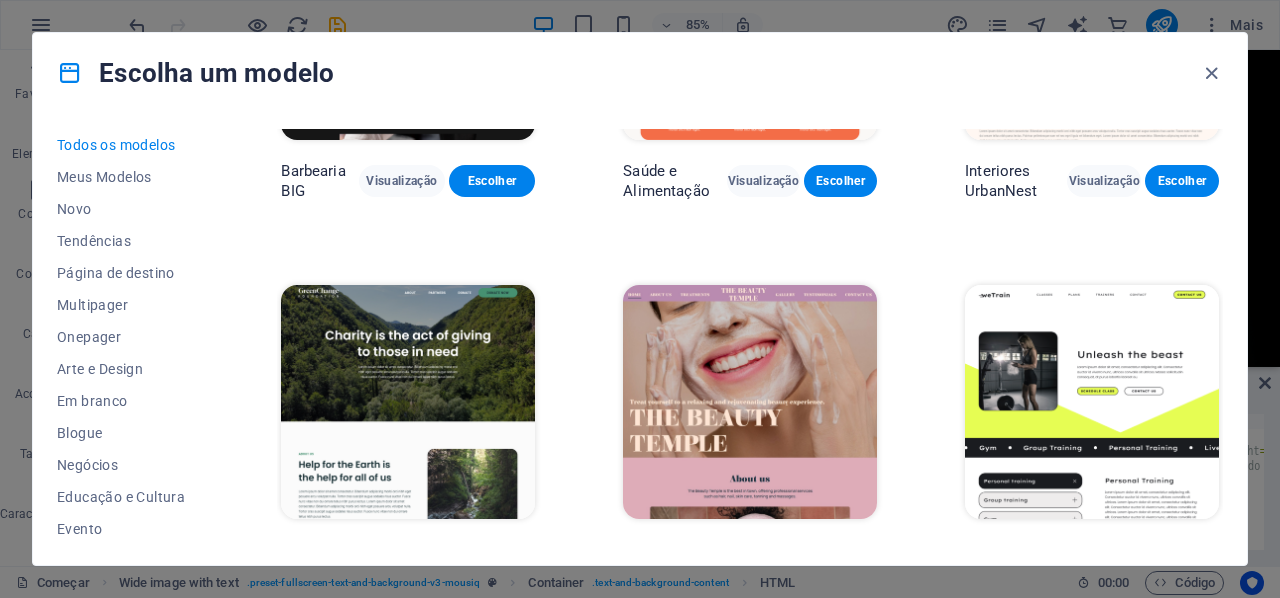 click at bounding box center [408, 402] 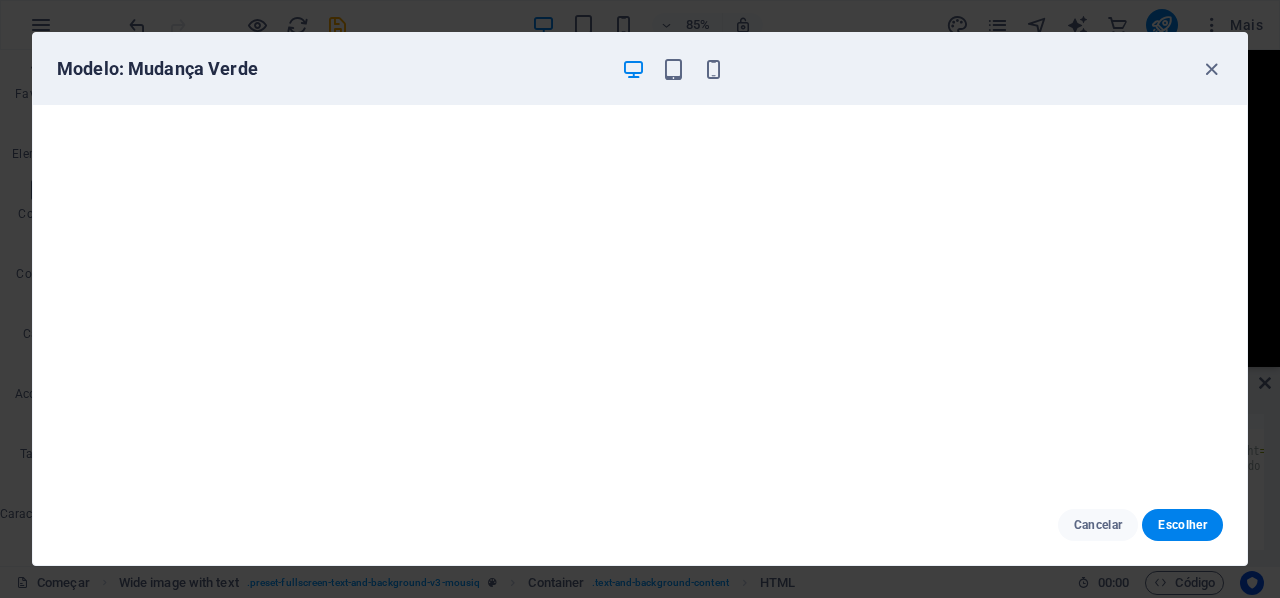 drag, startPoint x: 1211, startPoint y: 69, endPoint x: 1046, endPoint y: 100, distance: 167.88687 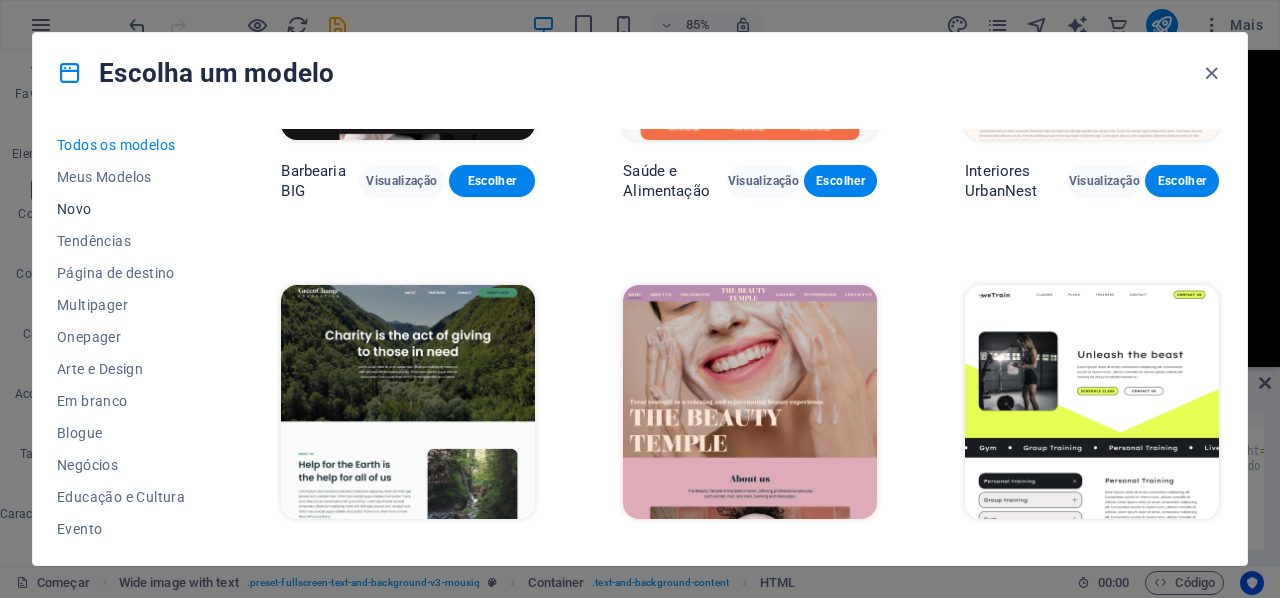 click on "Novo" at bounding box center [74, 209] 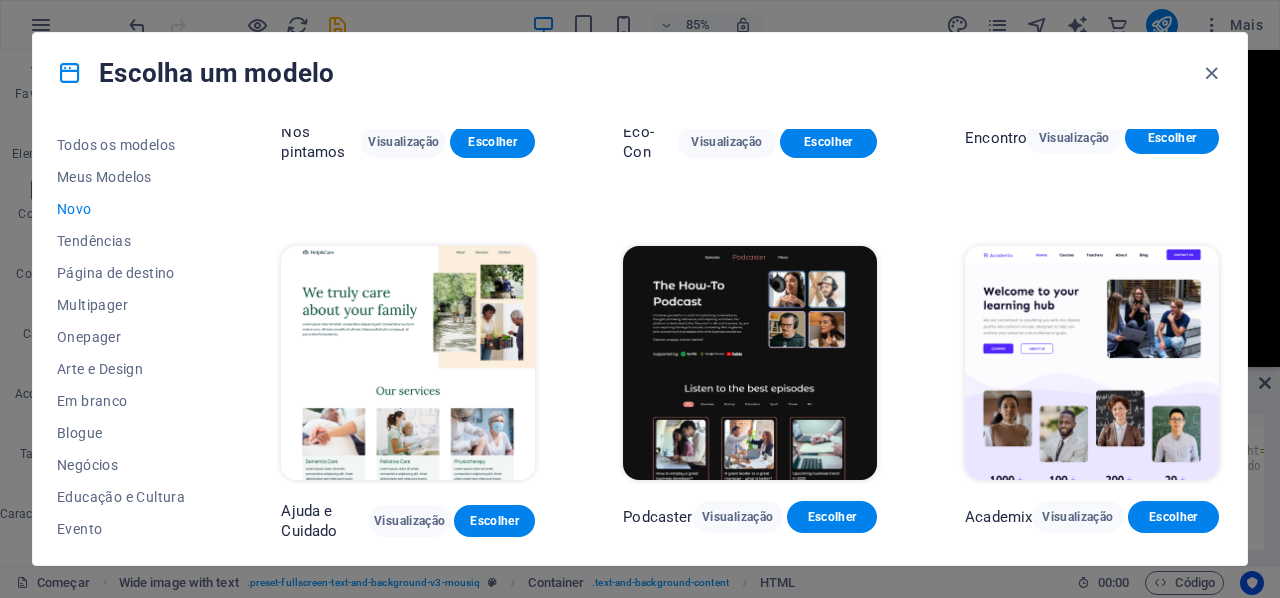 scroll, scrollTop: 1762, scrollLeft: 0, axis: vertical 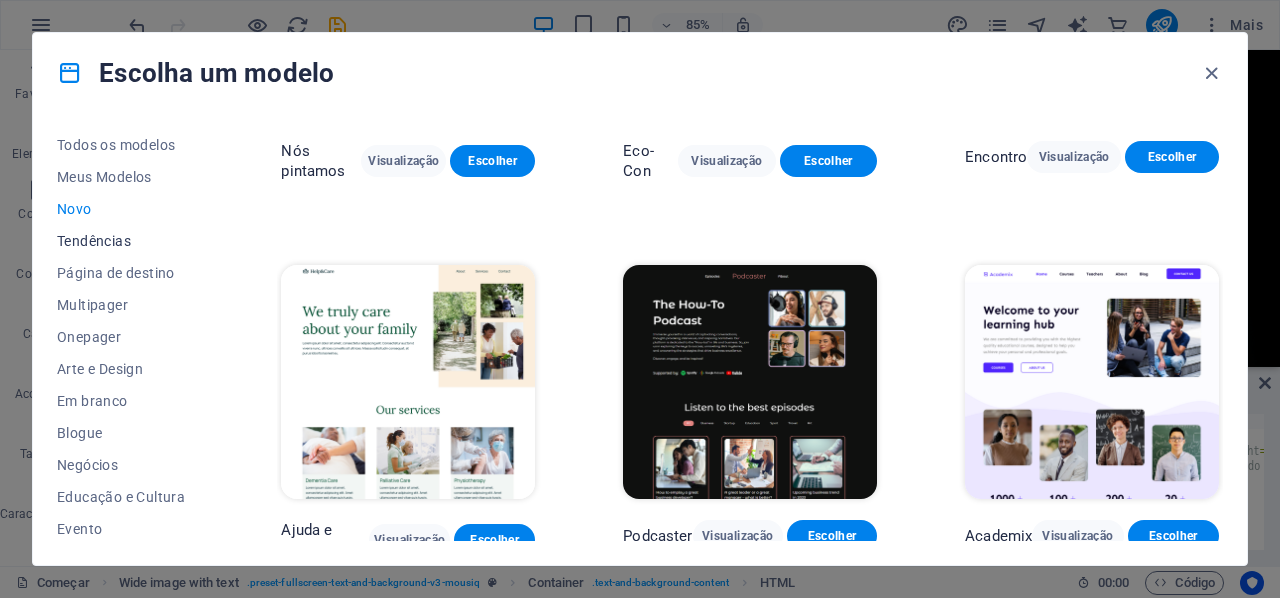 click on "Tendências" at bounding box center (94, 241) 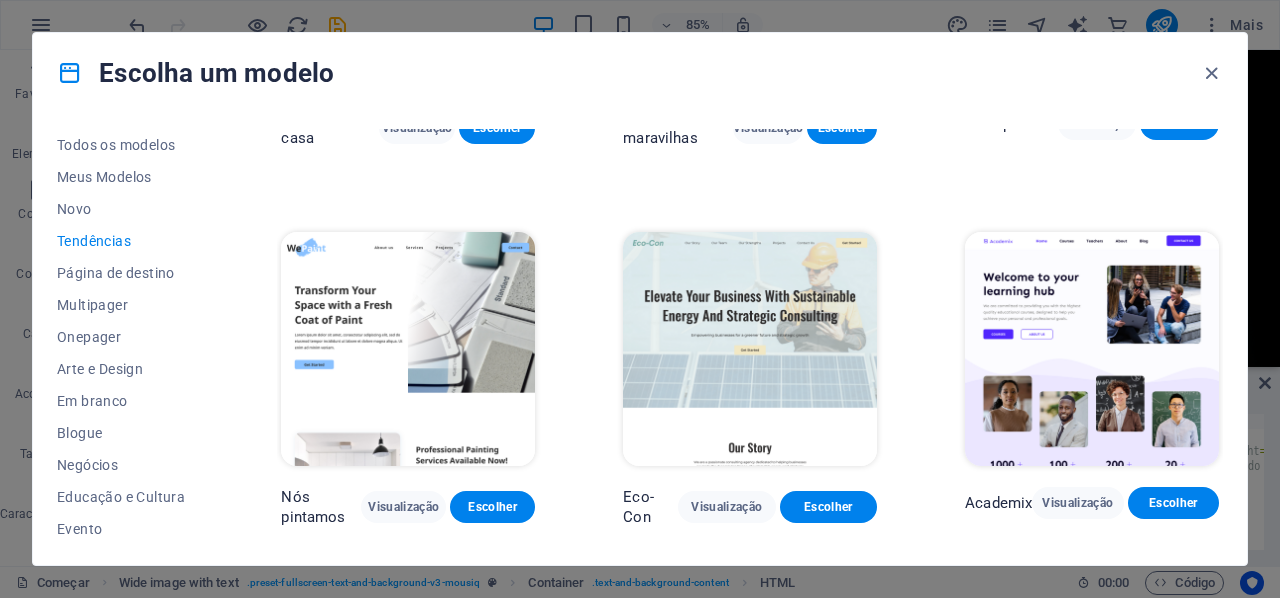 scroll, scrollTop: 562, scrollLeft: 0, axis: vertical 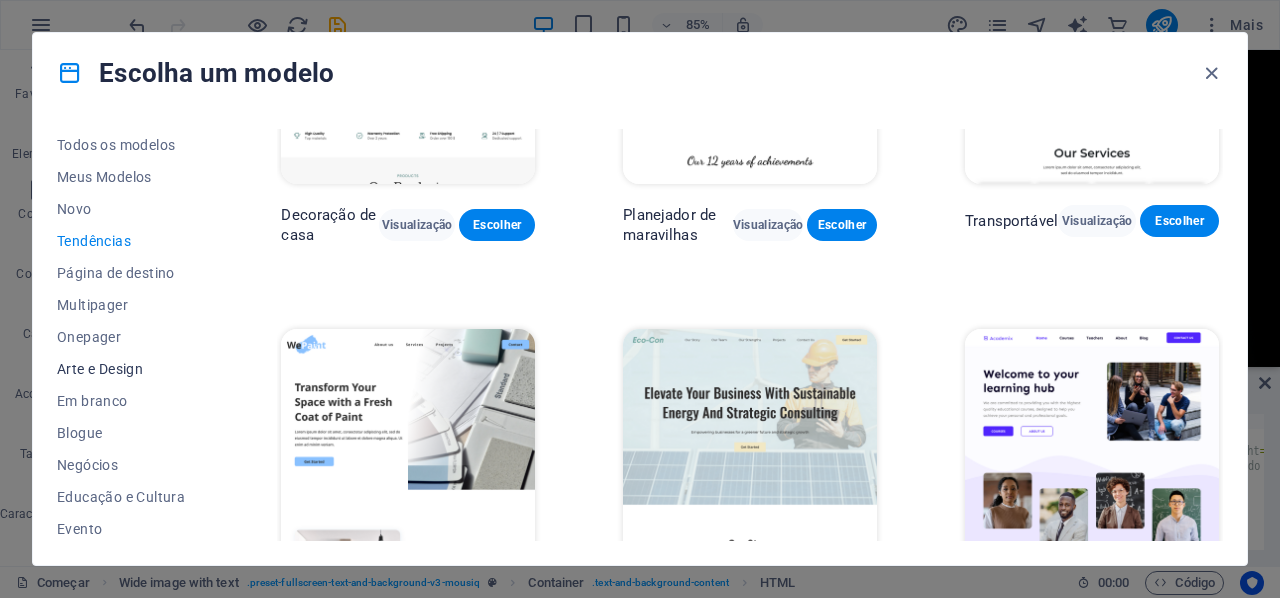 click on "Arte e Design" at bounding box center [100, 369] 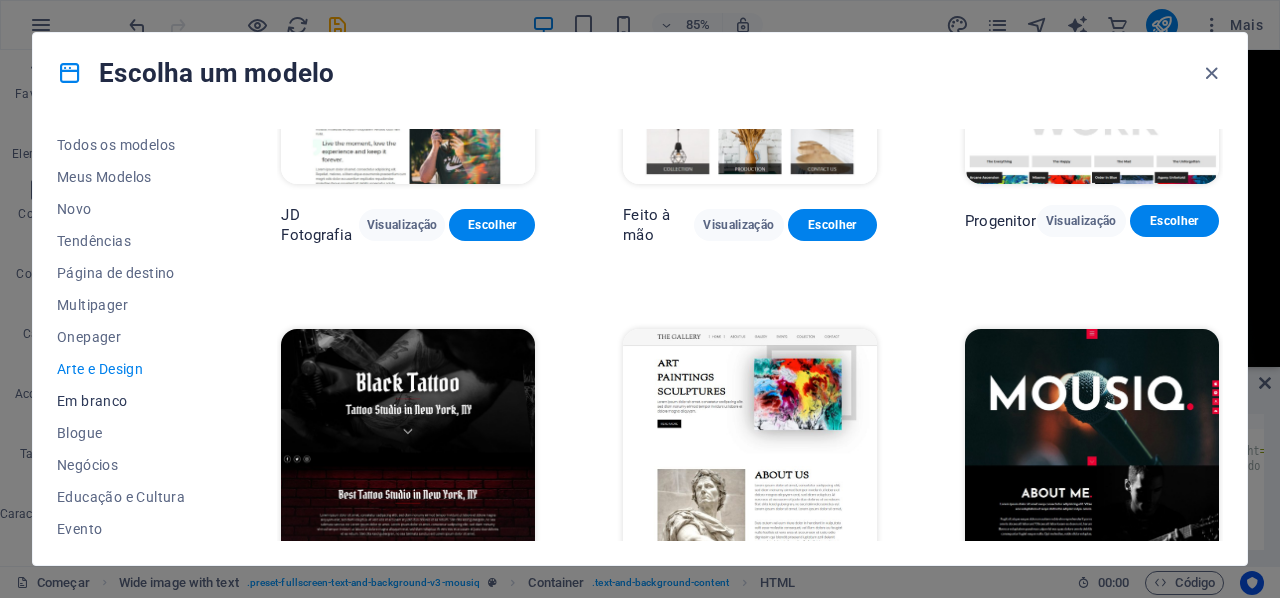 click on "Em branco" at bounding box center [92, 401] 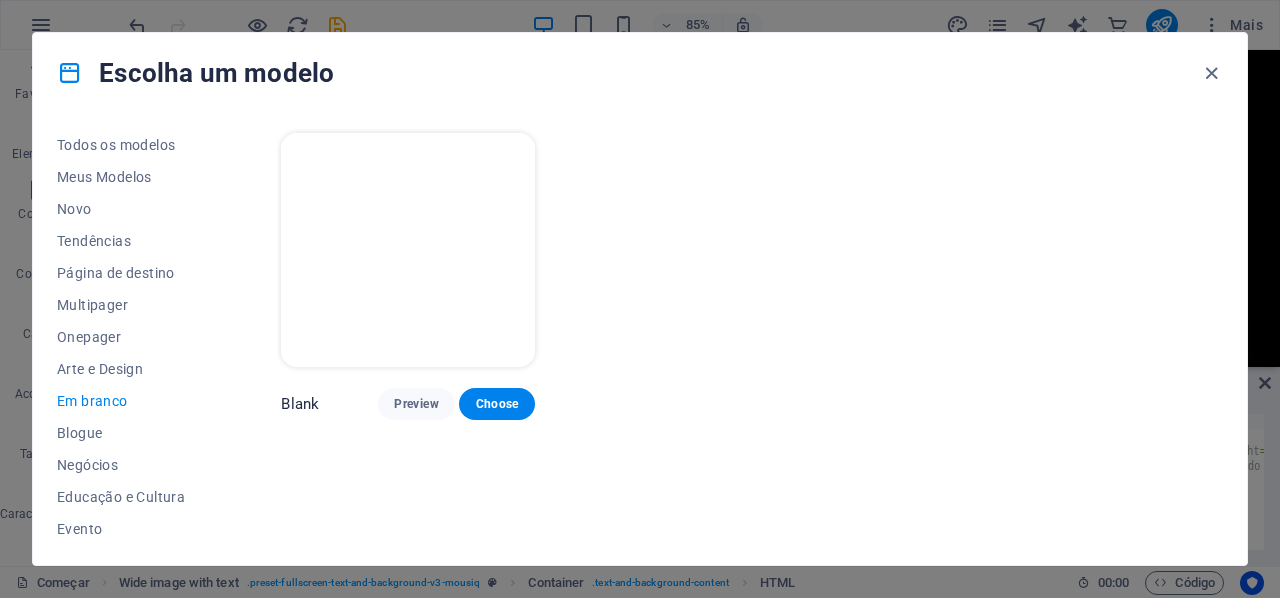 scroll, scrollTop: 0, scrollLeft: 0, axis: both 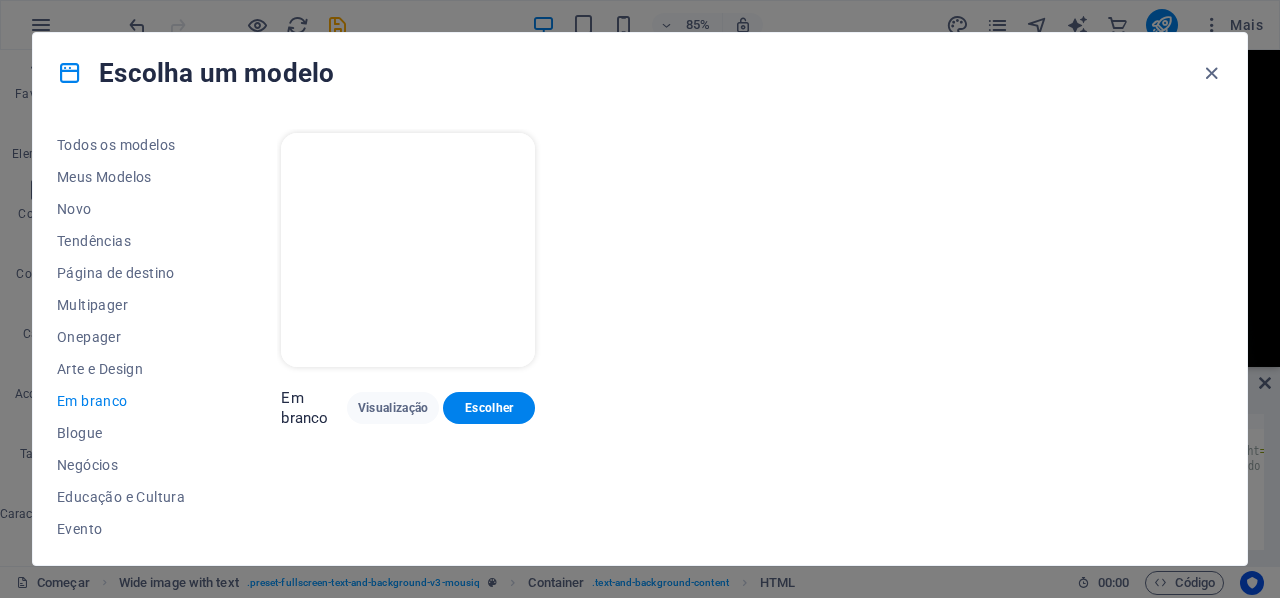 click at bounding box center [408, 250] 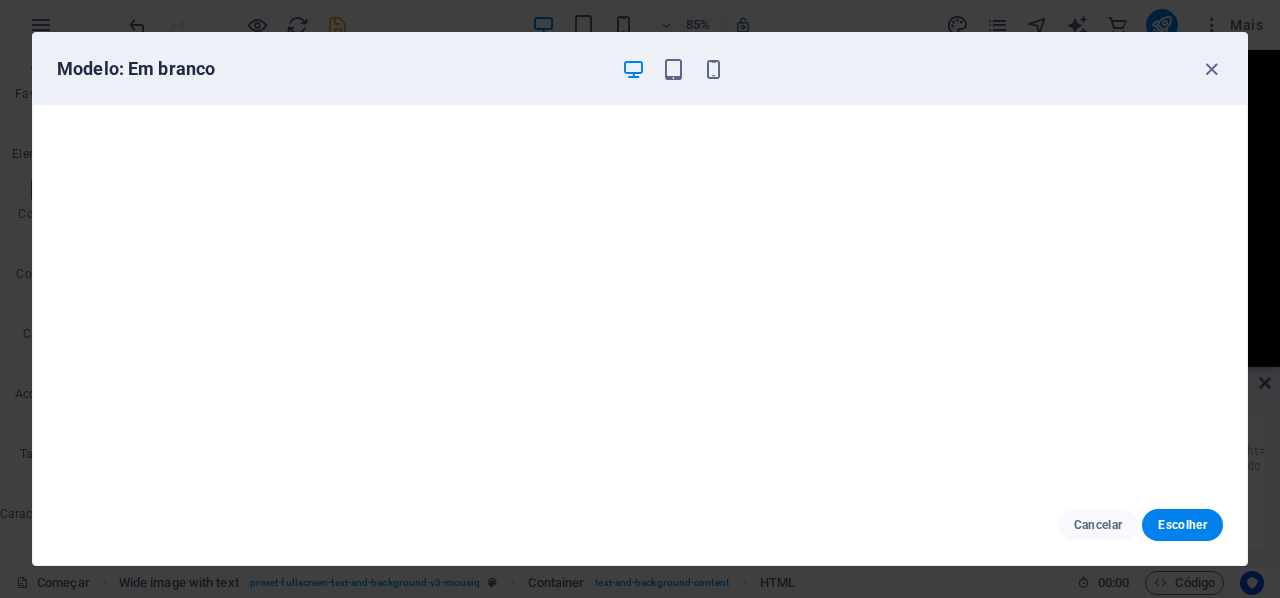 click on "Cancelar Escolher" at bounding box center (640, 525) 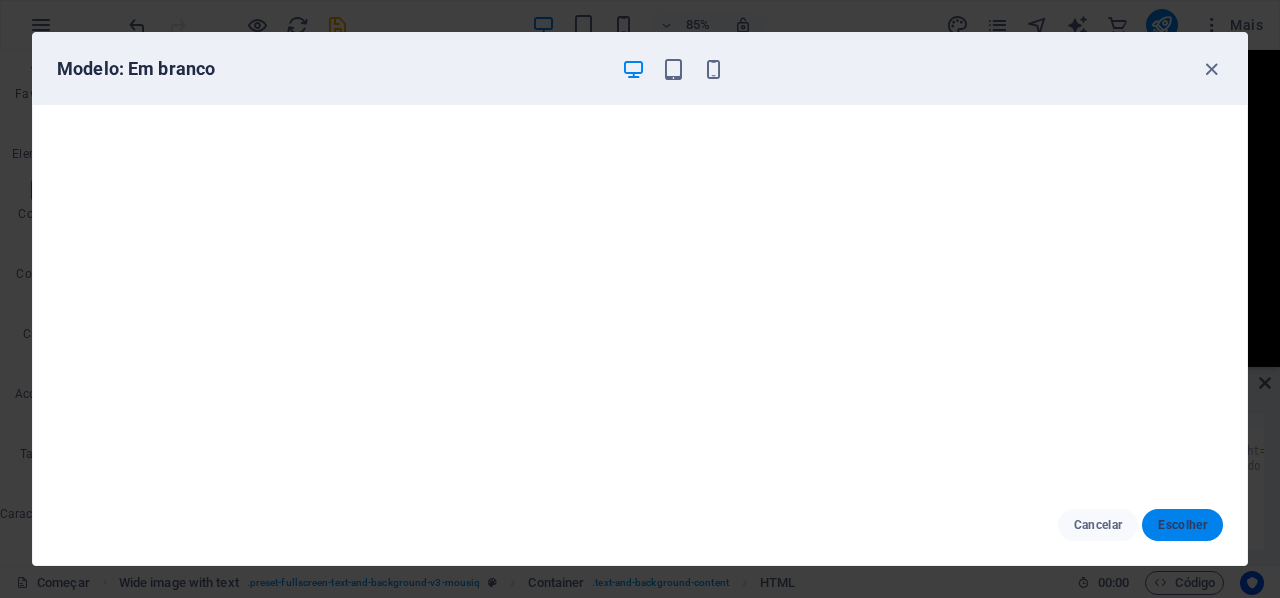click on "Escolher" at bounding box center [1182, 525] 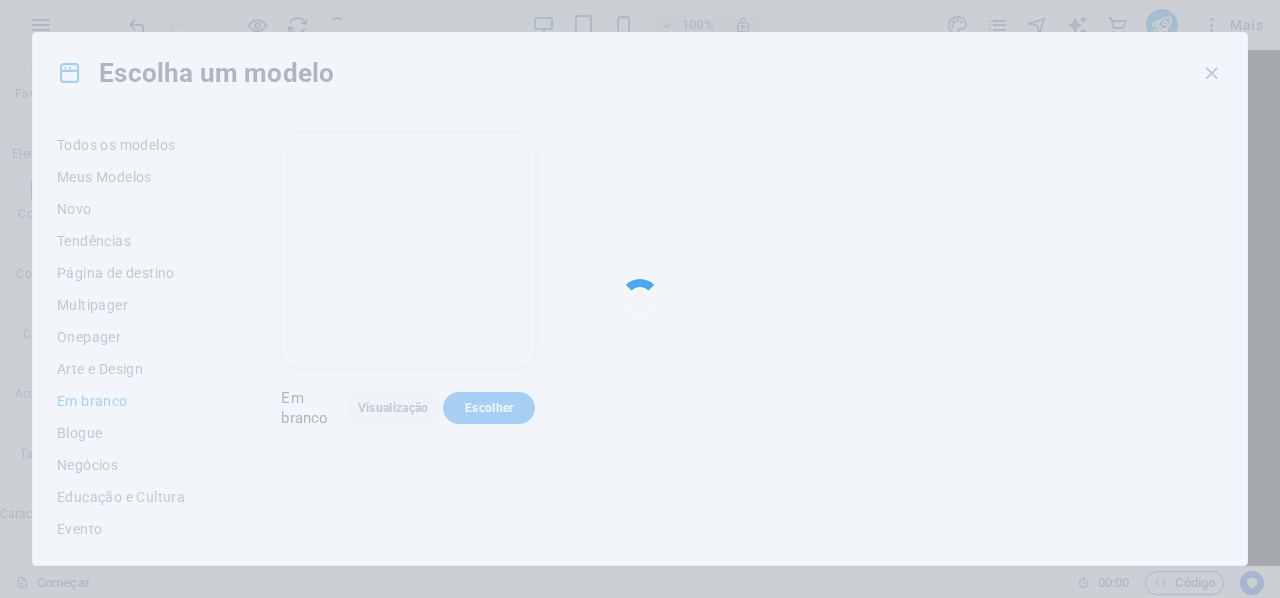 scroll, scrollTop: 713, scrollLeft: 0, axis: vertical 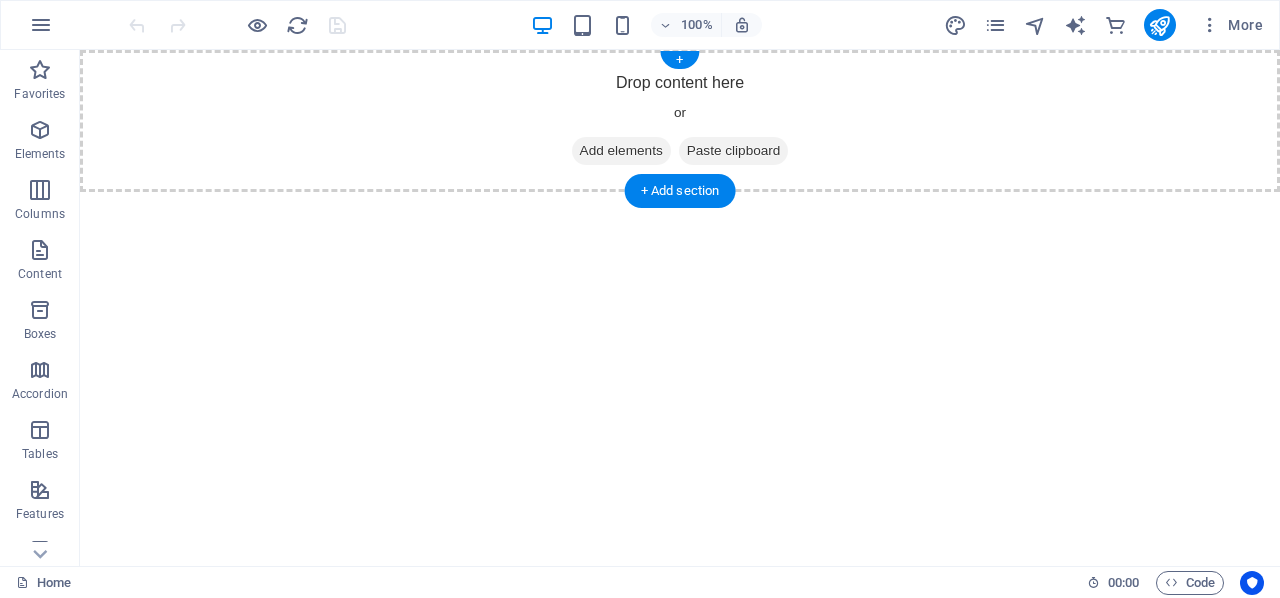 click on "Drop content here or  Add elements  Paste clipboard" at bounding box center [680, 121] 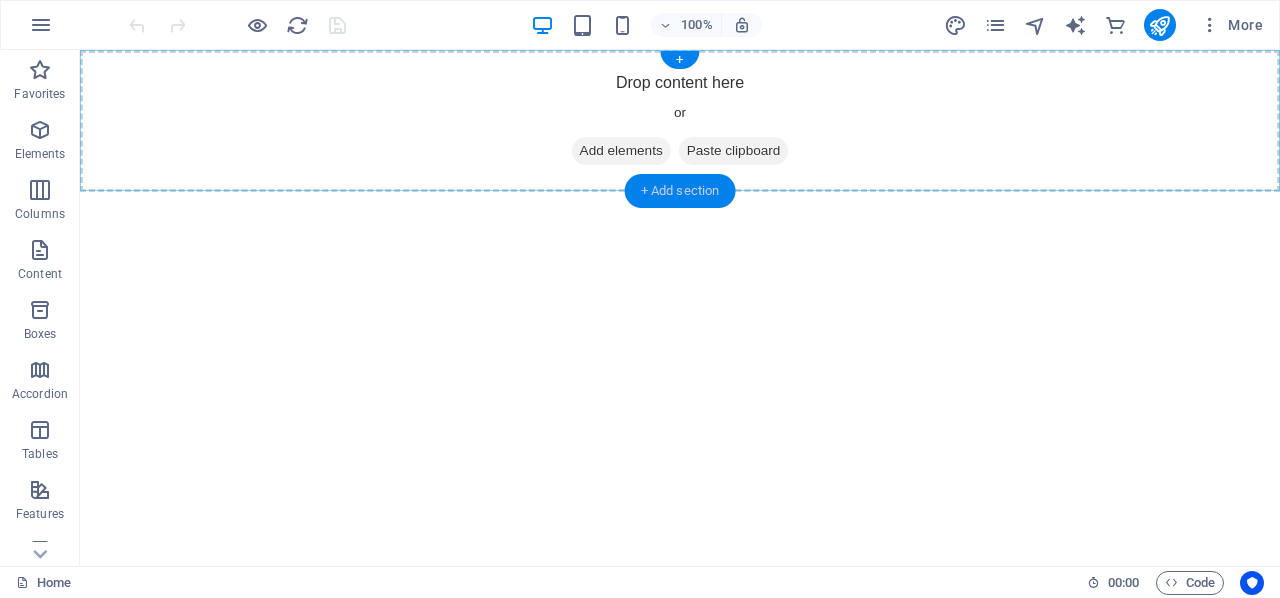 click on "+ Add section" at bounding box center [680, 191] 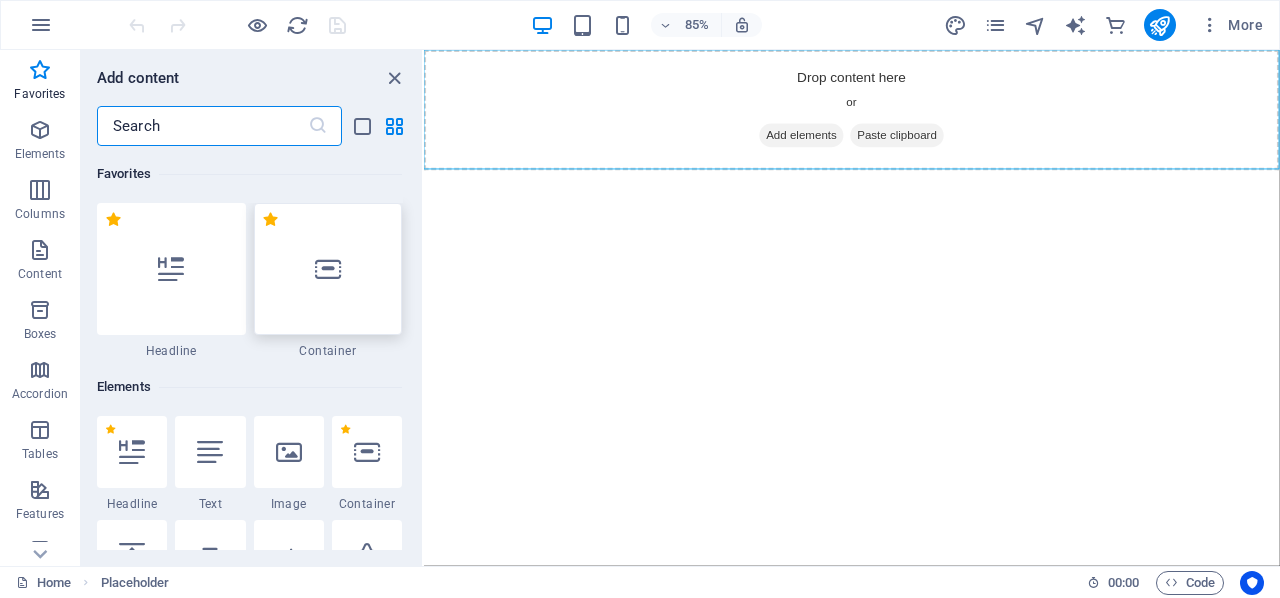 scroll, scrollTop: 200, scrollLeft: 0, axis: vertical 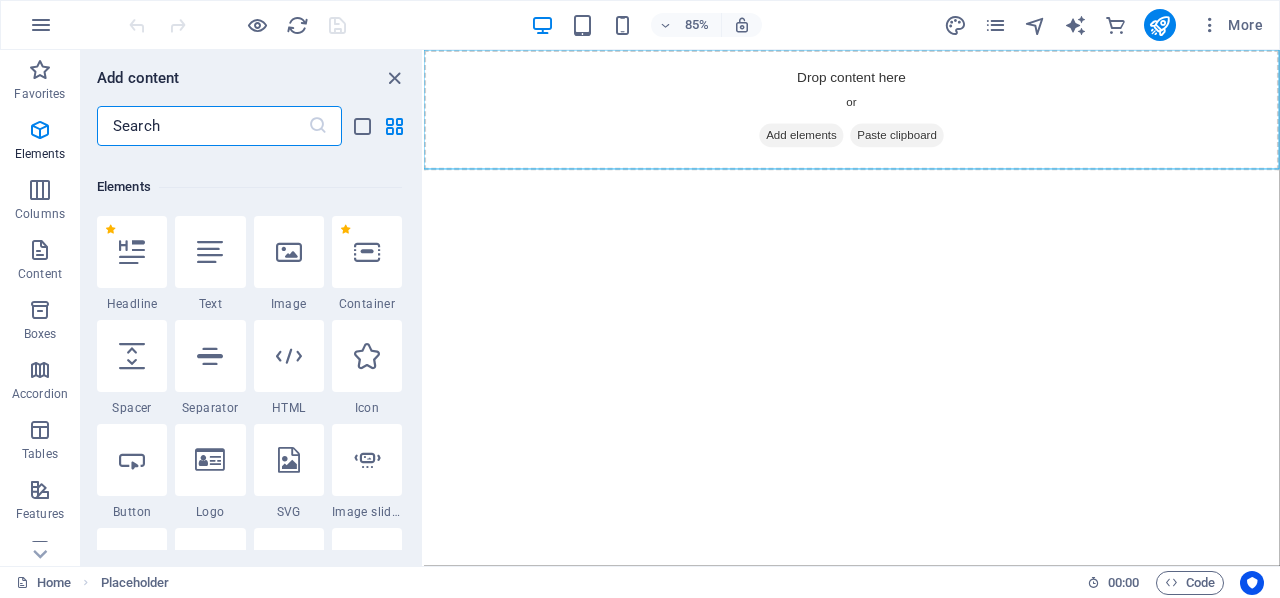 click at bounding box center (289, 356) 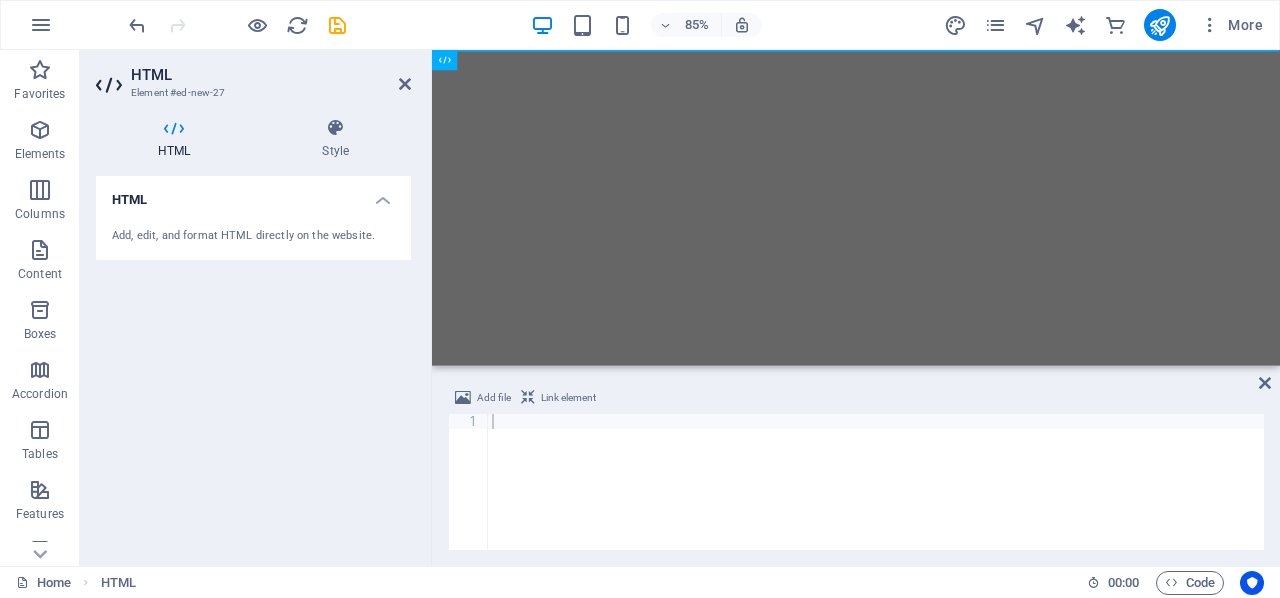 drag, startPoint x: 546, startPoint y: 413, endPoint x: 568, endPoint y: 437, distance: 32.55764 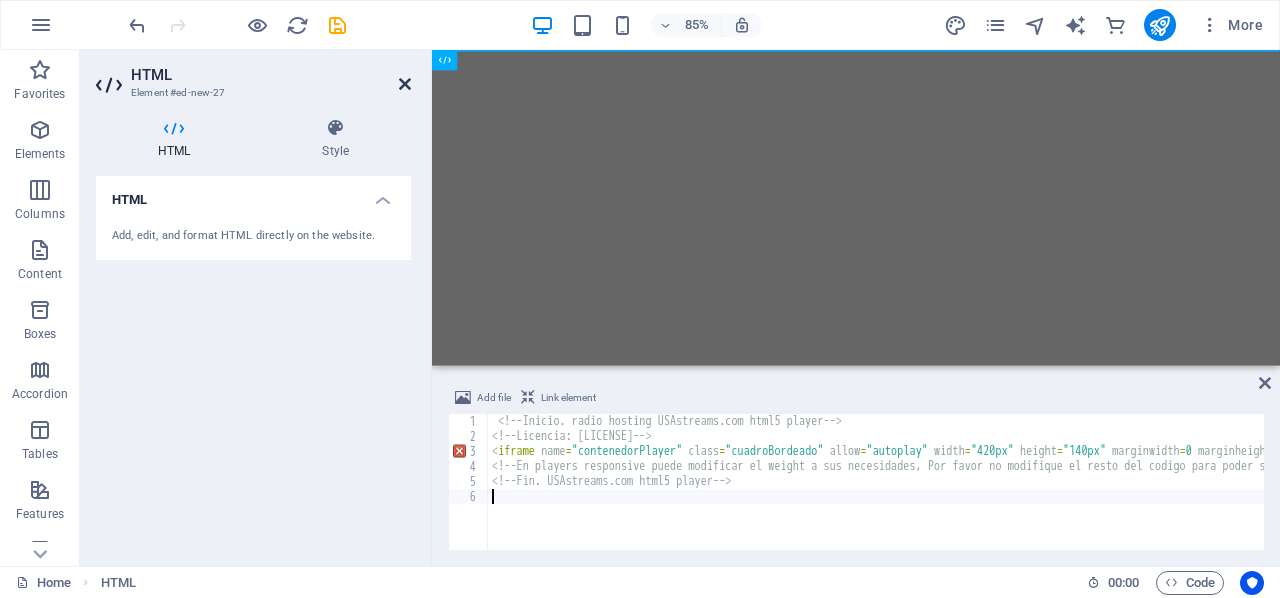 click at bounding box center (405, 84) 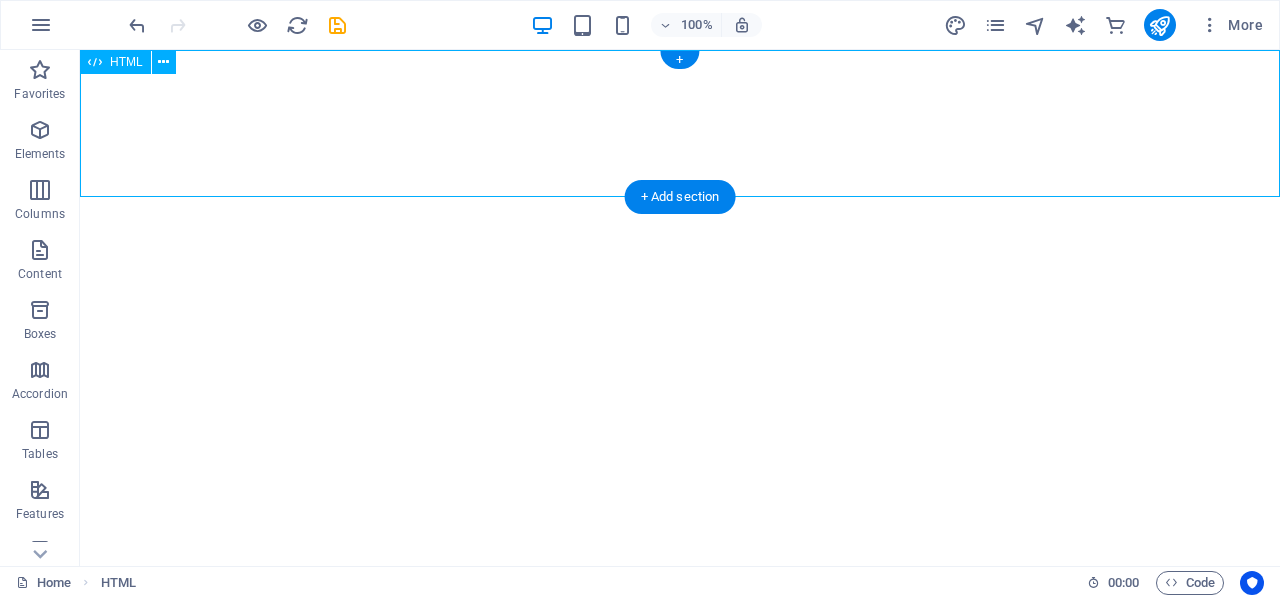 click at bounding box center (680, 123) 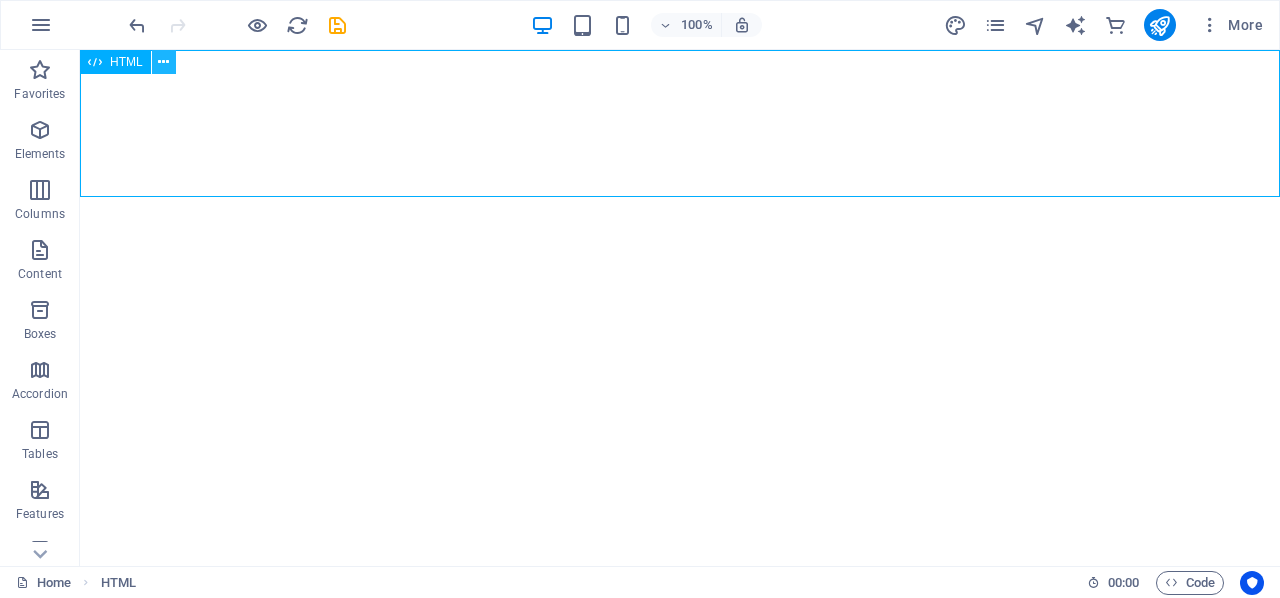 click at bounding box center [163, 62] 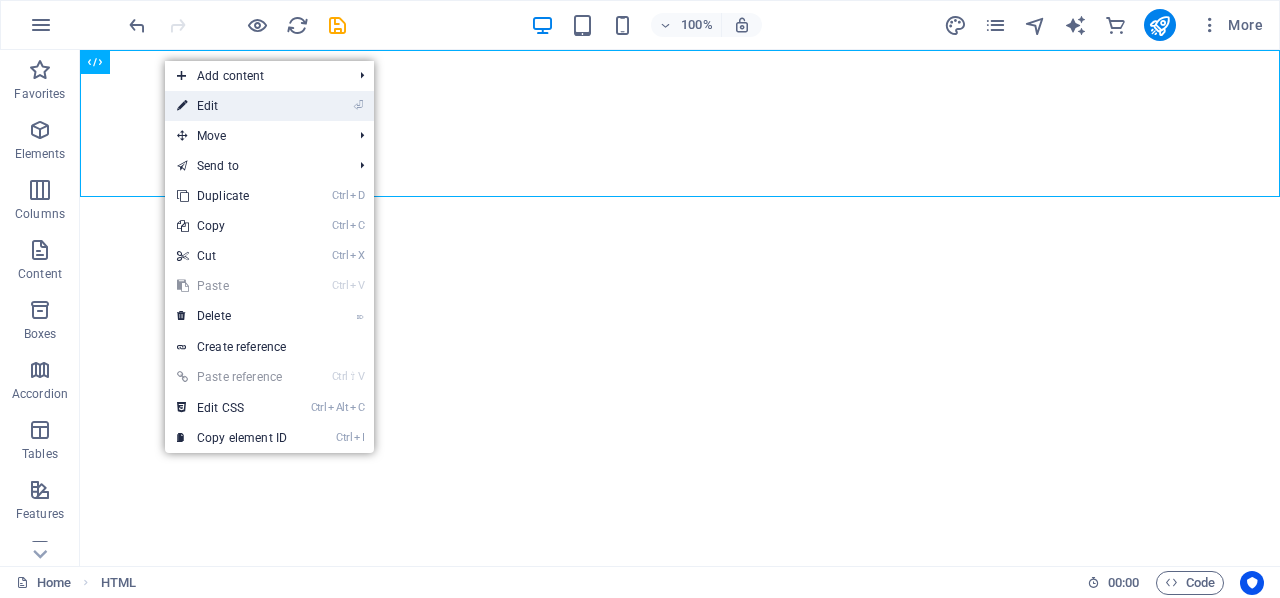 click on "⏎  Edit" at bounding box center [232, 106] 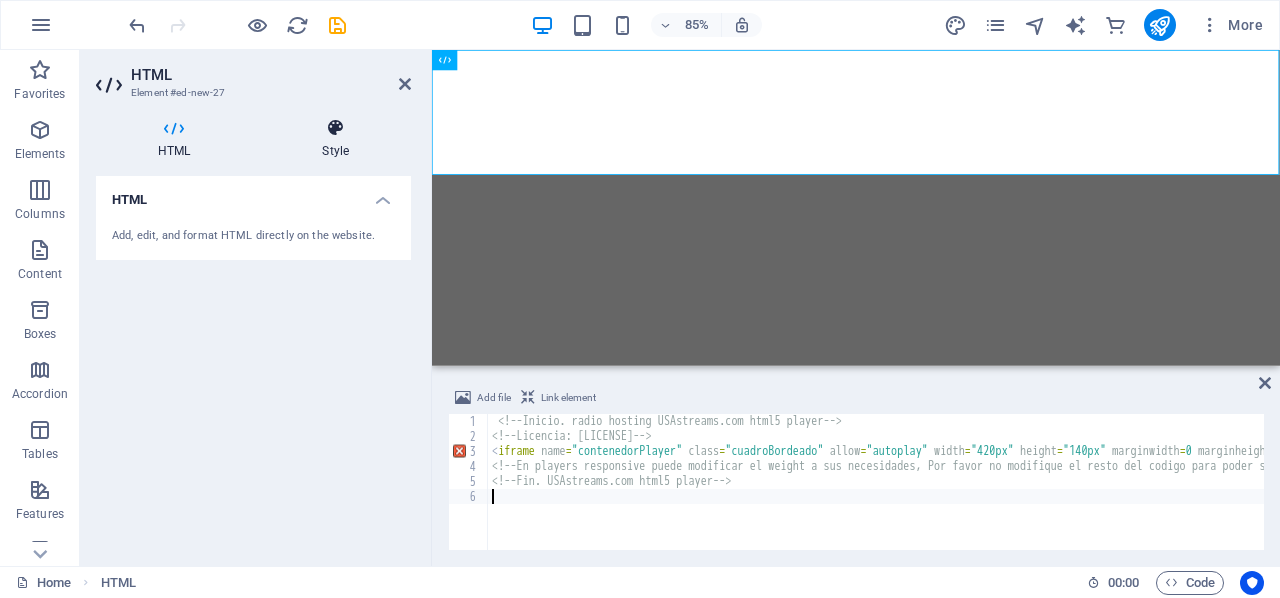 click at bounding box center (335, 128) 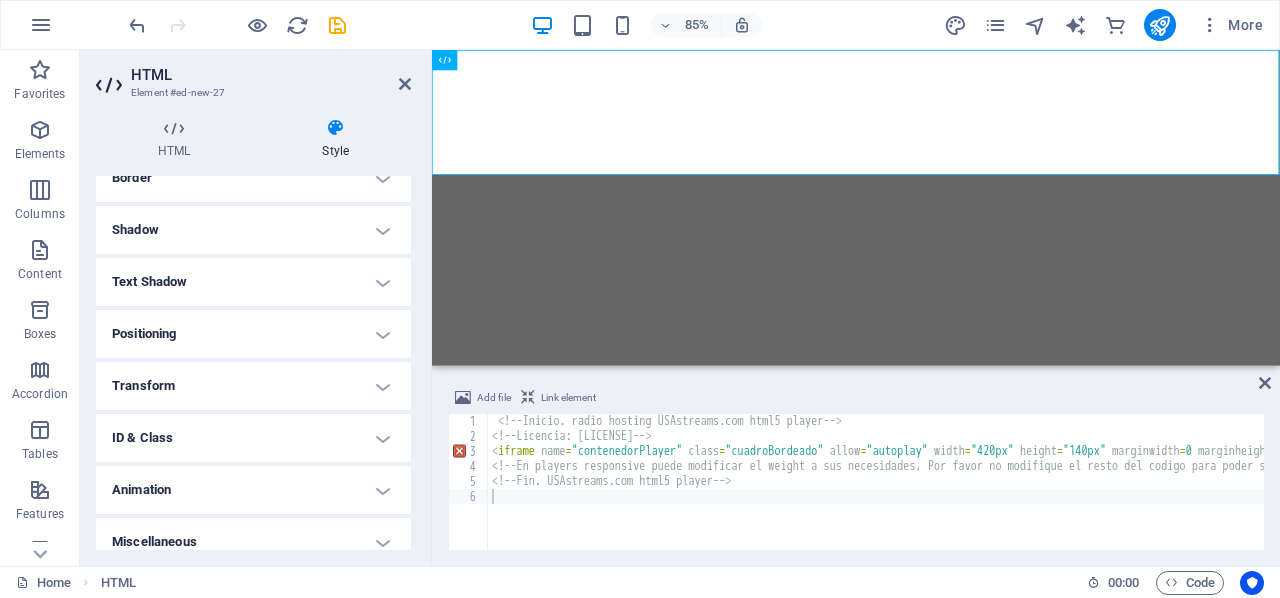 scroll, scrollTop: 256, scrollLeft: 0, axis: vertical 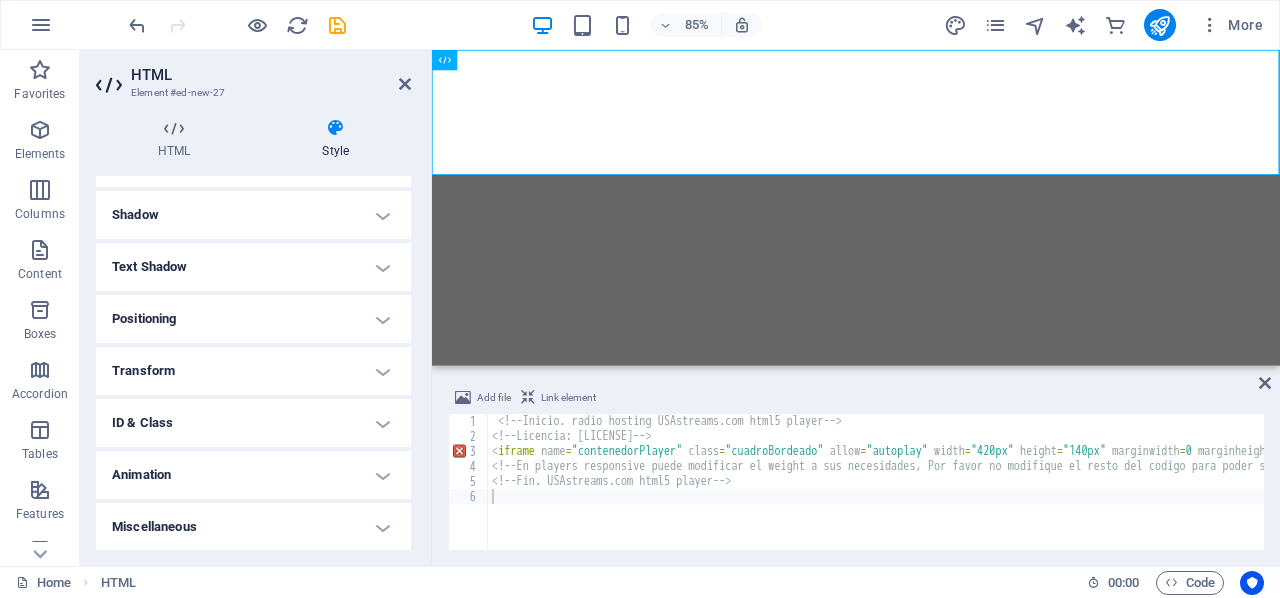 click on "Positioning" at bounding box center [253, 319] 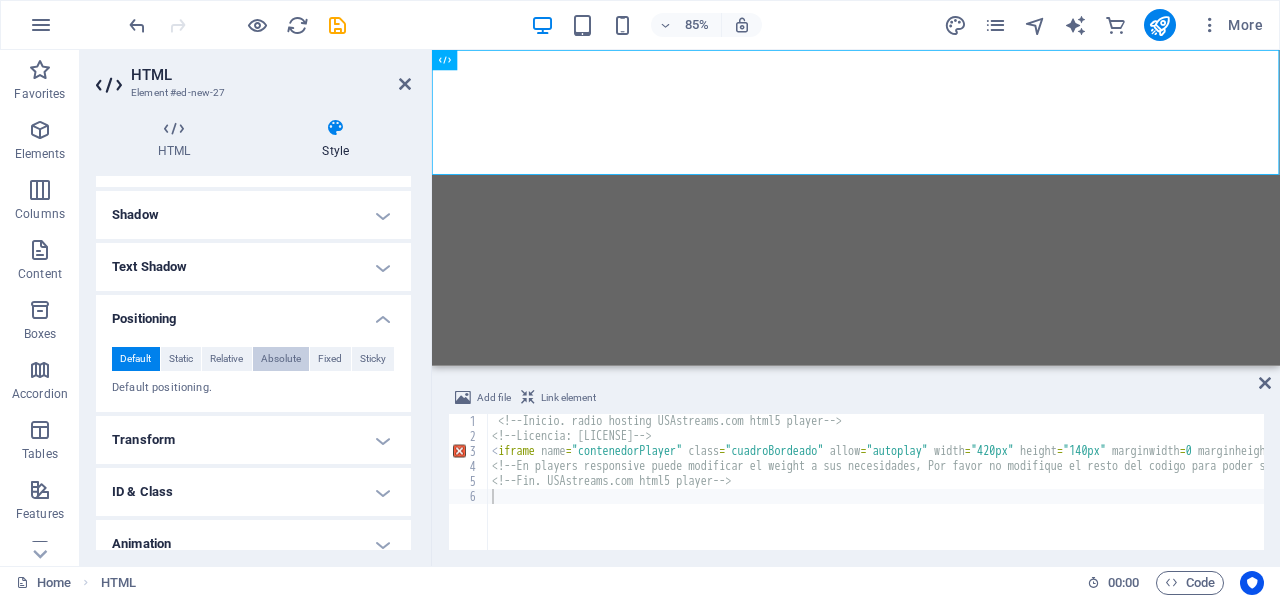 click on "Absolute" at bounding box center [281, 359] 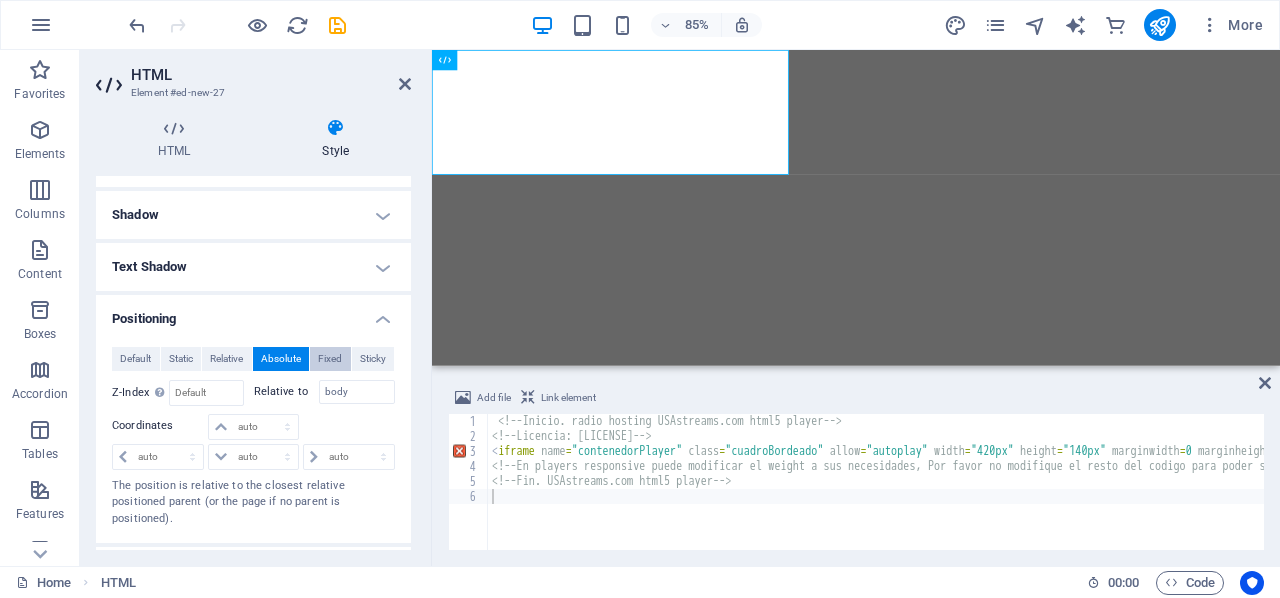 click on "Fixed" at bounding box center [330, 359] 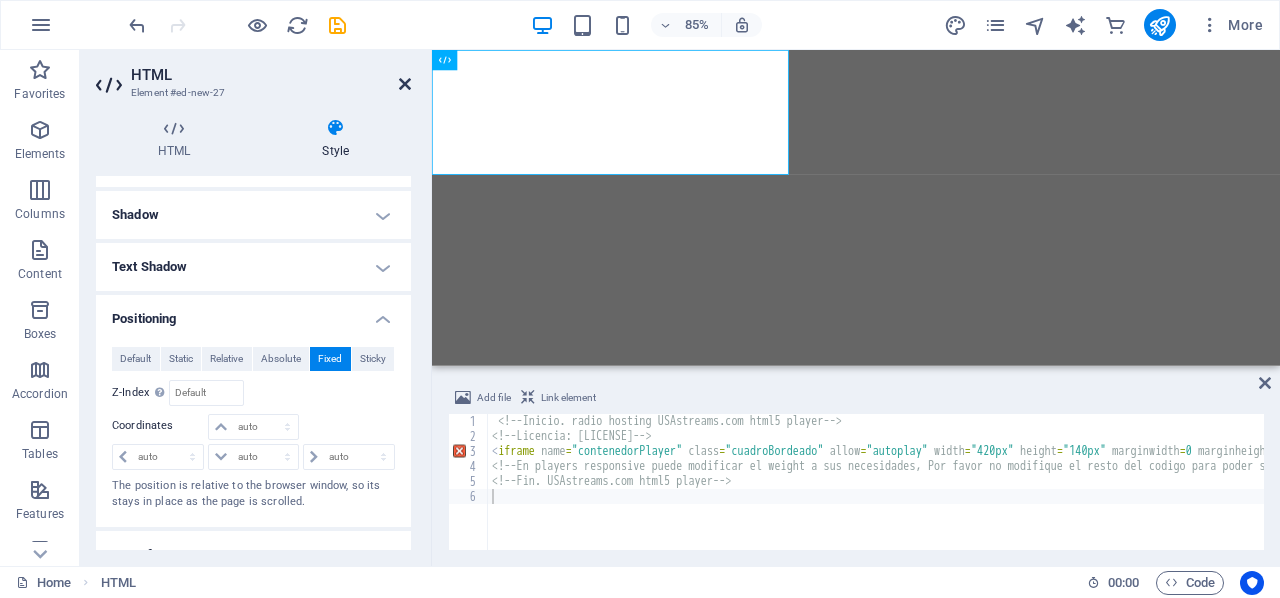 click at bounding box center [405, 84] 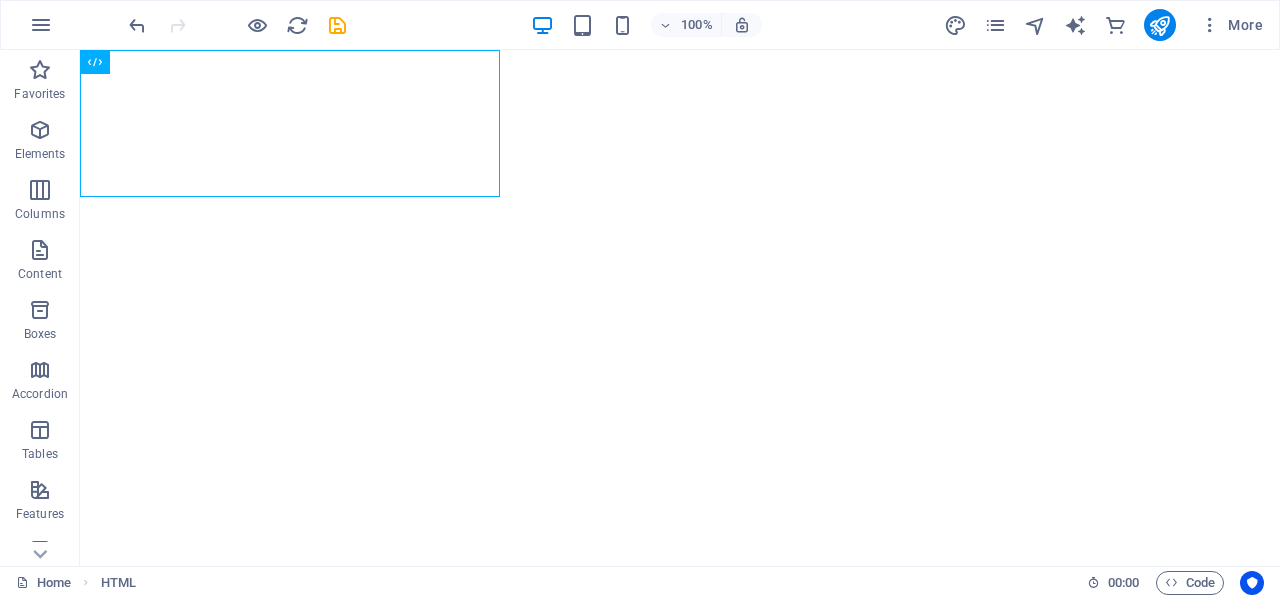 click on "Skip to main content" at bounding box center [680, 50] 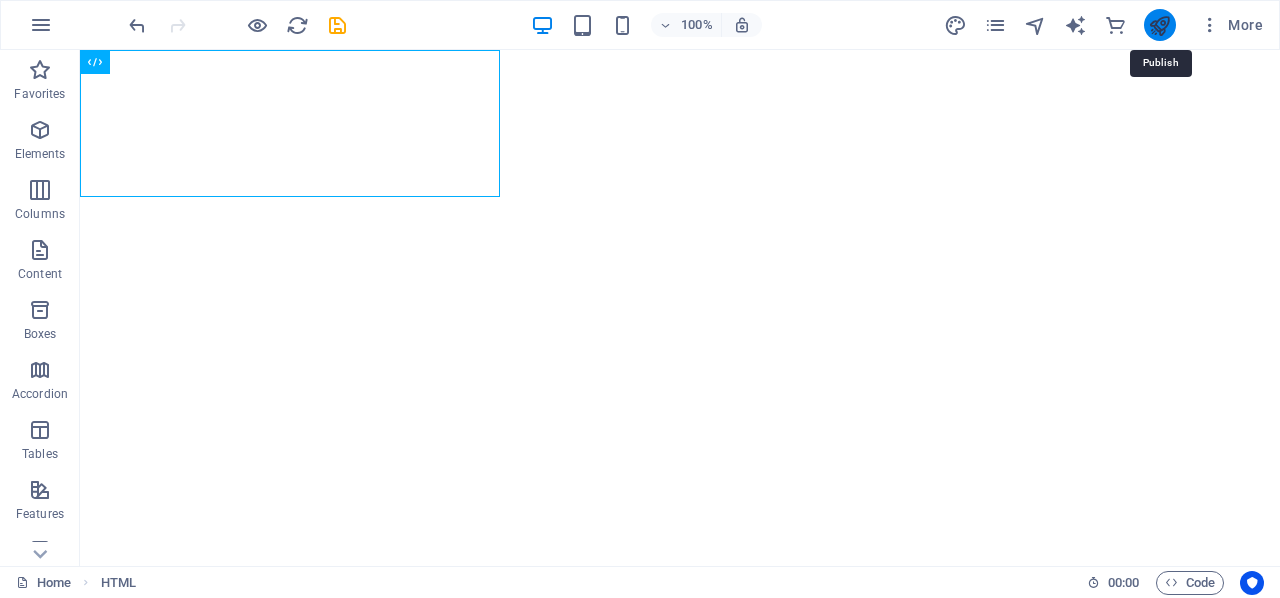 click at bounding box center [1159, 25] 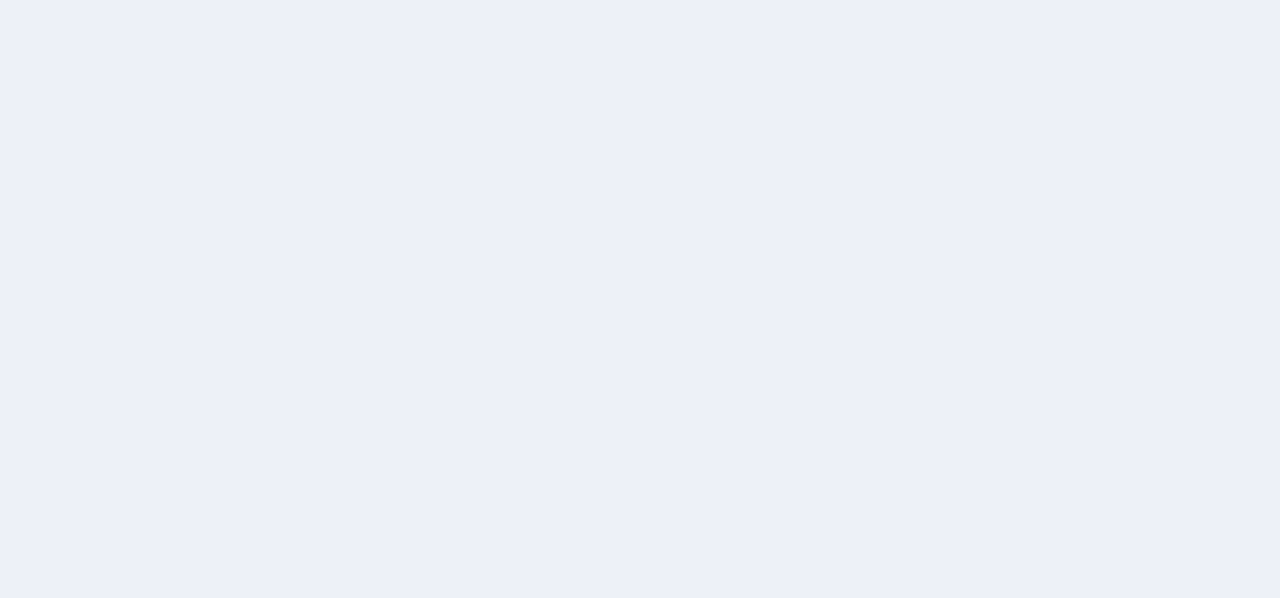 scroll, scrollTop: 0, scrollLeft: 0, axis: both 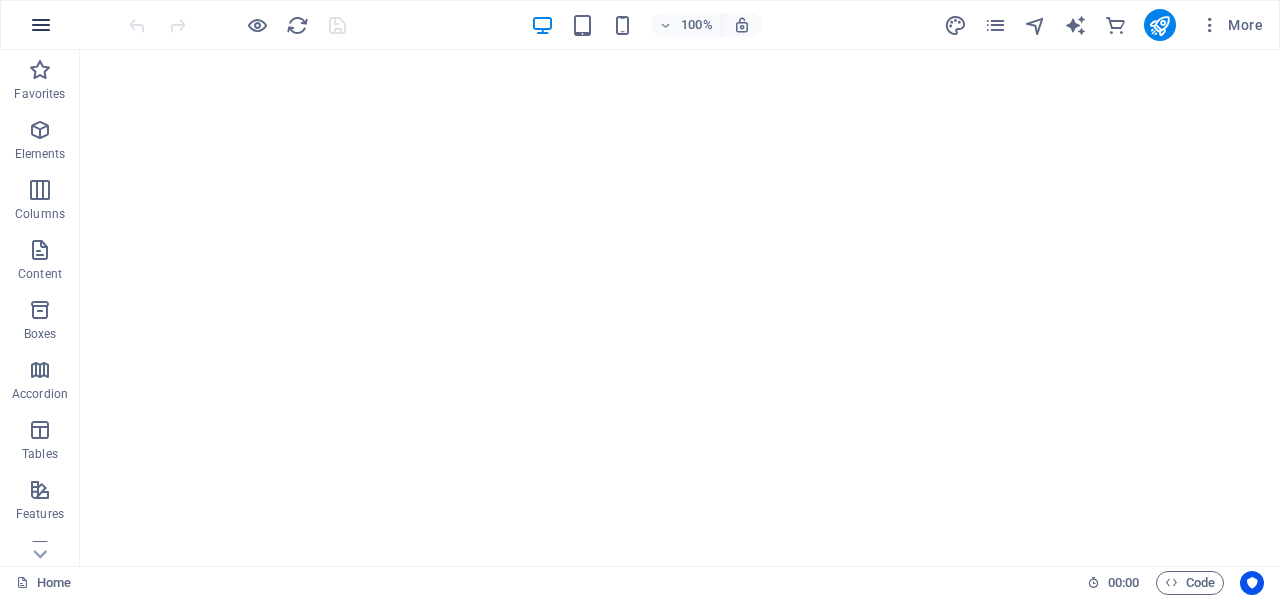 click at bounding box center (41, 25) 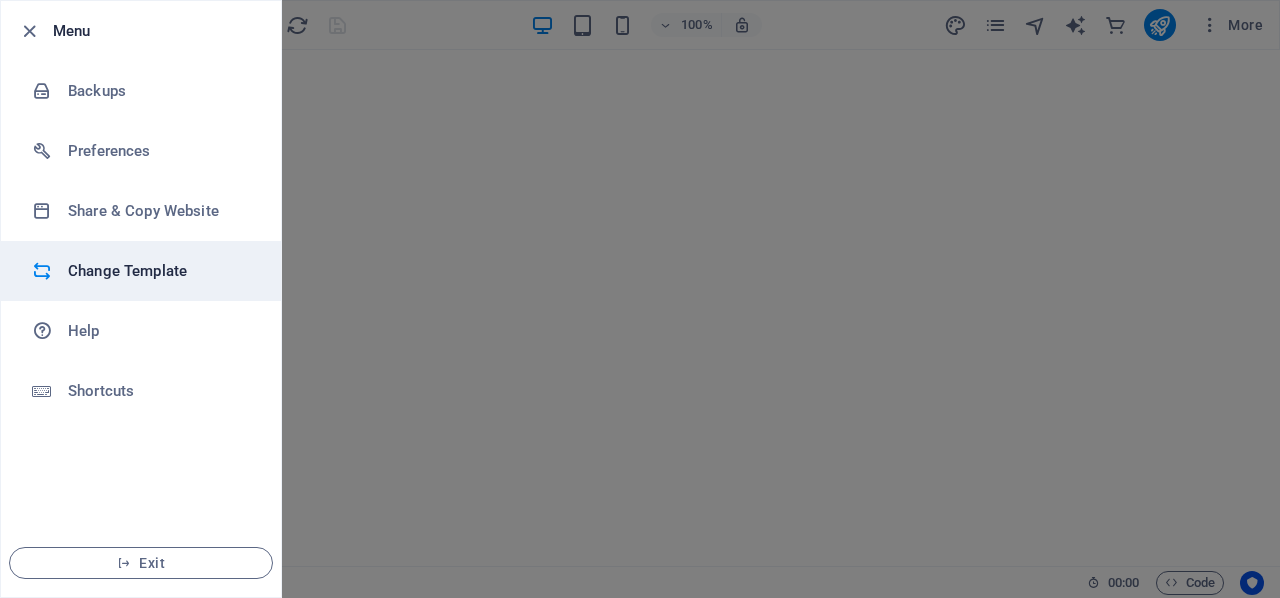 click on "Change Template" at bounding box center (141, 271) 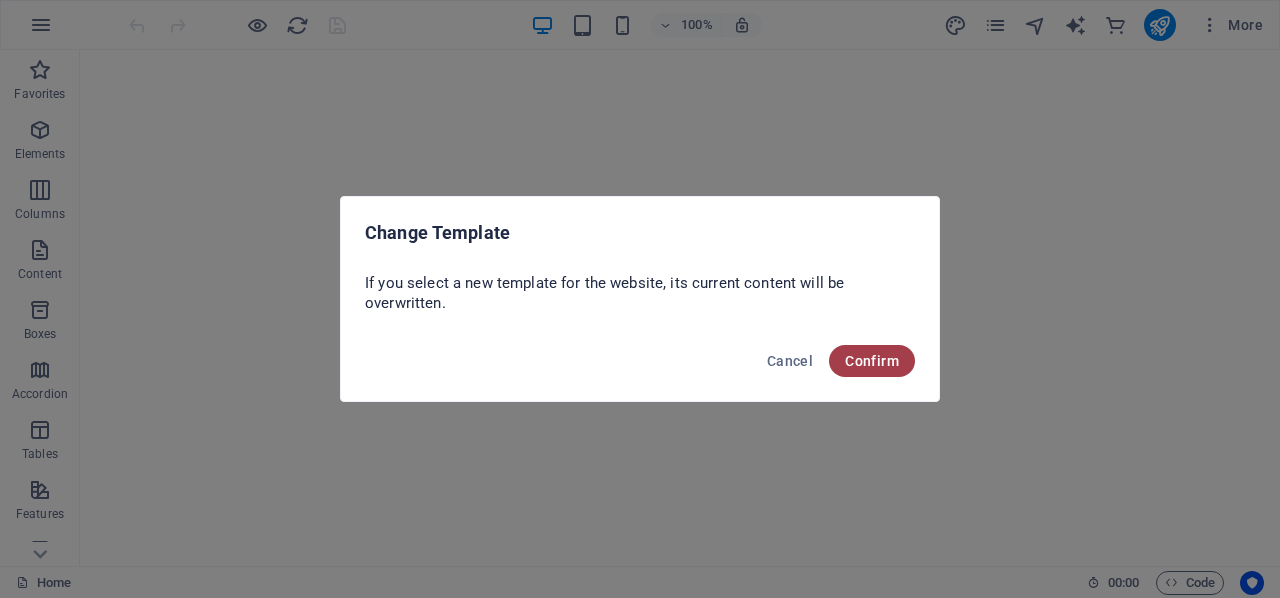 click on "Confirm" at bounding box center [872, 361] 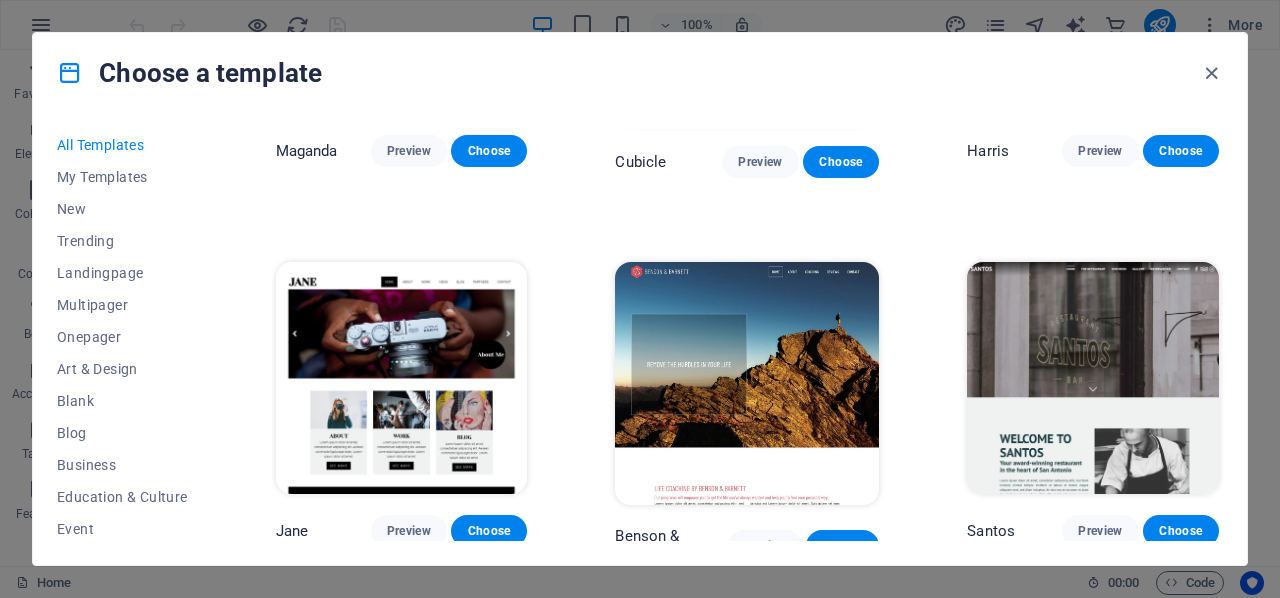 scroll, scrollTop: 18200, scrollLeft: 0, axis: vertical 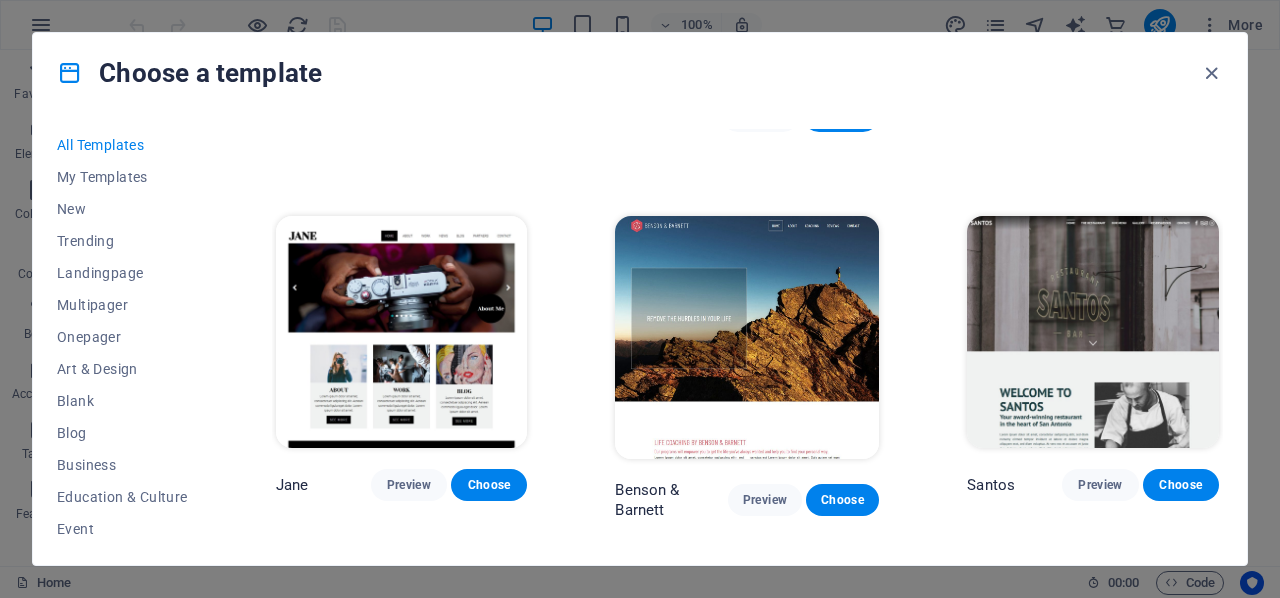 click at bounding box center [747, 337] 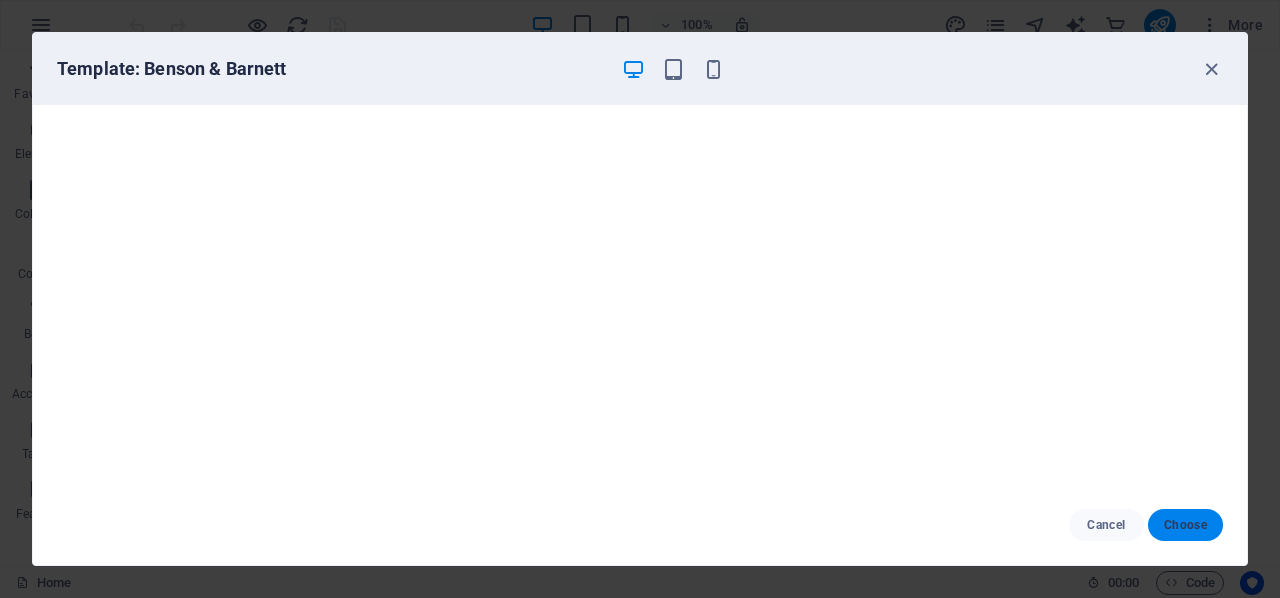 click on "Choose" at bounding box center [1185, 525] 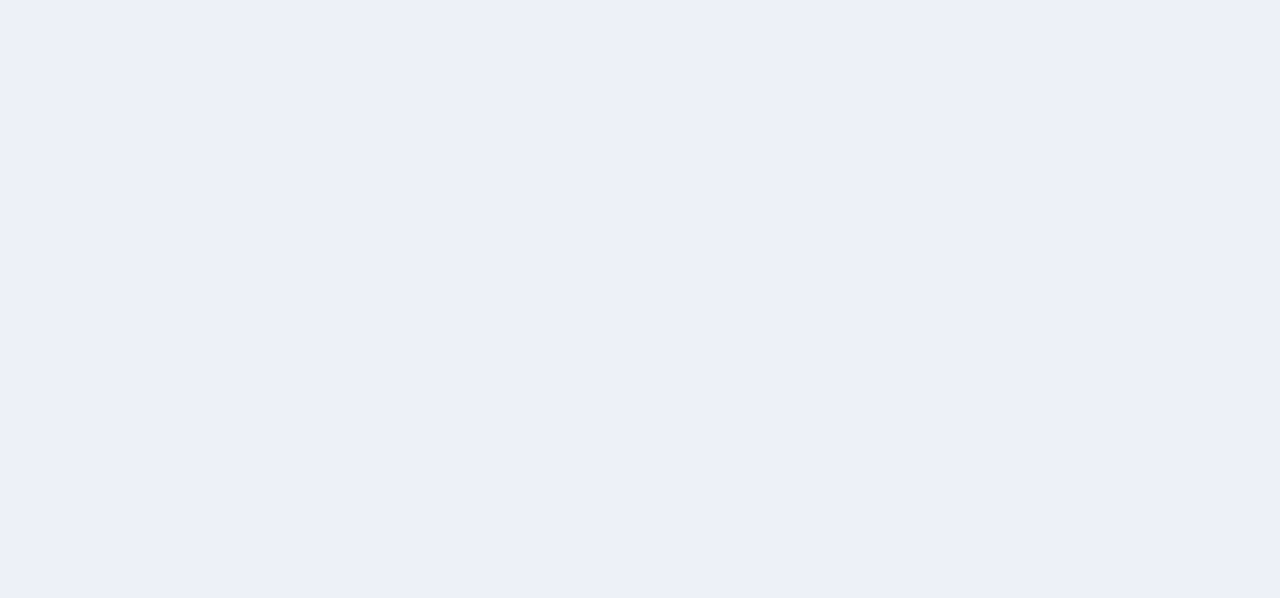 scroll, scrollTop: 0, scrollLeft: 0, axis: both 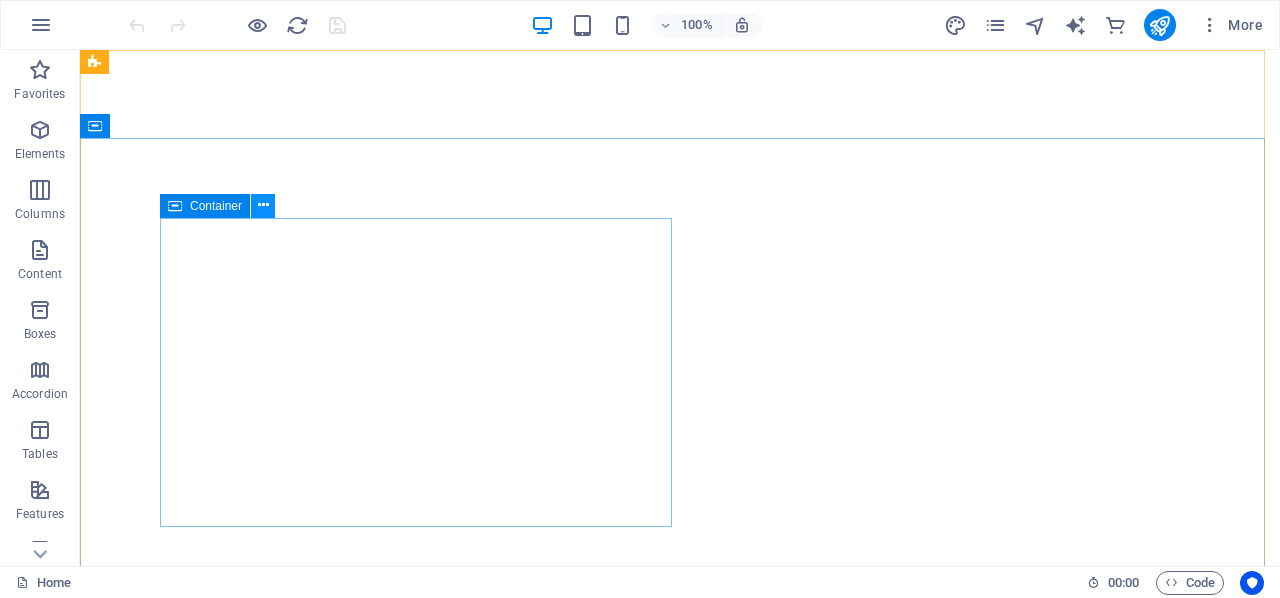 click at bounding box center [263, 205] 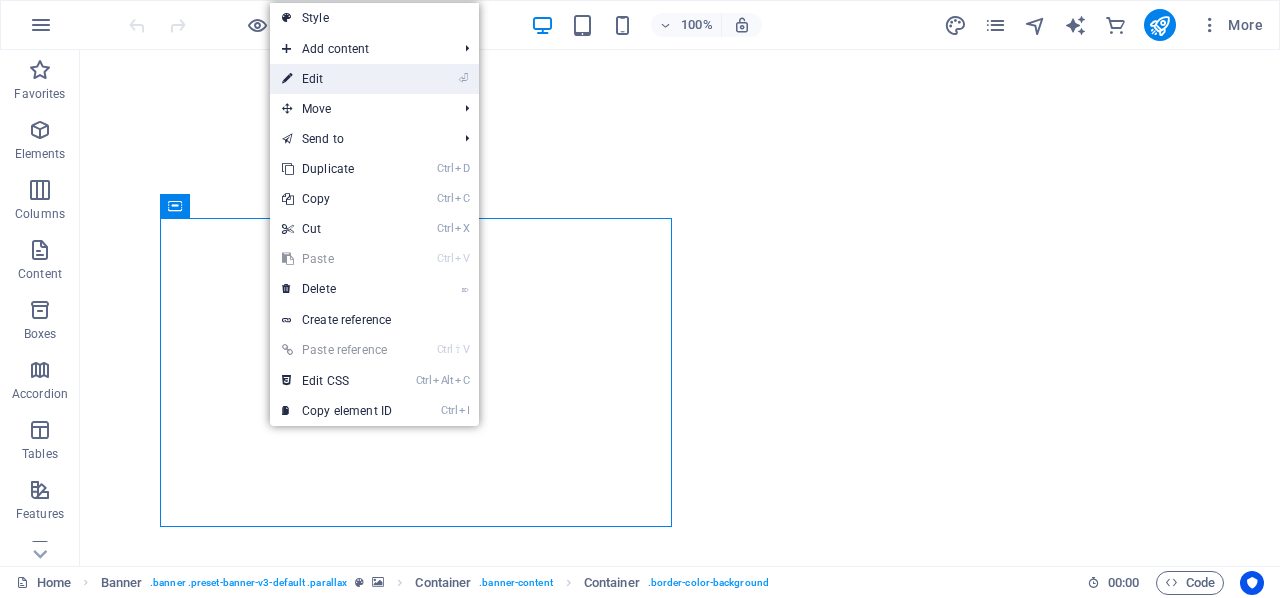 click on "⏎  Edit" at bounding box center (337, 79) 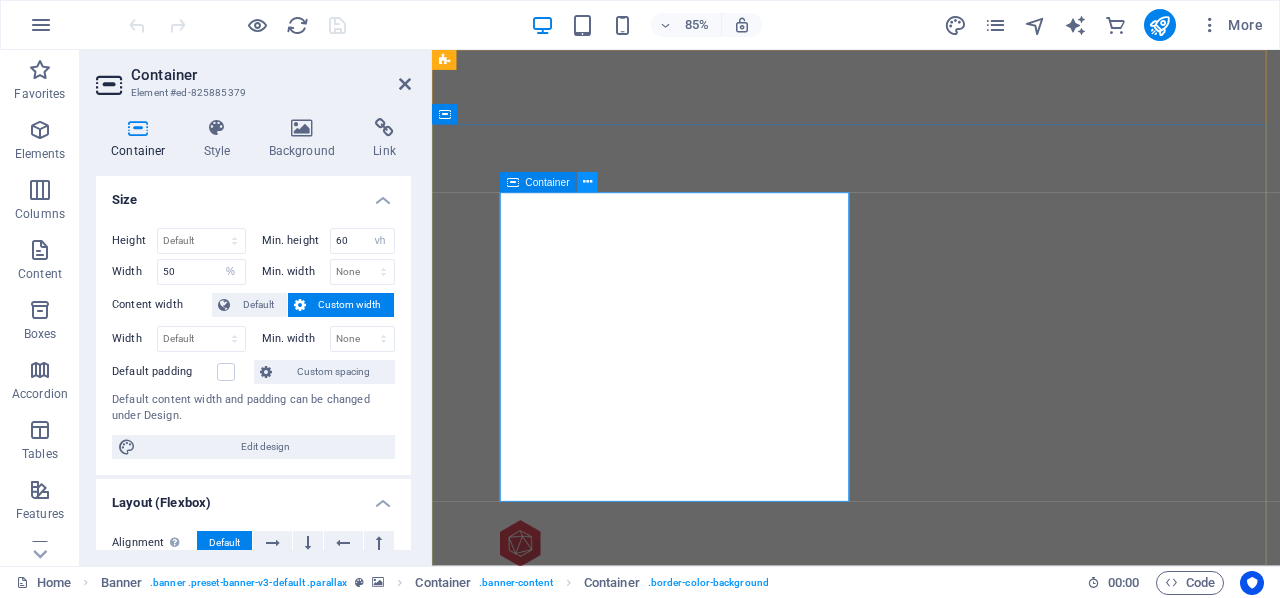 click at bounding box center (587, 182) 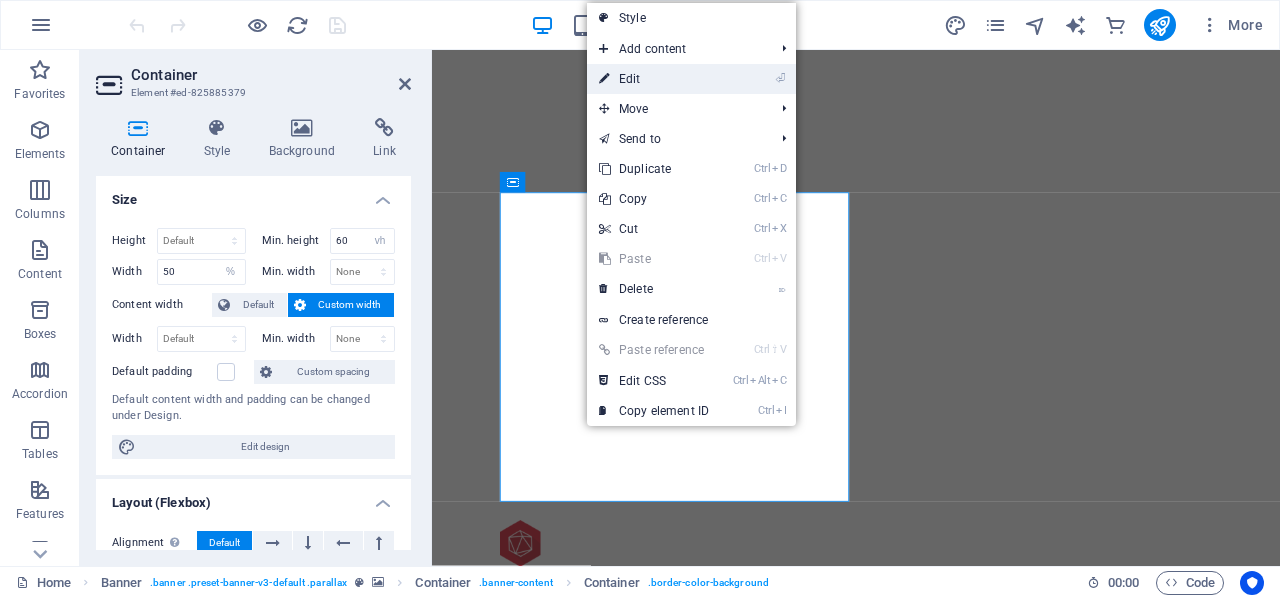 click on "⏎  Edit" at bounding box center (654, 79) 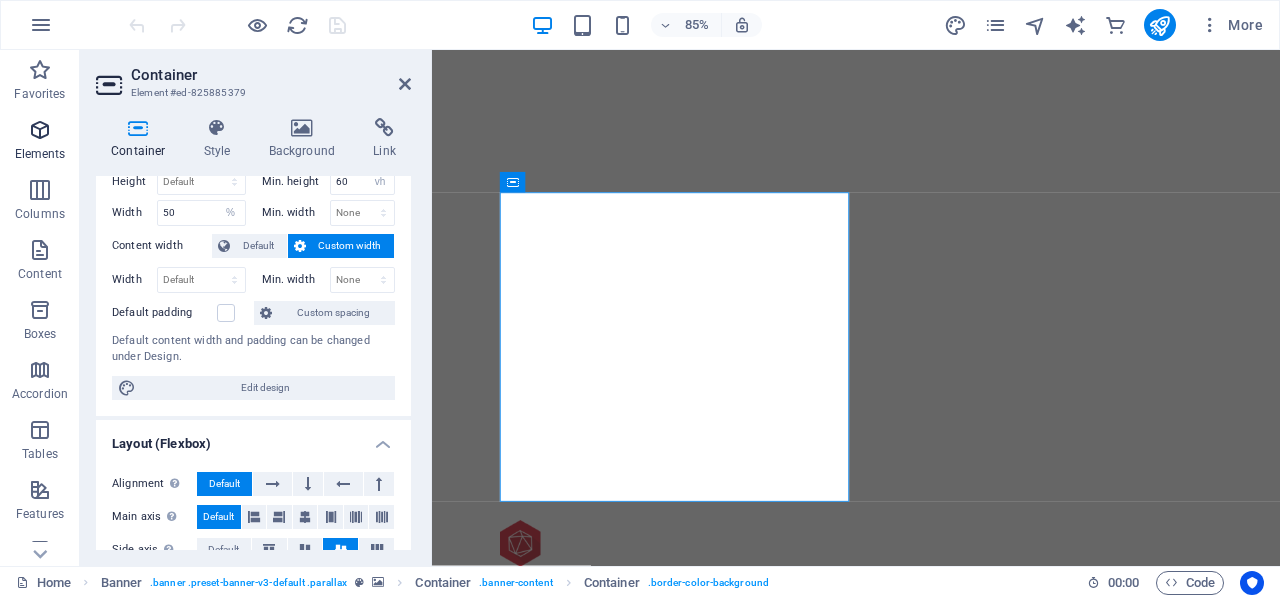 scroll, scrollTop: 0, scrollLeft: 0, axis: both 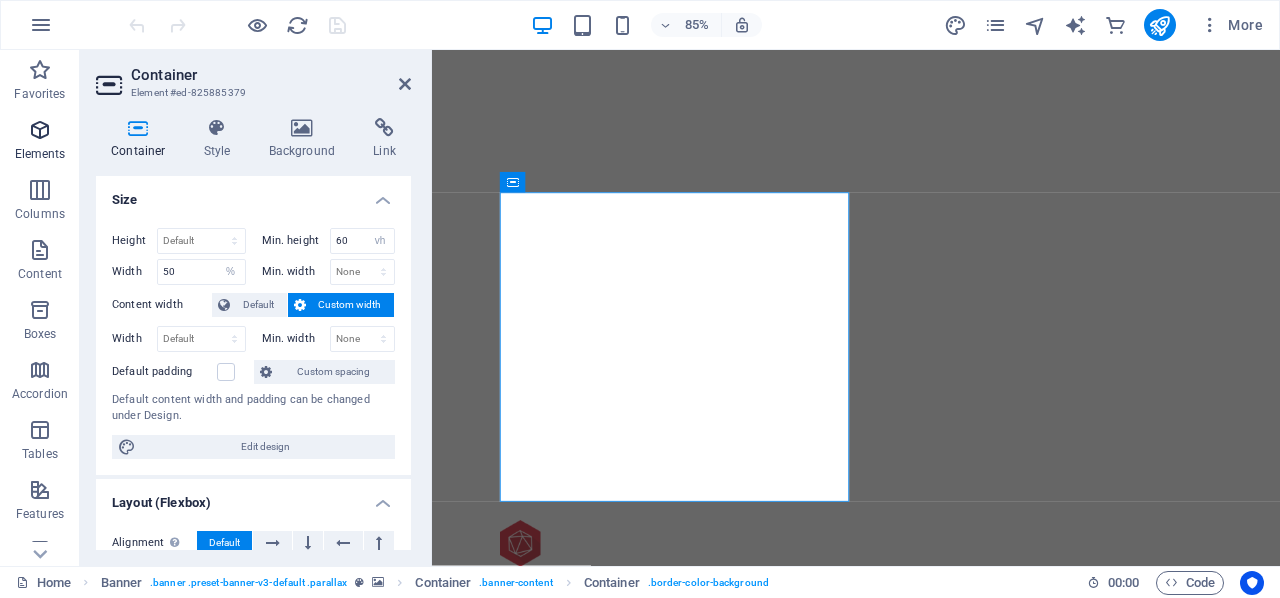 click at bounding box center [40, 130] 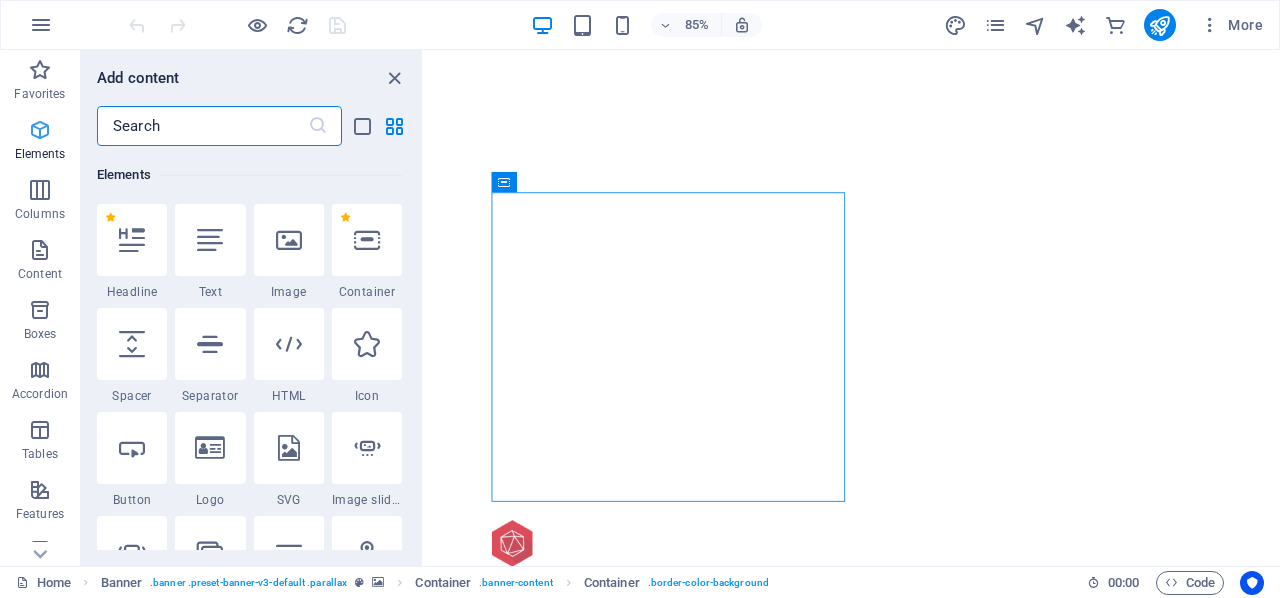 scroll, scrollTop: 213, scrollLeft: 0, axis: vertical 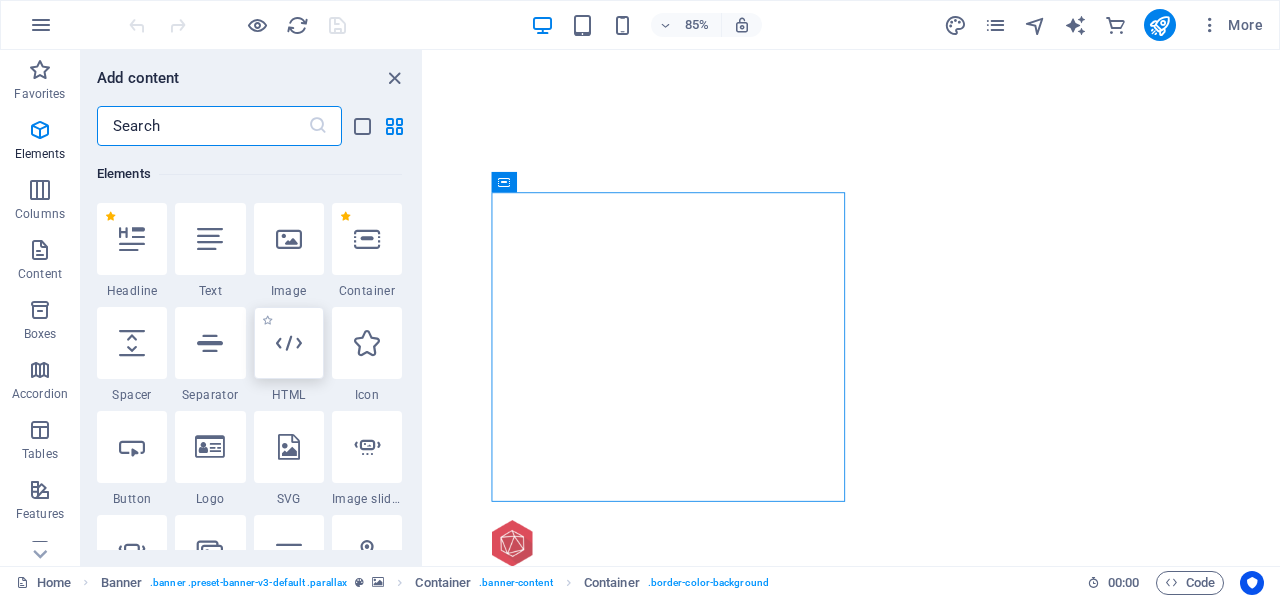 click at bounding box center [289, 343] 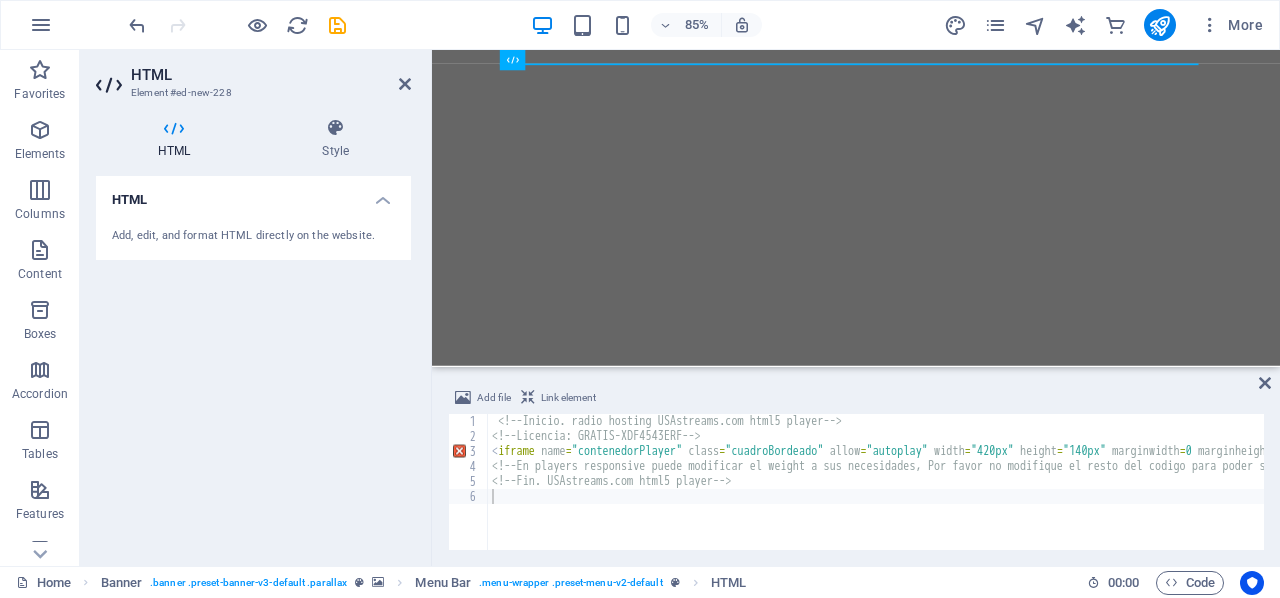 click on "HTML Add, edit, and format HTML directly on the website." at bounding box center [253, 363] 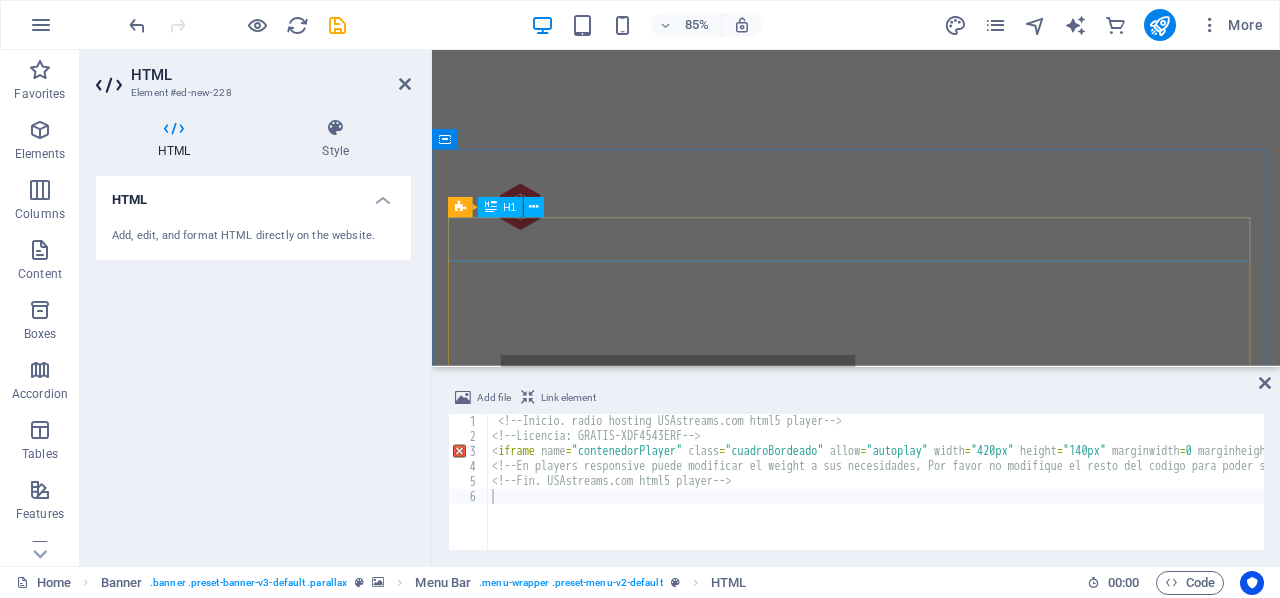 scroll, scrollTop: 100, scrollLeft: 0, axis: vertical 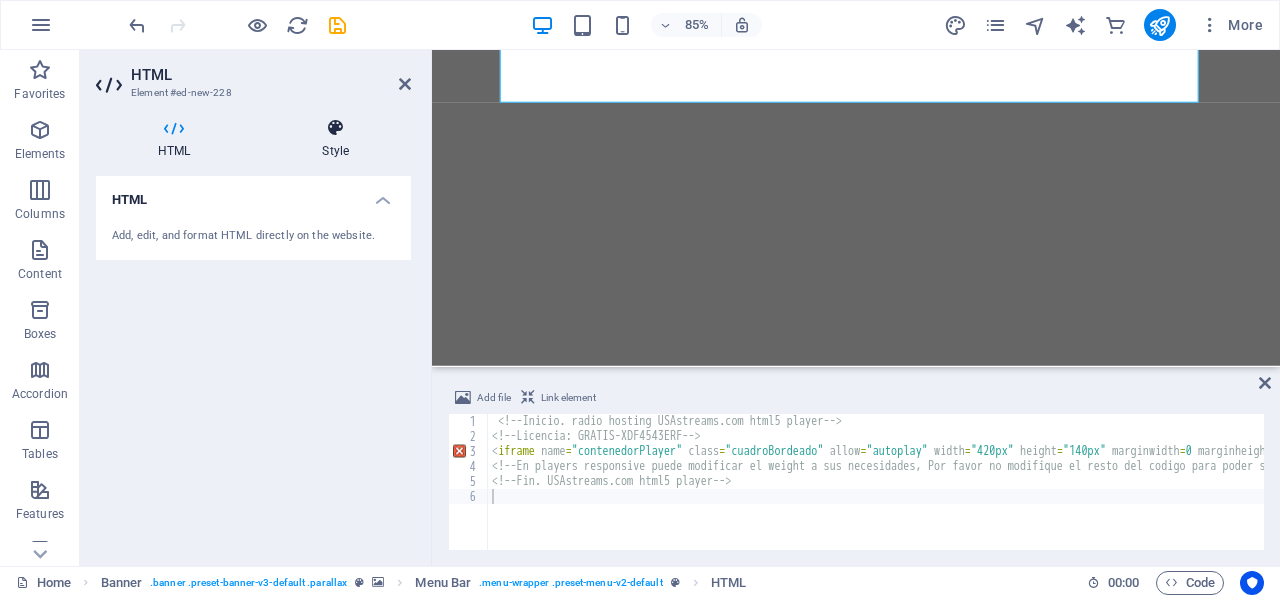 click at bounding box center [335, 128] 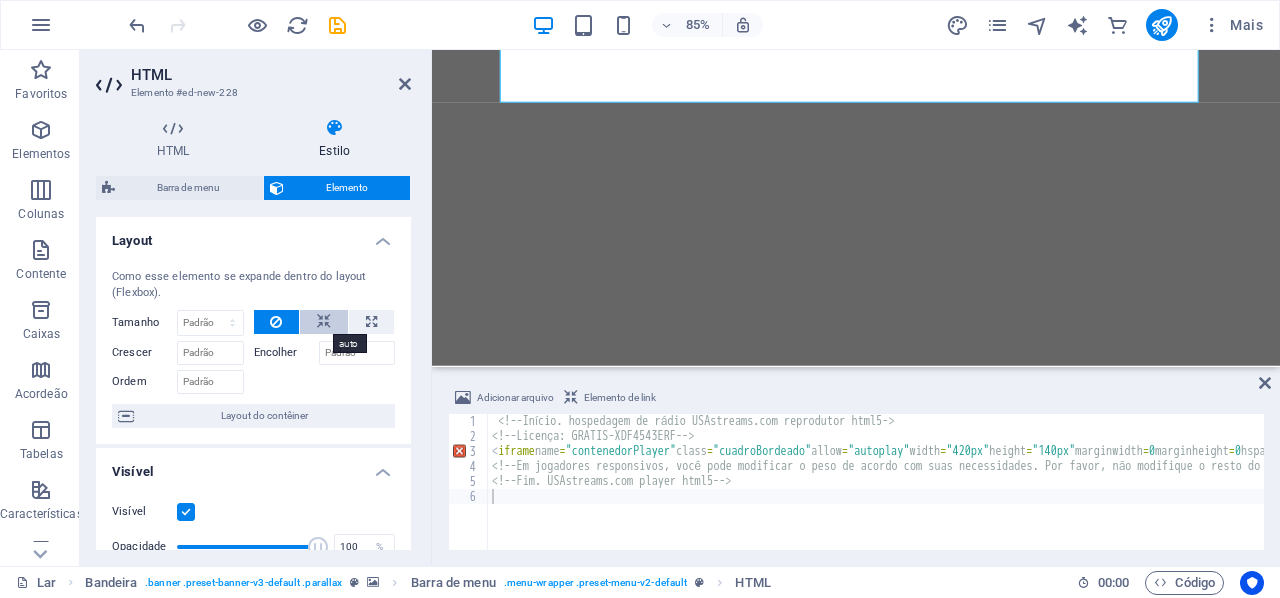 click at bounding box center (324, 322) 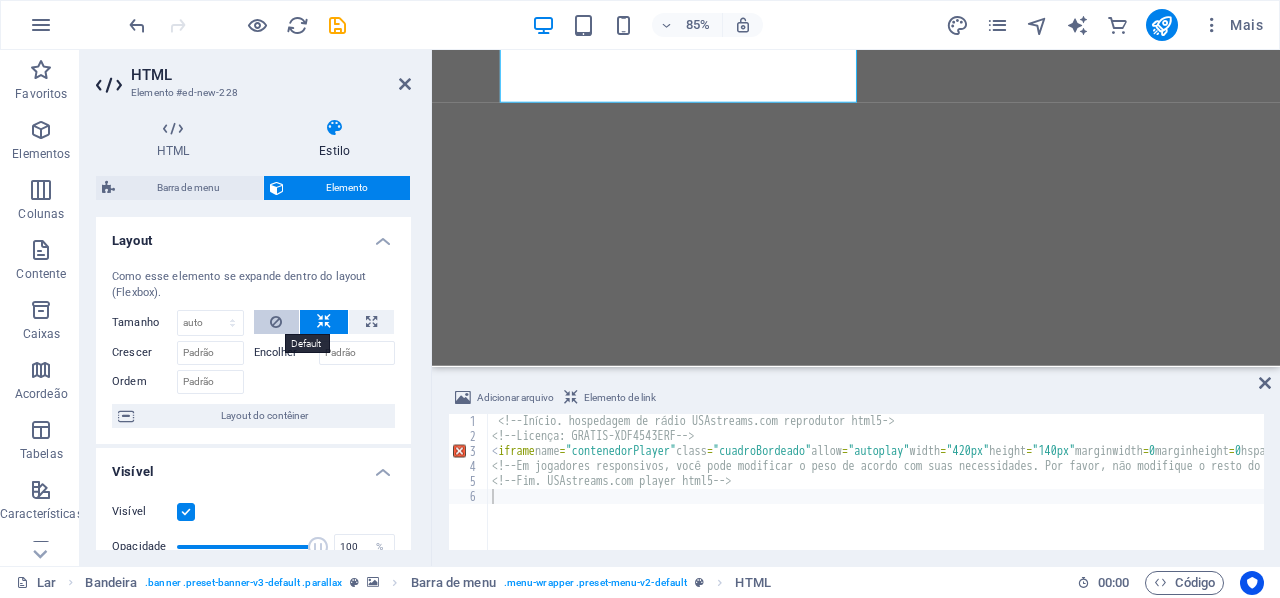 click at bounding box center (276, 322) 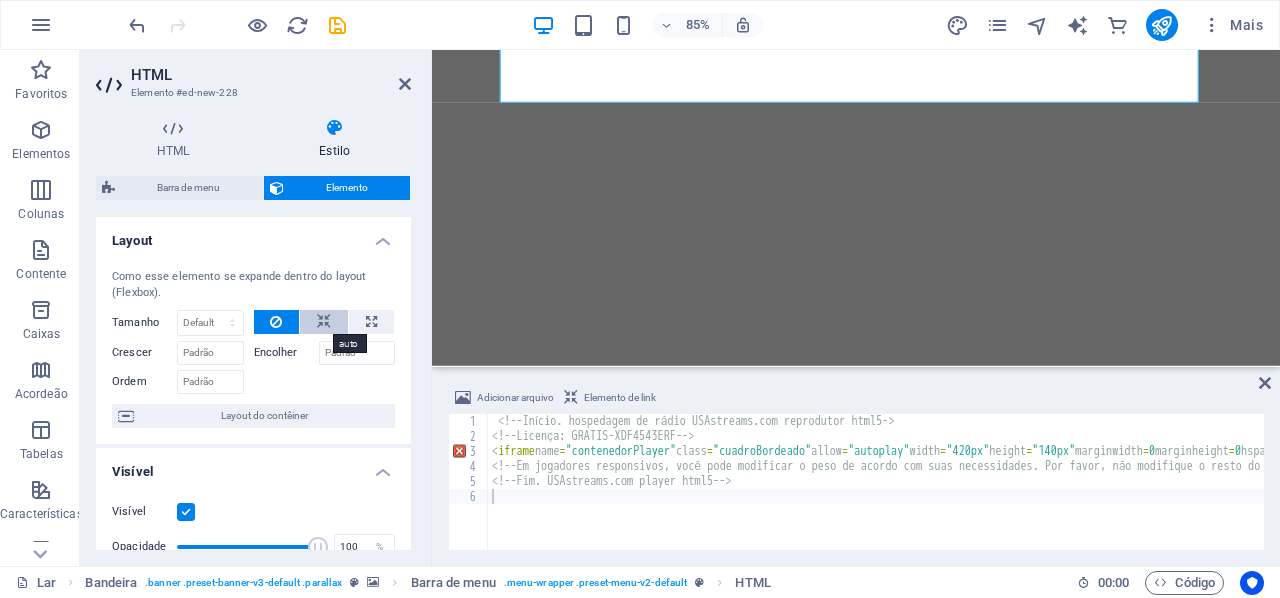 click at bounding box center (324, 322) 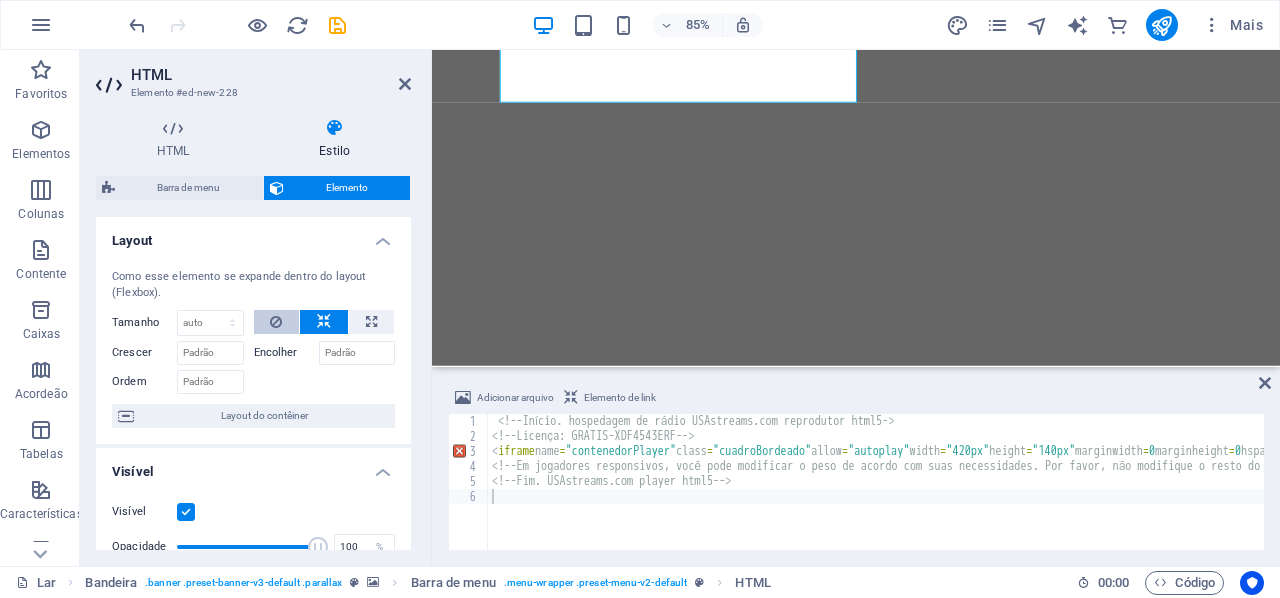click at bounding box center [276, 322] 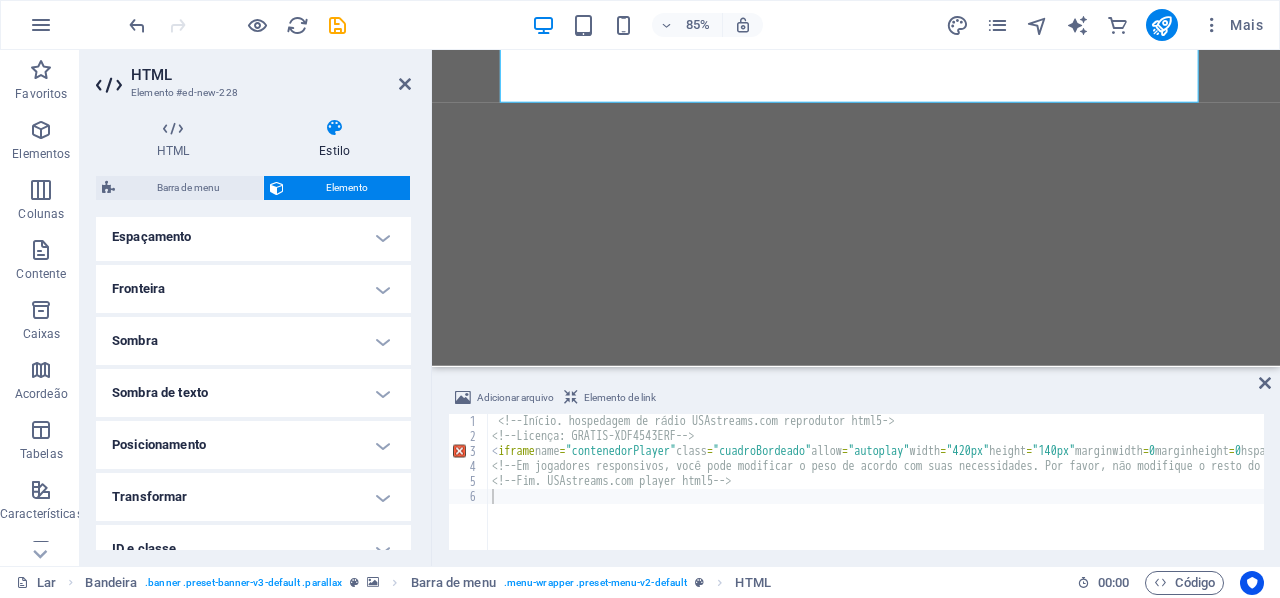 scroll, scrollTop: 500, scrollLeft: 0, axis: vertical 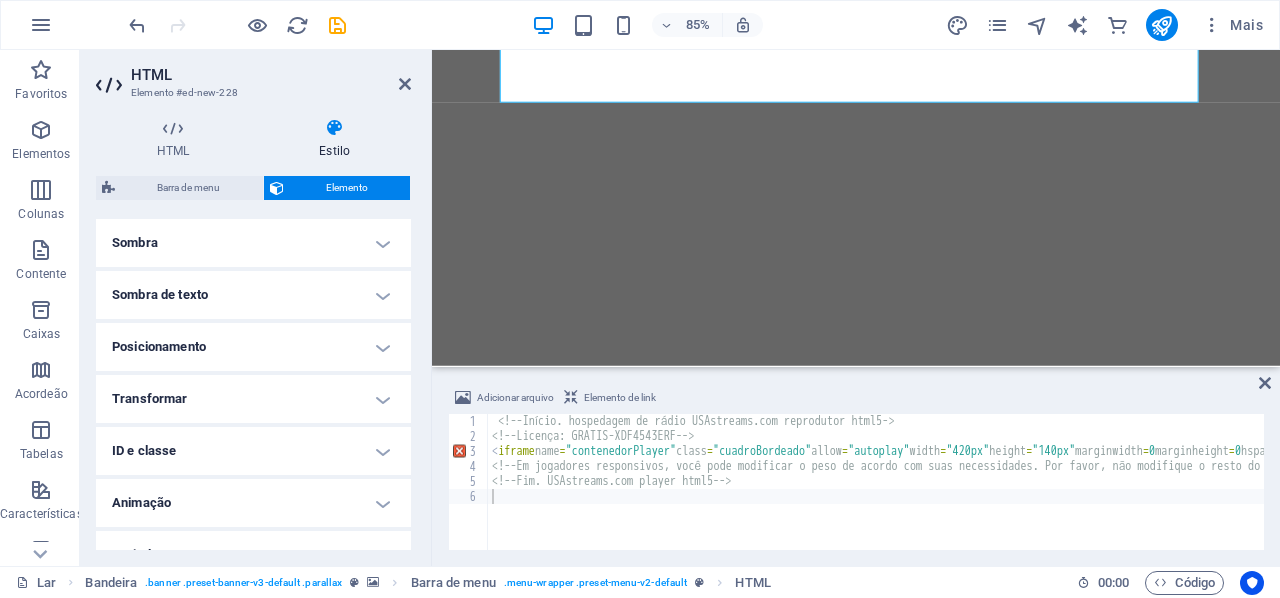 click on "Transformar" at bounding box center (253, 399) 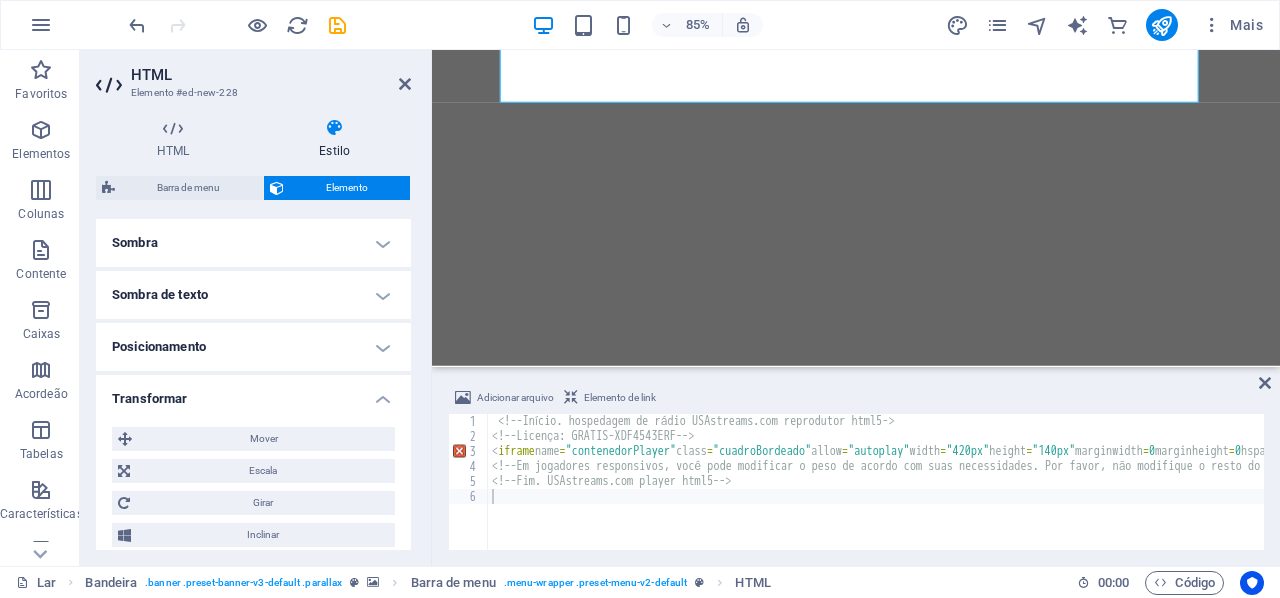 click on "Transformar" at bounding box center [253, 393] 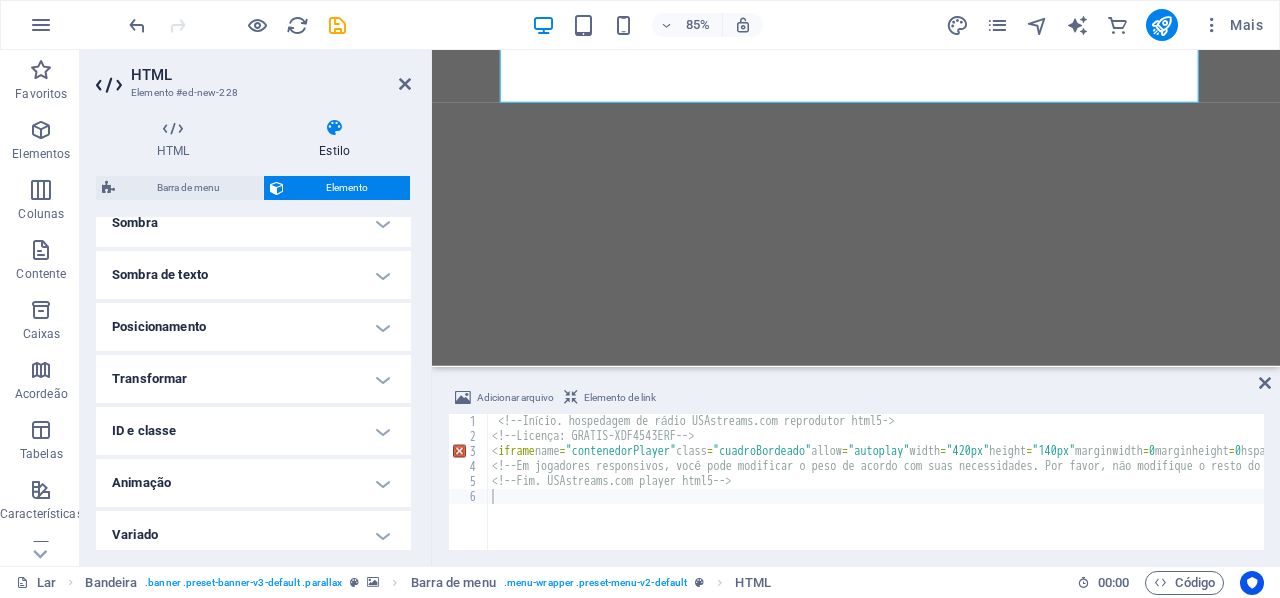 scroll, scrollTop: 528, scrollLeft: 0, axis: vertical 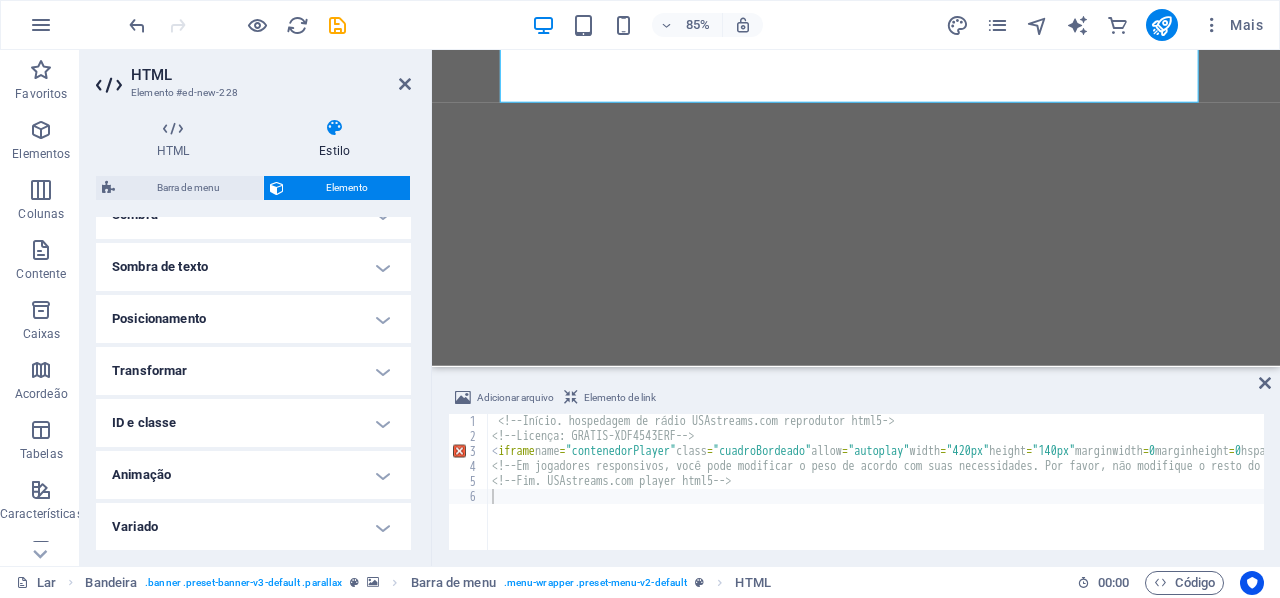click on "Sombra de texto" at bounding box center (253, 267) 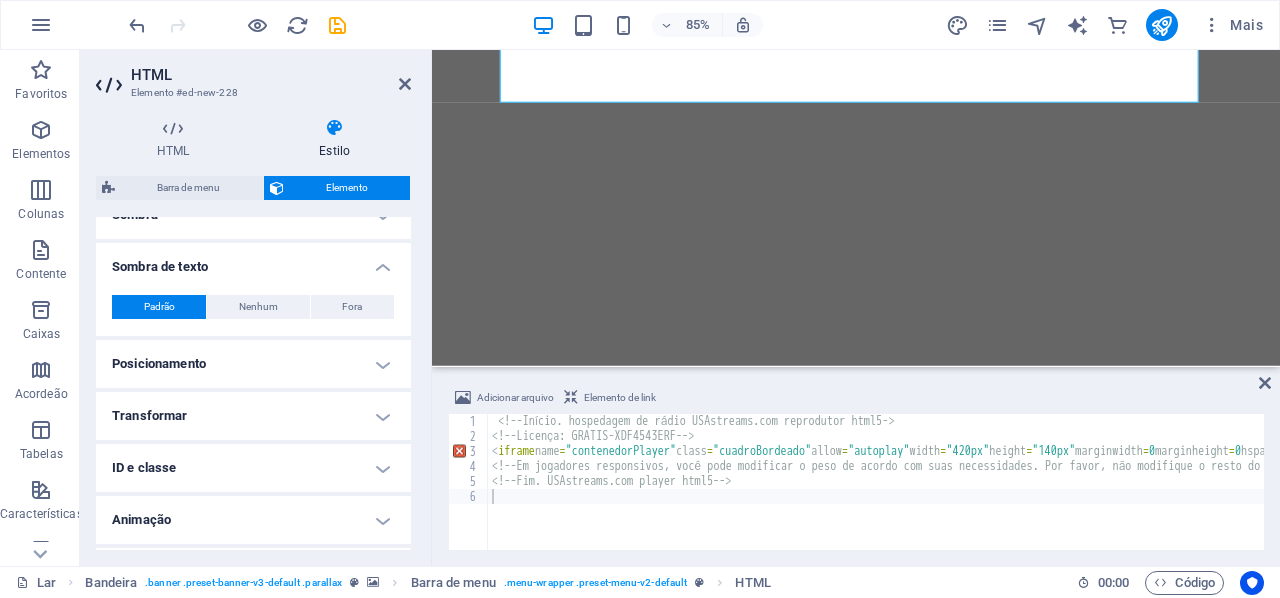 click on "Posicionamento" at bounding box center (253, 364) 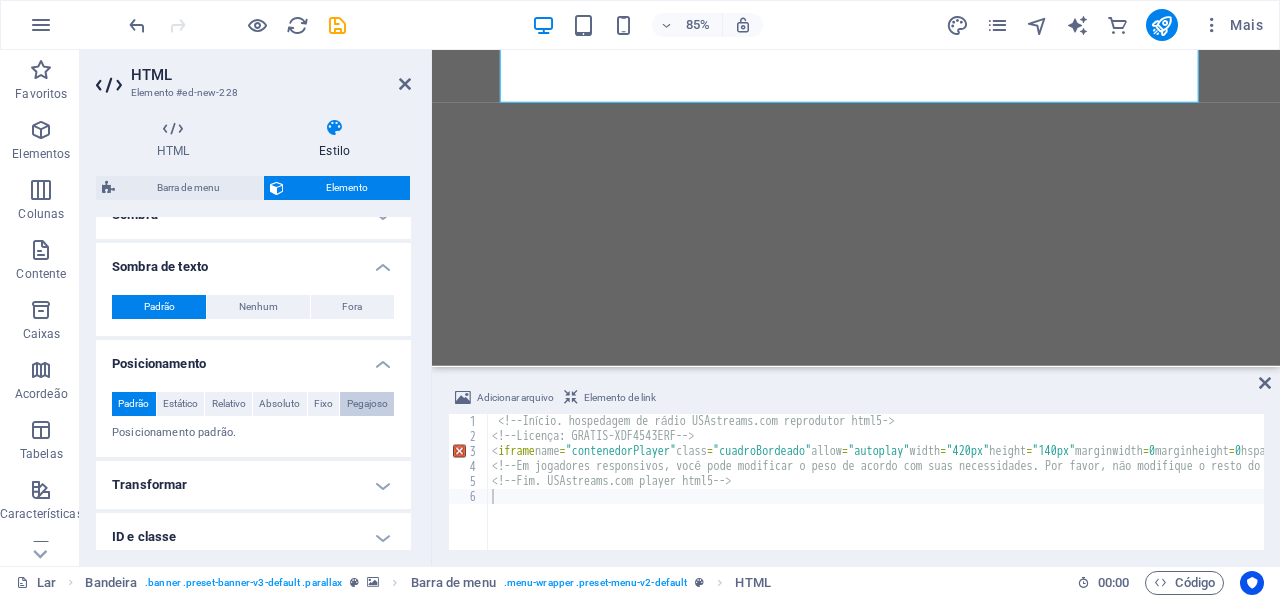 click on "Pegajoso" at bounding box center [367, 403] 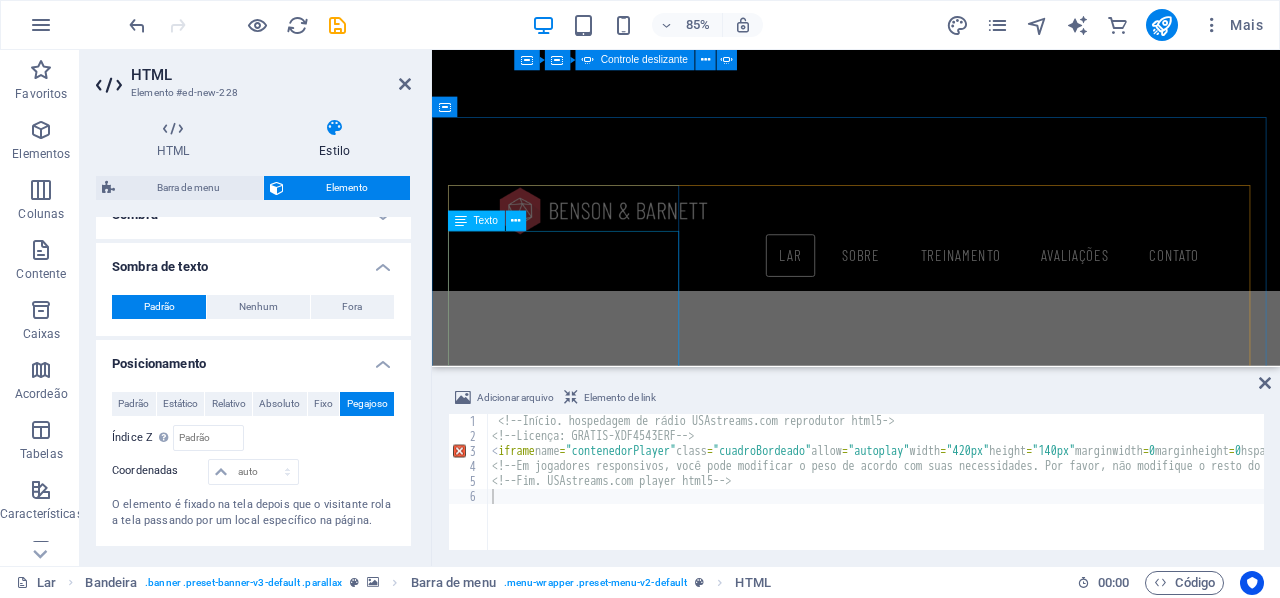 scroll, scrollTop: 1600, scrollLeft: 0, axis: vertical 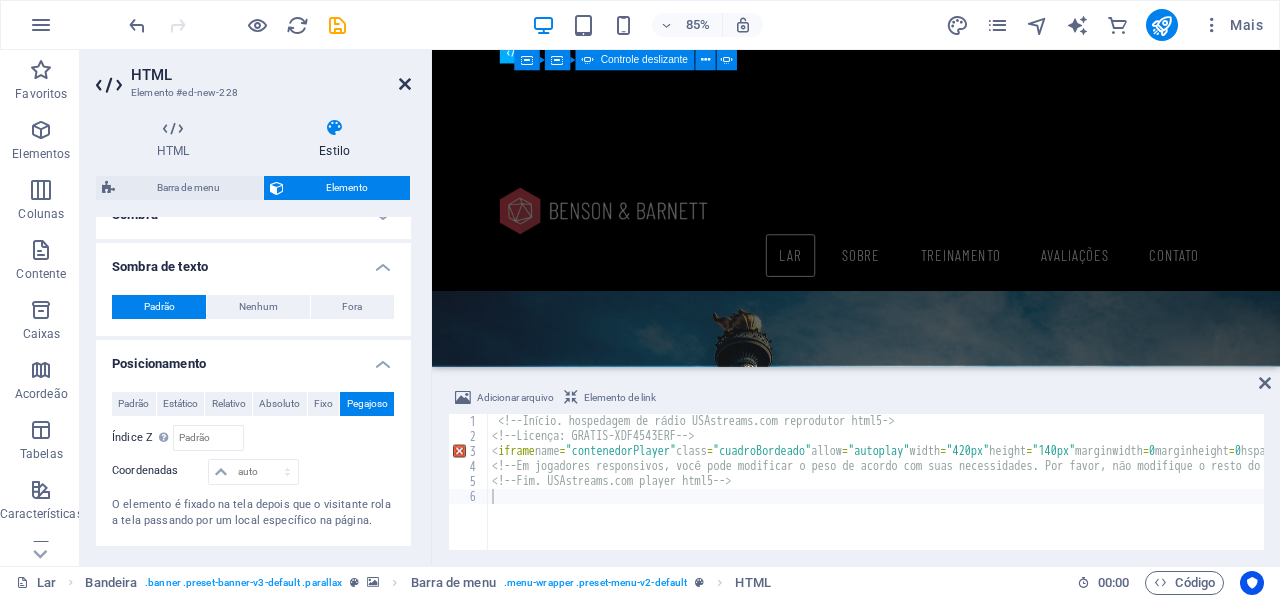 drag, startPoint x: 401, startPoint y: 79, endPoint x: 306, endPoint y: 57, distance: 97.5141 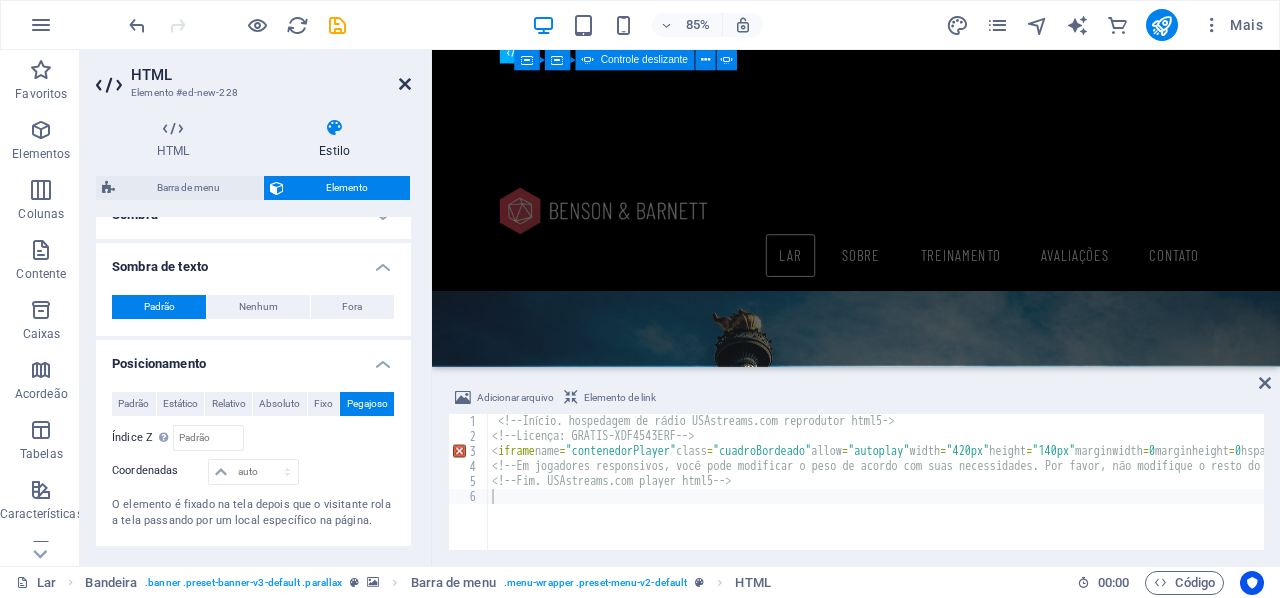 click at bounding box center [405, 84] 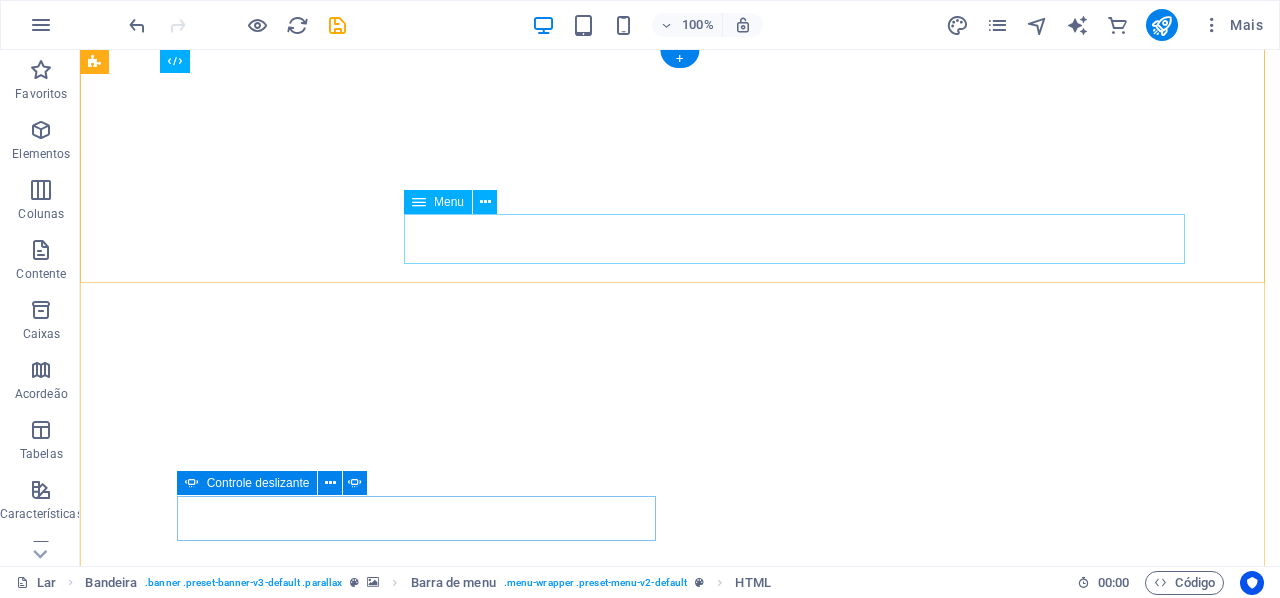 scroll, scrollTop: 0, scrollLeft: 0, axis: both 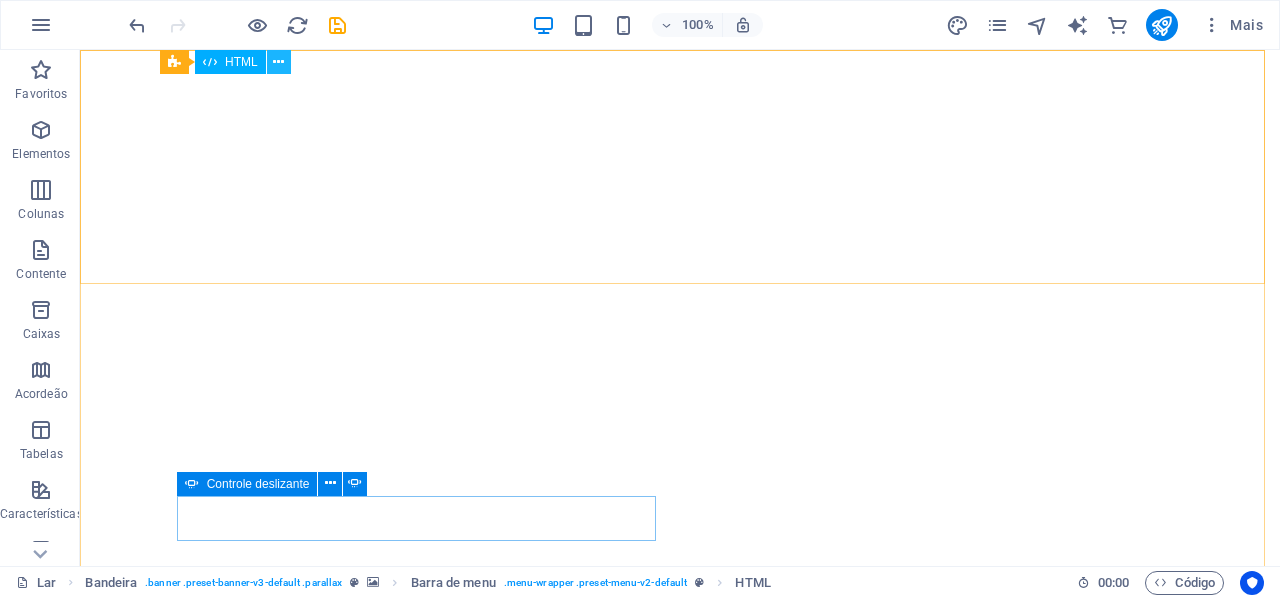 click at bounding box center (278, 62) 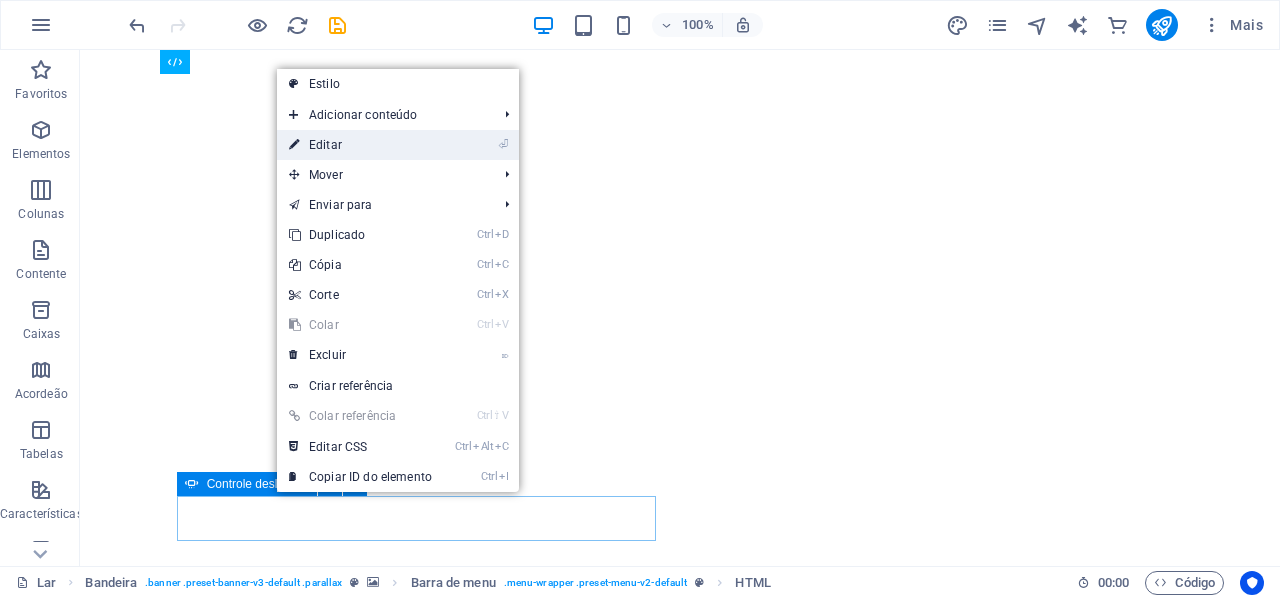 click on "Editar" at bounding box center (325, 145) 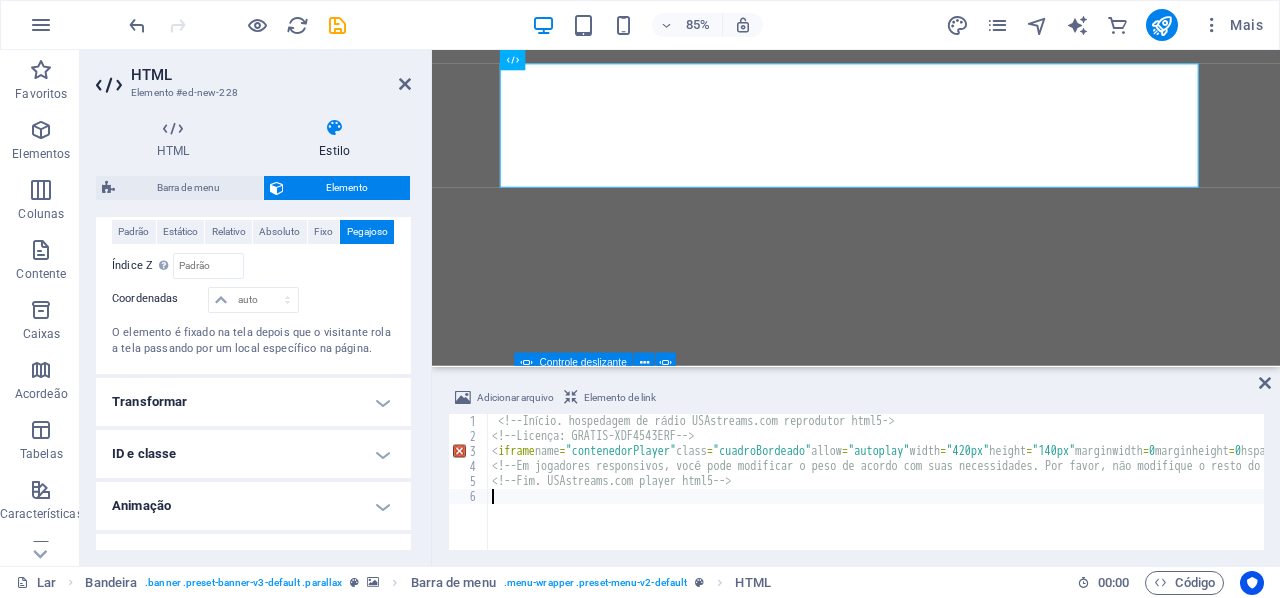 scroll, scrollTop: 754, scrollLeft: 0, axis: vertical 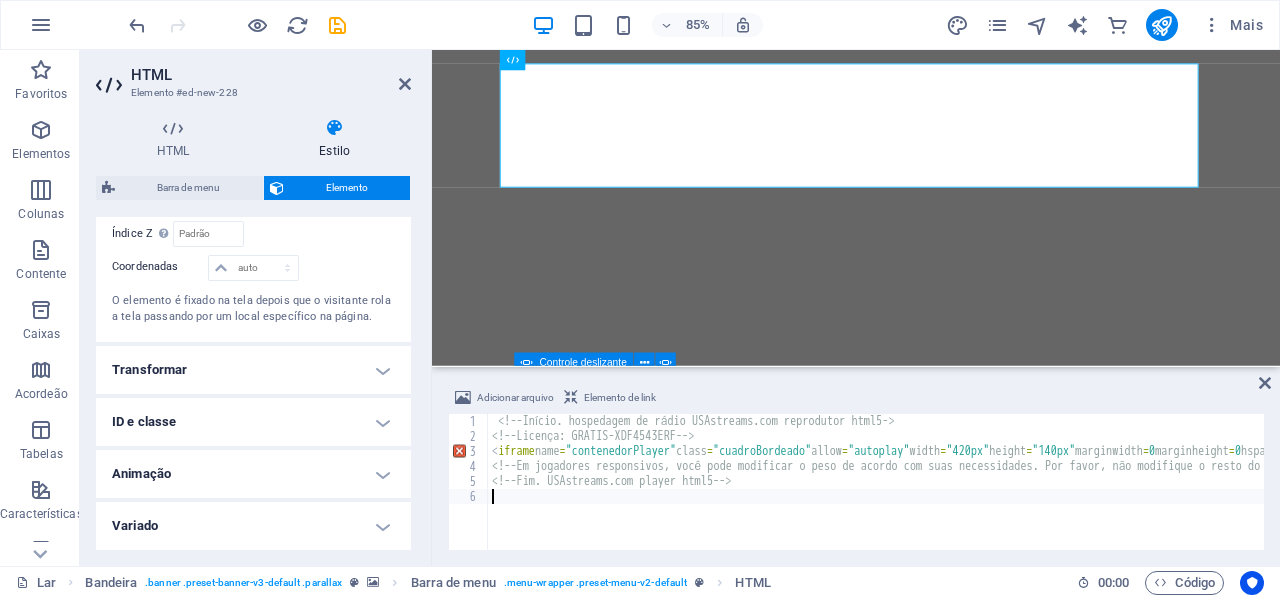 click on "Animação" at bounding box center (253, 474) 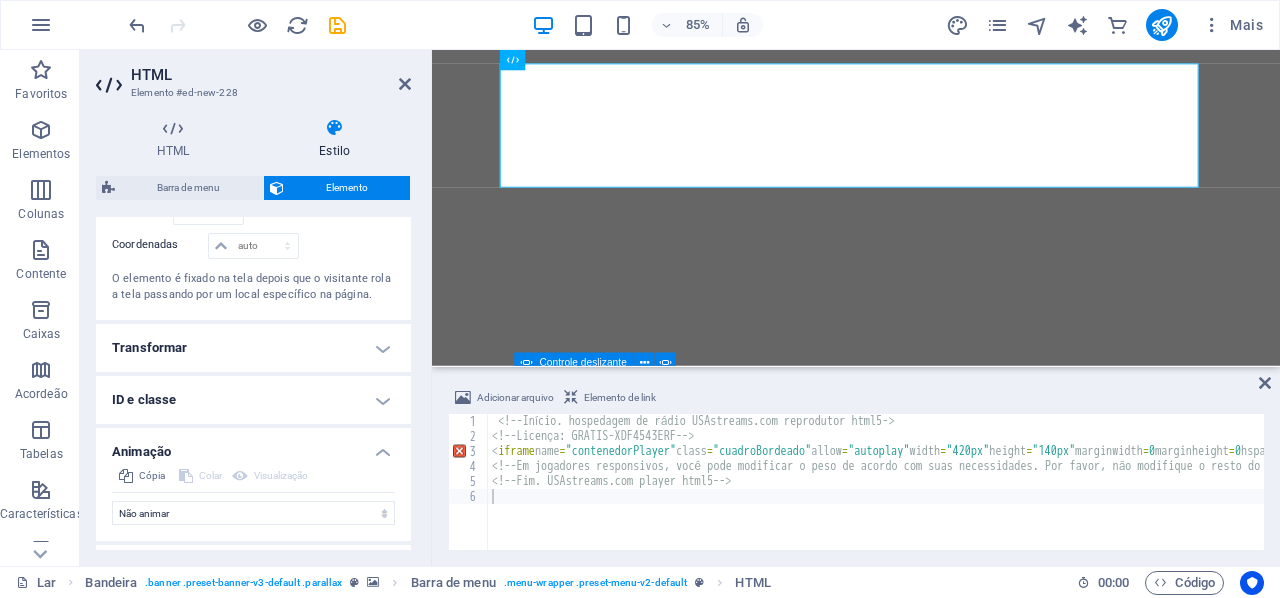 scroll, scrollTop: 819, scrollLeft: 0, axis: vertical 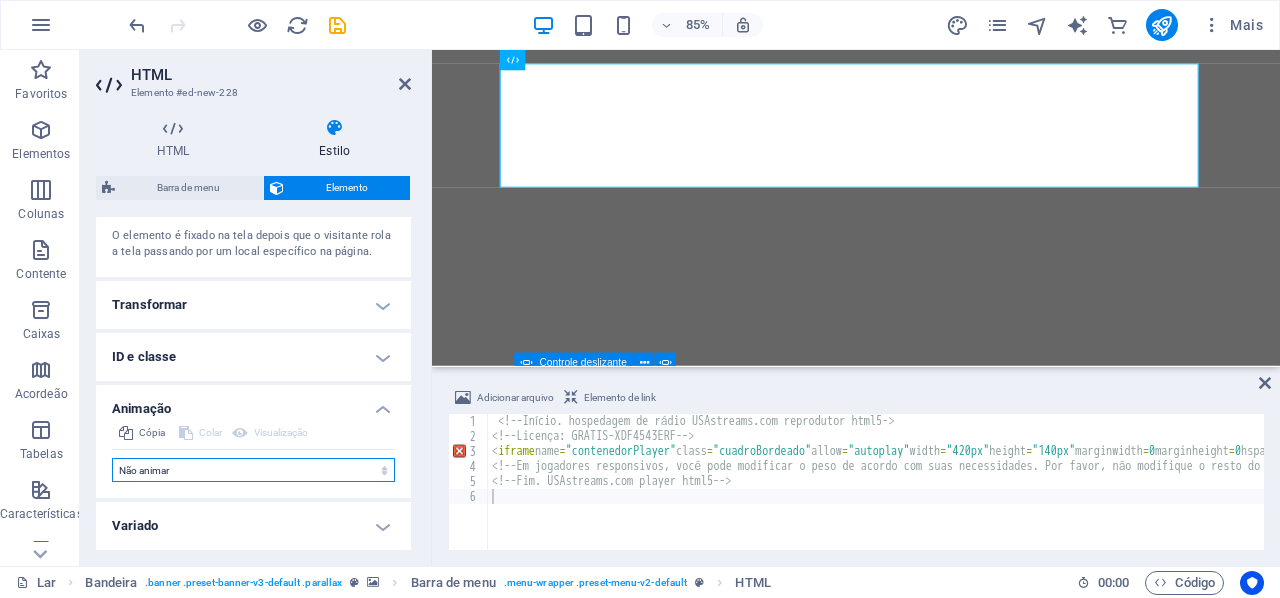 click on "Não animar Mostrar / Ocultar Deslize para cima/baixo Aumentar/diminuir o zoom Deslize da esquerda para a direita Deslize da direita para a esquerda Deslize de cima para baixo Deslize de baixo para cima Pulso Piscar Abrir como sobreposição" at bounding box center [253, 470] 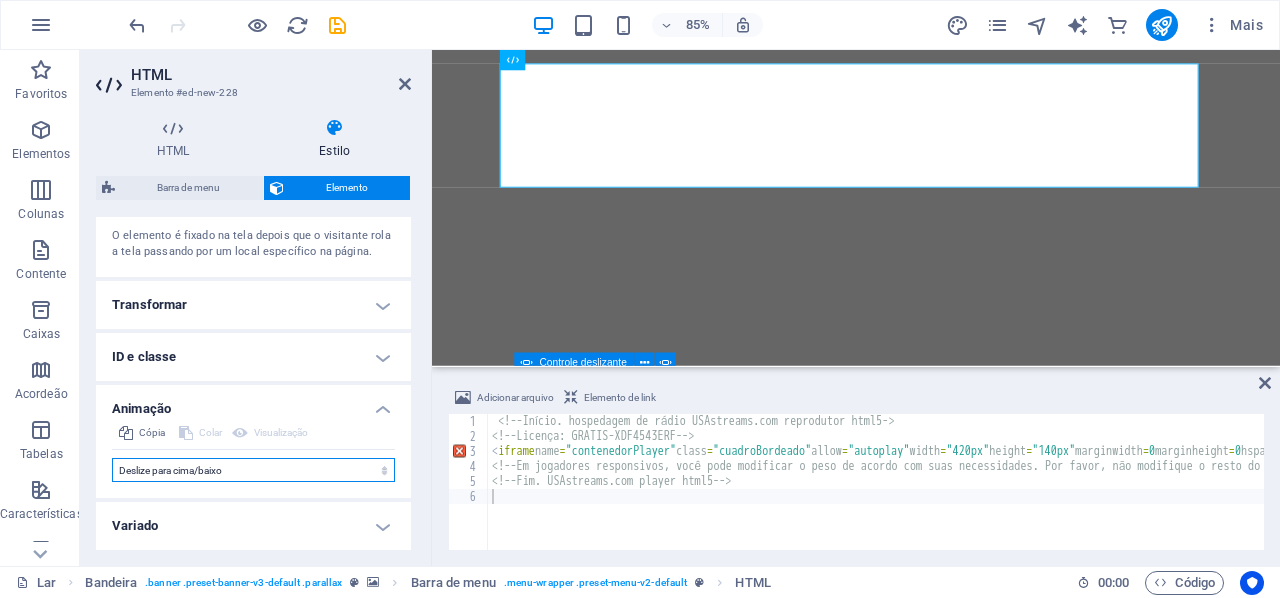 click on "Não animar Mostrar / Ocultar Deslize para cima/baixo Aumentar/diminuir o zoom Deslize da esquerda para a direita Deslize da direita para a esquerda Deslize de cima para baixo Deslize de baixo para cima Pulso Piscar Abrir como sobreposição" at bounding box center [253, 470] 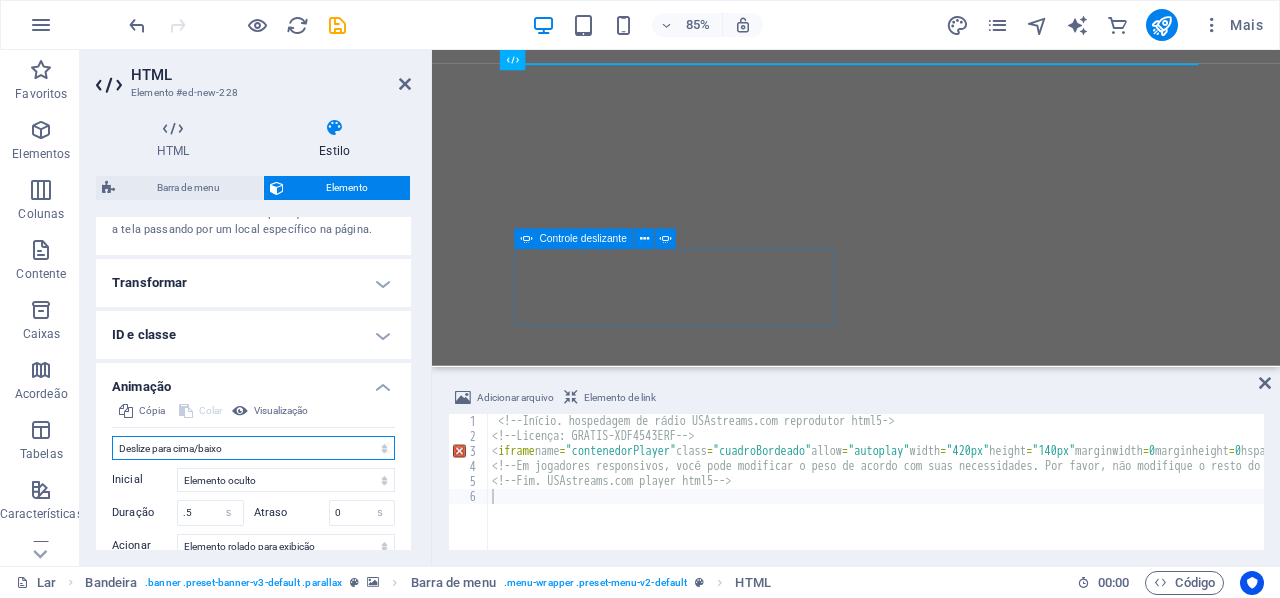 click on "Não animar Mostrar / Ocultar Deslize para cima/baixo Aumentar/diminuir o zoom Deslize da esquerda para a direita Deslize da direita para a esquerda Deslize de cima para baixo Deslize de baixo para cima Pulso Piscar Abrir como sobreposição" at bounding box center (253, 448) 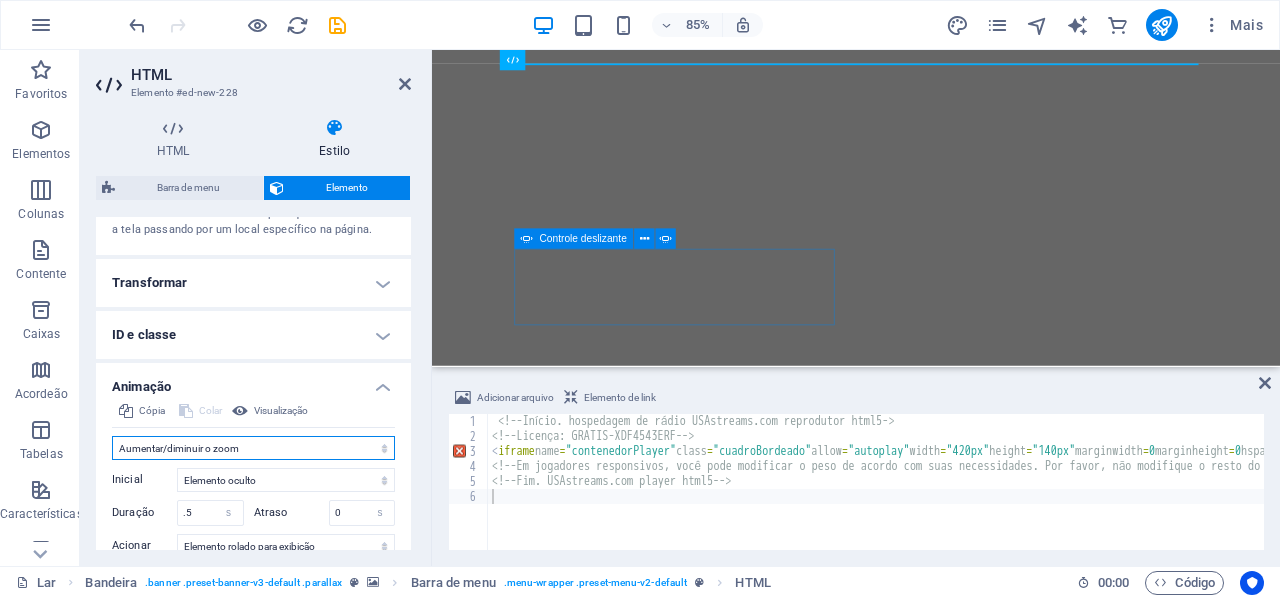 click on "Não animar Mostrar / Ocultar Deslize para cima/baixo Aumentar/diminuir o zoom Deslize da esquerda para a direita Deslize da direita para a esquerda Deslize de cima para baixo Deslize de baixo para cima Pulso Piscar Abrir como sobreposição" at bounding box center [253, 448] 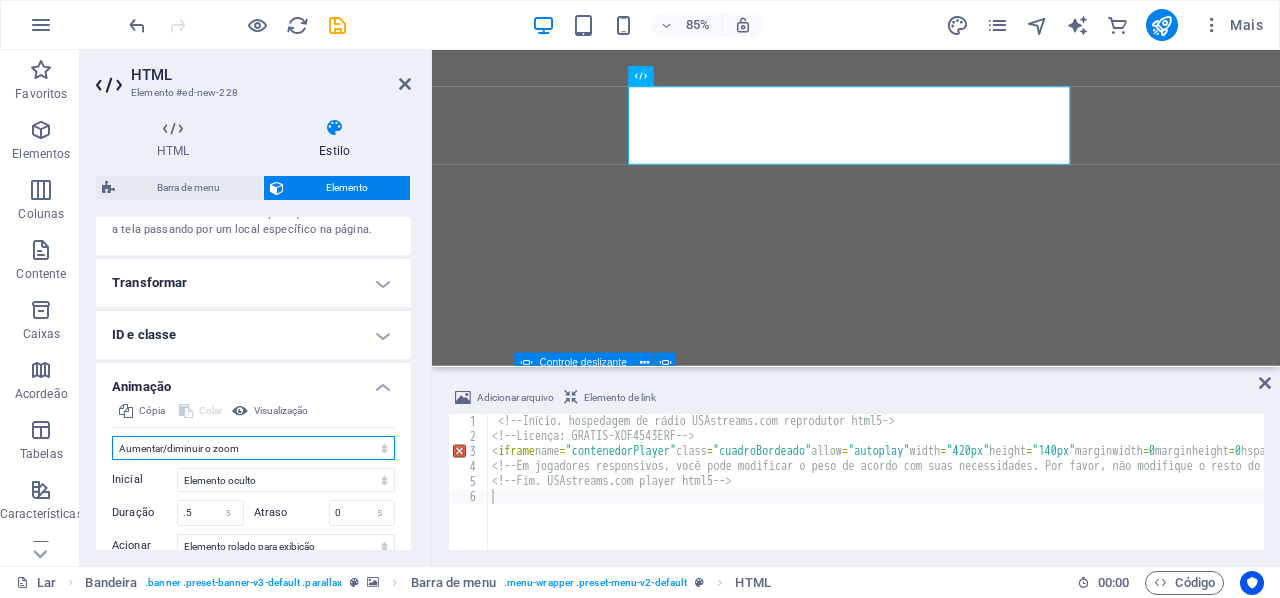 click on "Não animar Mostrar / Ocultar Deslize para cima/baixo Aumentar/diminuir o zoom Deslize da esquerda para a direita Deslize da direita para a esquerda Deslize de cima para baixo Deslize de baixo para cima Pulso Piscar Abrir como sobreposição" at bounding box center [253, 448] 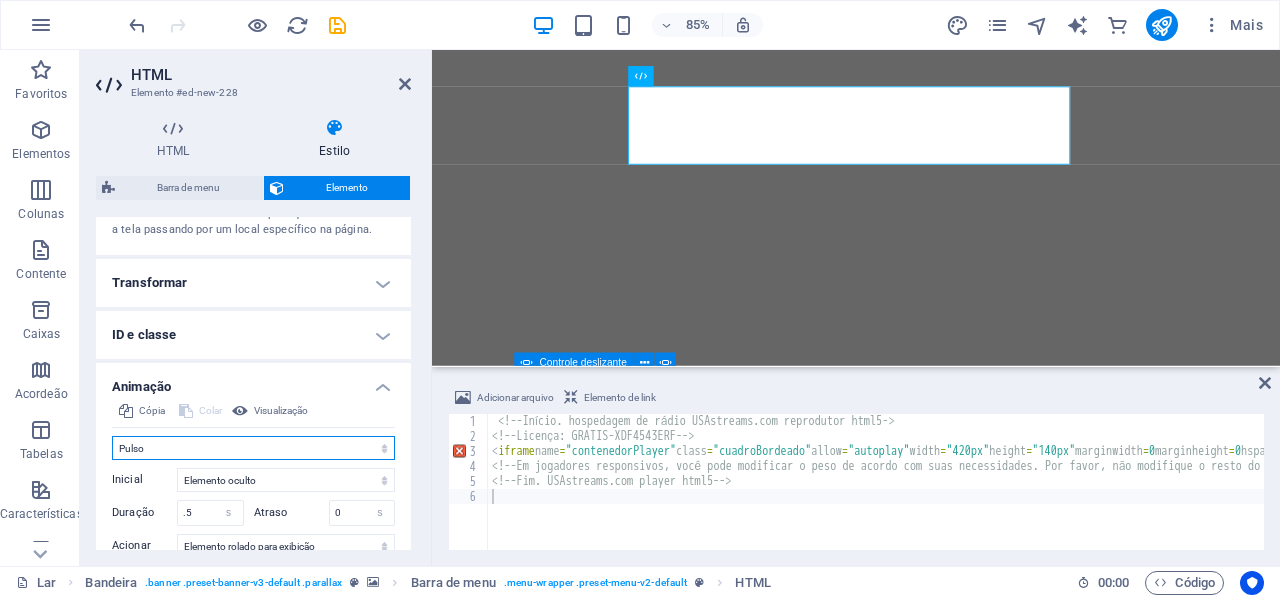 click on "Não animar Mostrar / Ocultar Deslize para cima/baixo Aumentar/diminuir o zoom Deslize da esquerda para a direita Deslize da direita para a esquerda Deslize de cima para baixo Deslize de baixo para cima Pulso Piscar Abrir como sobreposição" at bounding box center [253, 448] 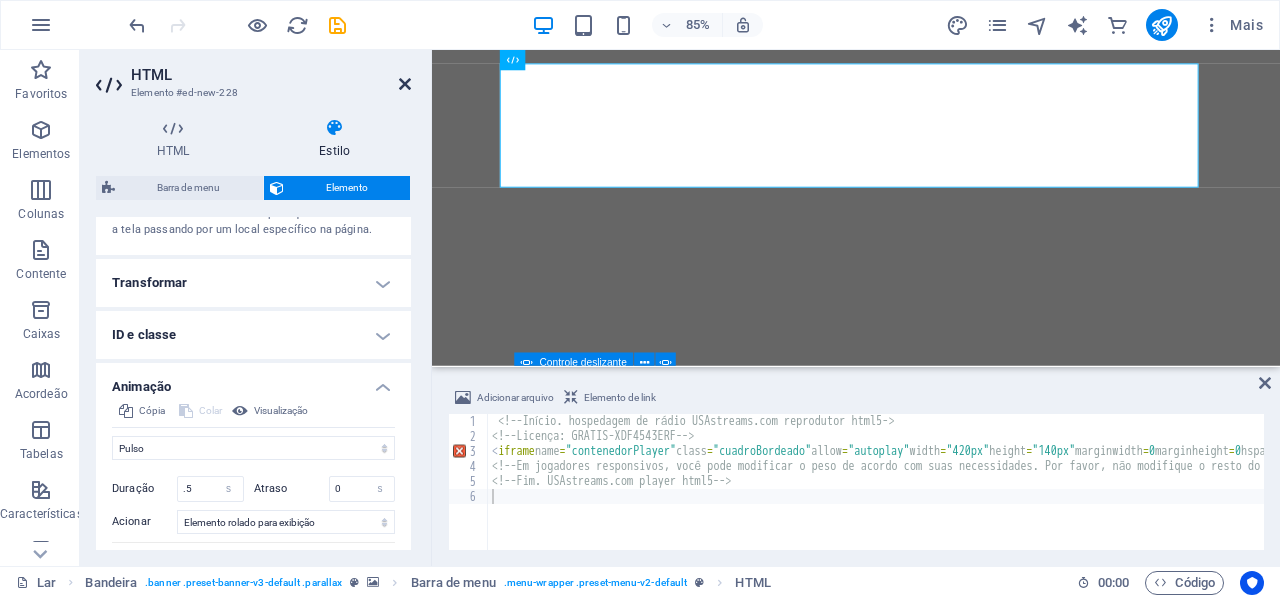 click at bounding box center [405, 84] 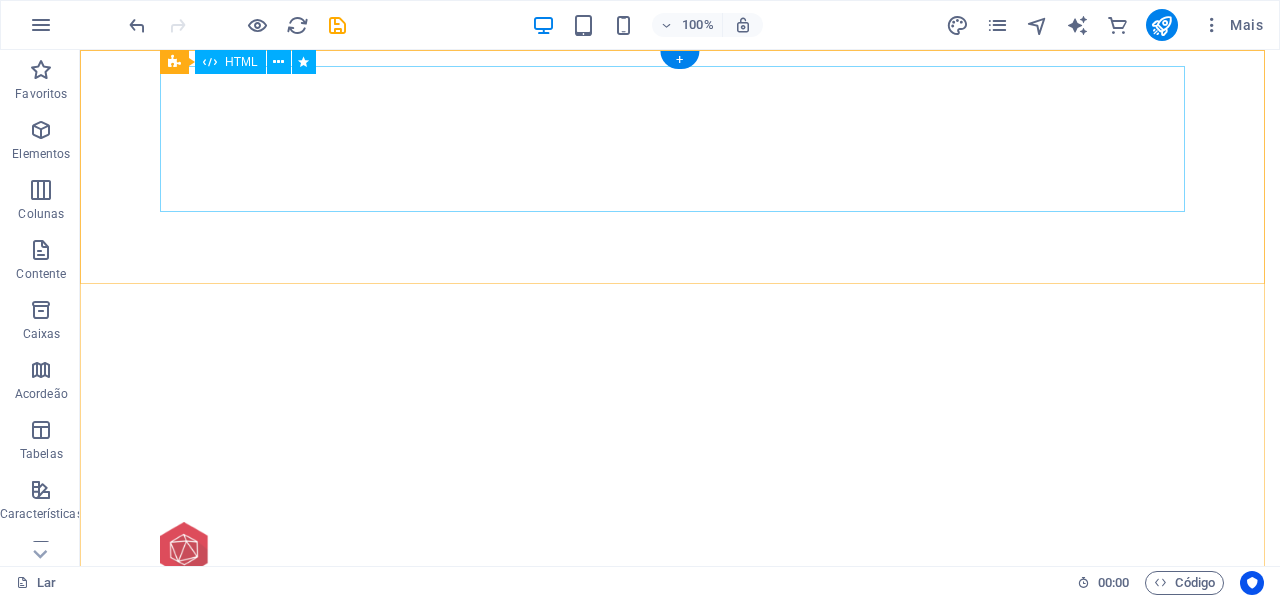 scroll, scrollTop: 0, scrollLeft: 0, axis: both 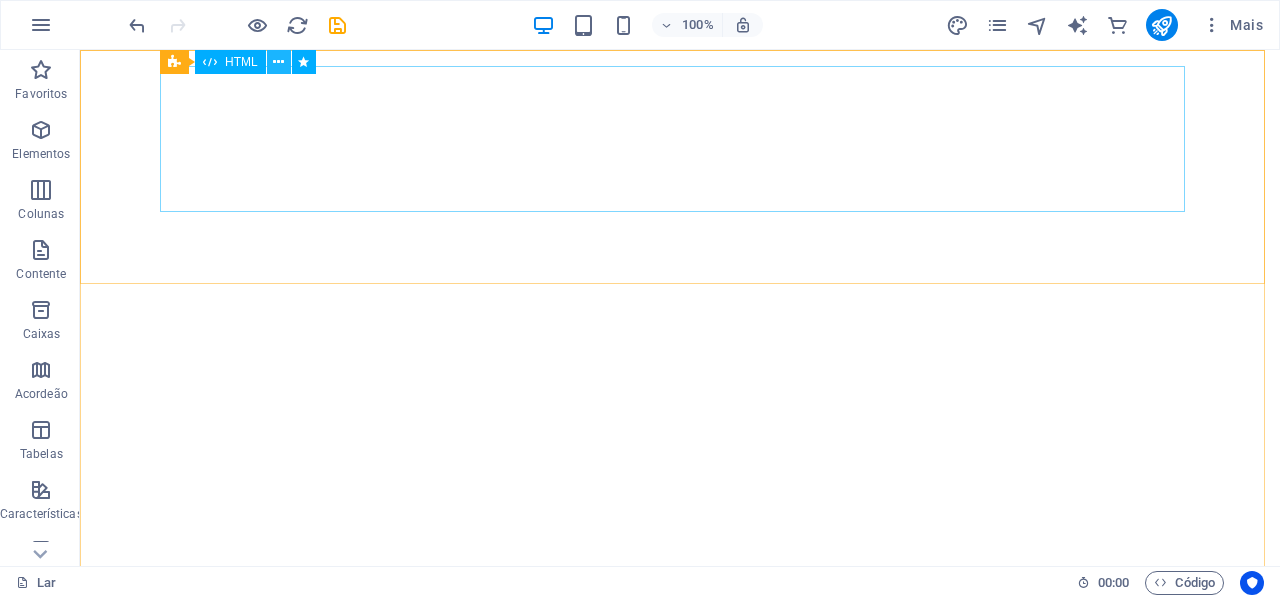 click at bounding box center [278, 62] 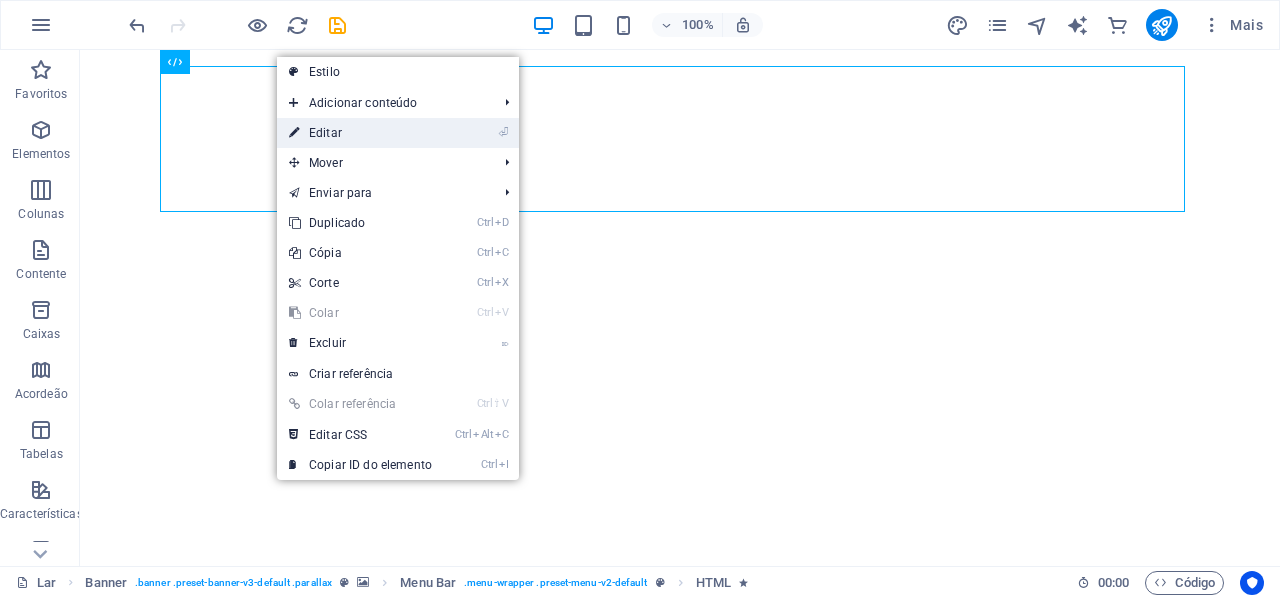 click on "Editar" at bounding box center (325, 133) 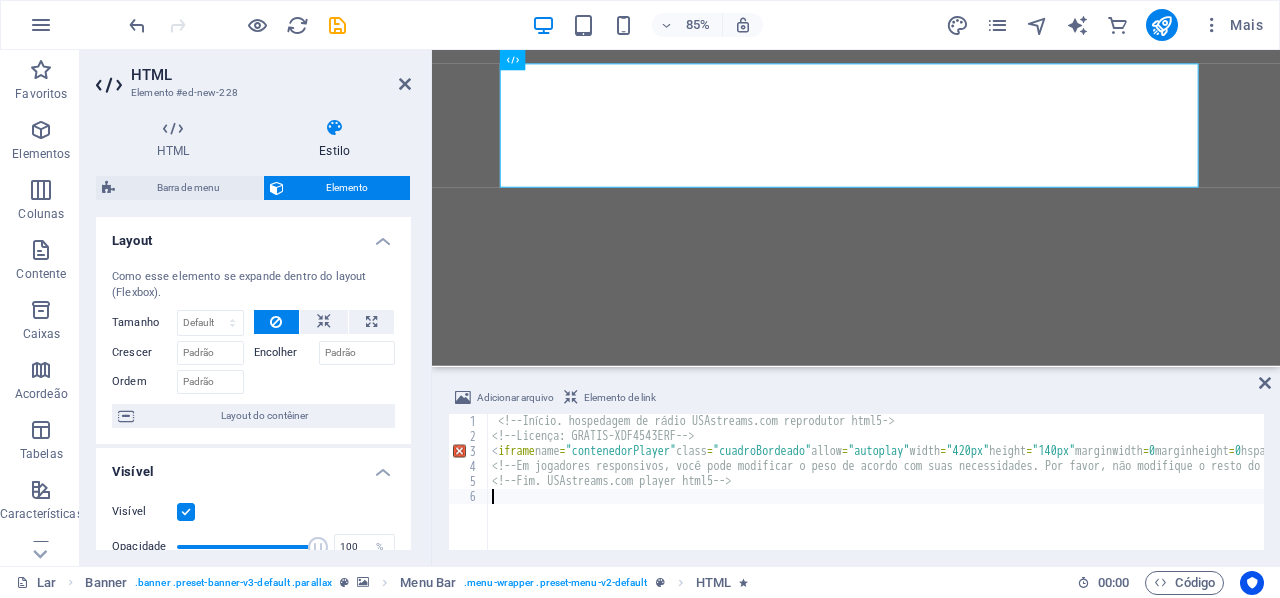 click on "HTML Estilo HTML Adicione, edite e formate HTML diretamente no site. Barra de menu Elemento Layout Como esse elemento se expande dentro do layout (Flexbox). Tamanho Padrão auto px % 1/1 1/2 1/3 1/4 1/5 1/6 1/7 1/8 1/9 1/10 Crescer Encolher Ordem Layout do contêiner Visível Visível Opacidade 100 % Transbordamento Espaçamento Margem Padrão auto px % resto vw vh Personalizado Personalizado auto px % resto vw vh auto px % resto vw vh auto px % resto vw vh auto px % resto vw vh Preenchimento Padrão px resto % vh vw Personalizado Personalizado px resto % vh vw px resto % vh vw px resto % vh vw px resto % vh vw Fronteira Estilo              - Largura 1 auto px resto % vh vw Personalizado Personalizado 1 auto px resto % vh vw 1 auto px resto % vh vw 1 auto px resto % vh vw 1 auto px resto % vh vw  - Cor Cantos arredondados Padrão px resto % vh vw Personalizado Personalizado px resto % vh vw px resto % vh vw px resto % vh vw px resto % vh vw Sombra Padrão Nenhum Fora Dentro Cor Deslocamento X 0 px 0" at bounding box center (253, 334) 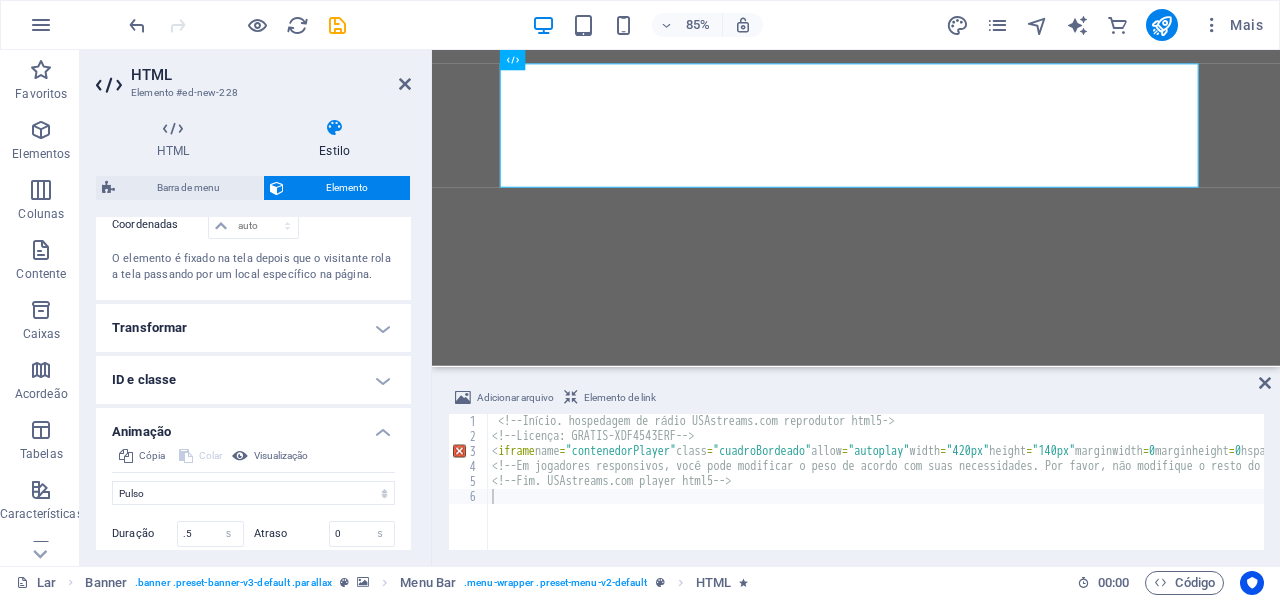 scroll, scrollTop: 800, scrollLeft: 0, axis: vertical 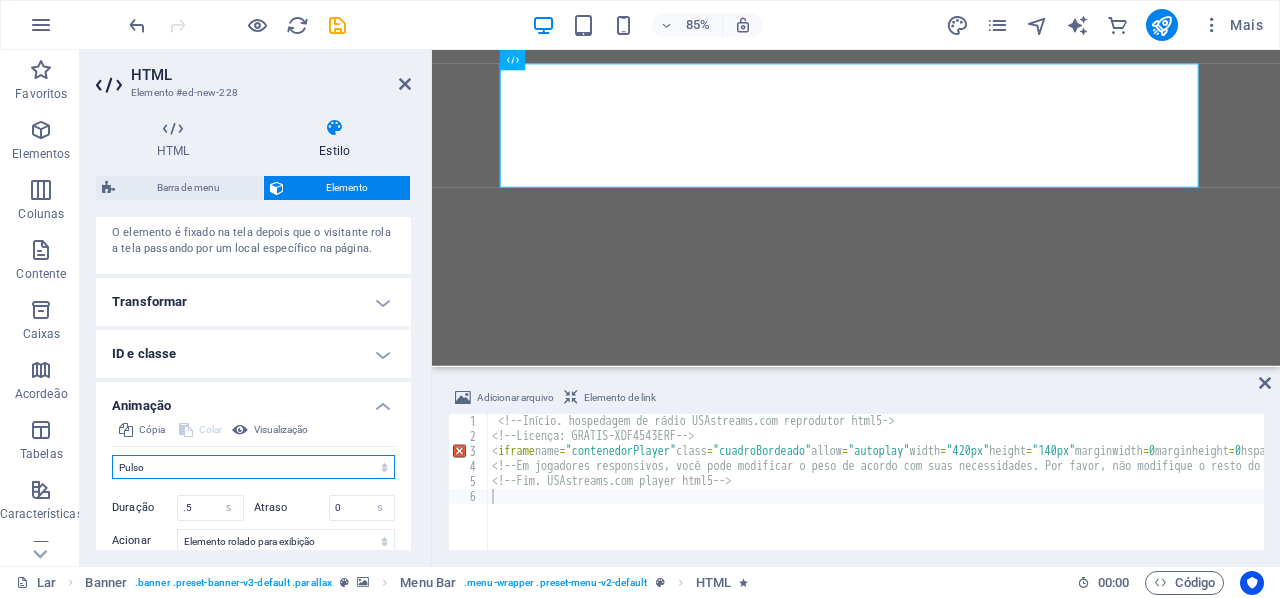 click on "Não animar Mostrar / Ocultar Deslize para cima/baixo Aumentar/diminuir o zoom Deslize da esquerda para a direita Deslize da direita para a esquerda Deslize de cima para baixo Deslize de baixo para cima Pulso Piscar Abrir como sobreposição" at bounding box center (253, 467) 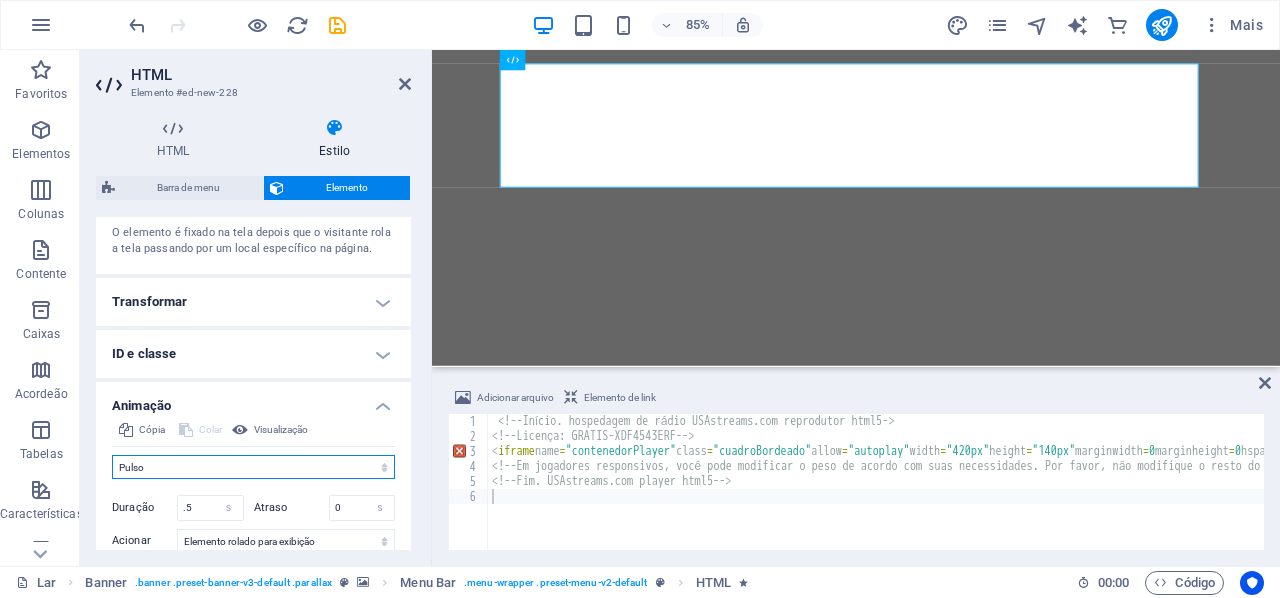 select on "none" 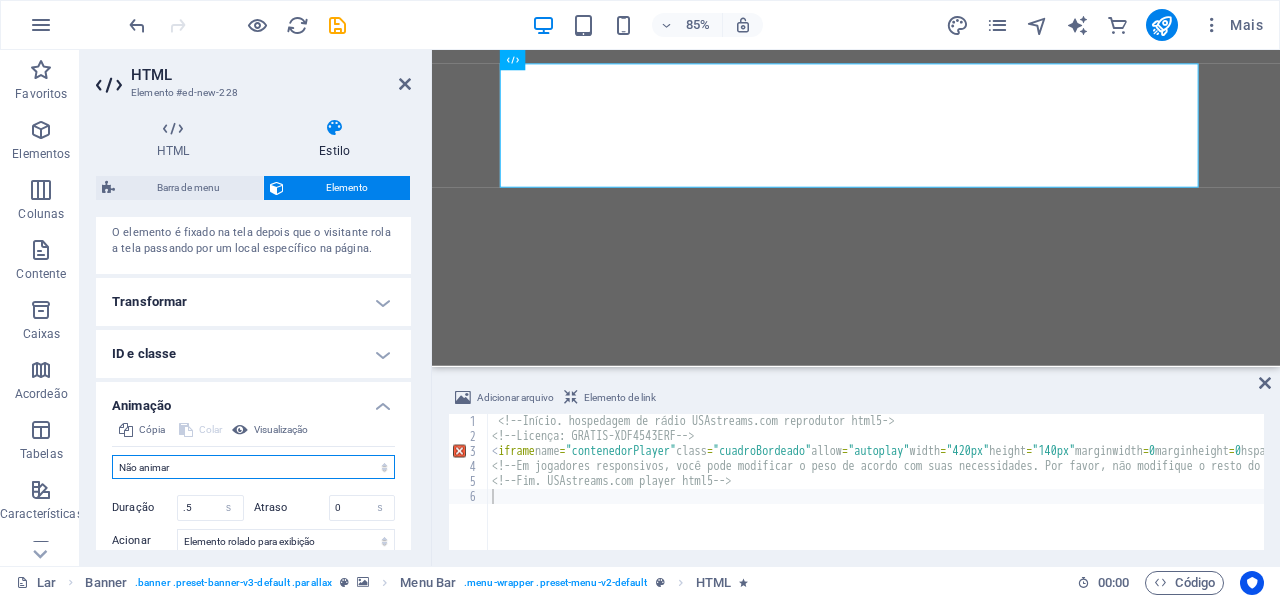 click on "Não animar Mostrar / Ocultar Deslize para cima/baixo Aumentar/diminuir o zoom Deslize da esquerda para a direita Deslize da direita para a esquerda Deslize de cima para baixo Deslize de baixo para cima Pulso Piscar Abrir como sobreposição" at bounding box center [253, 467] 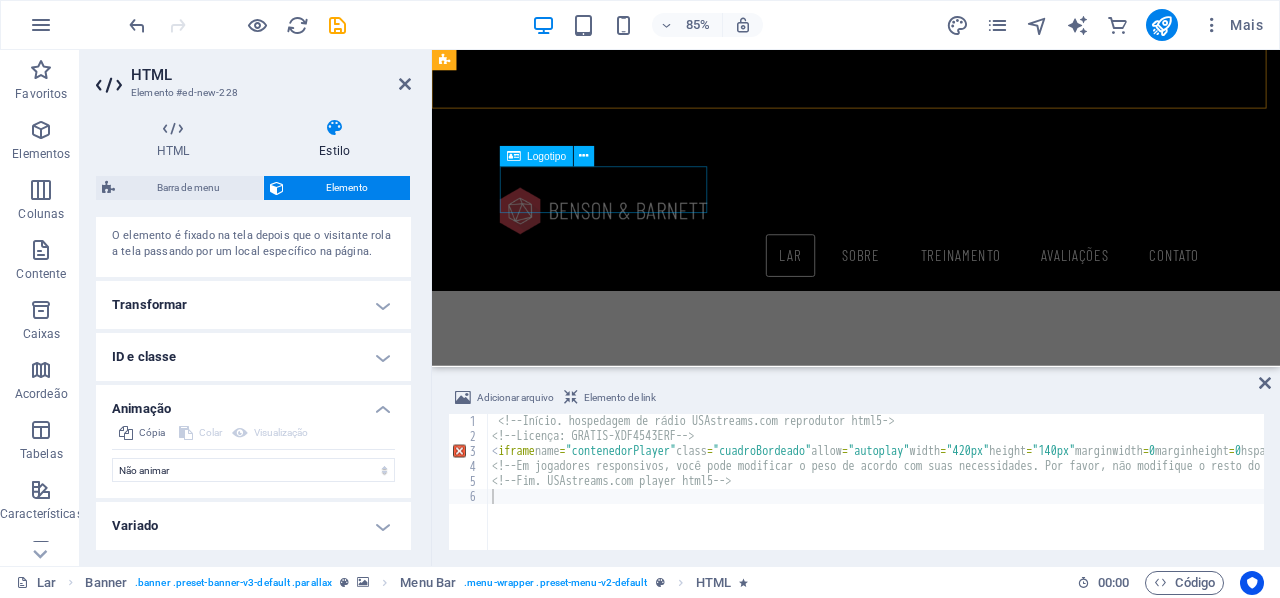 scroll, scrollTop: 1000, scrollLeft: 0, axis: vertical 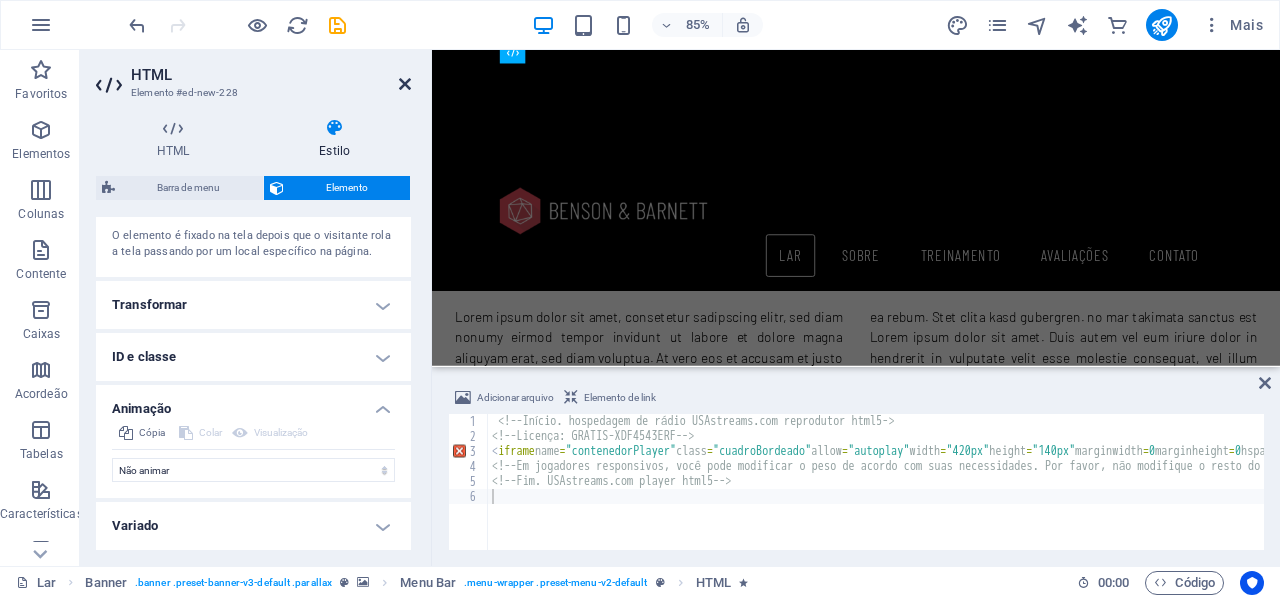 drag, startPoint x: 404, startPoint y: 81, endPoint x: 346, endPoint y: 111, distance: 65.29931 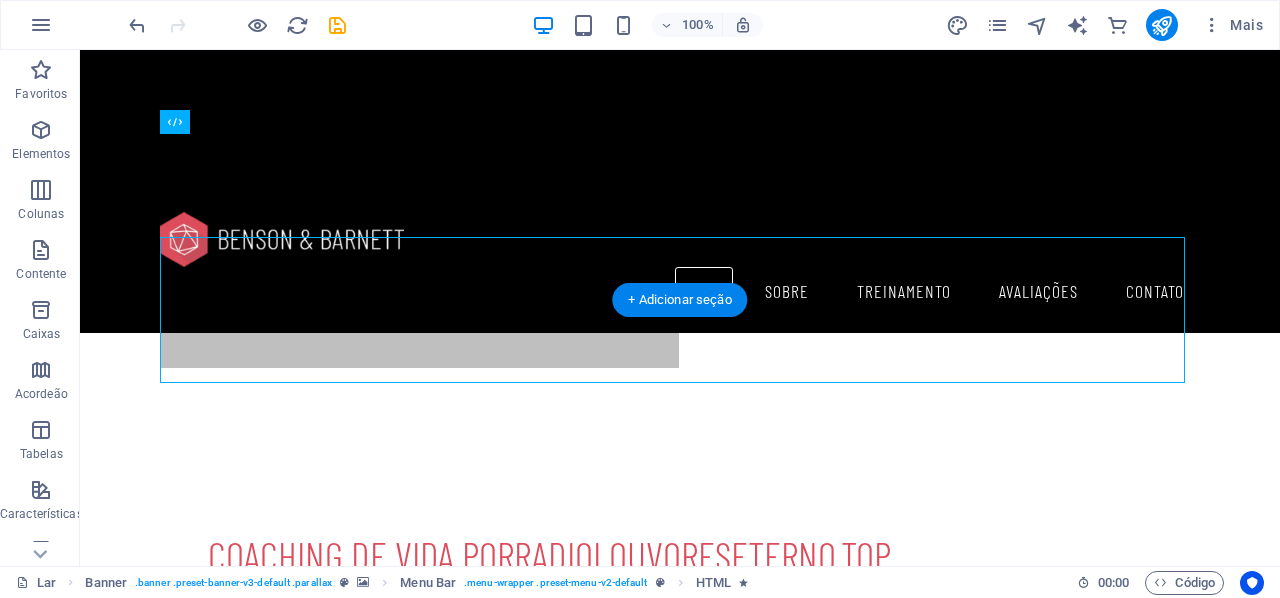 scroll, scrollTop: 783, scrollLeft: 0, axis: vertical 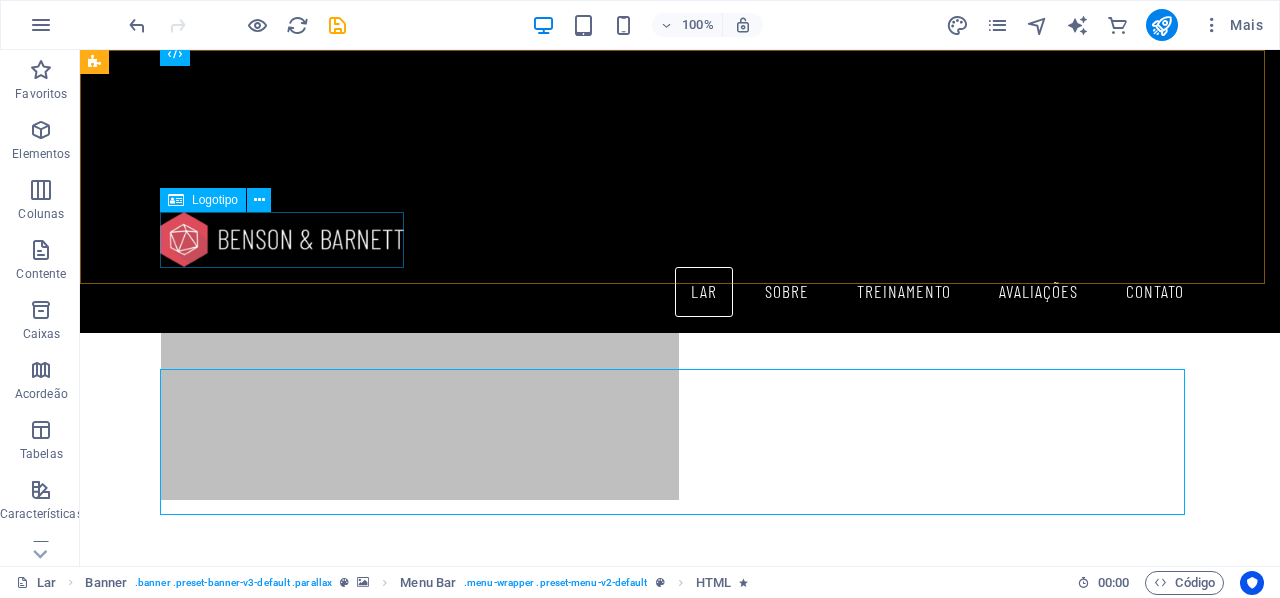 click at bounding box center (680, 239) 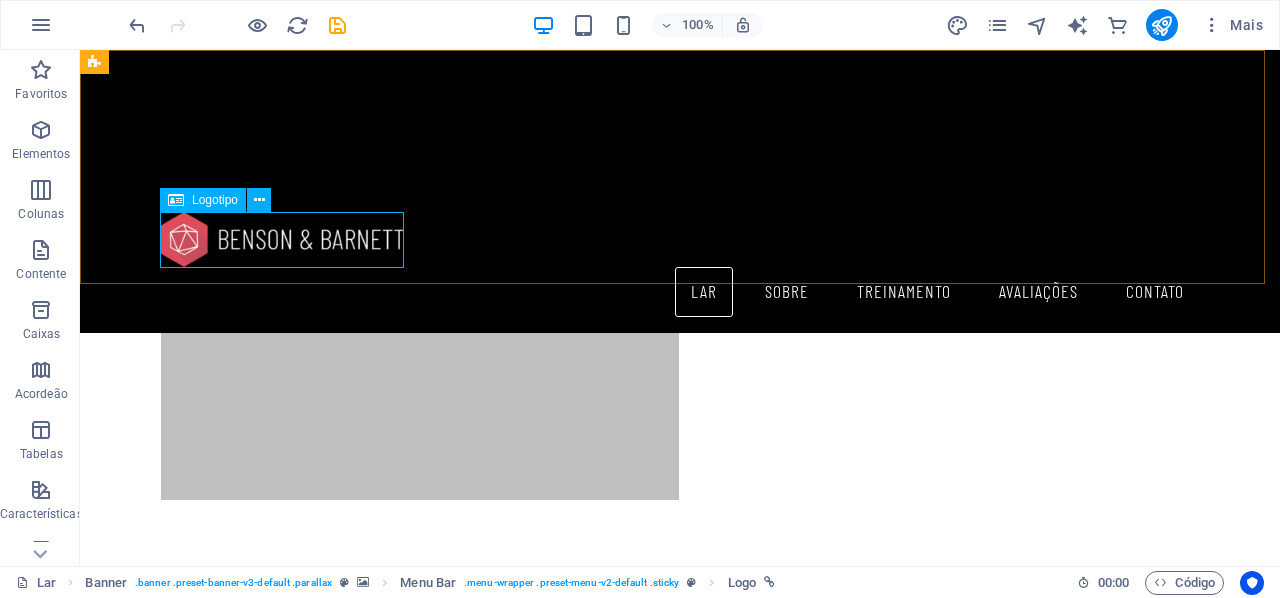 click on "Logotipo" at bounding box center (215, 200) 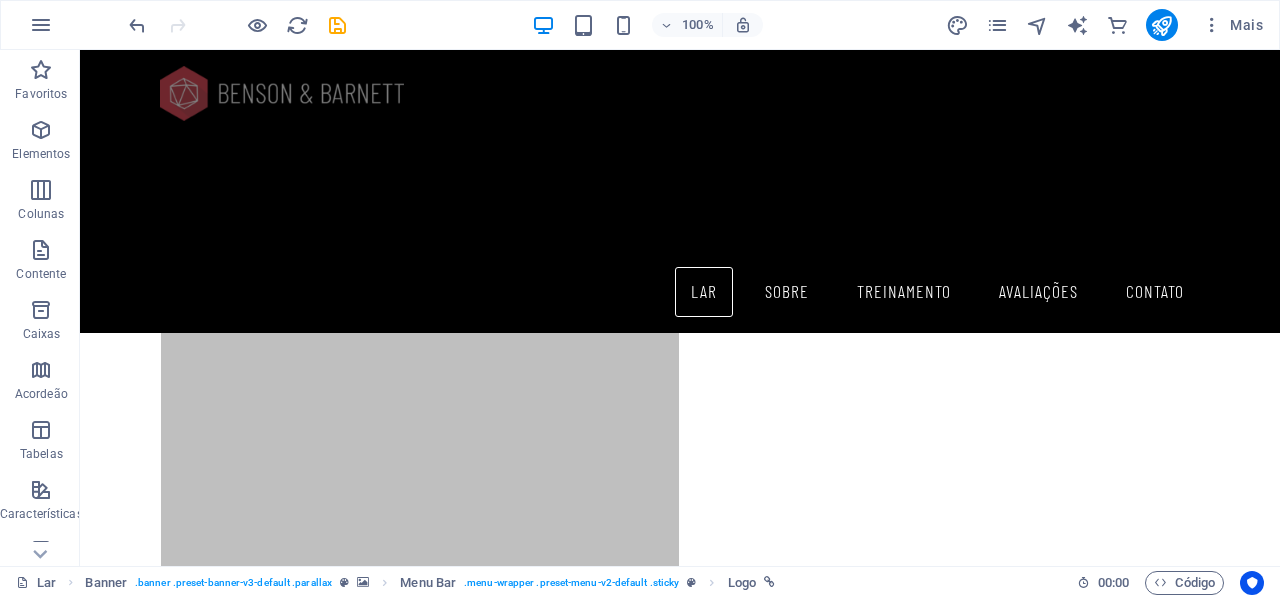 scroll, scrollTop: 832, scrollLeft: 0, axis: vertical 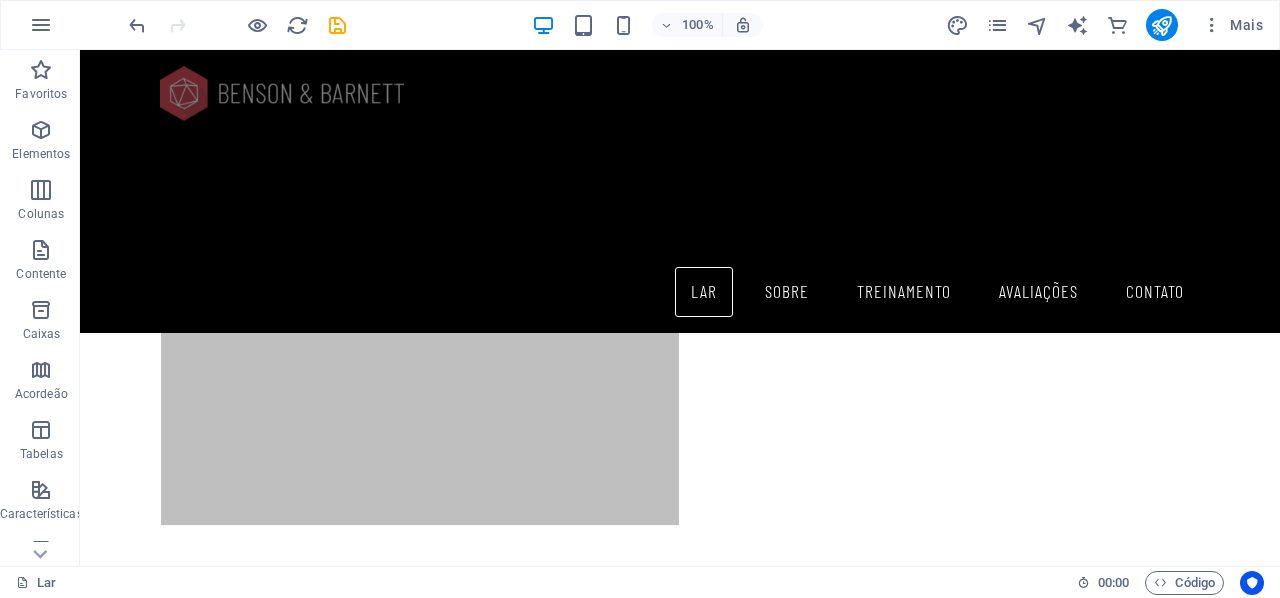 drag, startPoint x: 259, startPoint y: 231, endPoint x: 259, endPoint y: 149, distance: 82 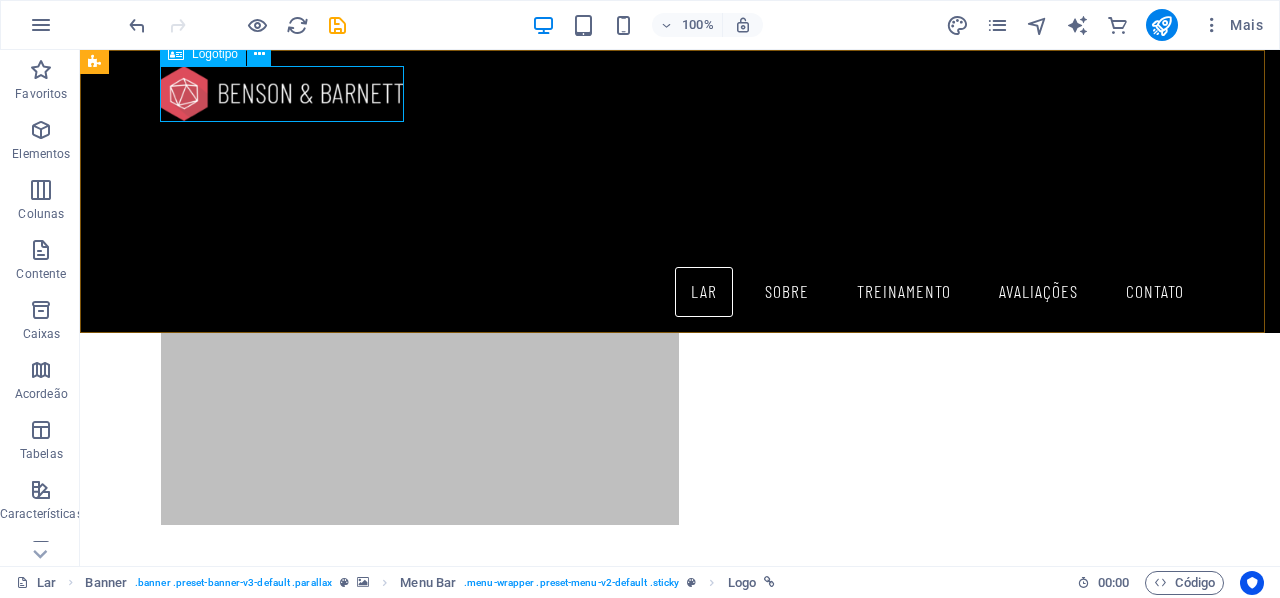 click at bounding box center [680, 93] 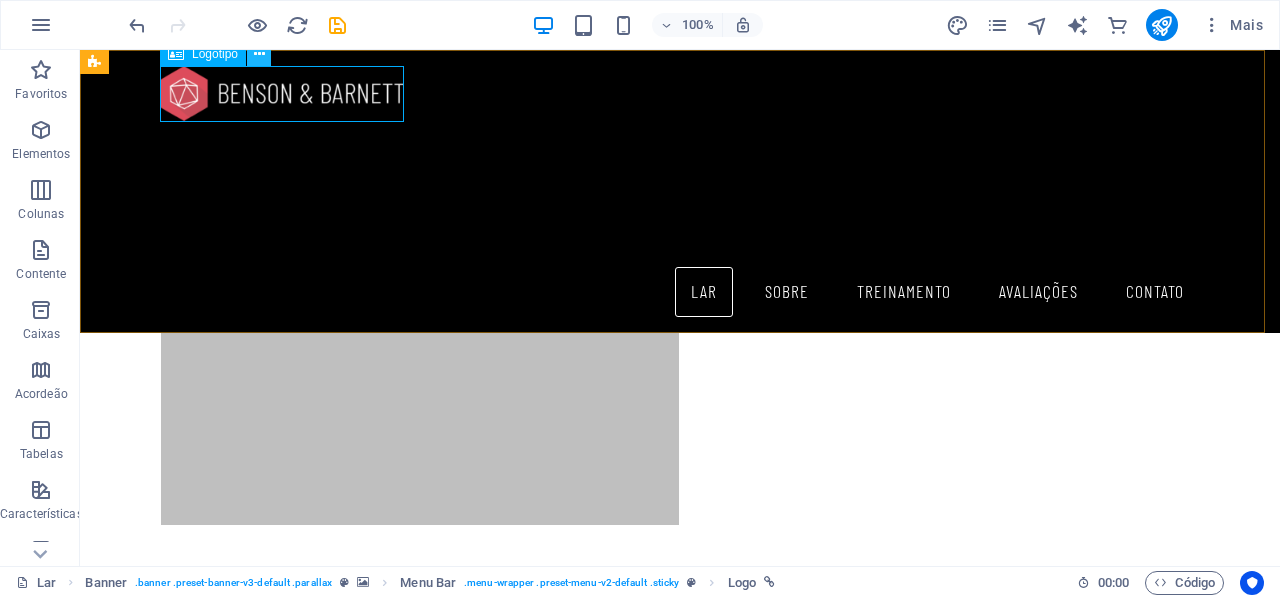 click at bounding box center [259, 54] 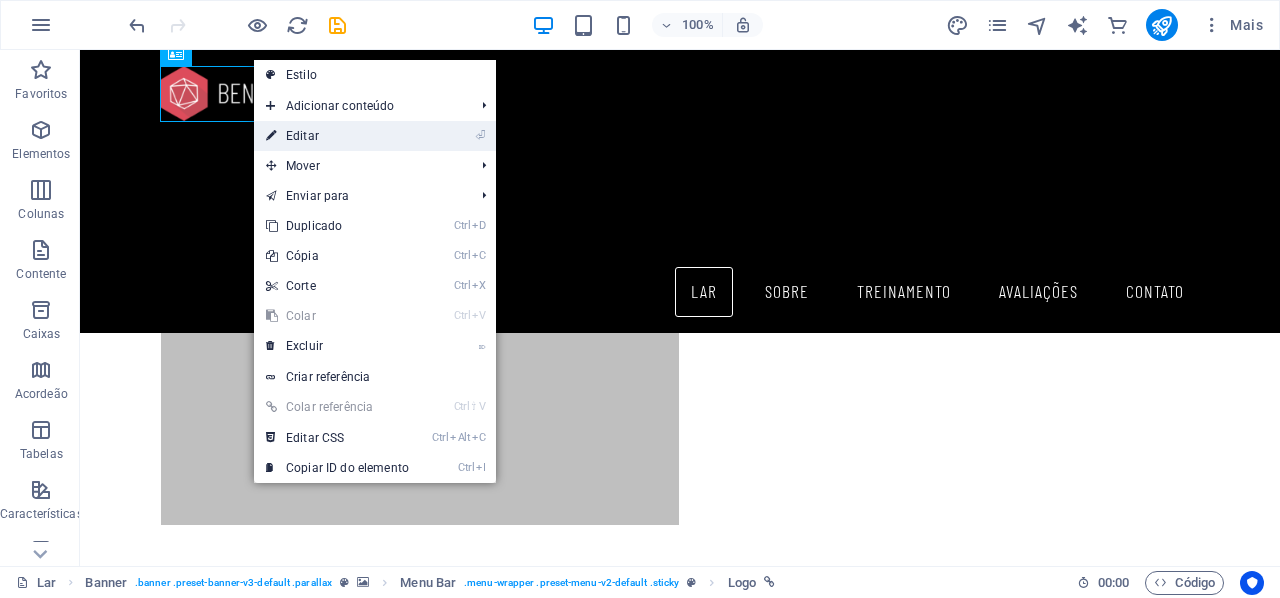 click on "⏎ Editar" at bounding box center (337, 136) 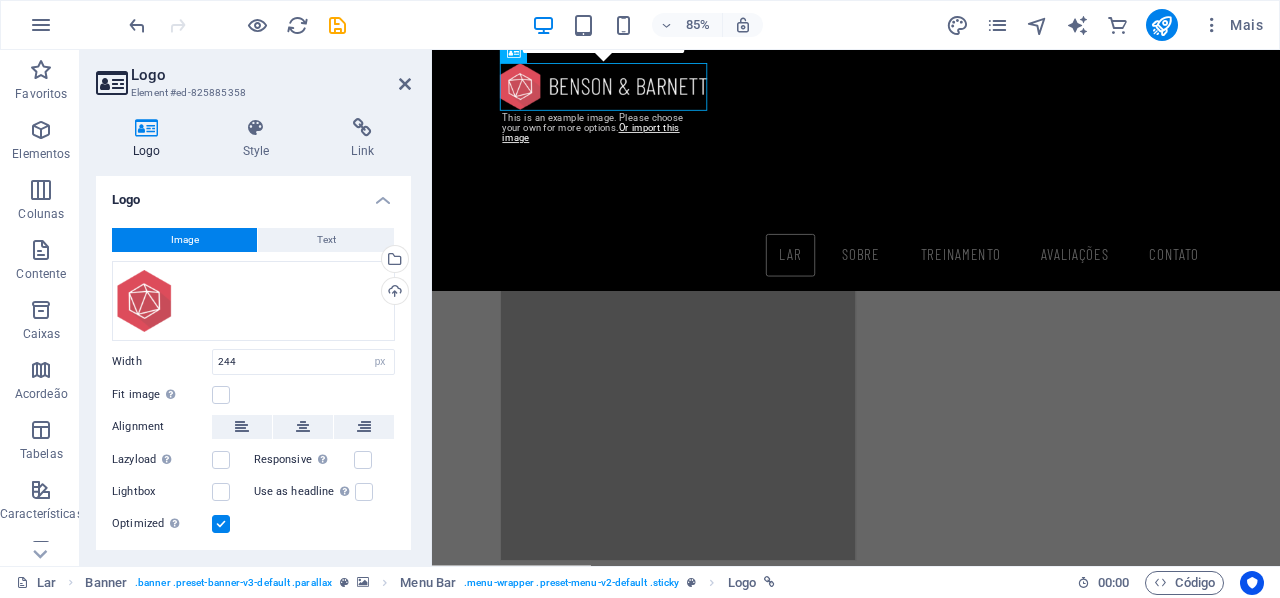 scroll, scrollTop: 887, scrollLeft: 0, axis: vertical 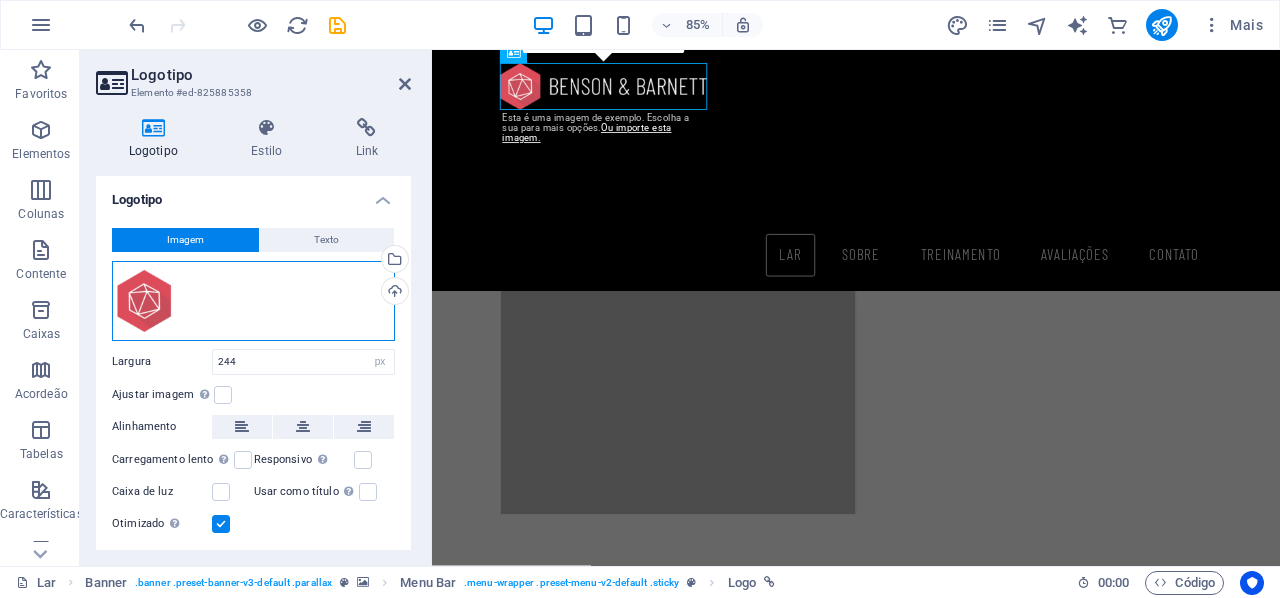 click on "Arraste os arquivos aqui, clique para escolher os arquivos ou  selecione-os em Arquivos ou em nossas fotos e vídeos de estoque gratuitos" at bounding box center (253, 301) 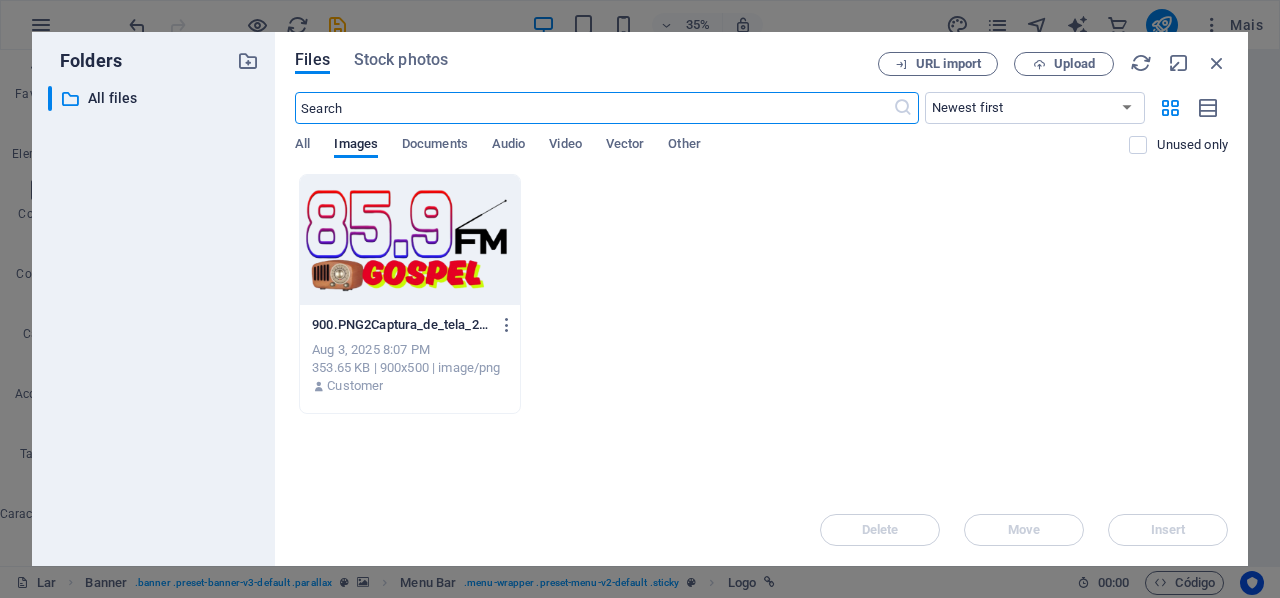 scroll, scrollTop: 1554, scrollLeft: 0, axis: vertical 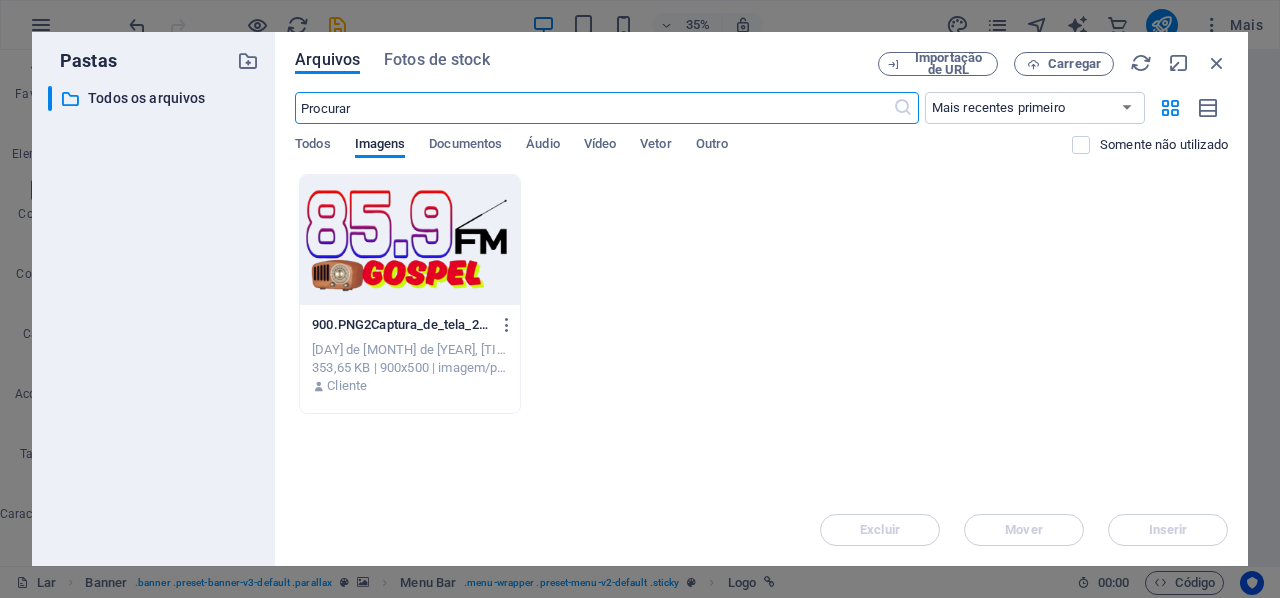 click at bounding box center (410, 240) 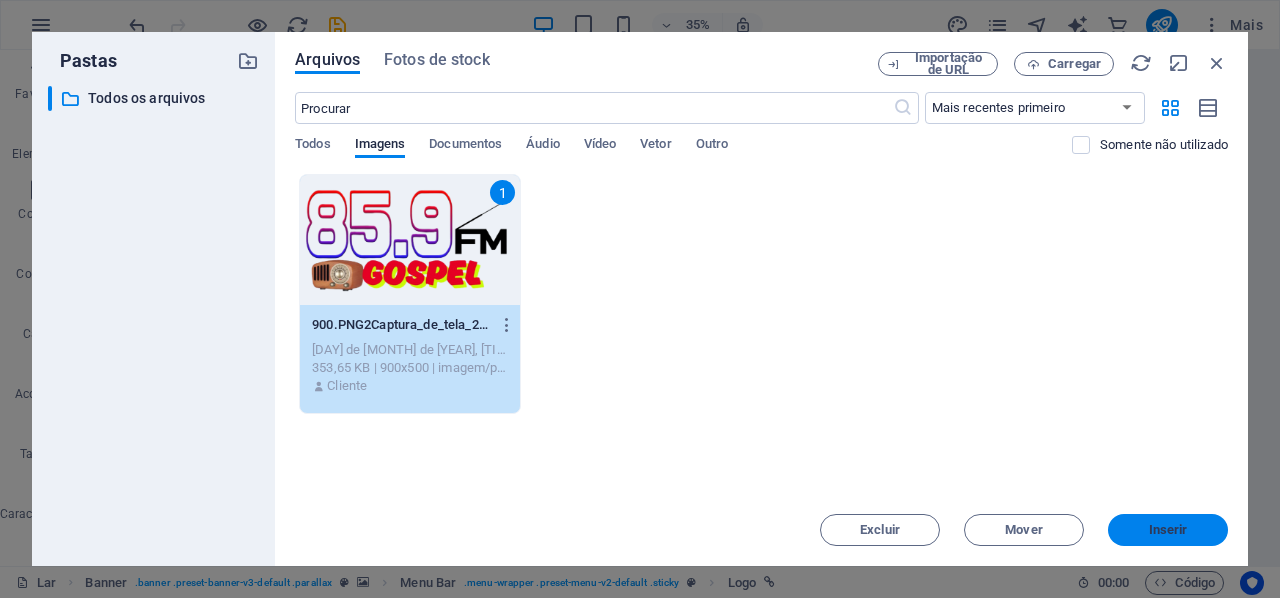 click on "Inserir" at bounding box center [1168, 530] 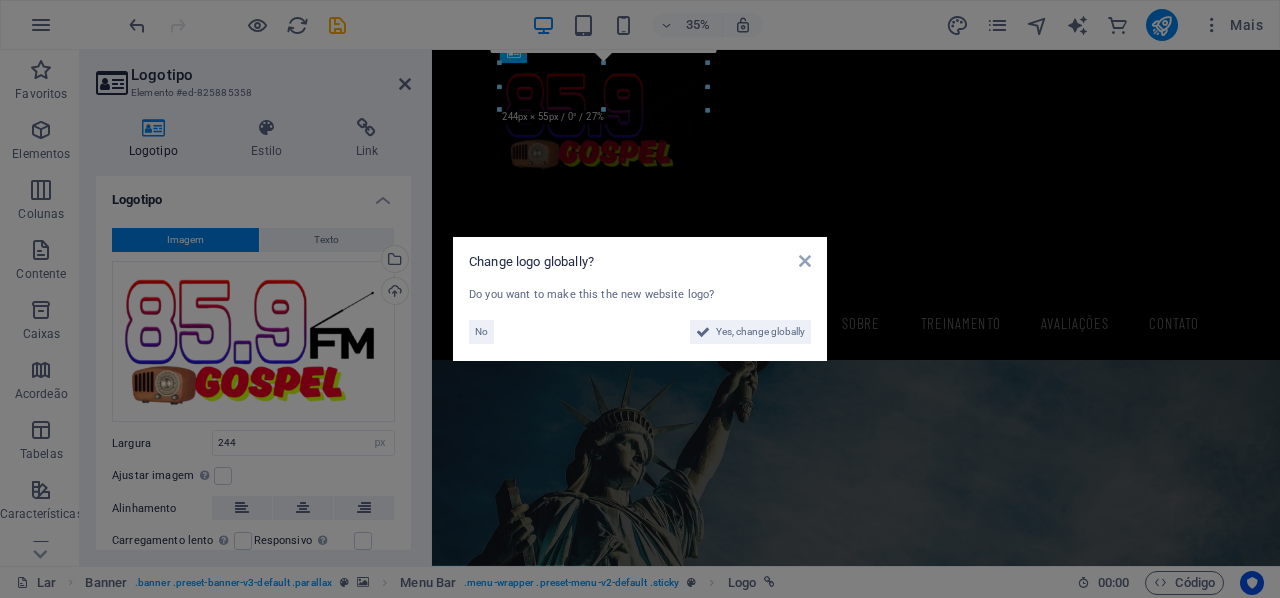 scroll, scrollTop: 887, scrollLeft: 0, axis: vertical 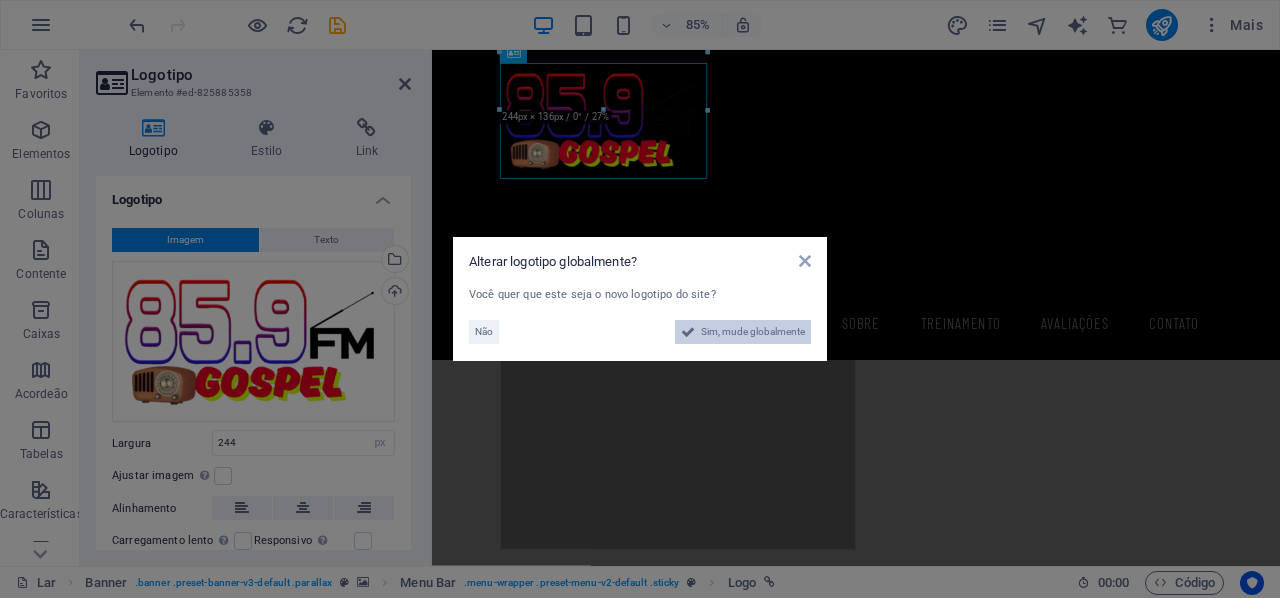 click on "Sim, mude globalmente" at bounding box center [753, 331] 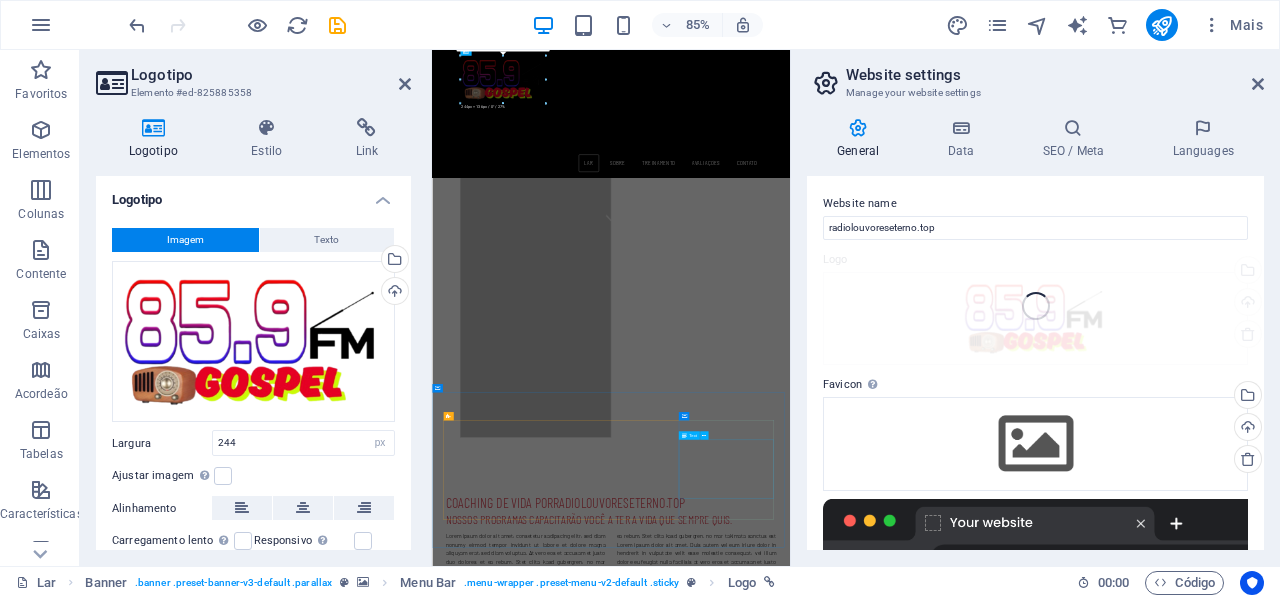 scroll, scrollTop: 1554, scrollLeft: 0, axis: vertical 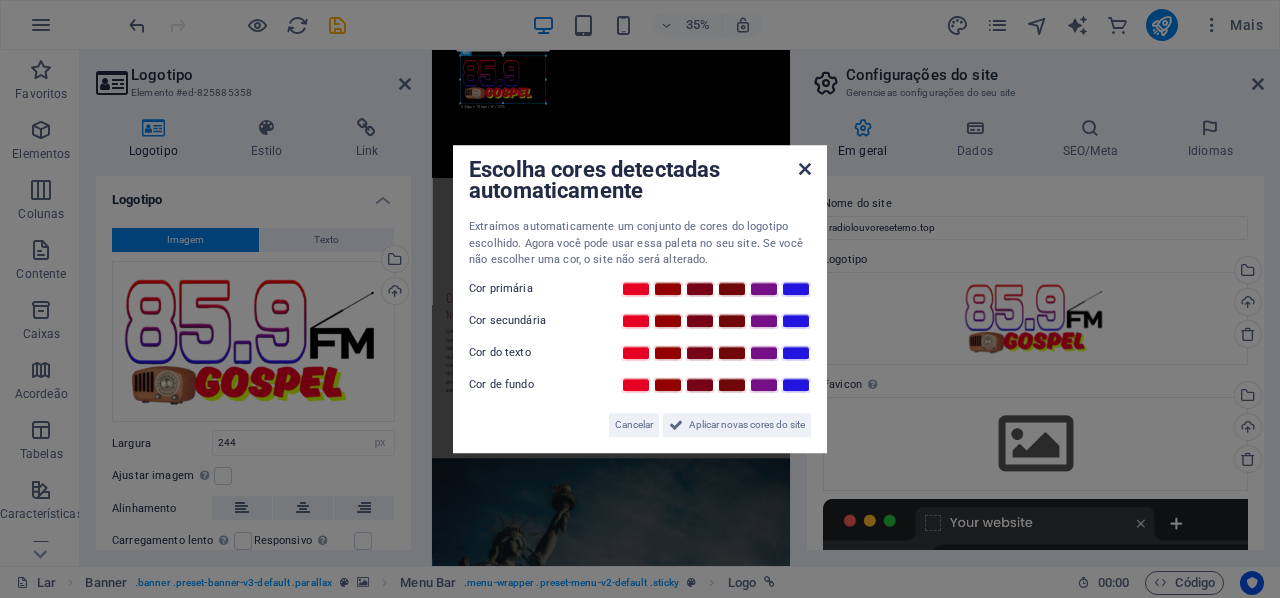 click at bounding box center [805, 169] 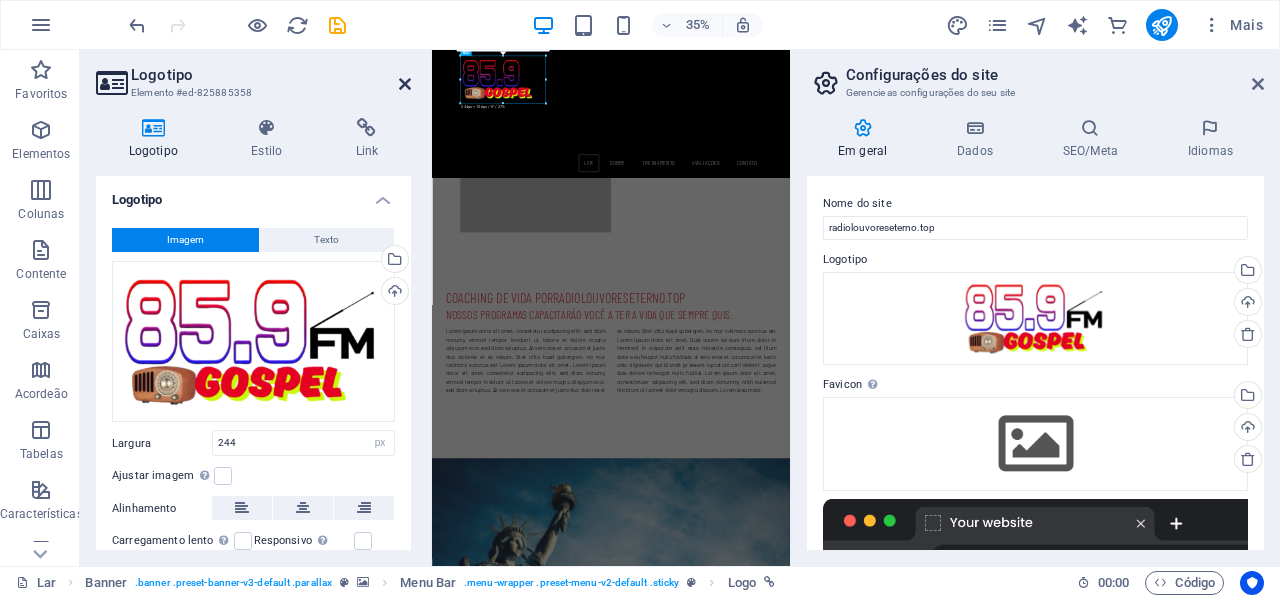 drag, startPoint x: 403, startPoint y: 76, endPoint x: 447, endPoint y: 89, distance: 45.88028 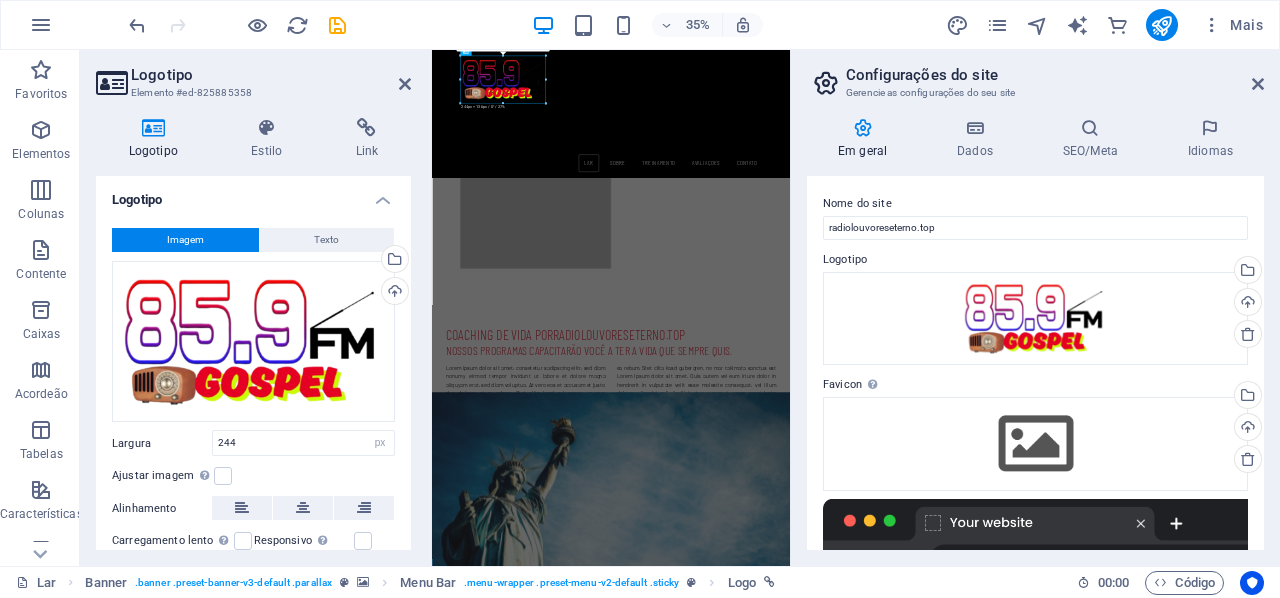 scroll, scrollTop: 1046, scrollLeft: 0, axis: vertical 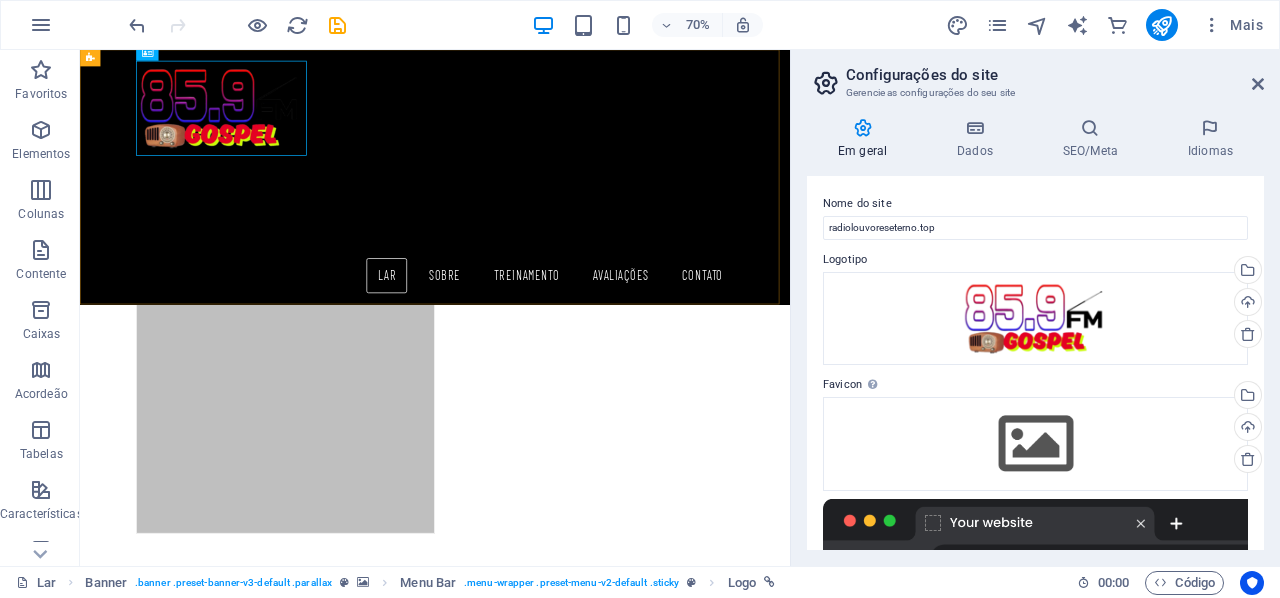 click on "Lar Sobre Treinamento Avaliações Contato" at bounding box center (587, 232) 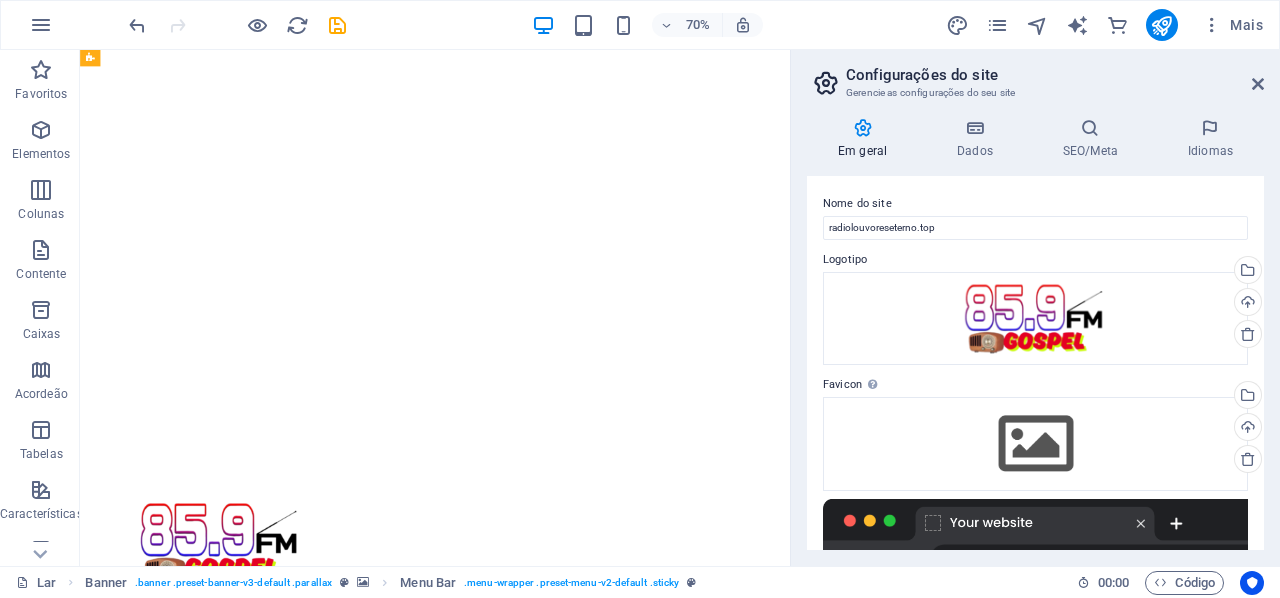 scroll, scrollTop: 0, scrollLeft: 0, axis: both 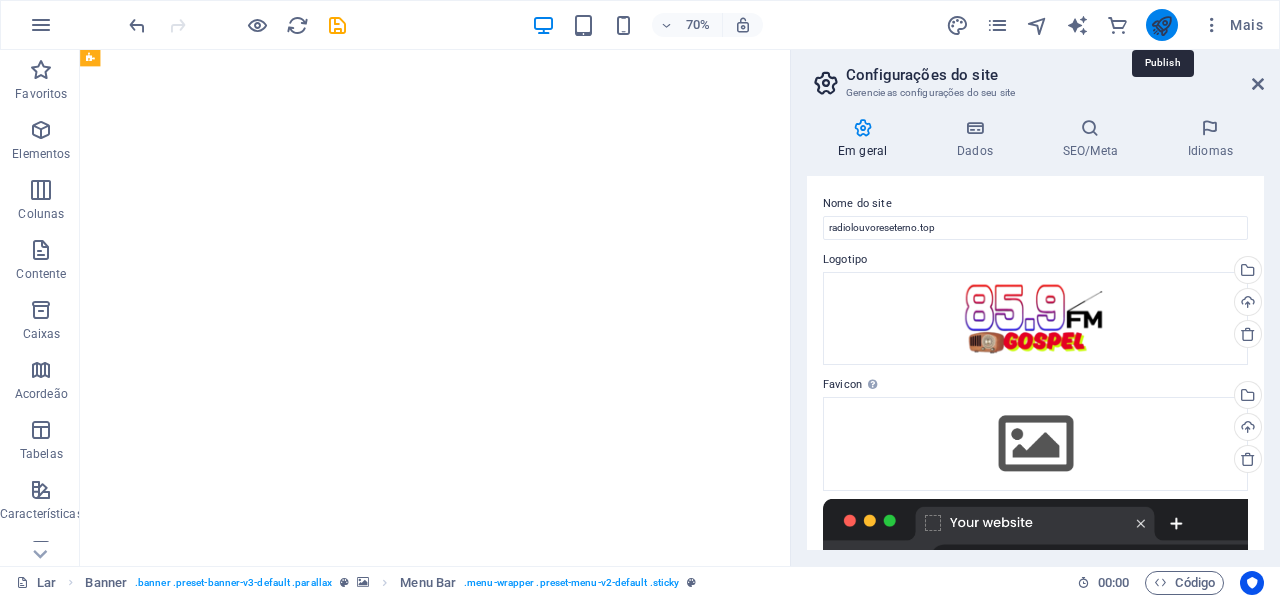 click at bounding box center (1161, 25) 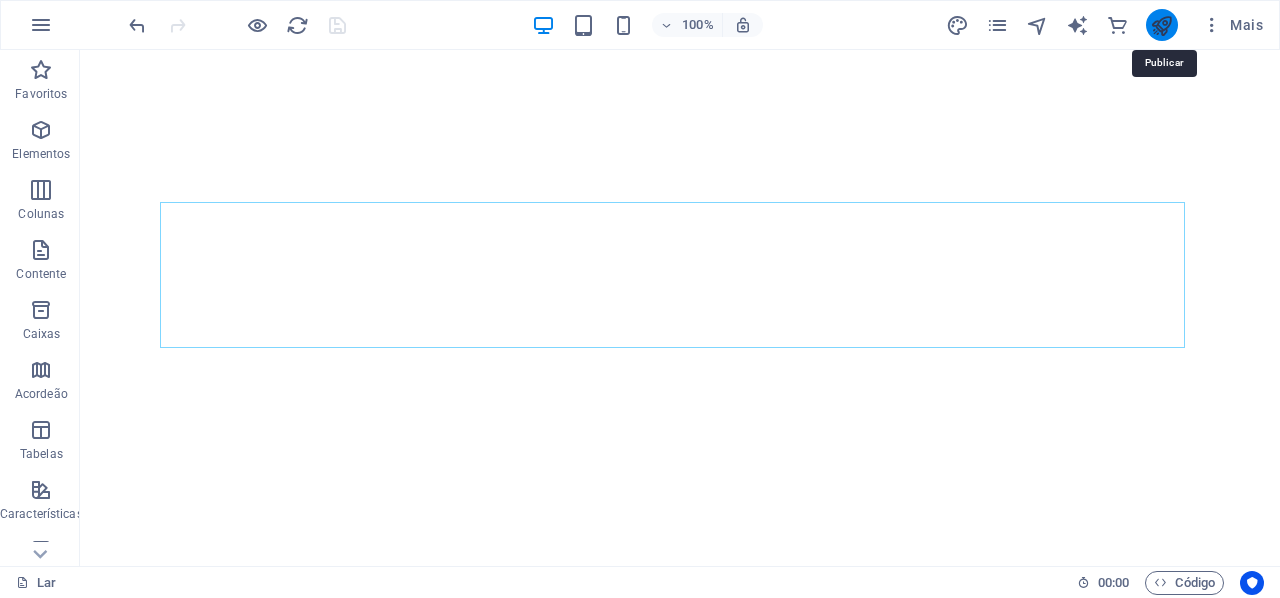 click at bounding box center [1161, 25] 